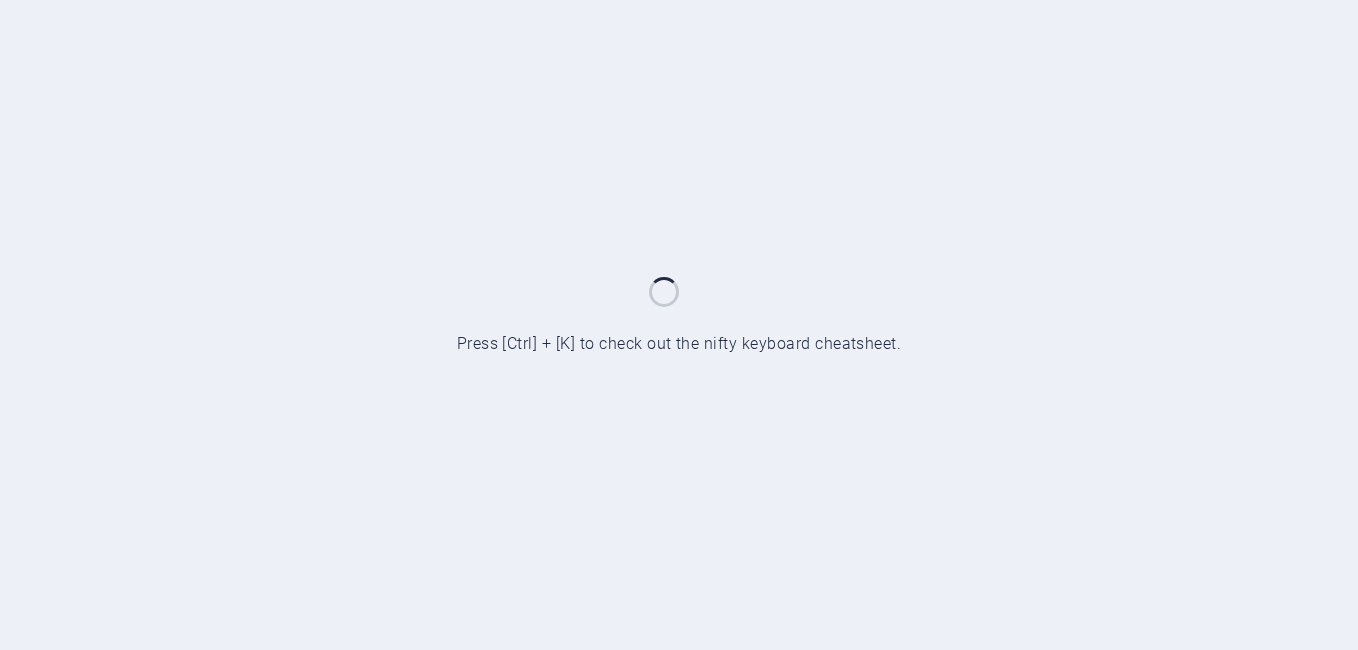 scroll, scrollTop: 0, scrollLeft: 0, axis: both 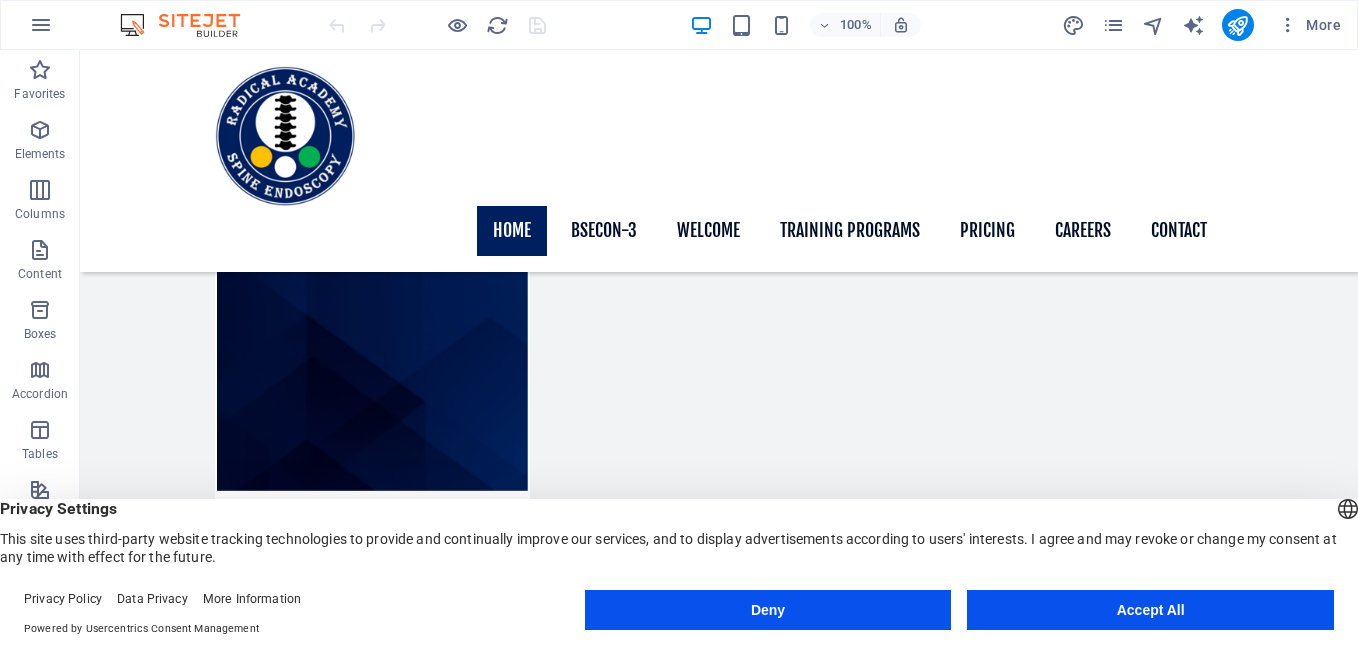 click on "Deny" at bounding box center [768, 610] 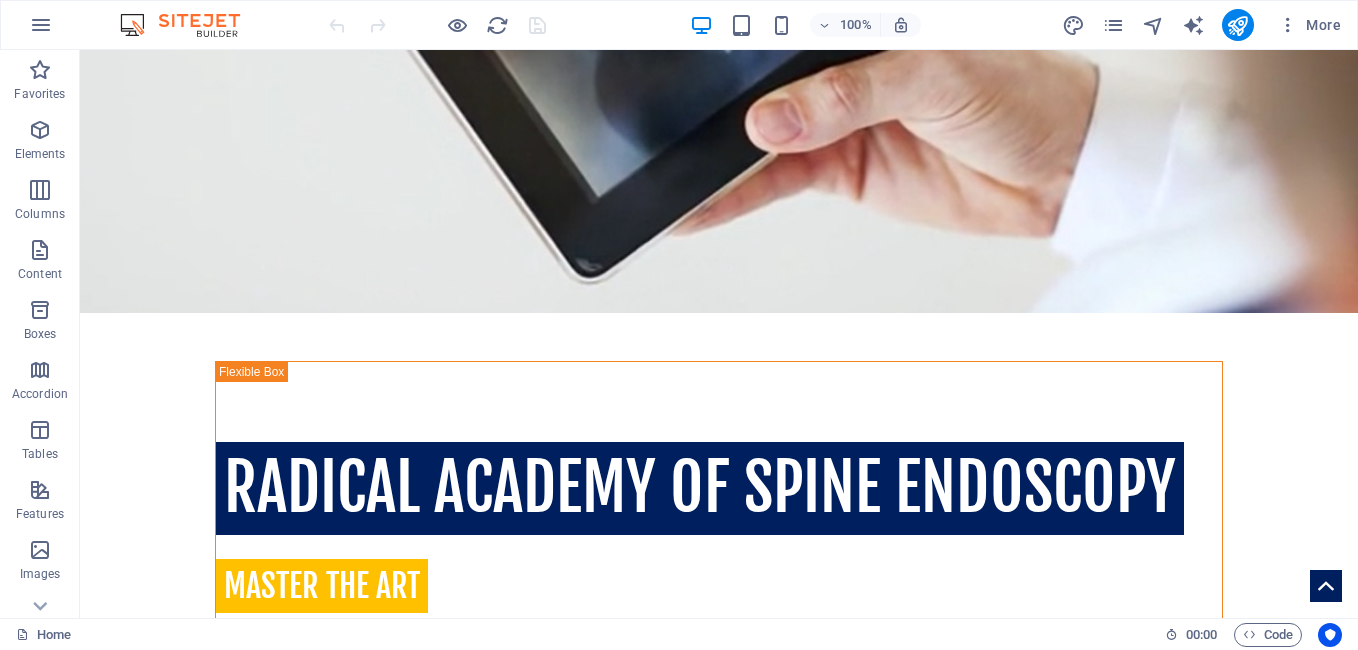 scroll, scrollTop: 0, scrollLeft: 0, axis: both 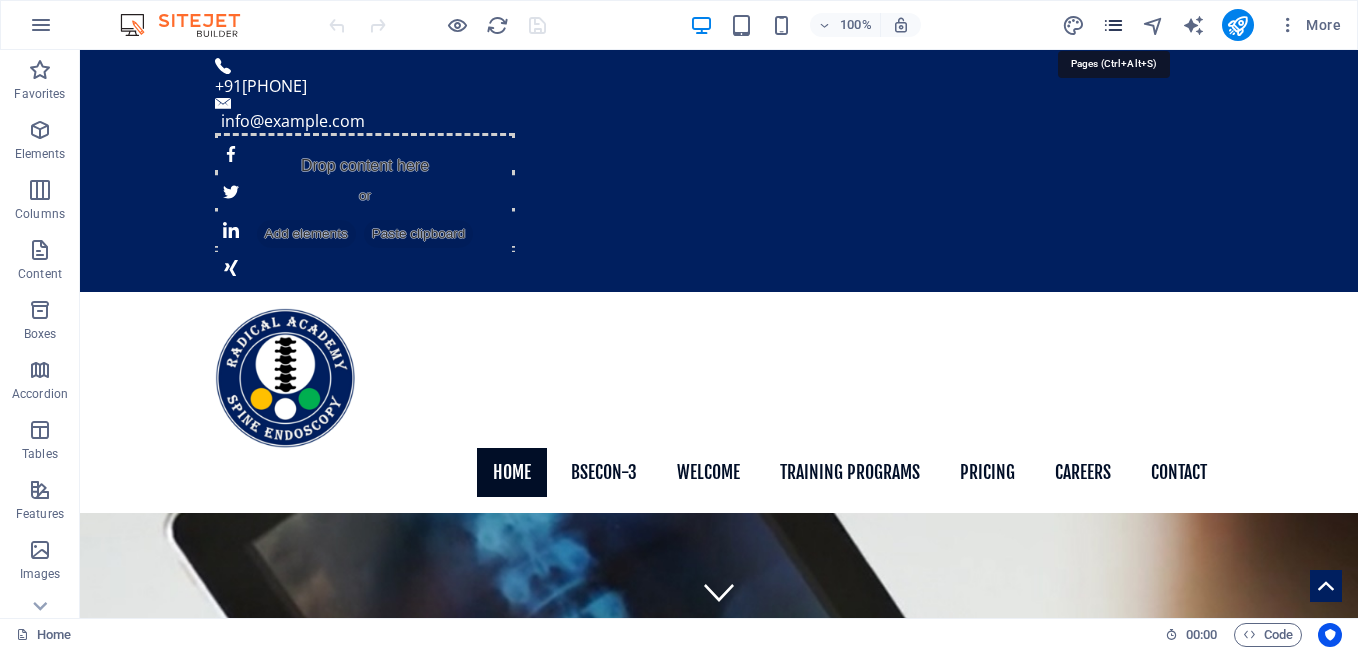 click at bounding box center (1113, 25) 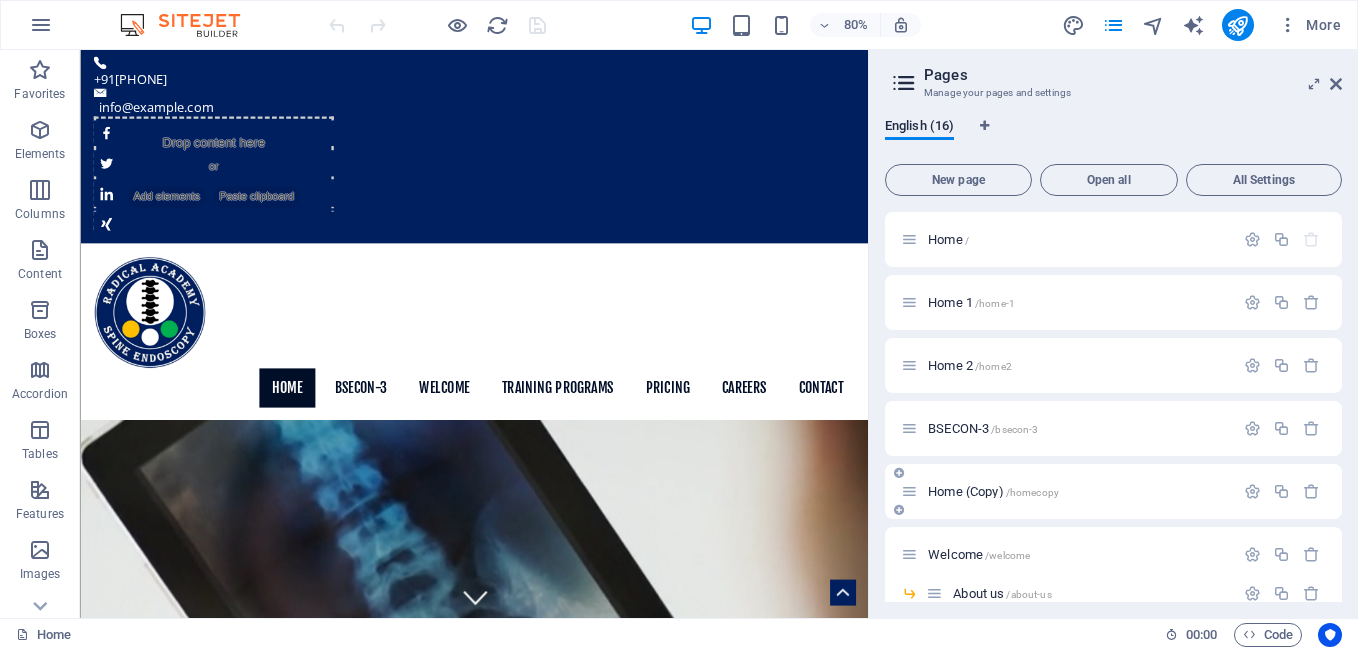 scroll, scrollTop: 333, scrollLeft: 0, axis: vertical 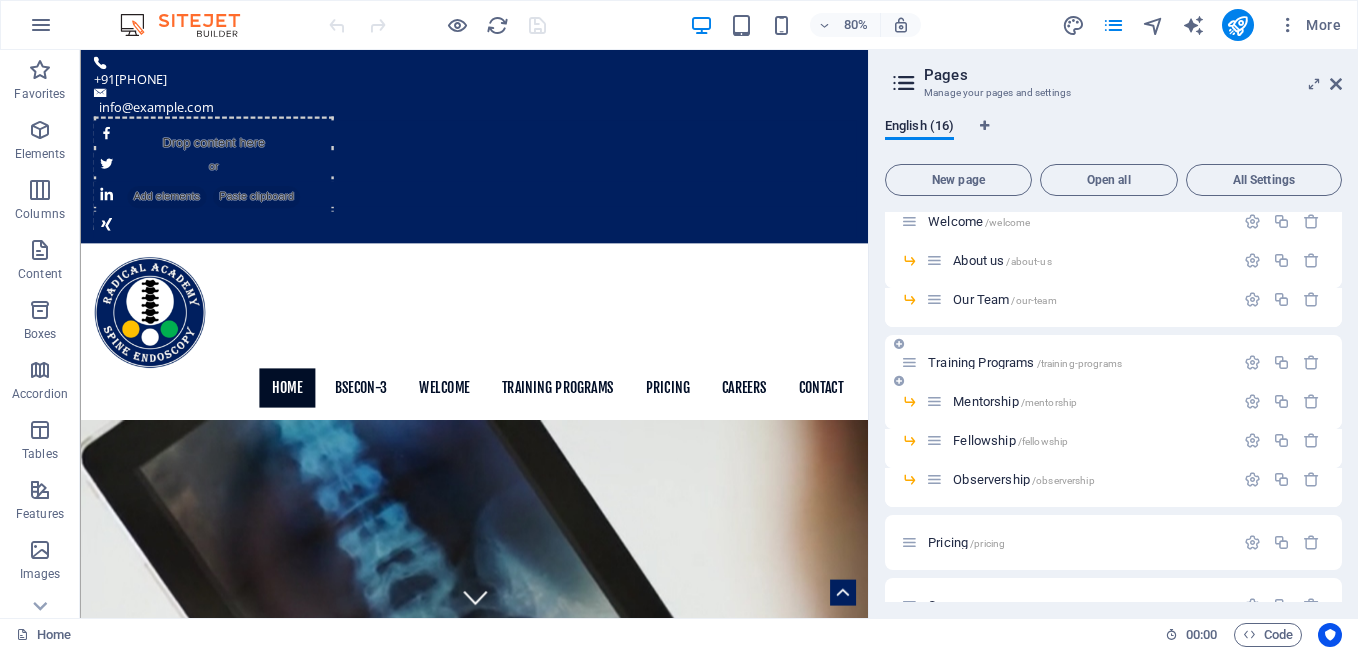 click on "Training Programs /training-programs" at bounding box center [1025, 362] 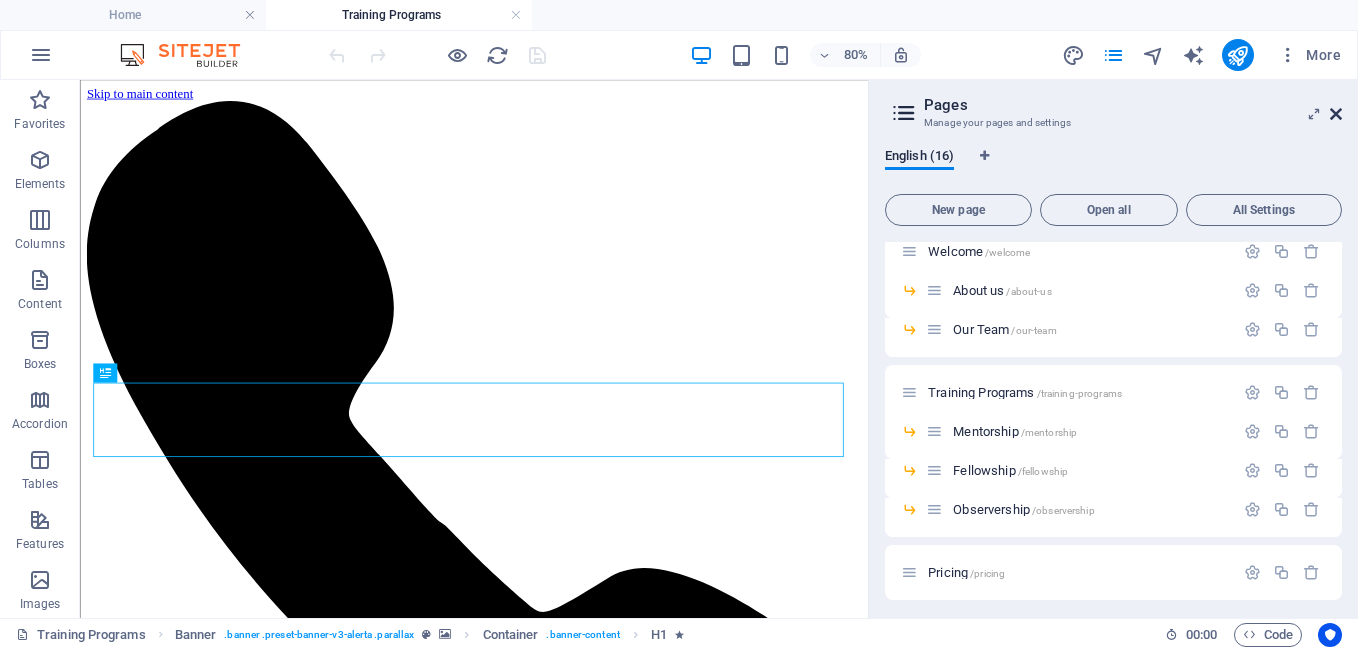 scroll, scrollTop: 0, scrollLeft: 0, axis: both 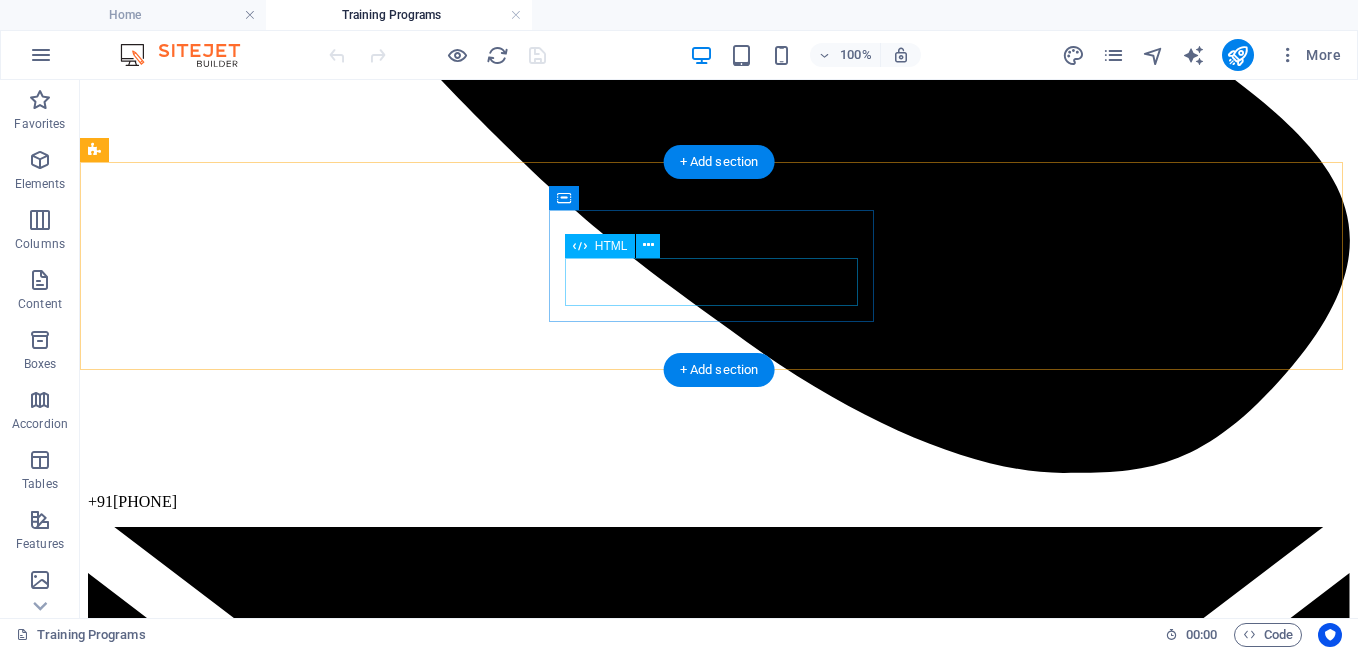 click on "1300" at bounding box center (719, 14653) 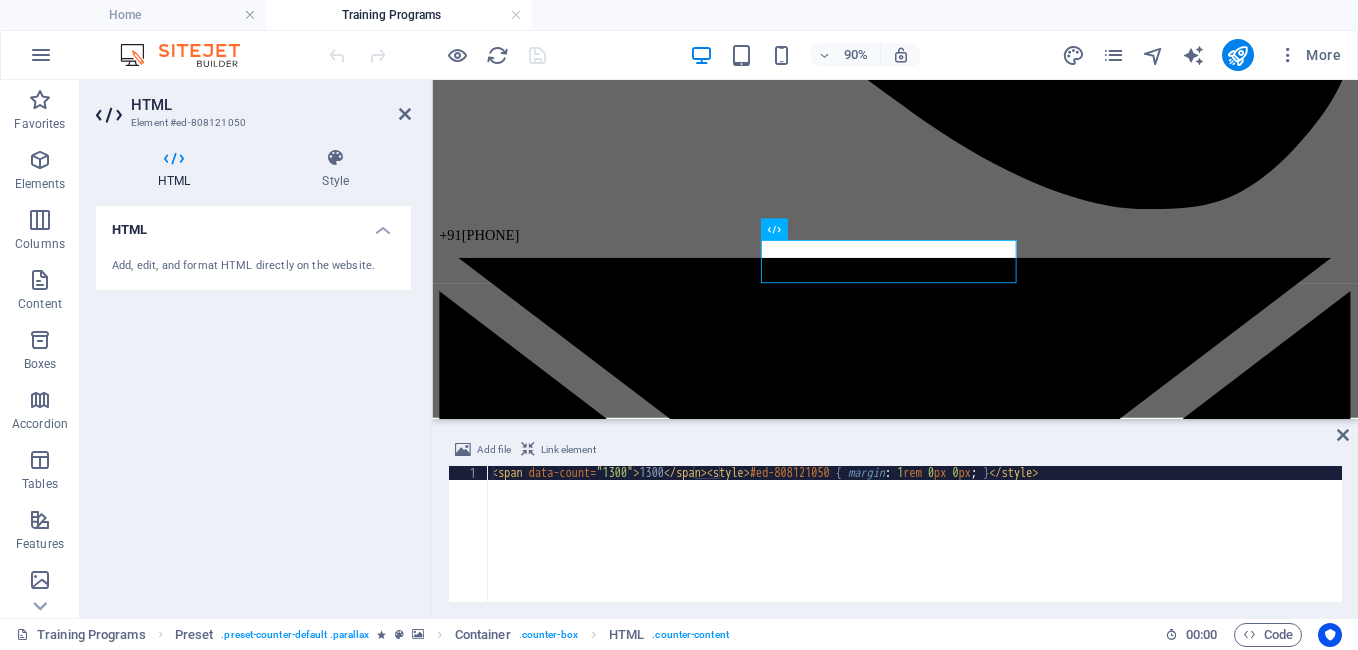 click on "< span   data-count = "1300" > 1300 </ span > < style > #ed-808121050   {   margin :   1 rem   0 px   0 px ;   } </ style >" at bounding box center (915, 548) 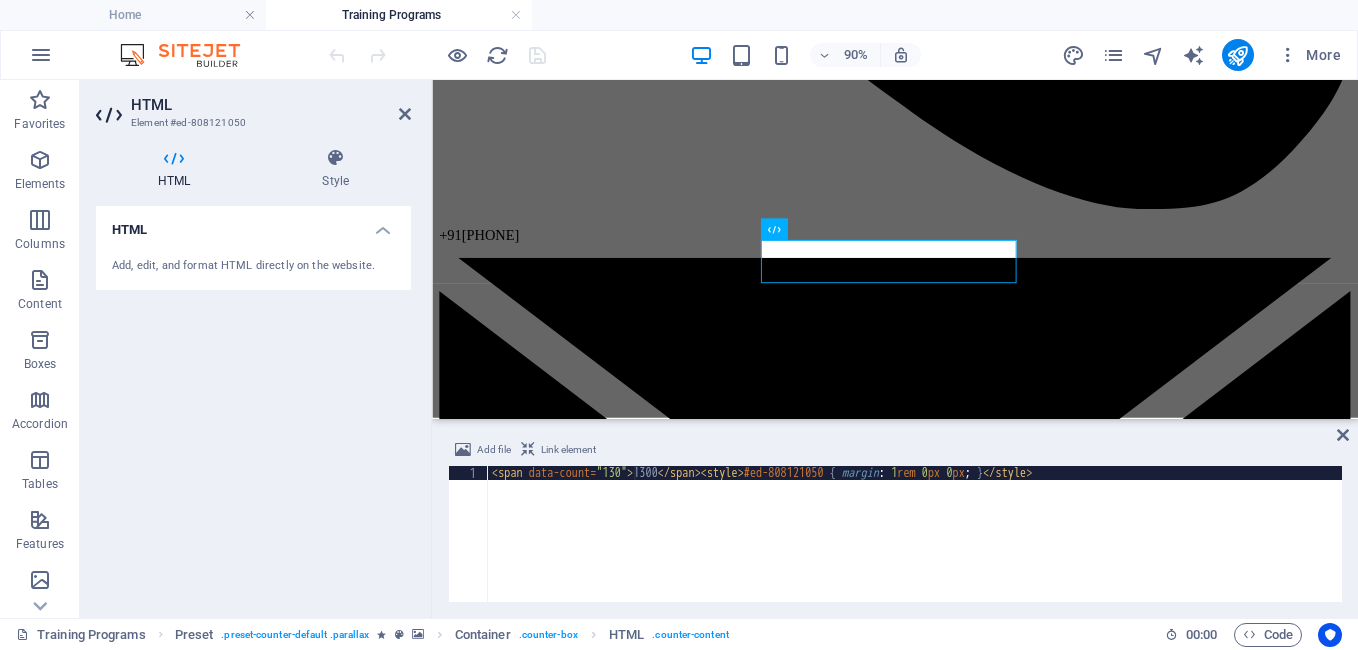 click on "< span   data-count = "130" > 1300 </ span > < style > #ed-808121050   {   margin :   1 rem   0 px   0 px ;   } </ style >" at bounding box center [915, 548] 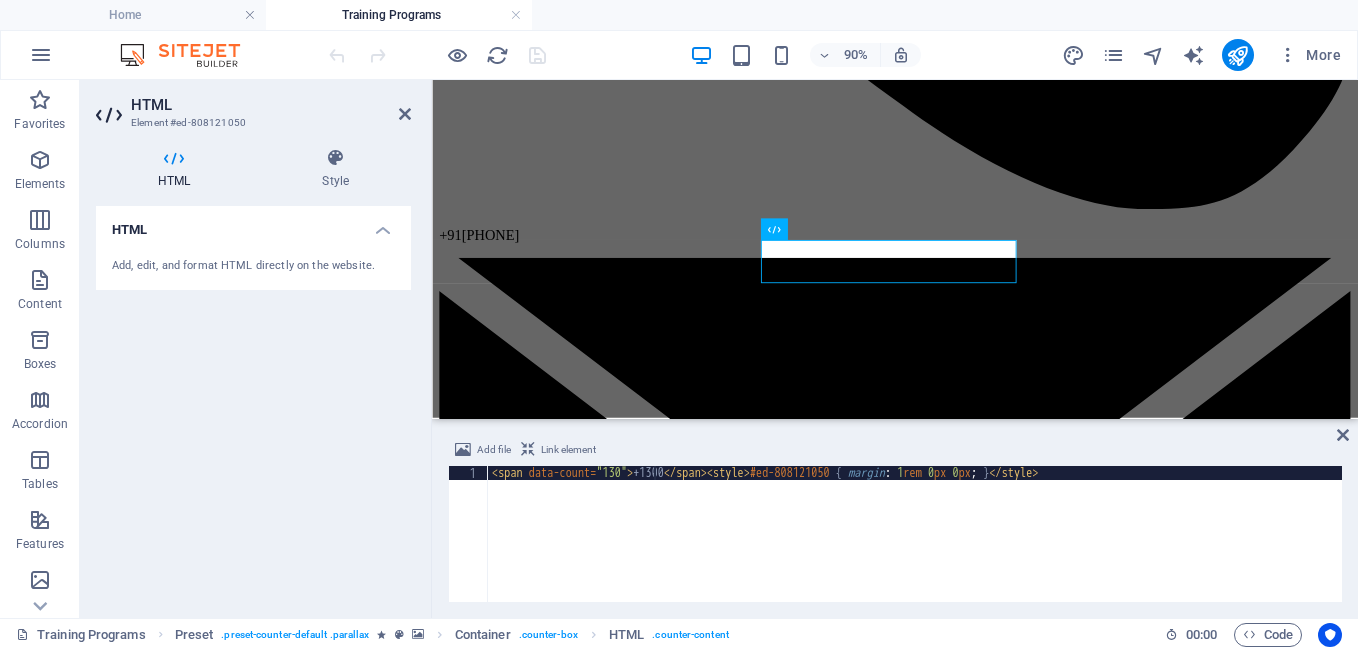 scroll, scrollTop: 0, scrollLeft: 13, axis: horizontal 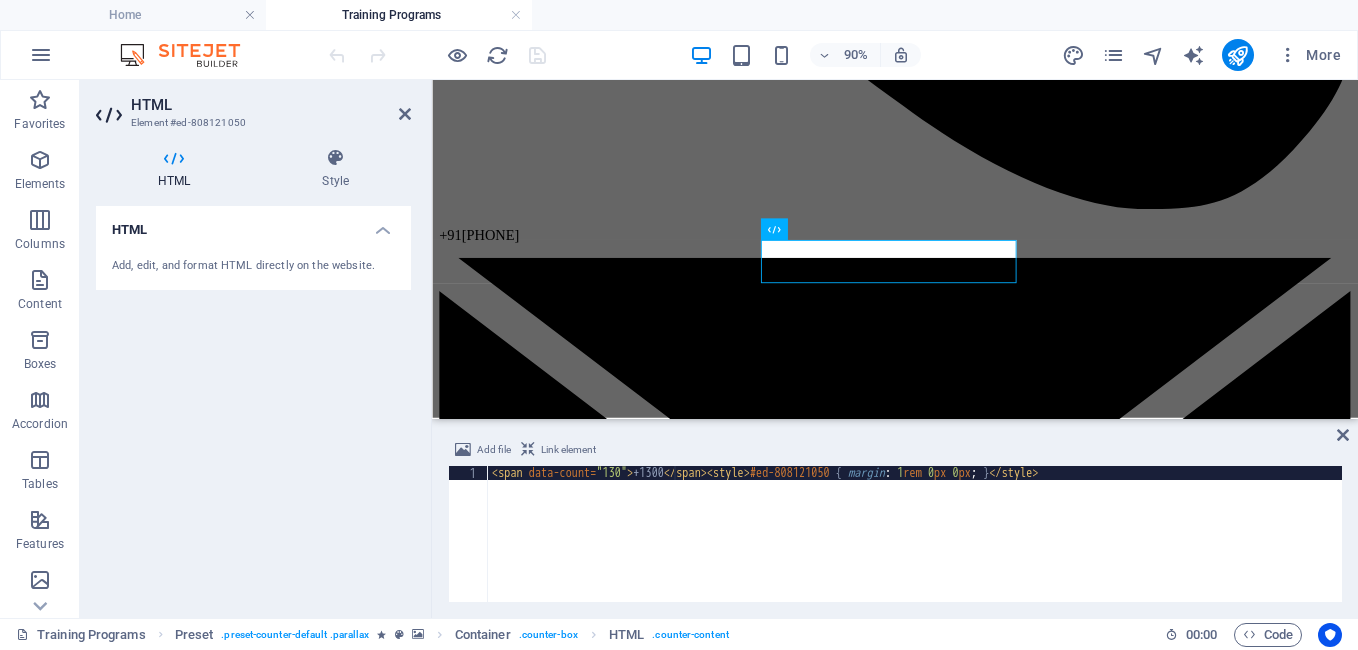 click on "< span   data-count = "130" > +1300 </ span > < style > #ed-808121050   {   margin :   1 rem   0 px   0 px ;   } </ style >" at bounding box center (915, 548) 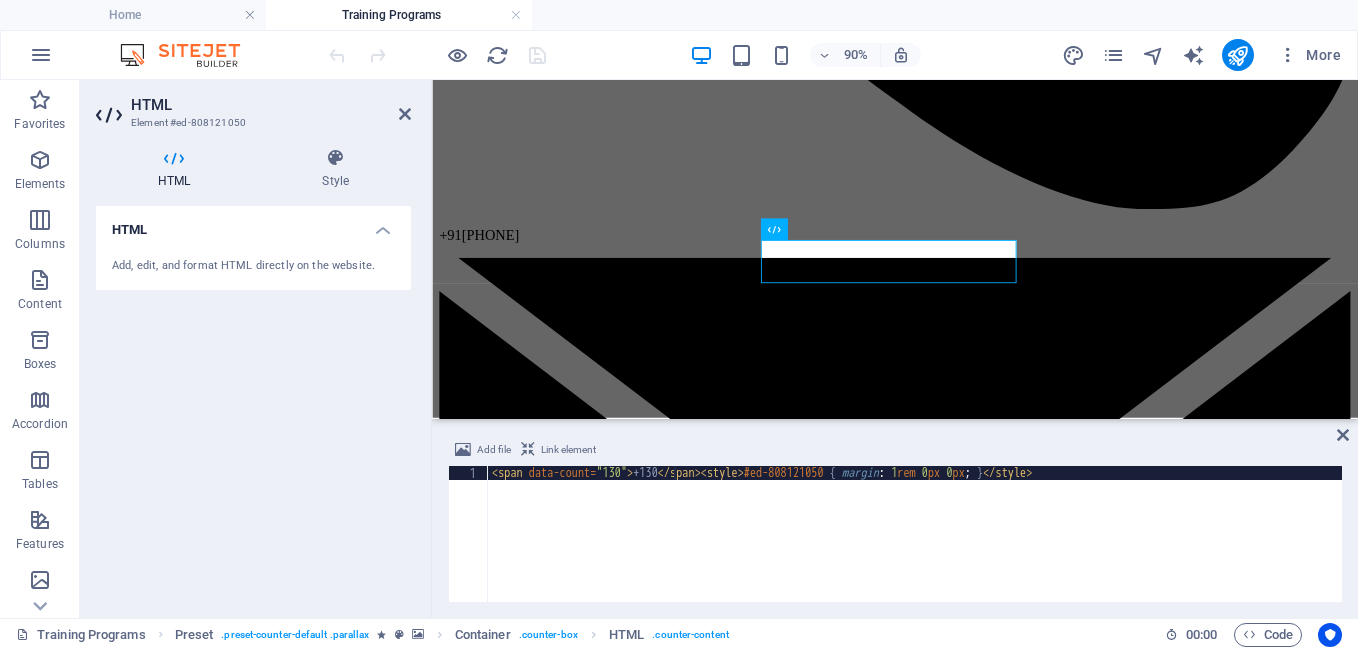type on "<span data-count="130">+130</span><style>#ed-808121050 { margin: 1rem 0px 0px; }</style>" 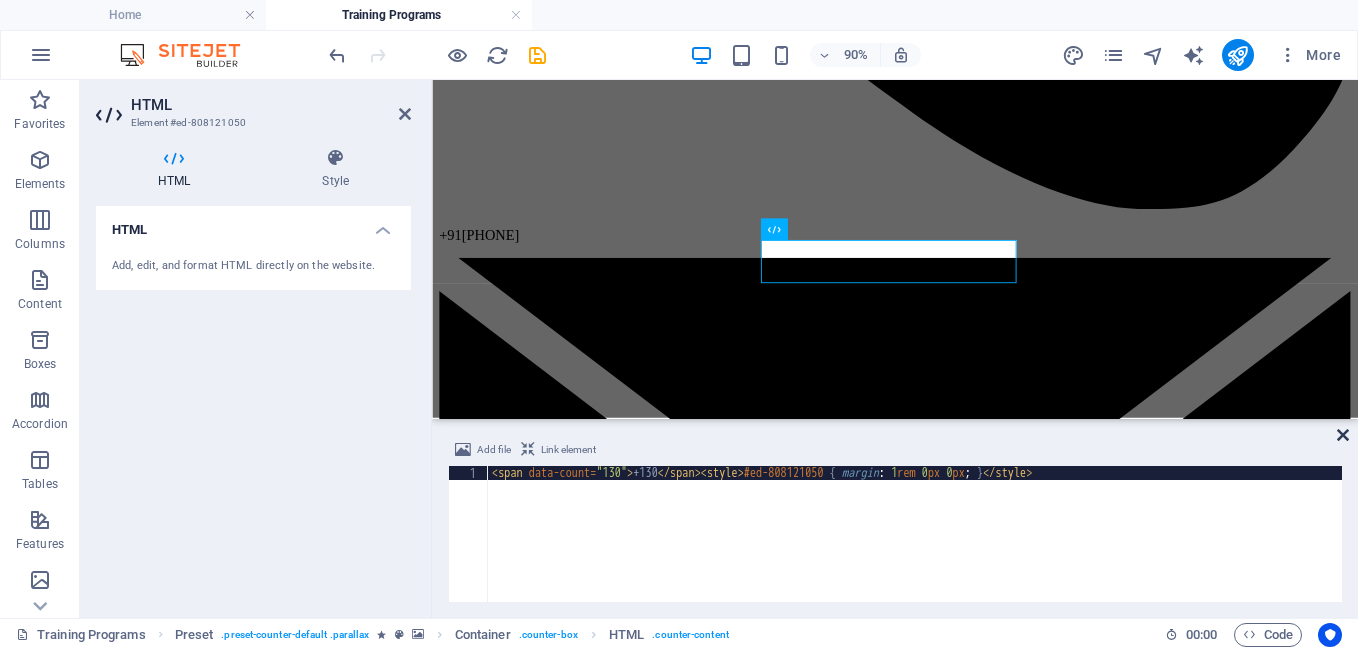 click at bounding box center [1343, 435] 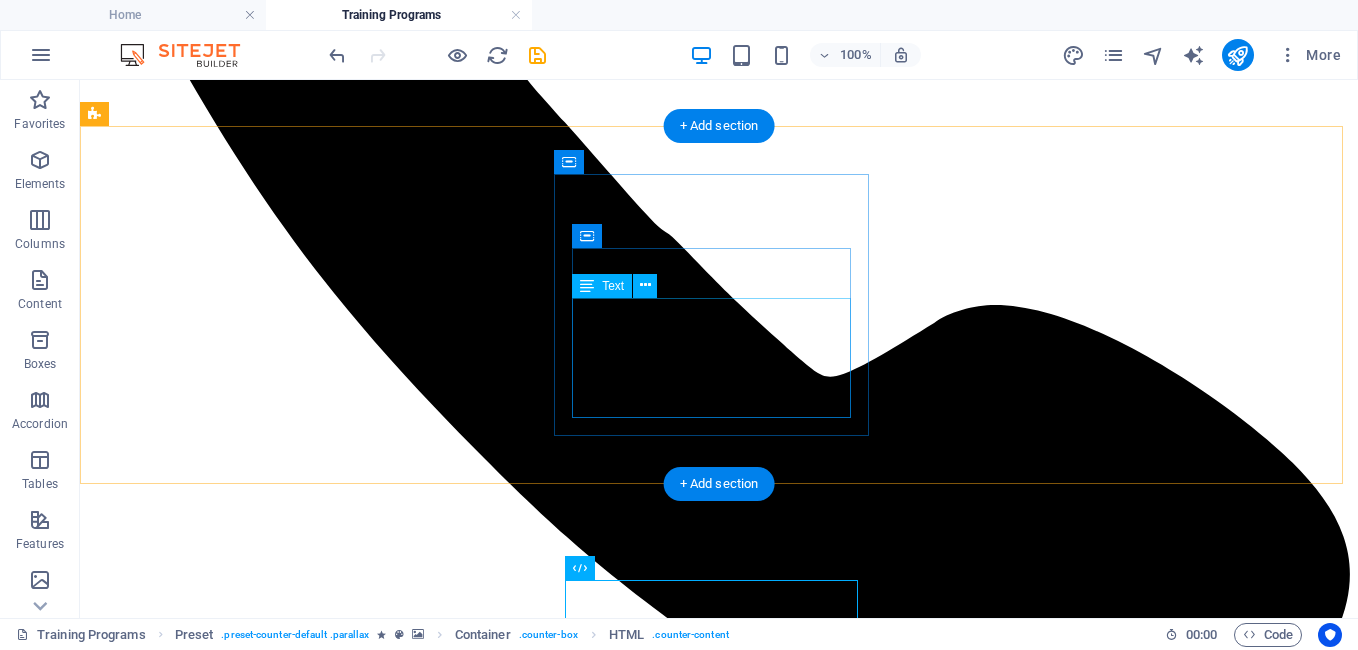 scroll, scrollTop: 895, scrollLeft: 0, axis: vertical 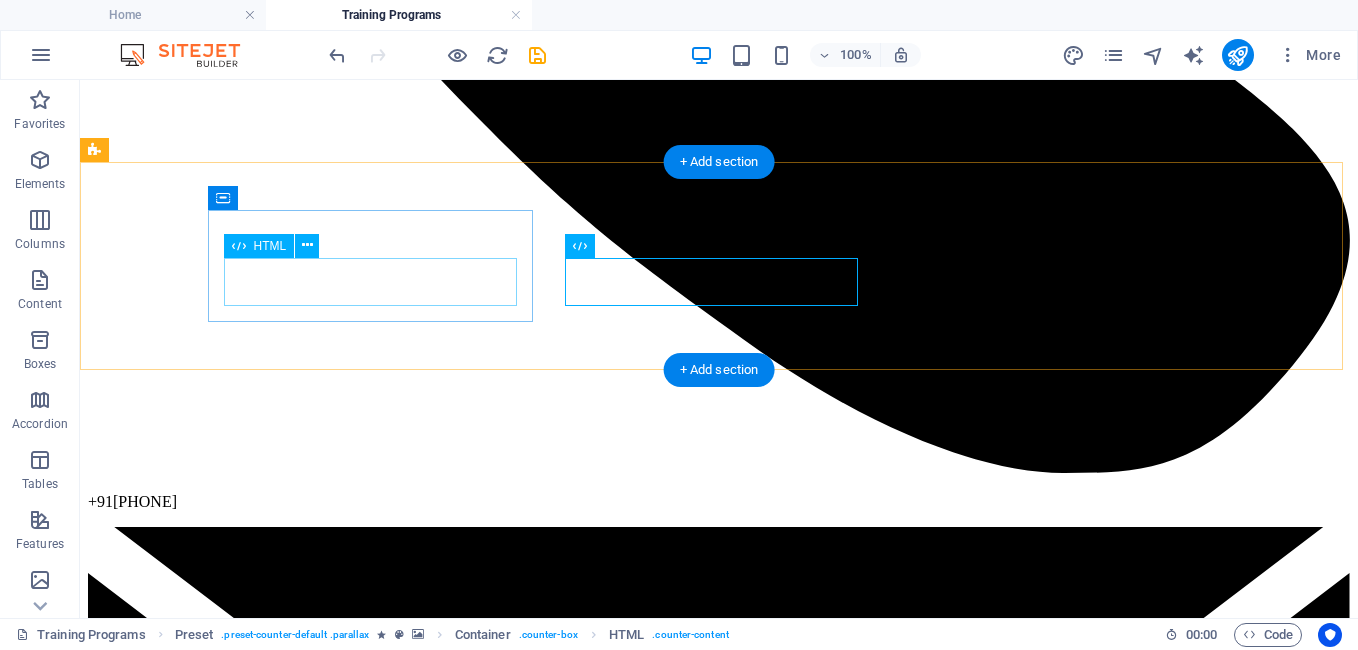 click on "11" at bounding box center [719, 14585] 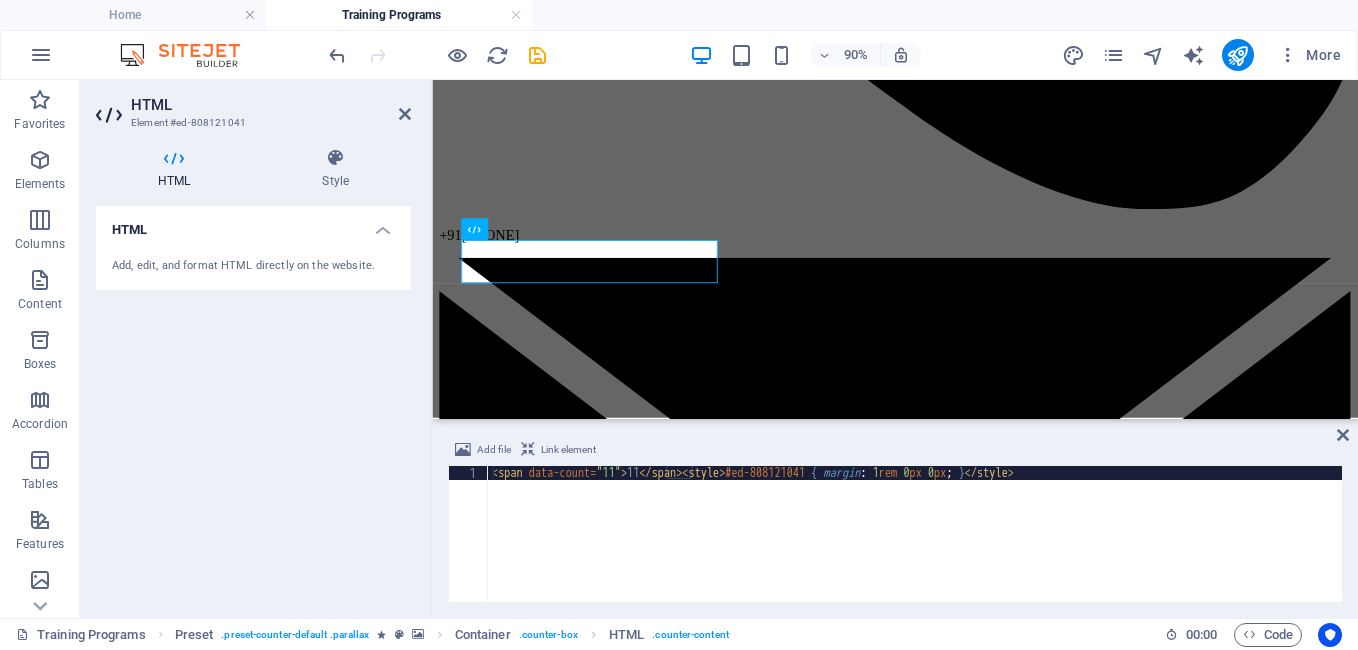 click on "< span   data-count = "11" > 11 </ span > < style > #ed-808121041   {   margin :   1 rem   0 px   0 px ;   } </ style >" at bounding box center (915, 548) 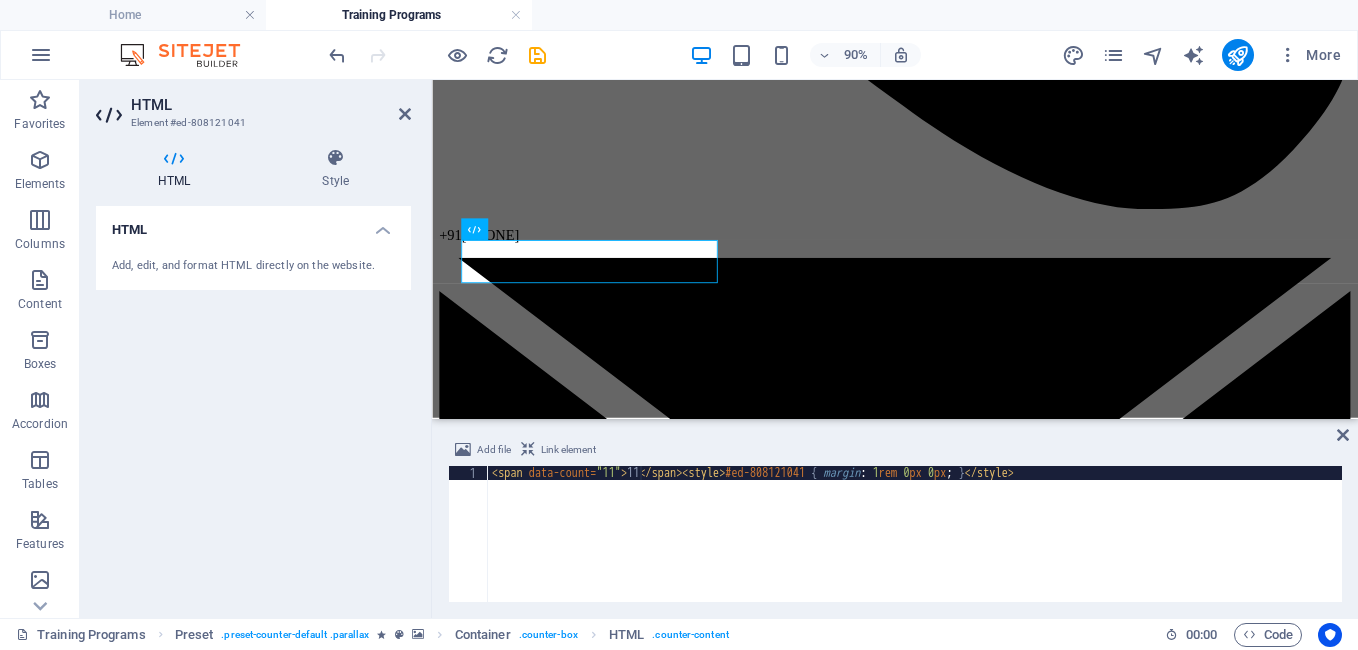 type on "<span data-count="11">+11</span><style>#ed-808121041 { margin: 1rem 0px 0px; }</style>" 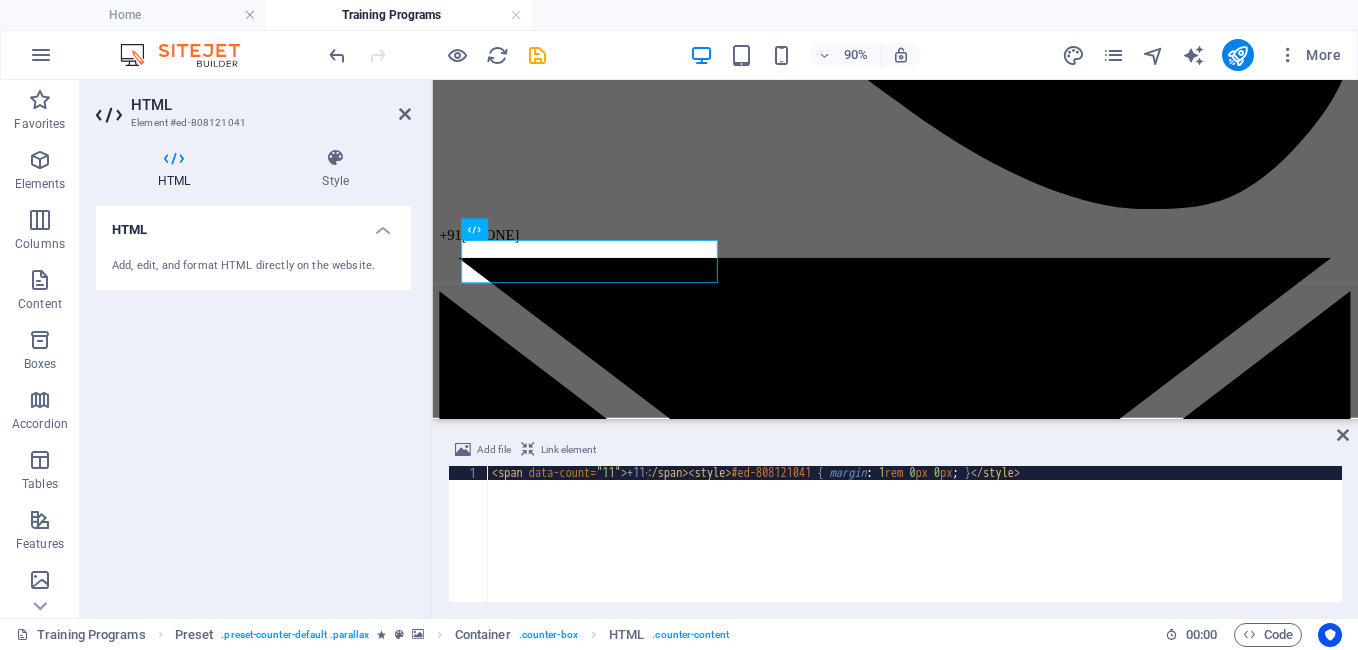 scroll, scrollTop: 0, scrollLeft: 12, axis: horizontal 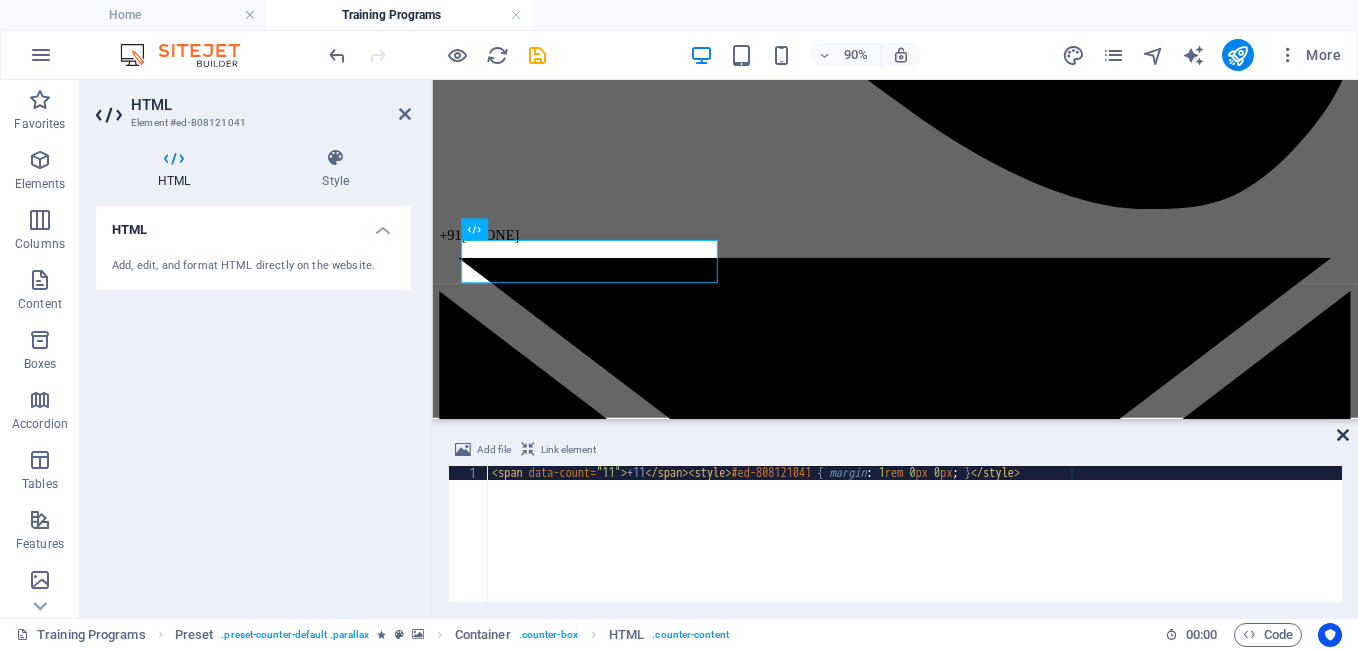 drag, startPoint x: 1257, startPoint y: 352, endPoint x: 1339, endPoint y: 432, distance: 114.56003 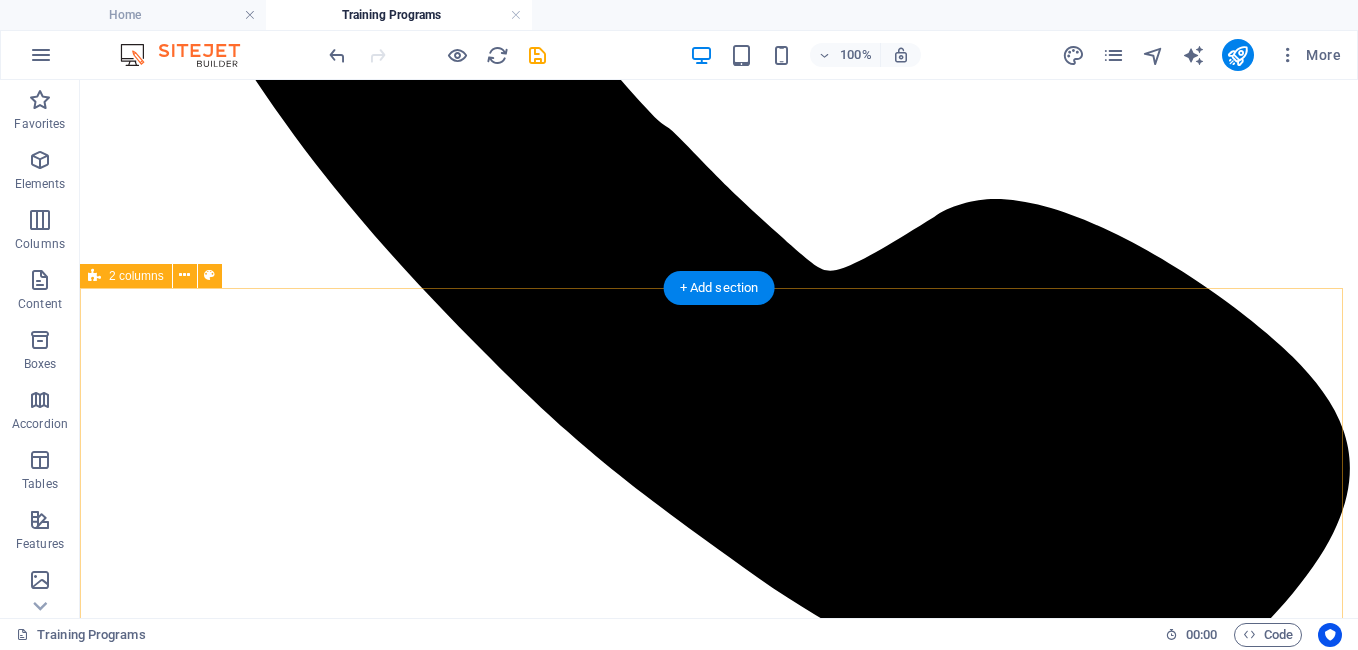 scroll, scrollTop: 1000, scrollLeft: 0, axis: vertical 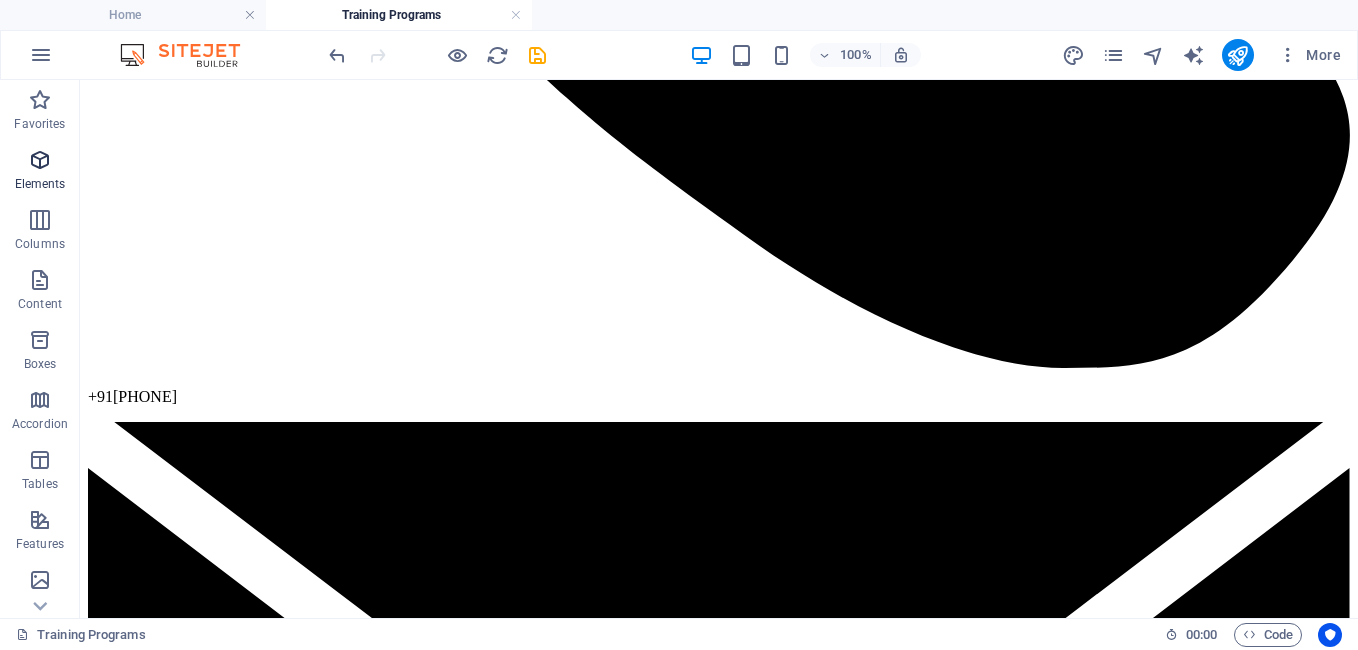 click at bounding box center [40, 160] 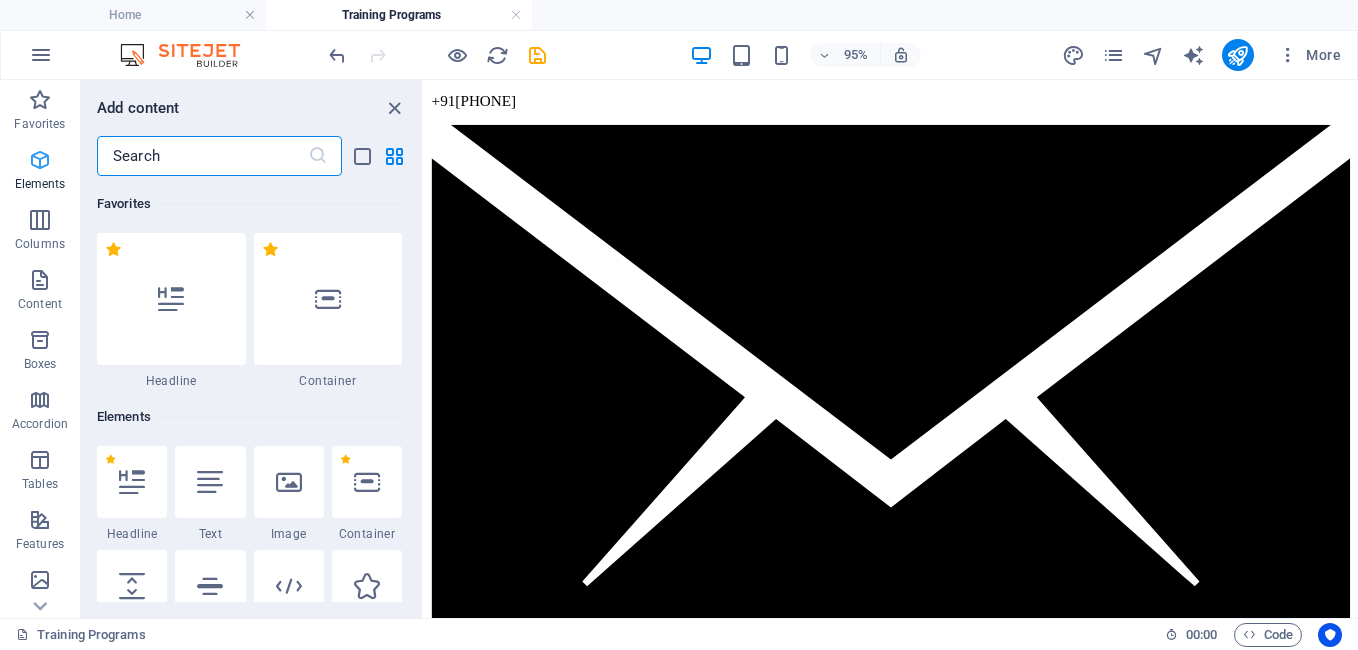 scroll, scrollTop: 213, scrollLeft: 0, axis: vertical 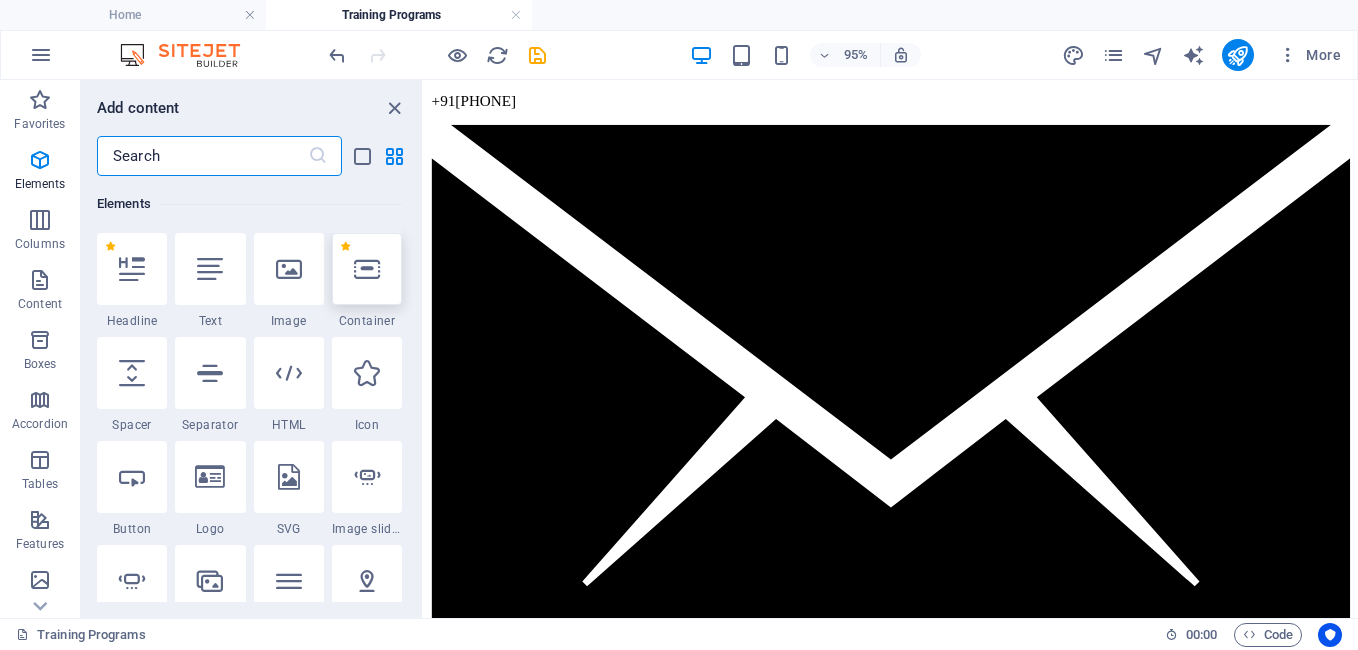 click at bounding box center (367, 269) 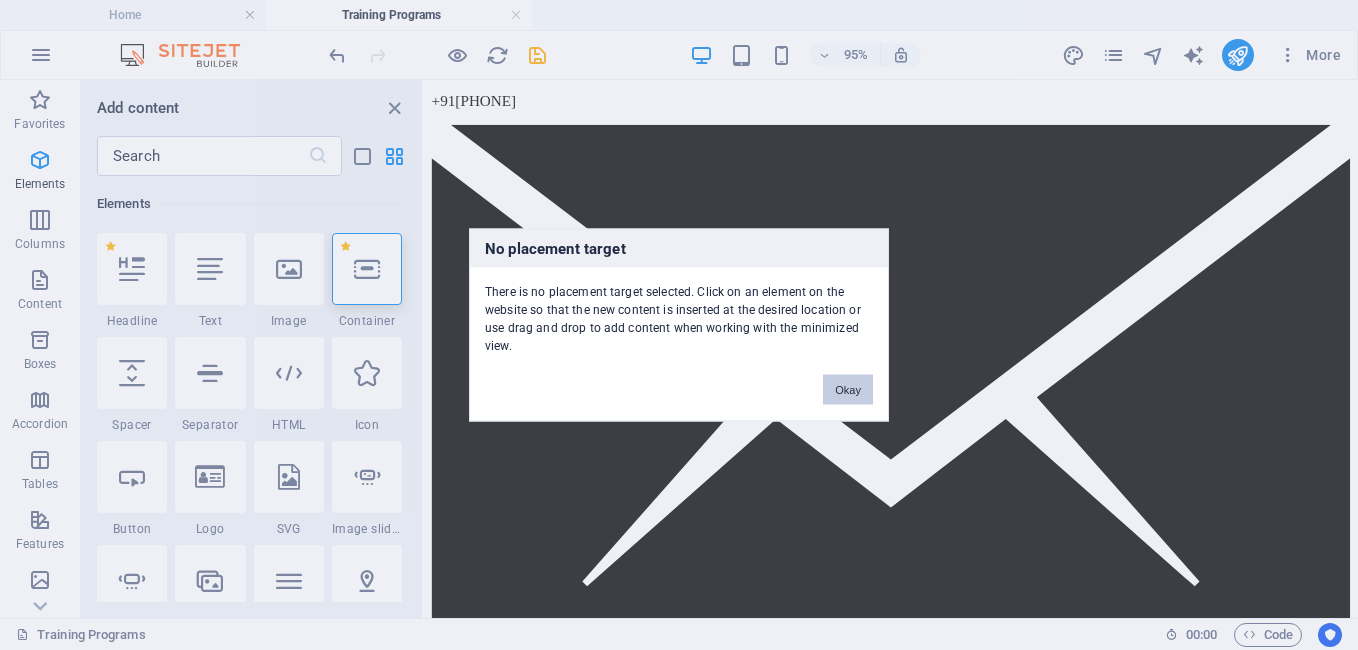 drag, startPoint x: 837, startPoint y: 395, endPoint x: 423, endPoint y: 326, distance: 419.7106 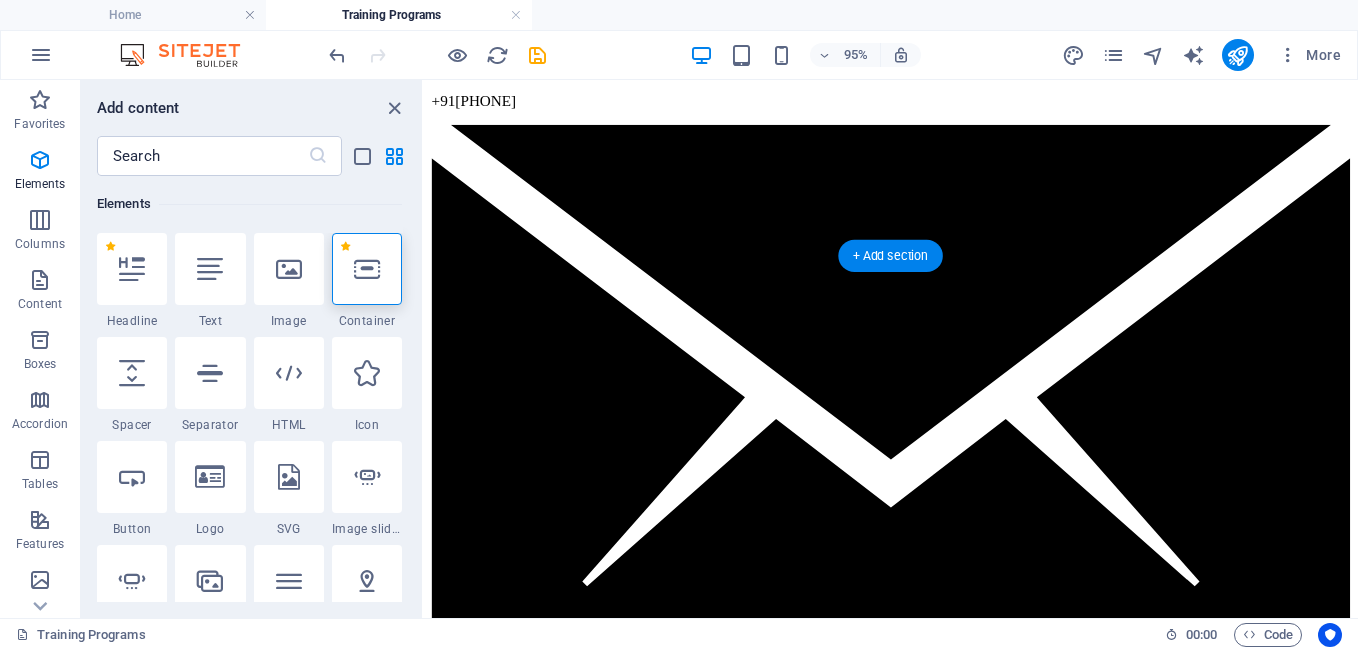 click at bounding box center (915, 11148) 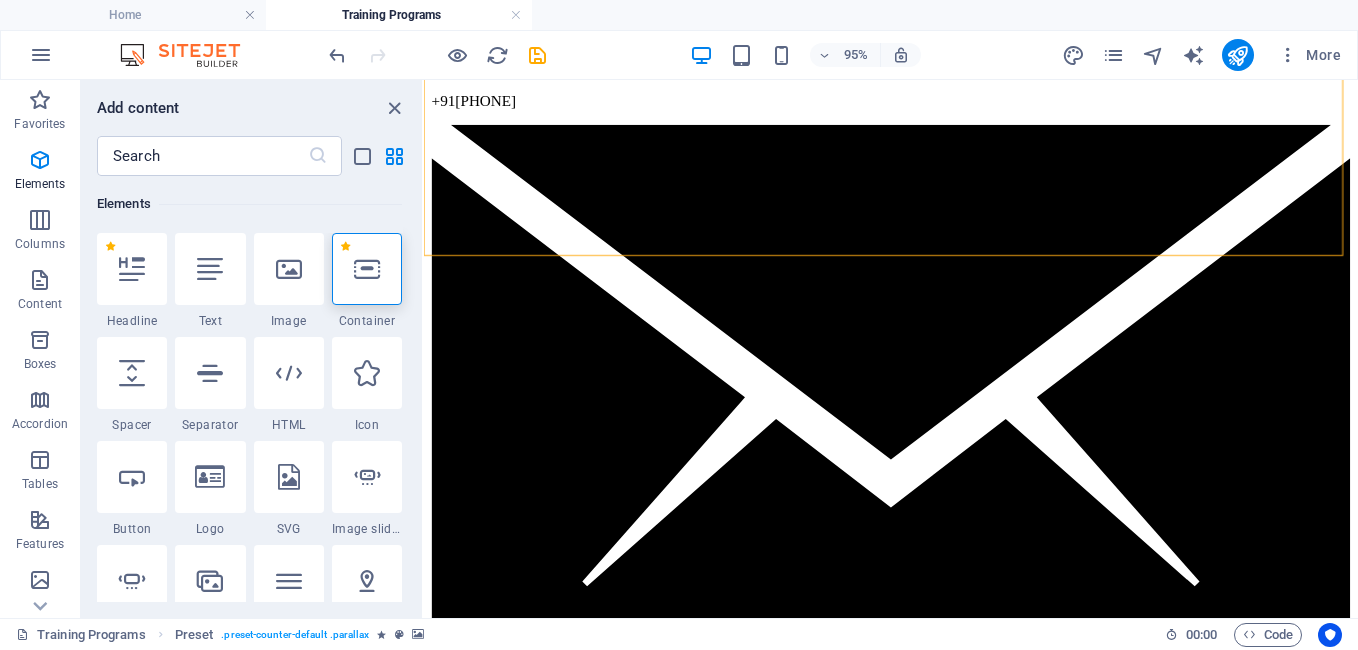click at bounding box center (367, 269) 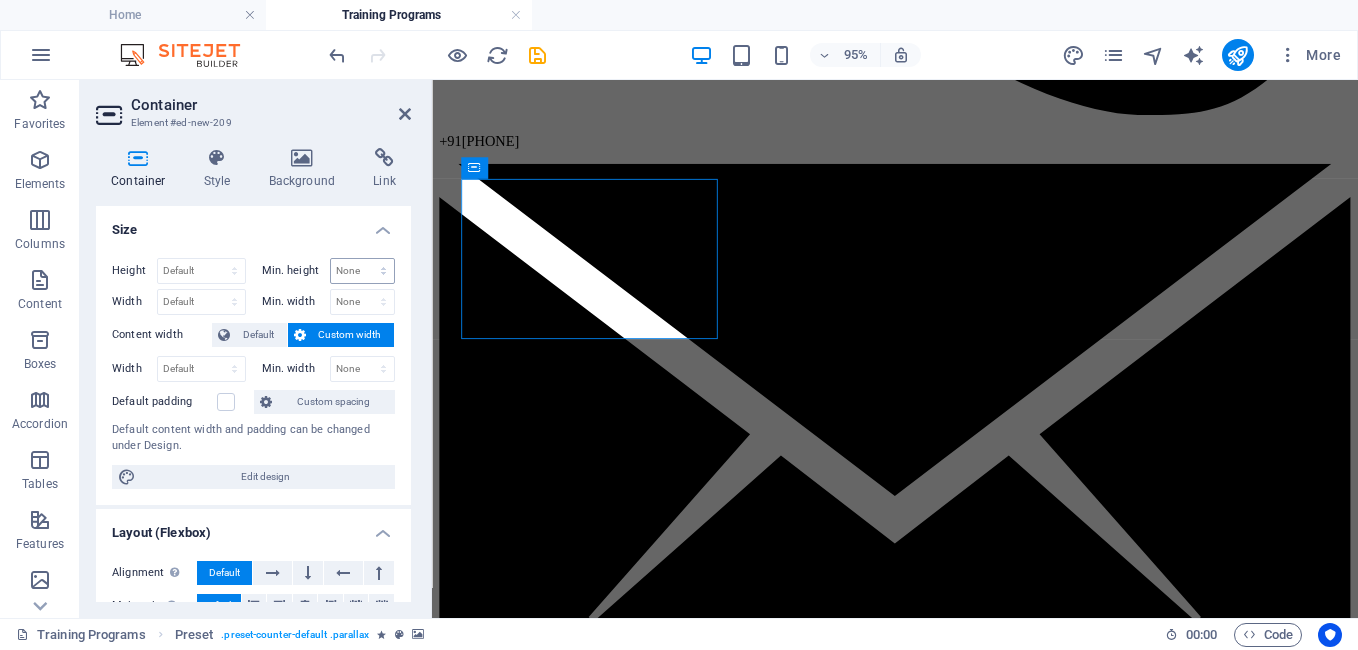 scroll, scrollTop: 931, scrollLeft: 0, axis: vertical 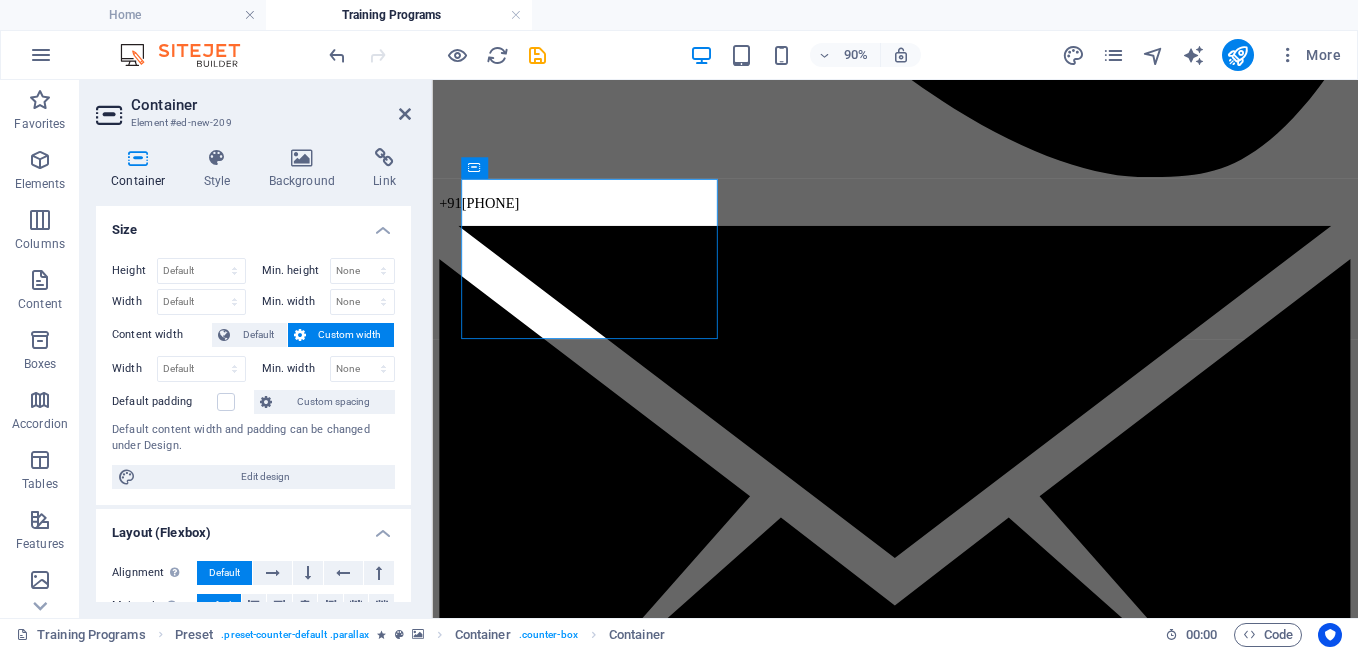 click at bounding box center (946, 11674) 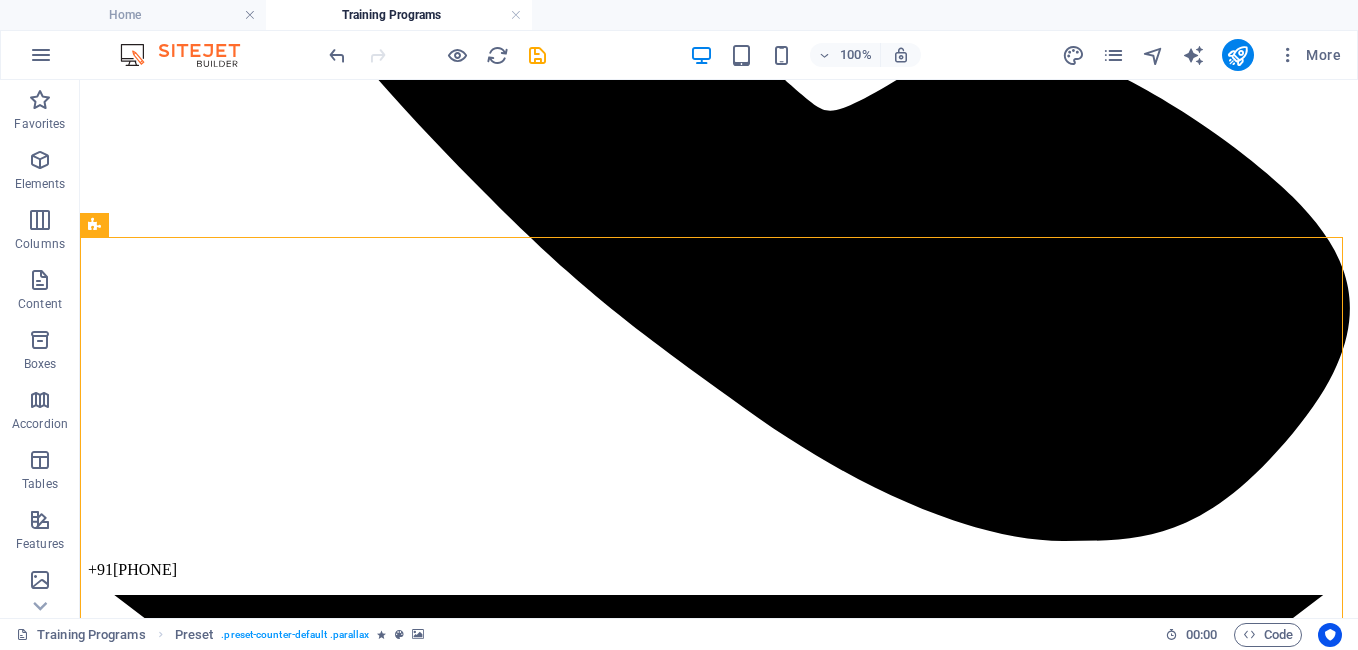 scroll, scrollTop: 820, scrollLeft: 0, axis: vertical 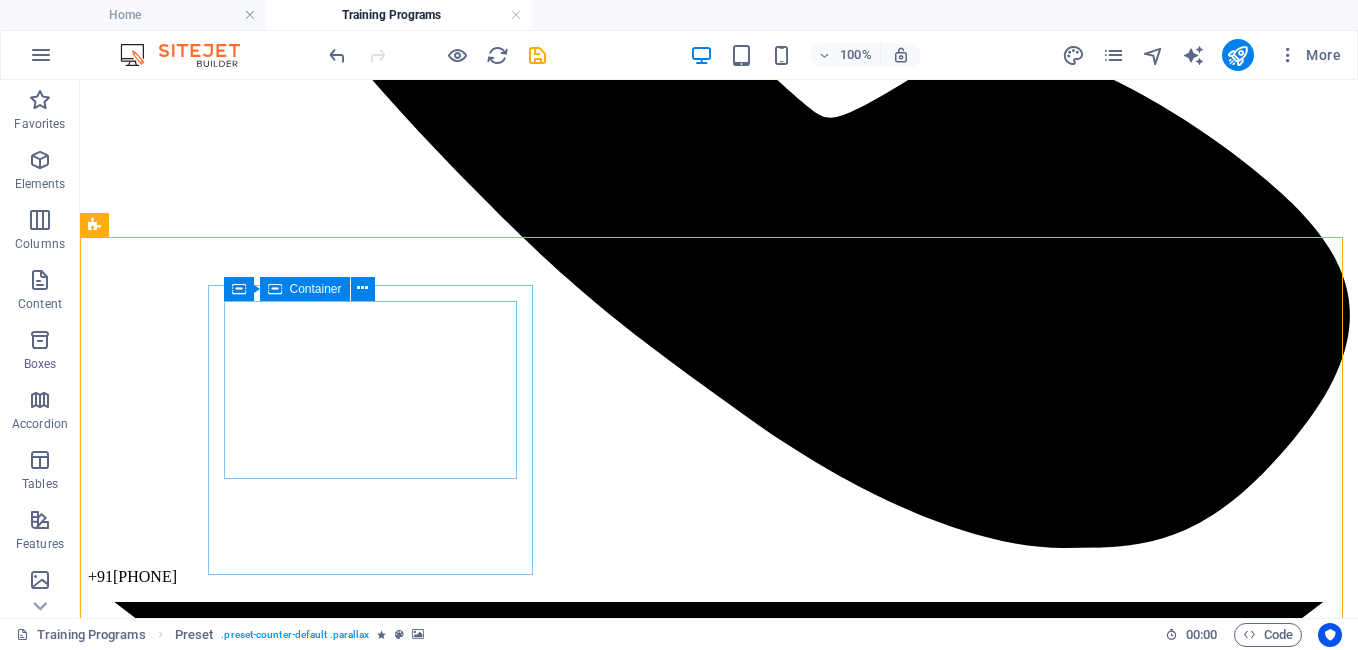 click on "Container" at bounding box center [316, 289] 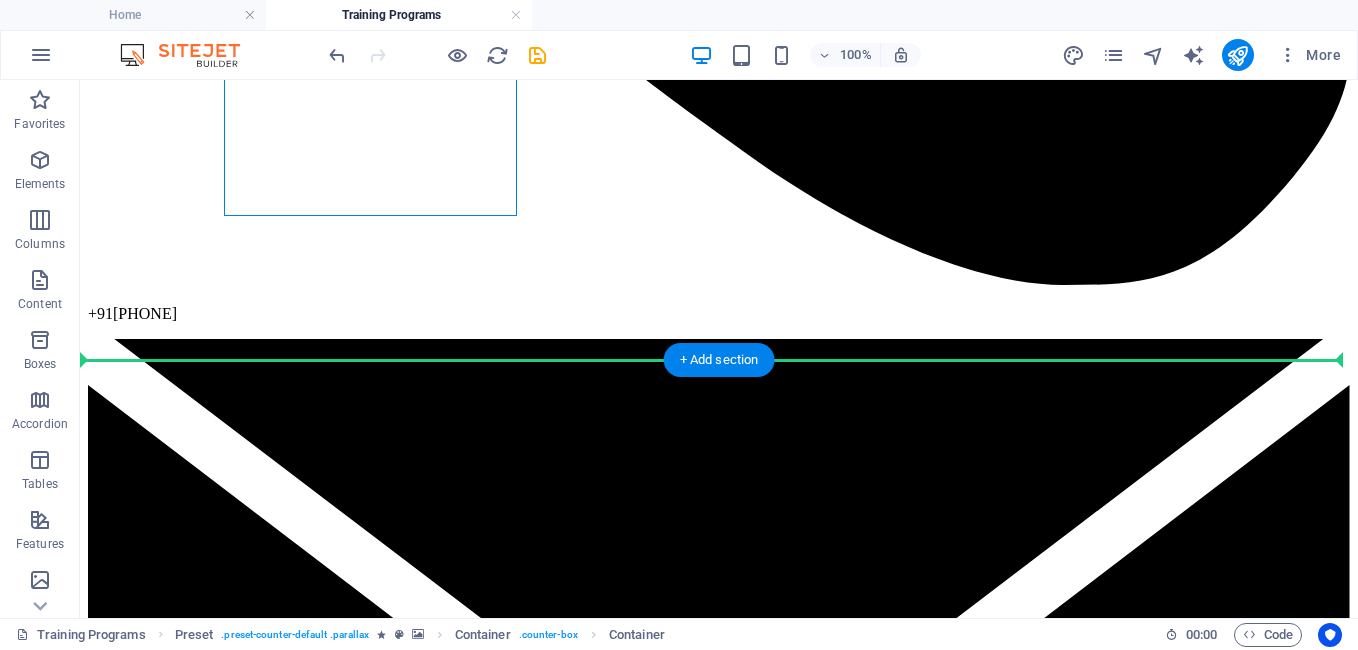 scroll, scrollTop: 1086, scrollLeft: 0, axis: vertical 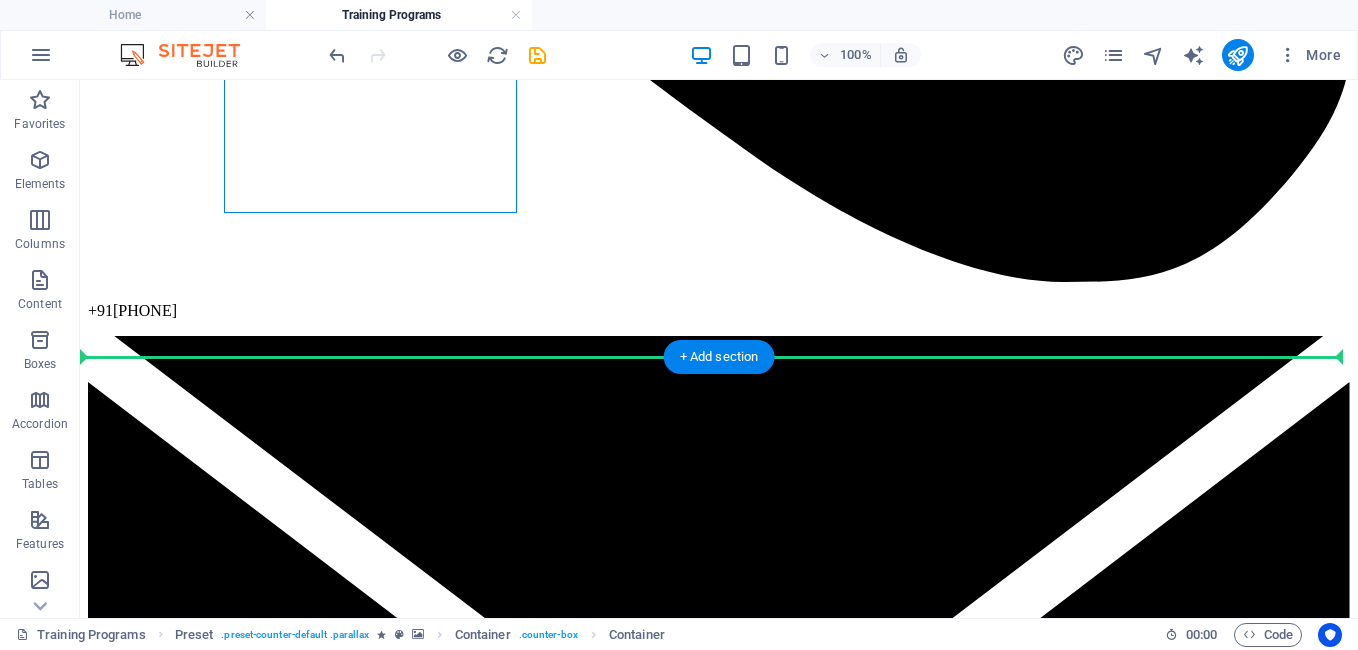 drag, startPoint x: 381, startPoint y: 368, endPoint x: 806, endPoint y: 358, distance: 425.11765 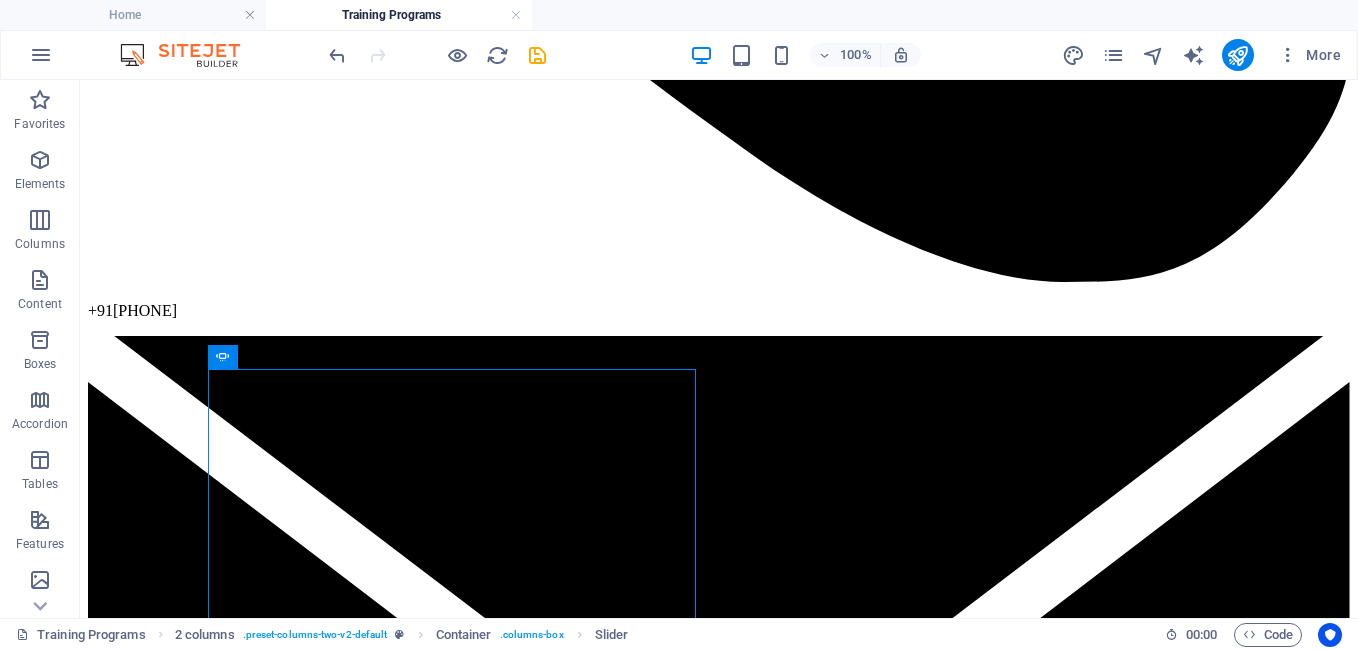 drag, startPoint x: 340, startPoint y: 438, endPoint x: 773, endPoint y: 284, distance: 459.57047 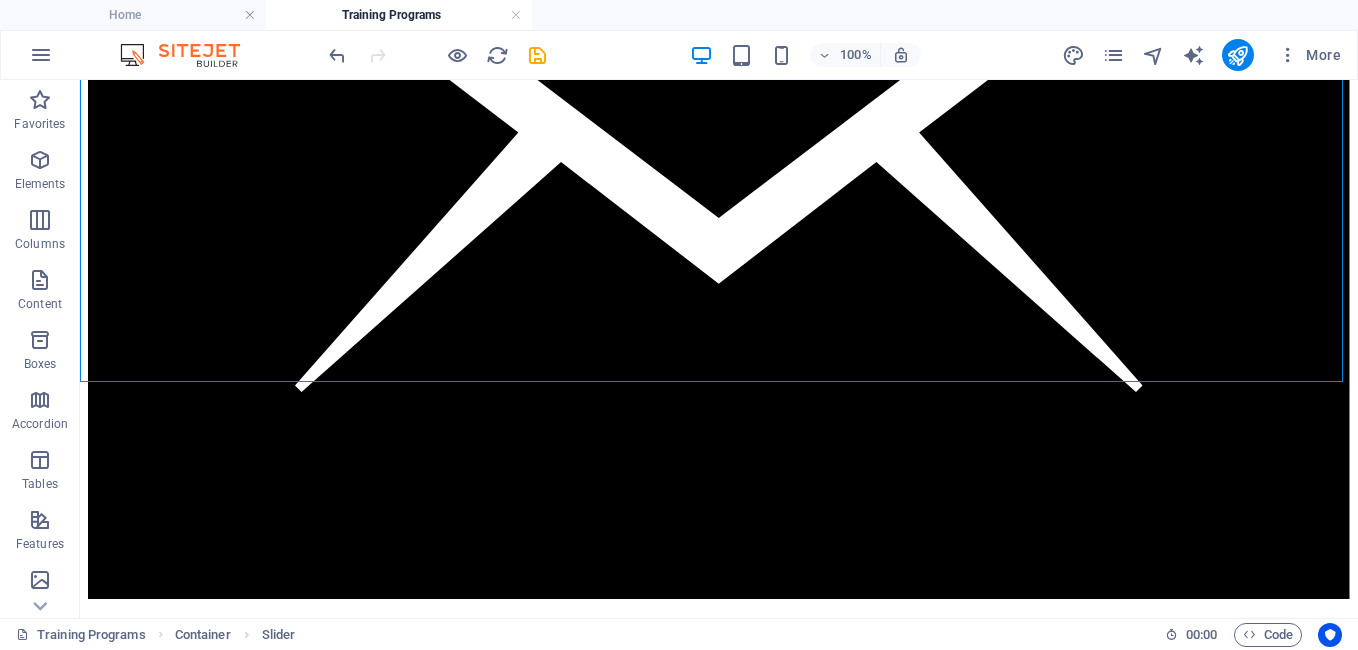 scroll, scrollTop: 1607, scrollLeft: 0, axis: vertical 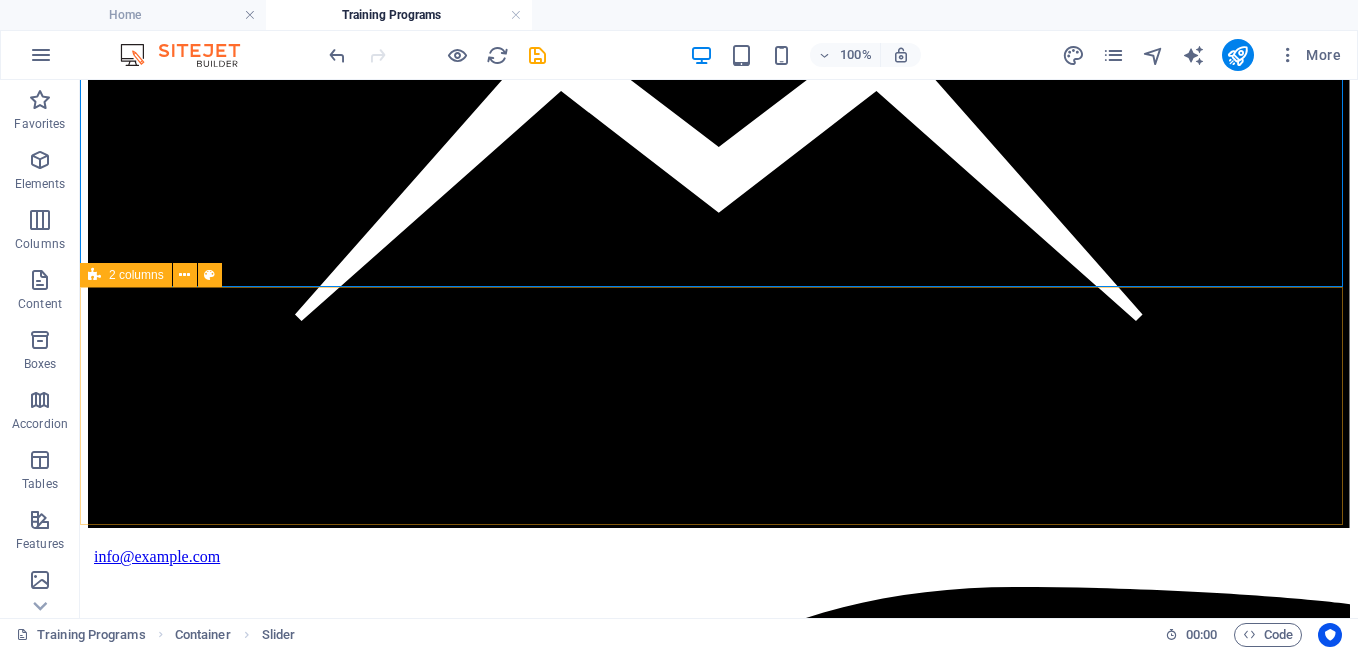 click on "2 columns" at bounding box center [136, 275] 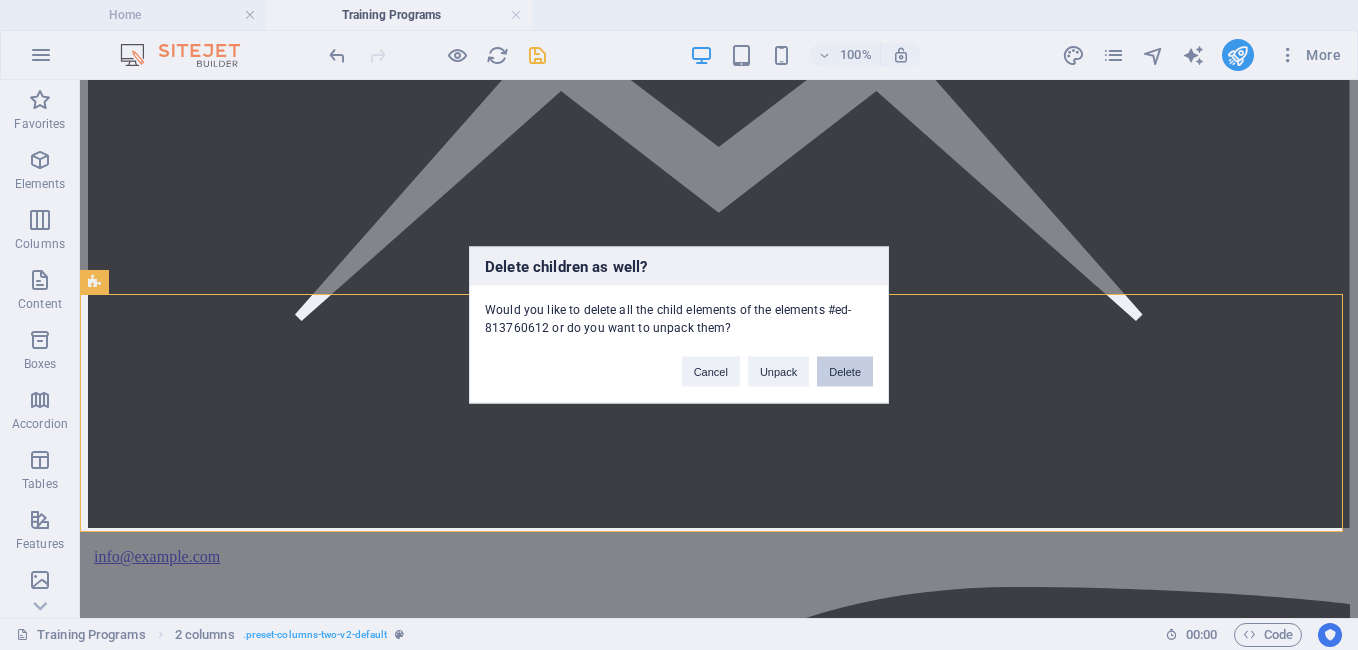 click on "Delete" at bounding box center [845, 372] 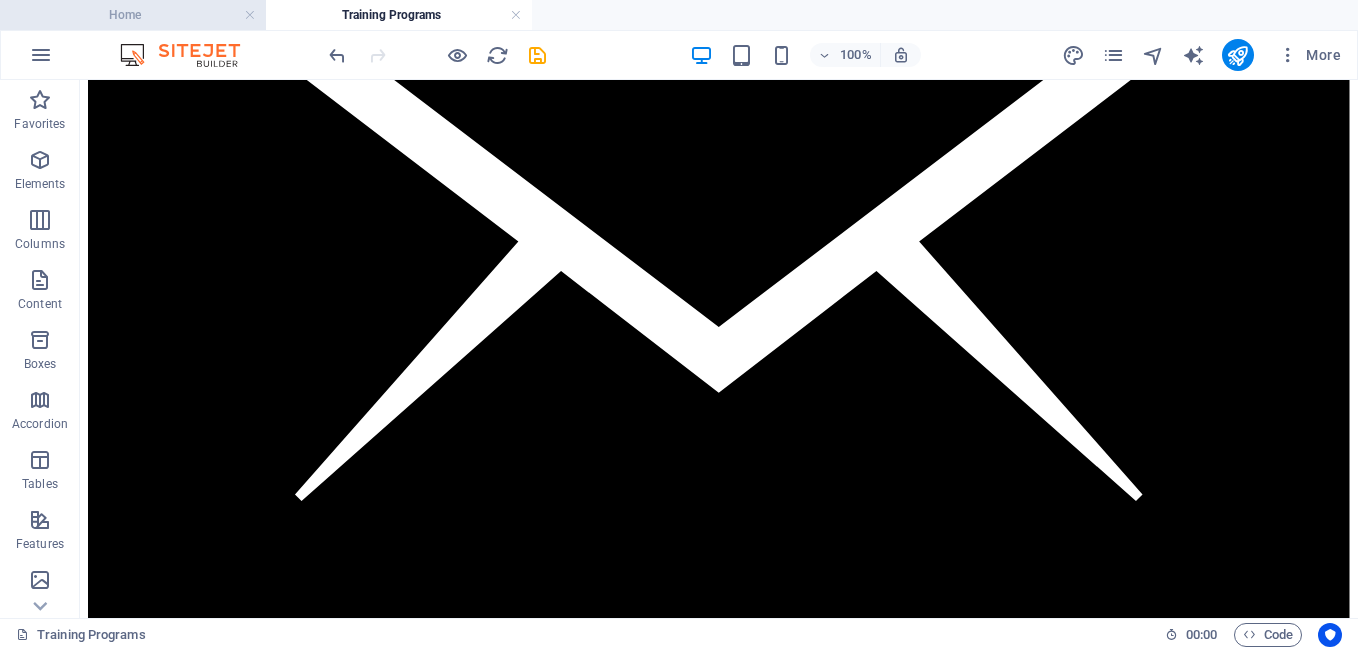 scroll, scrollTop: 1557, scrollLeft: 0, axis: vertical 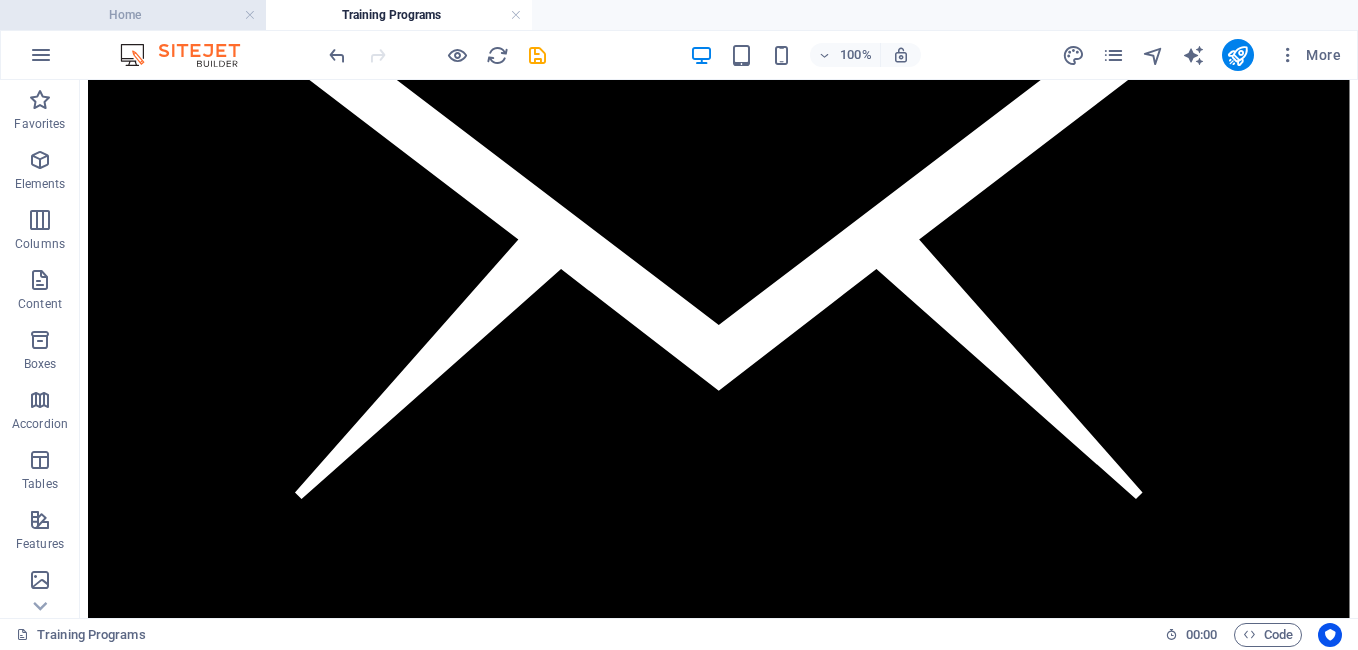 click on "Home" at bounding box center [133, 15] 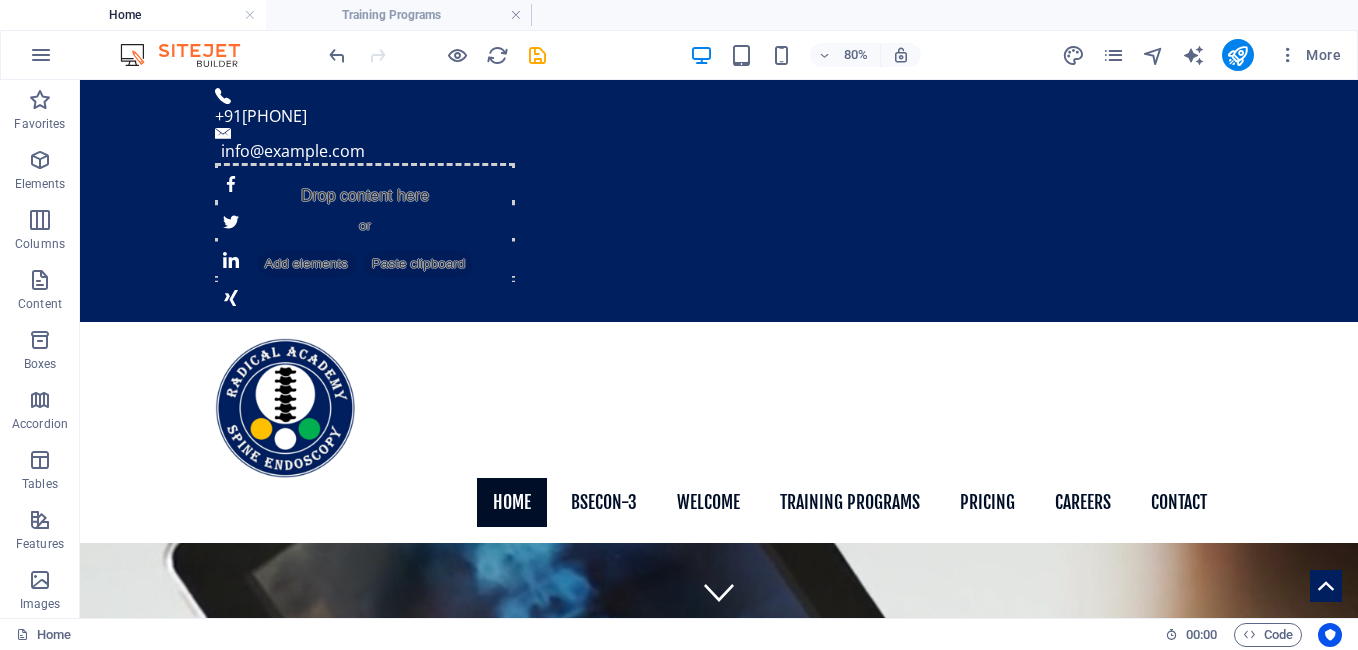 scroll, scrollTop: 0, scrollLeft: 0, axis: both 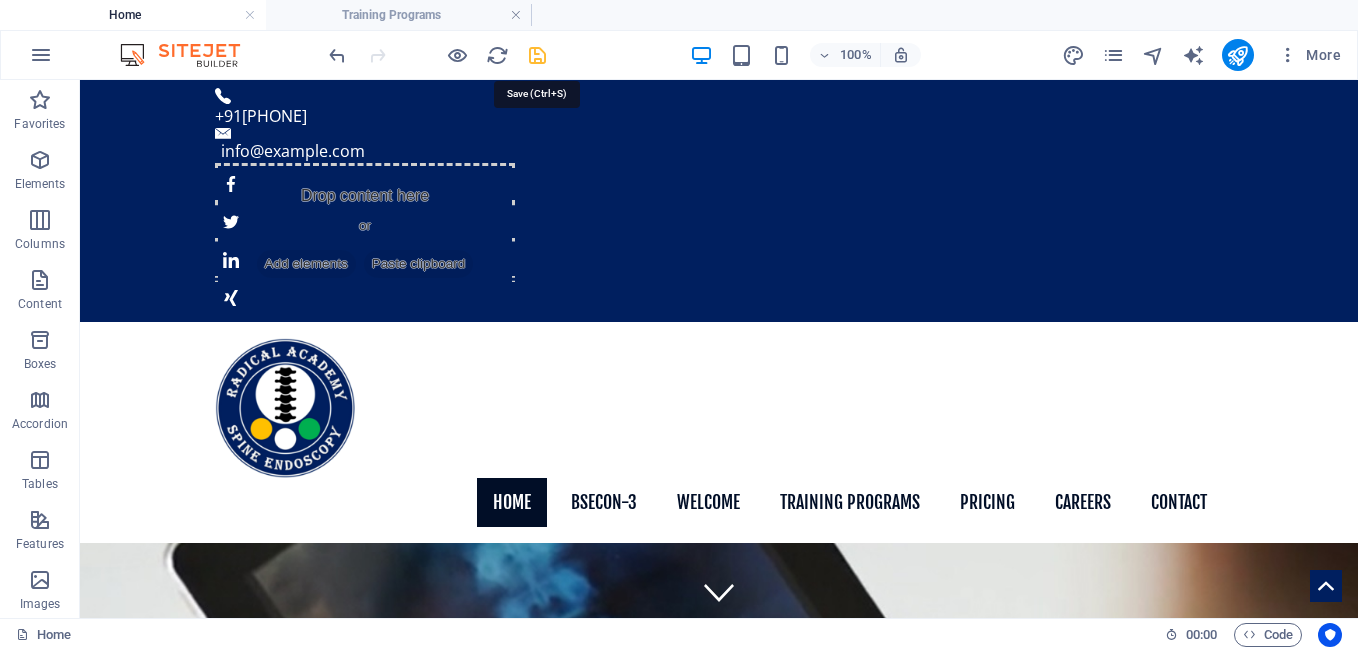 click at bounding box center [537, 55] 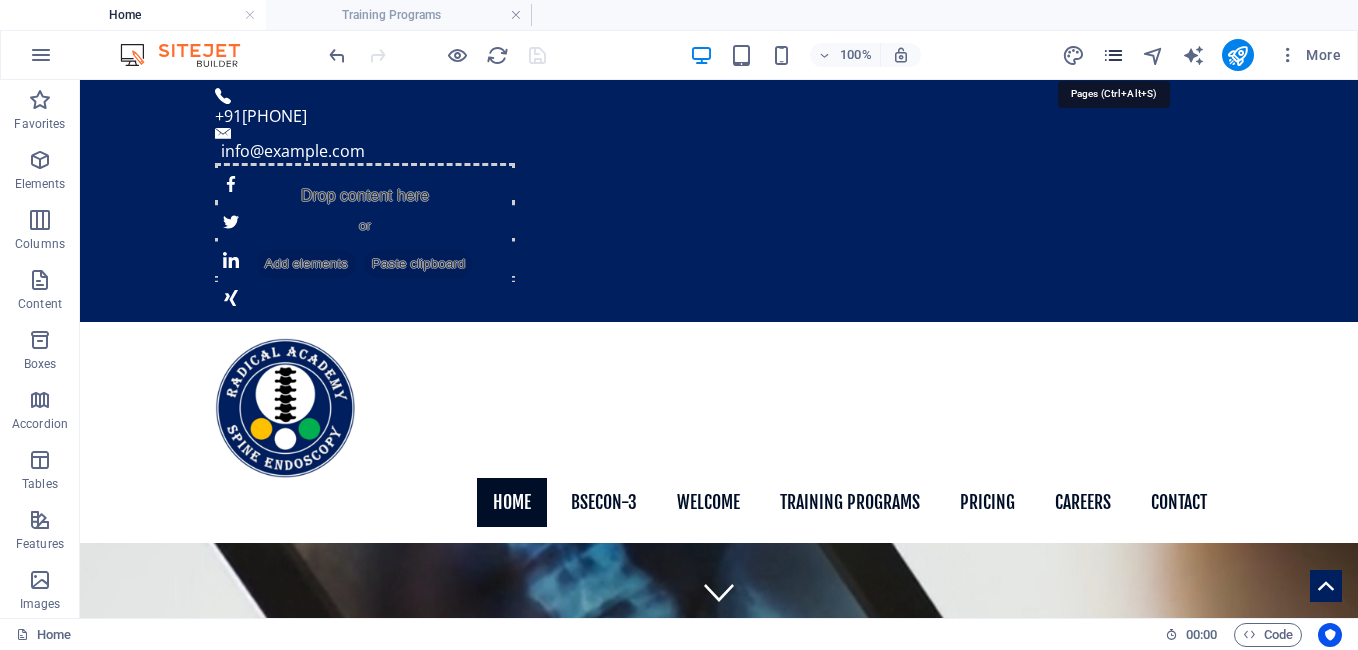 click at bounding box center (1113, 55) 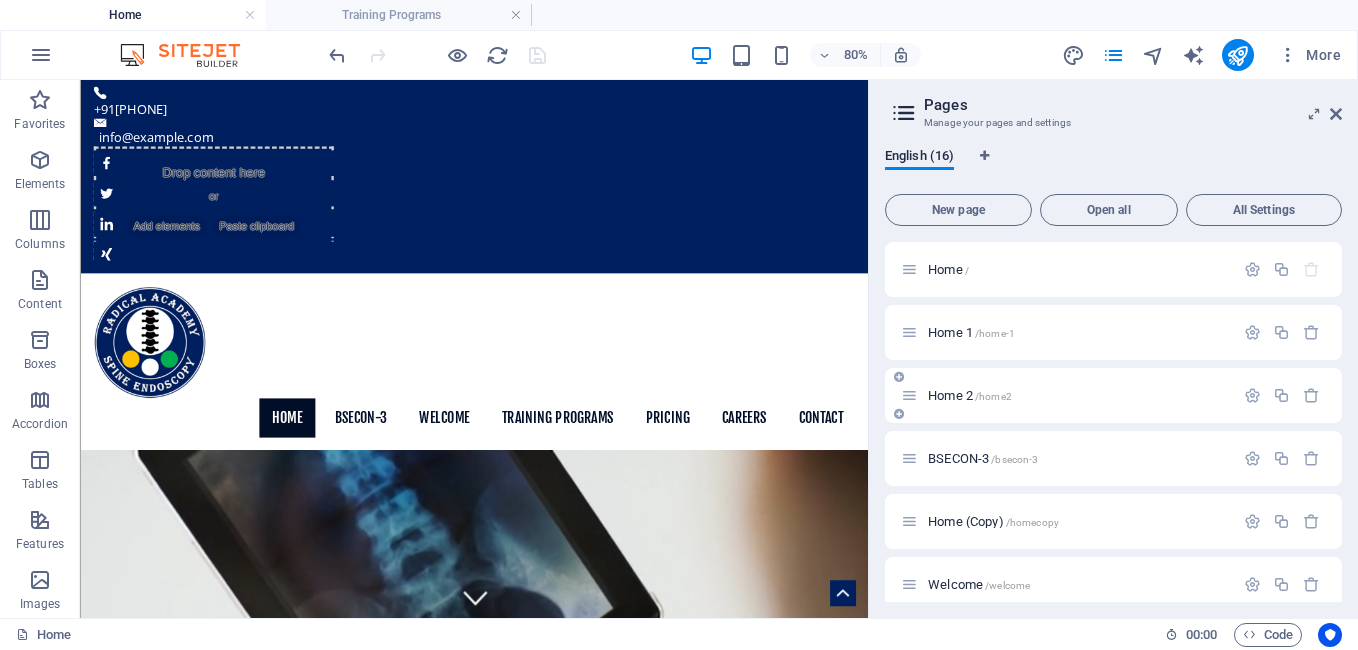 scroll, scrollTop: 333, scrollLeft: 0, axis: vertical 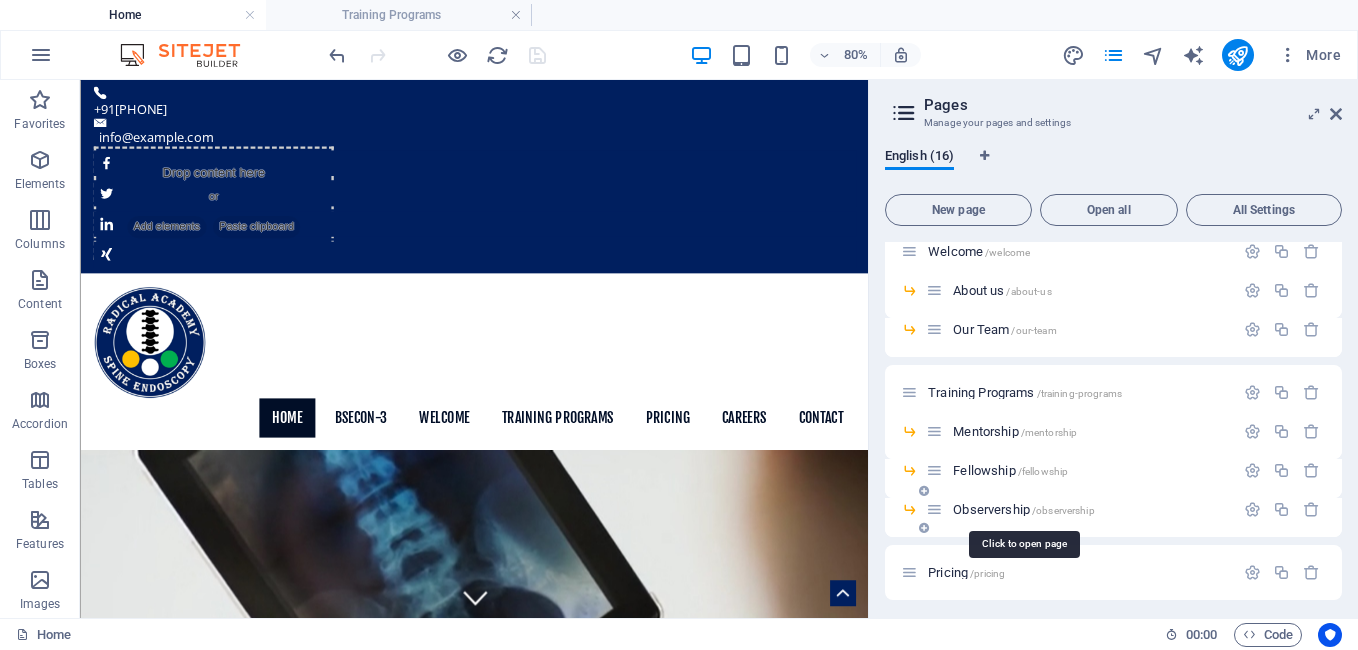 click on "Observership /observership" at bounding box center [1023, 509] 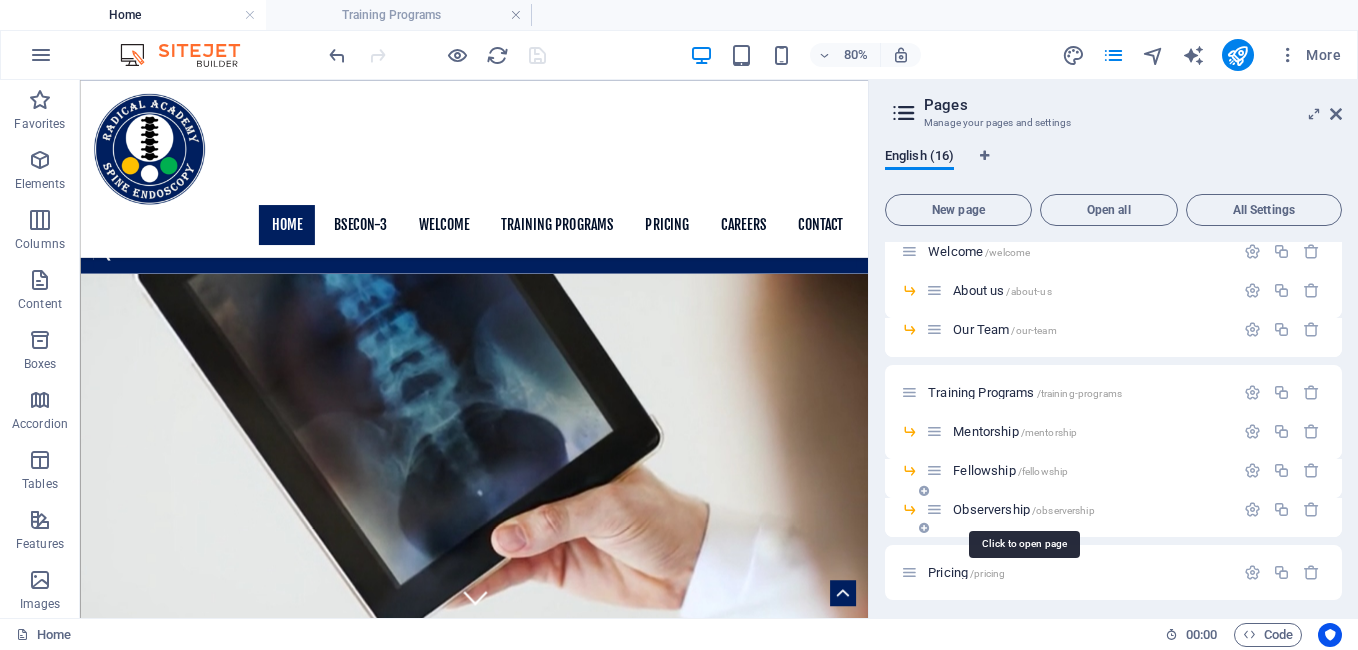 click on "Pricing /pricing" at bounding box center [1113, 572] 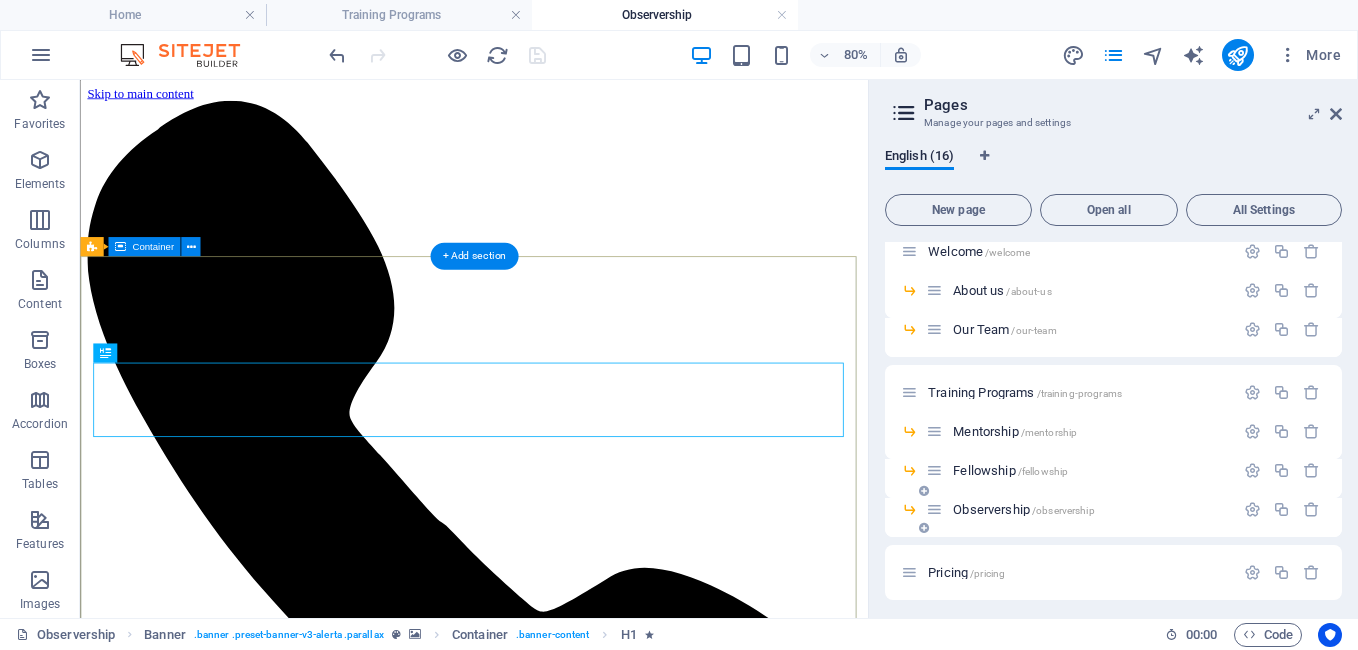scroll, scrollTop: 0, scrollLeft: 0, axis: both 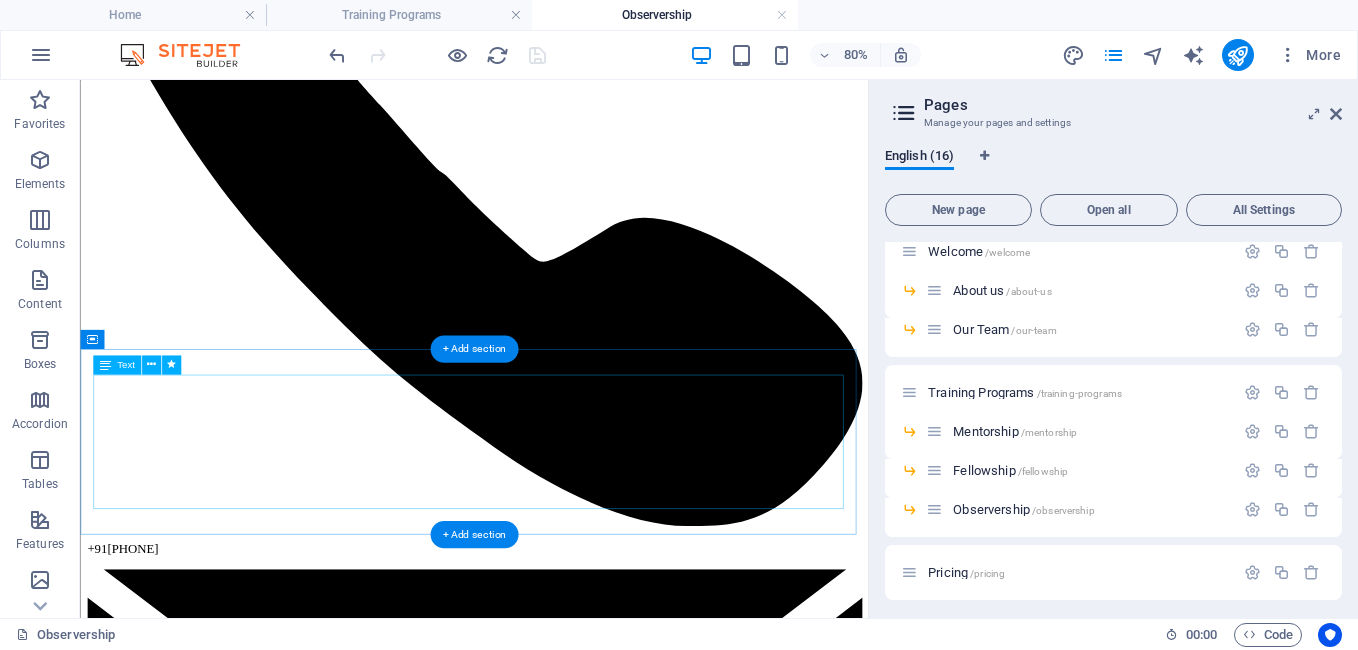 click on "RASE INDIA is committed to advancing spinal surgery by promoting safe and effective techniques across various spinal pathologies. Recognizing the need for enhanced training beyond traditional orthopedics and neurosurgery, it advocates for specialized training in advanced methodologies. This focus on specialization improves expertise, patient outcomes, and practice efficiency.  RASE INDIA fosters continuous learning to equip surgeons with essential skills in this critical field, benefiting both practitioners and patients. Discover how these advancements can transform your approach to spinal care." at bounding box center [572, 8513] 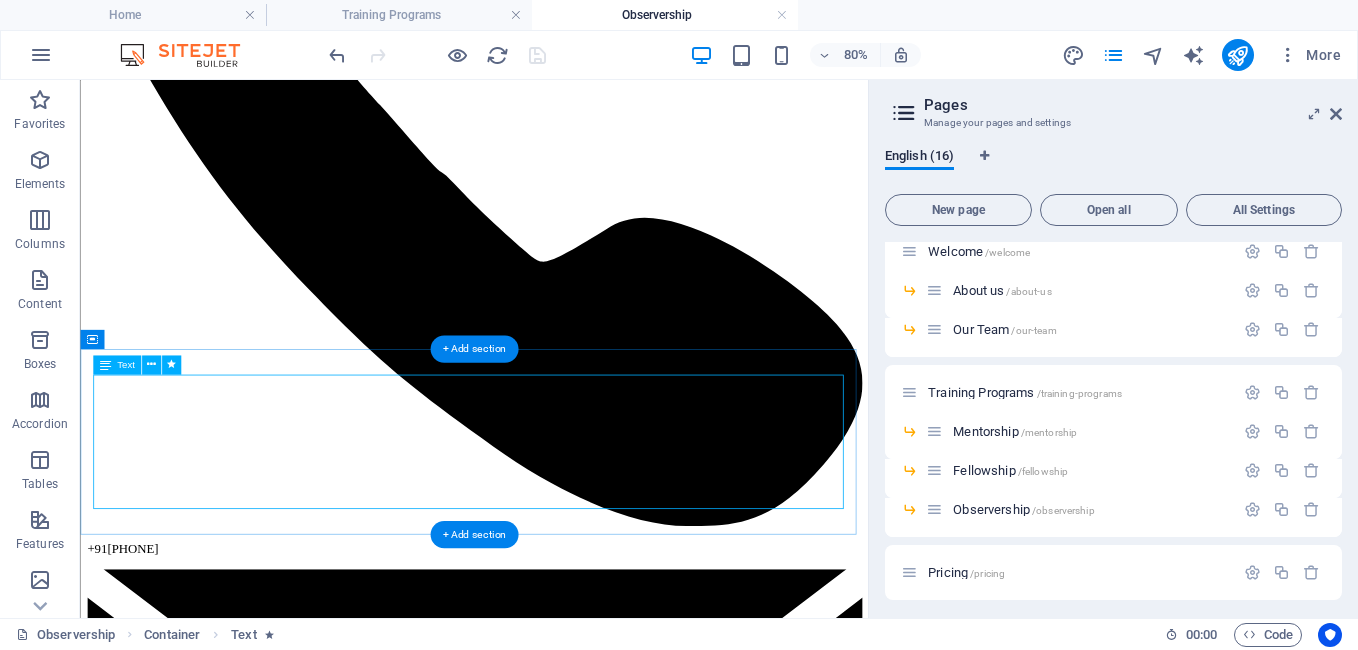 click on "RASE INDIA is committed to advancing spinal surgery by promoting safe and effective techniques across various spinal pathologies. Recognizing the need for enhanced training beyond traditional orthopedics and neurosurgery, it advocates for specialized training in advanced methodologies. This focus on specialization improves expertise, patient outcomes, and practice efficiency.  RASE INDIA fosters continuous learning to equip surgeons with essential skills in this critical field, benefiting both practitioners and patients. Discover how these advancements can transform your approach to spinal care." at bounding box center [572, 8513] 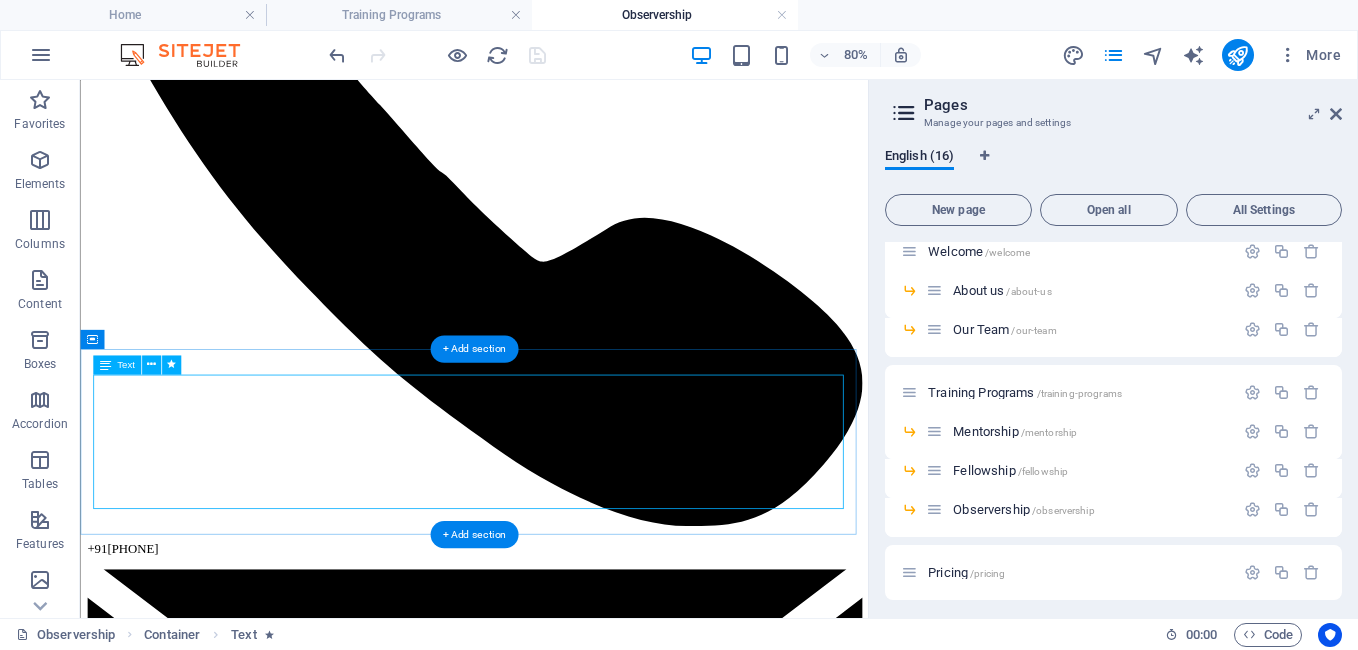 click on "RASE INDIA is committed to advancing spinal surgery by promoting safe and effective techniques across various spinal pathologies. Recognizing the need for enhanced training beyond traditional orthopedics and neurosurgery, it advocates for specialized training in advanced methodologies. This focus on specialization improves expertise, patient outcomes, and practice efficiency.  RASE INDIA fosters continuous learning to equip surgeons with essential skills in this critical field, benefiting both practitioners and patients. Discover how these advancements can transform your approach to spinal care." at bounding box center [572, 8513] 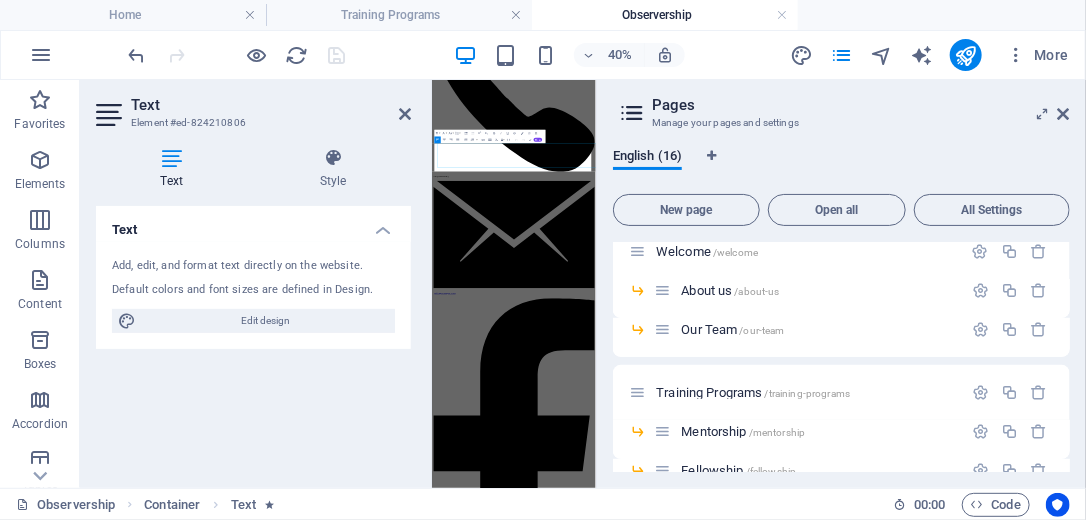 click on "Pages Manage your pages and settings English (16) New page Open all All Settings Home / Home 1 /home-1 Home 2 /home2 BSECON-3 /bsecon-3 Home (Copy) /homecopy Welcome /welcome About us /about-us Our Team /our-team Training Programs /training-programs Mentorship /mentorship Fellowship /fellowship Observership /observership Pricing /pricing Careers /careers Contact /contact New page /new-page" at bounding box center [841, 284] 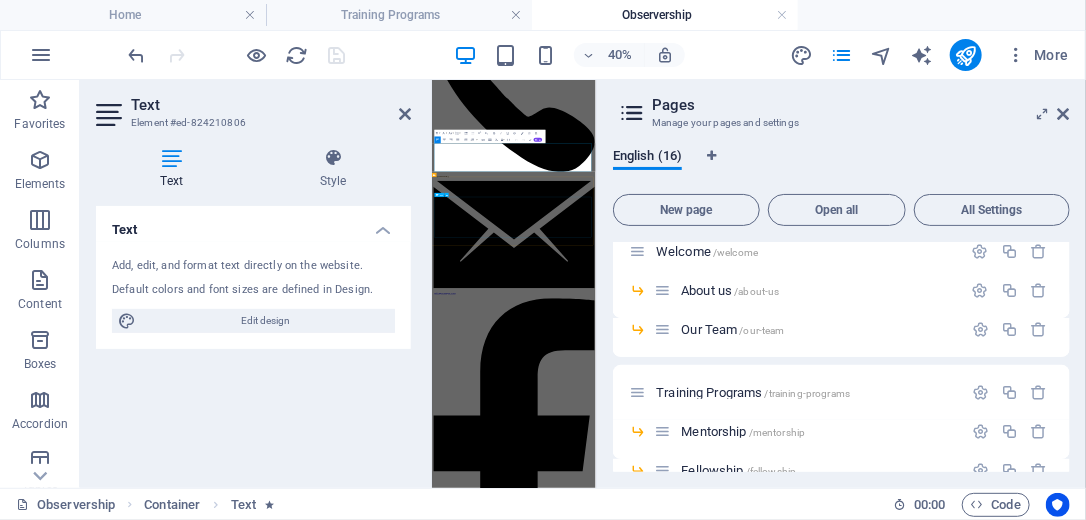 scroll, scrollTop: 430, scrollLeft: 0, axis: vertical 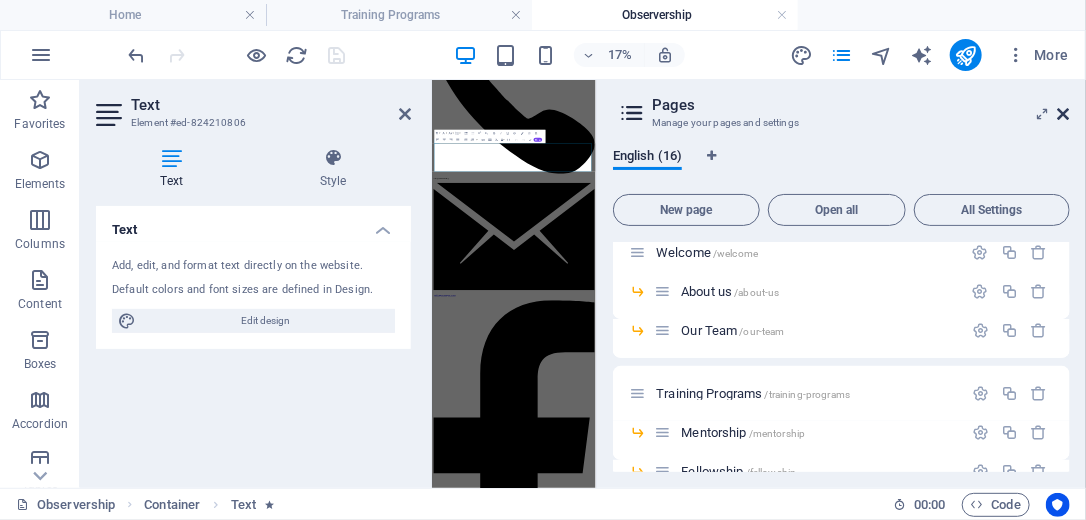 drag, startPoint x: 99, startPoint y: 253, endPoint x: 1064, endPoint y: 112, distance: 975.24664 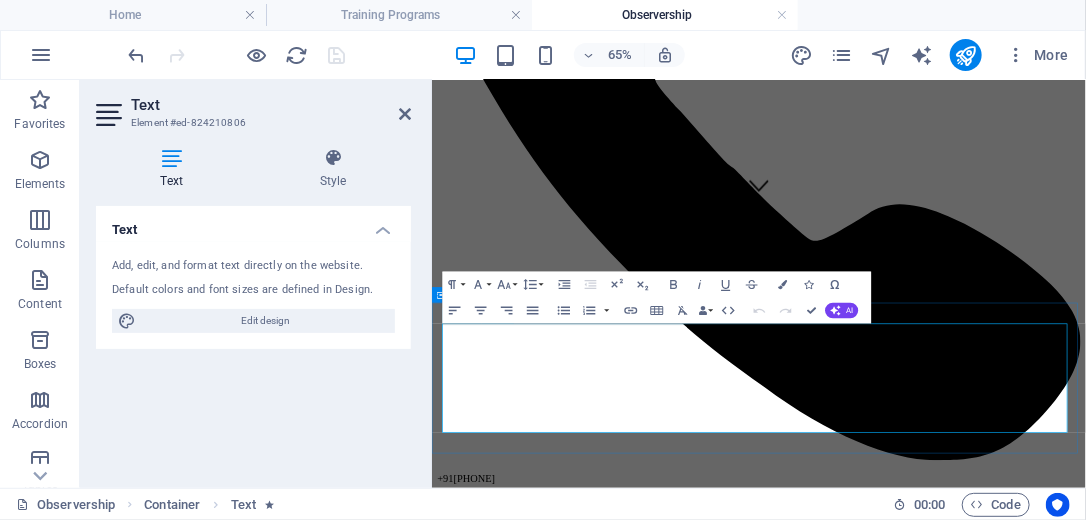 click at bounding box center (934, 9912) 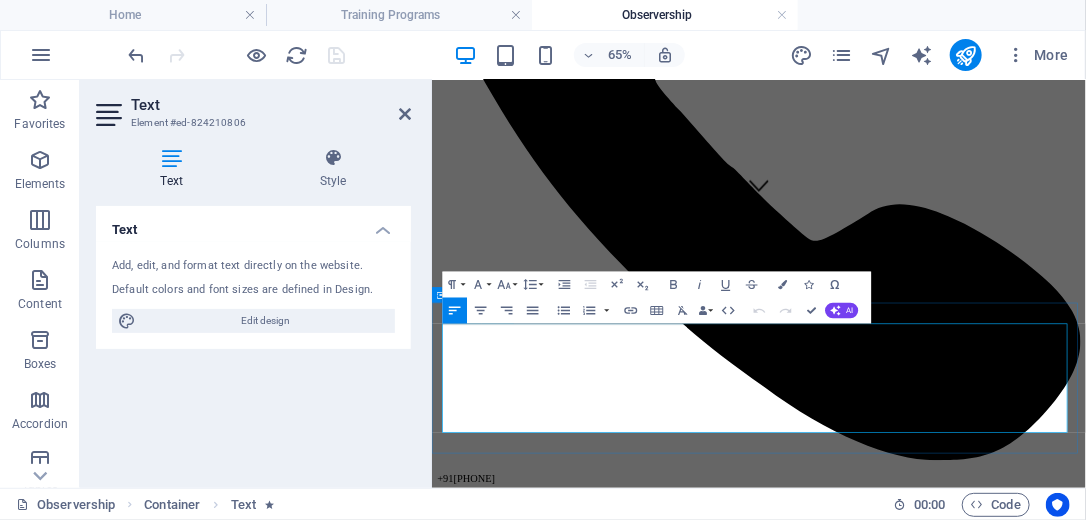 click at bounding box center [934, 9912] 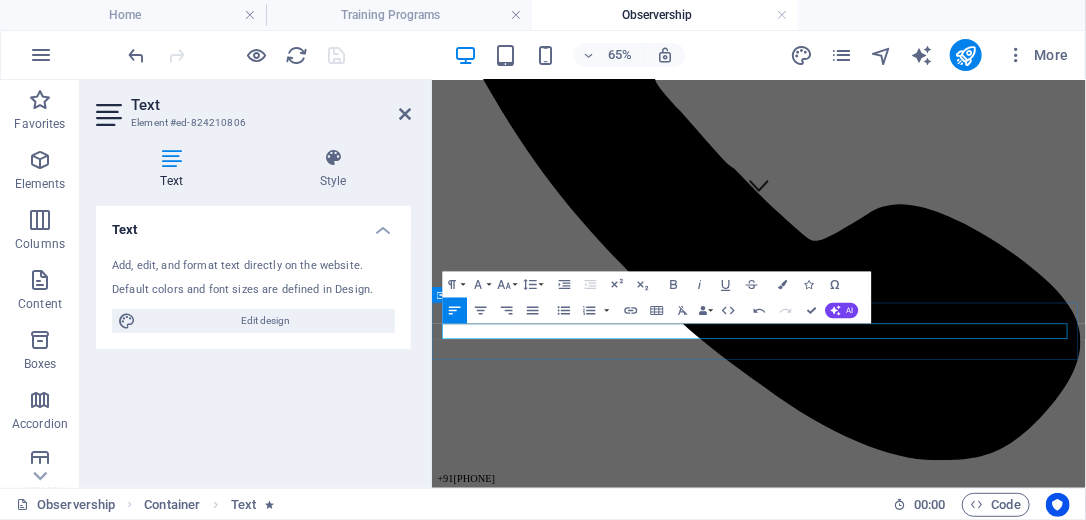 click on "RASE INDIA  conducts observership programs on regular basis." at bounding box center (934, 8586) 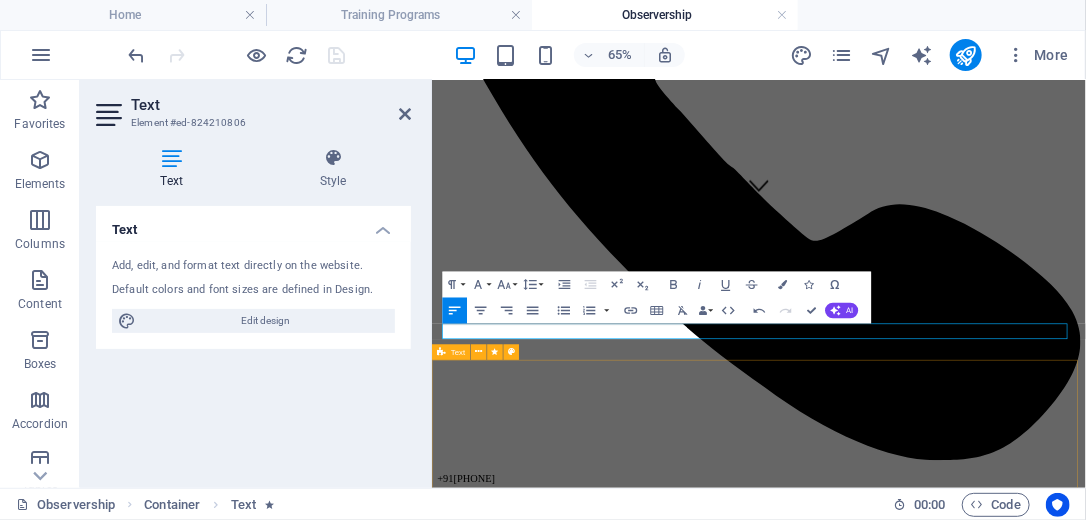 click on "Unique Features of Fellowship Program RASE INDIA has designed this fellowship program to equip fellows with the skills necessary for patient selection across various types of surgery, as well as understanding potential outcomes and complications. This fellowship provides an opportunity for fellows to master the art and science of spinal surgery, transforming them into exceptional spine surgeons who are skilled, professional, and committed to academic excellence. Fellows will learn to assess patients with diverse spinal pathologies and will be trained to make informed decisions about whether conservative or operative treatment is appropriate. Throughout the program, fellows will encounter a wide range of spinal conditions and will receive hands-on surgical training under expert supervision and guidance. Fellows will gain practical experience by performing essential spinal procedures such as Kyphoplasty, Vertebroplasty, Microdiscectomy, Spinal blocks, Pedicle screw instrumentation, and Spine endoscopy." at bounding box center [934, 8756] 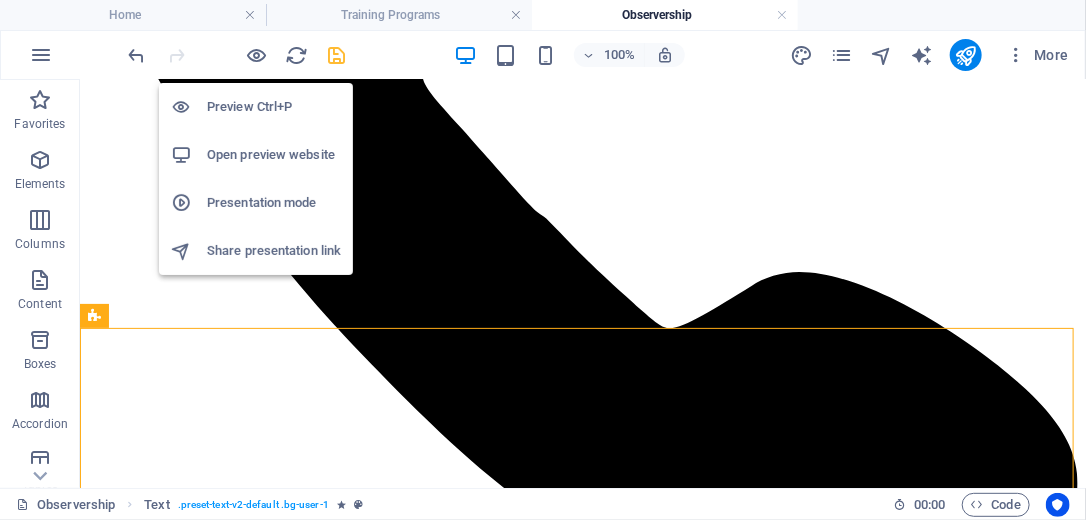 scroll, scrollTop: 613, scrollLeft: 0, axis: vertical 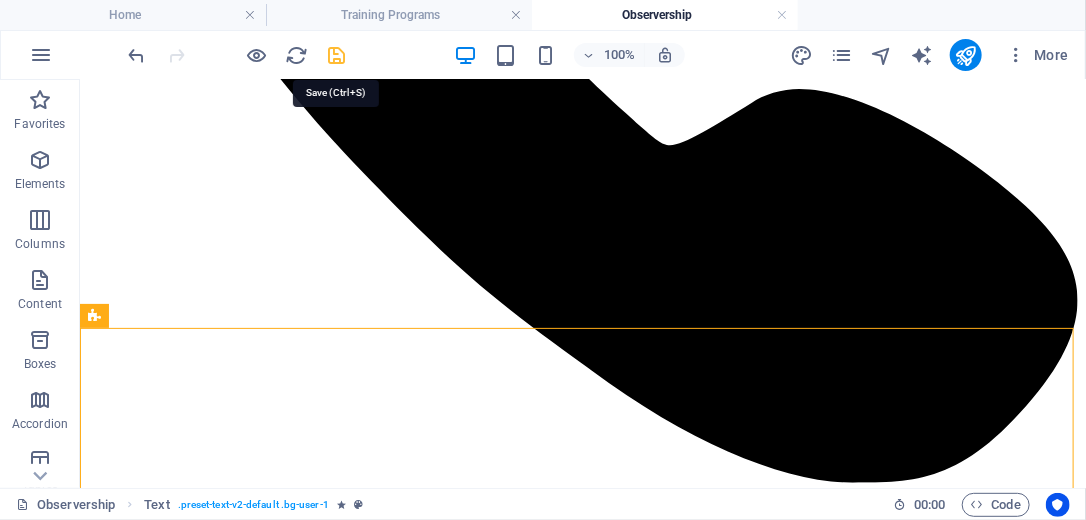 drag, startPoint x: 333, startPoint y: 56, endPoint x: 380, endPoint y: 164, distance: 117.7837 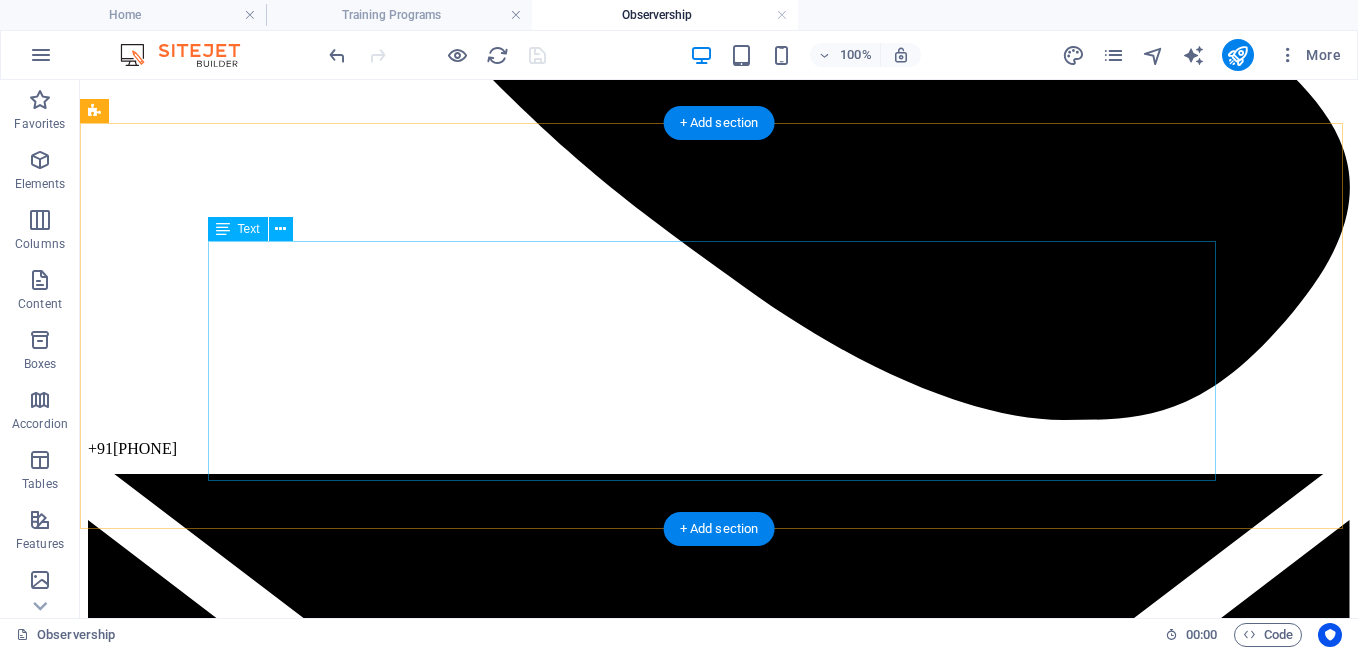 scroll, scrollTop: 614, scrollLeft: 0, axis: vertical 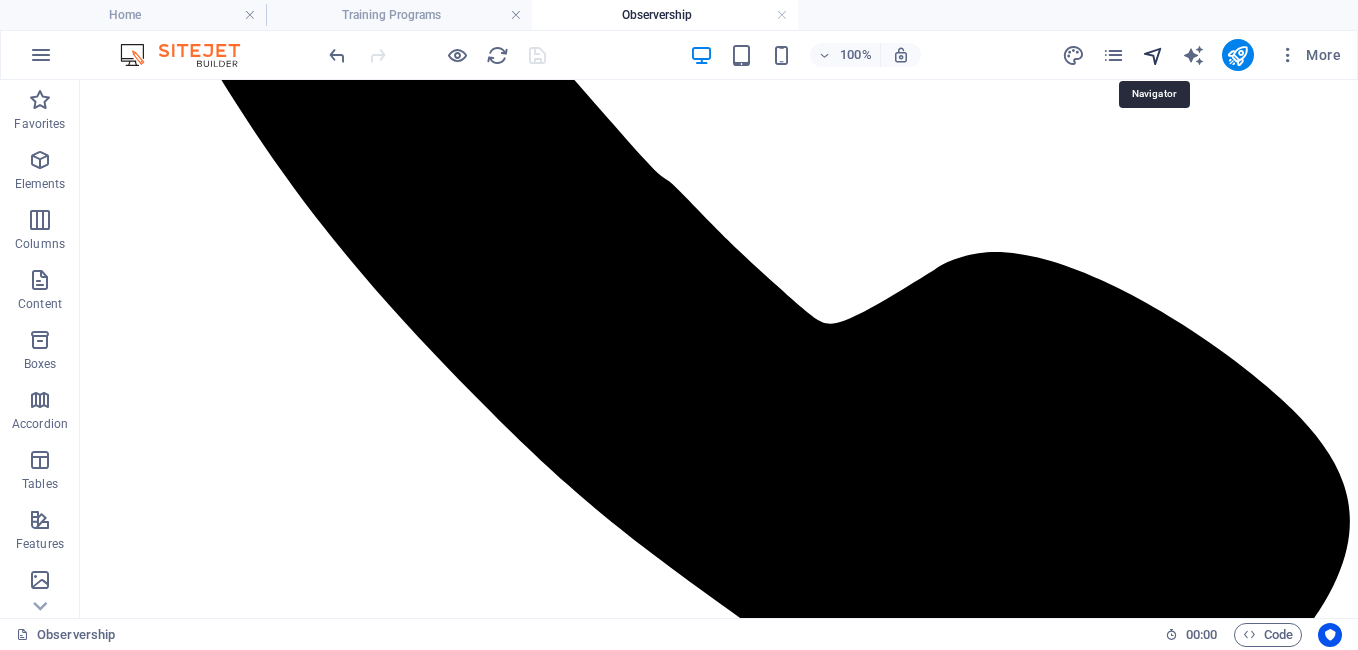 click at bounding box center (1153, 55) 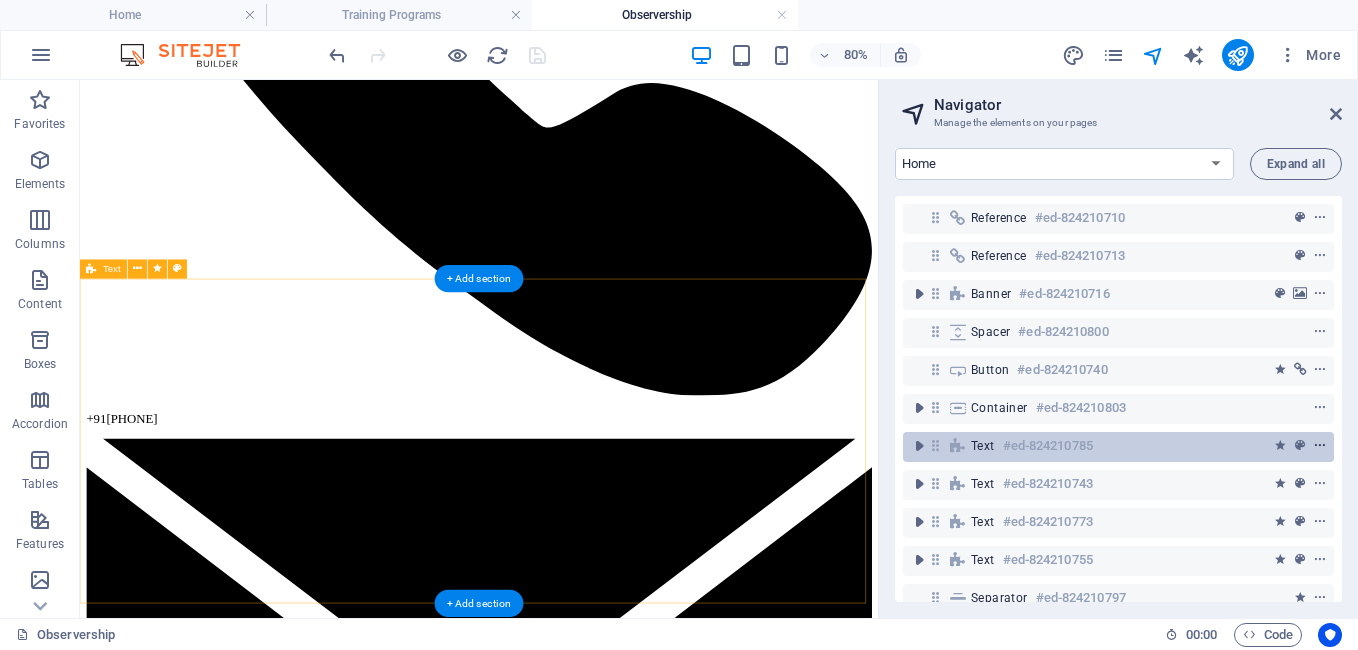 click at bounding box center (1320, 446) 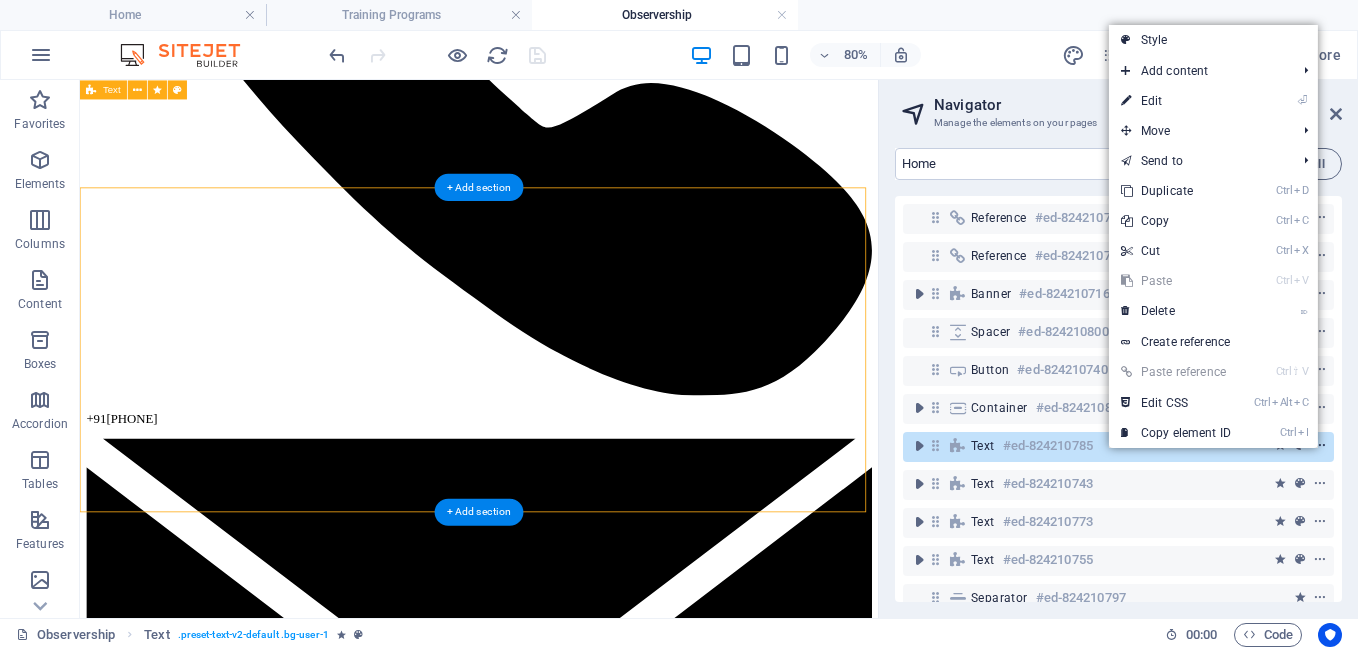 scroll, scrollTop: 728, scrollLeft: 0, axis: vertical 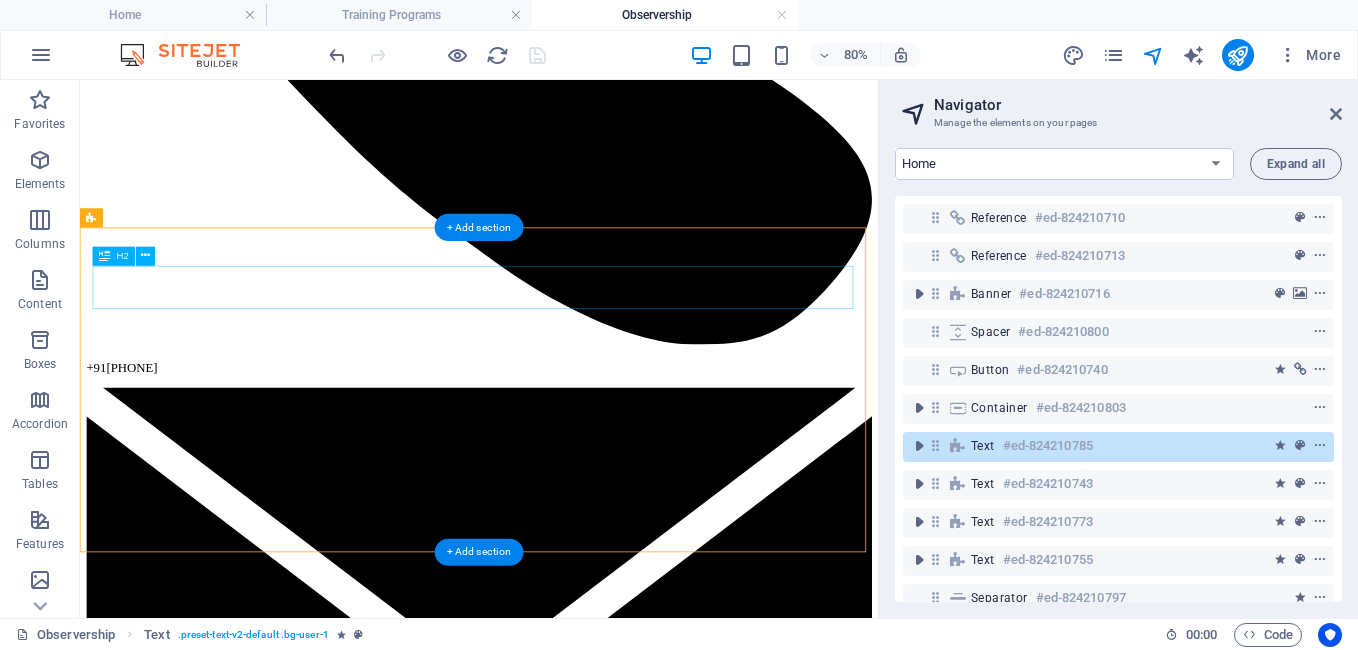 click on "Unique Features of Fellowship Program" at bounding box center (579, 8364) 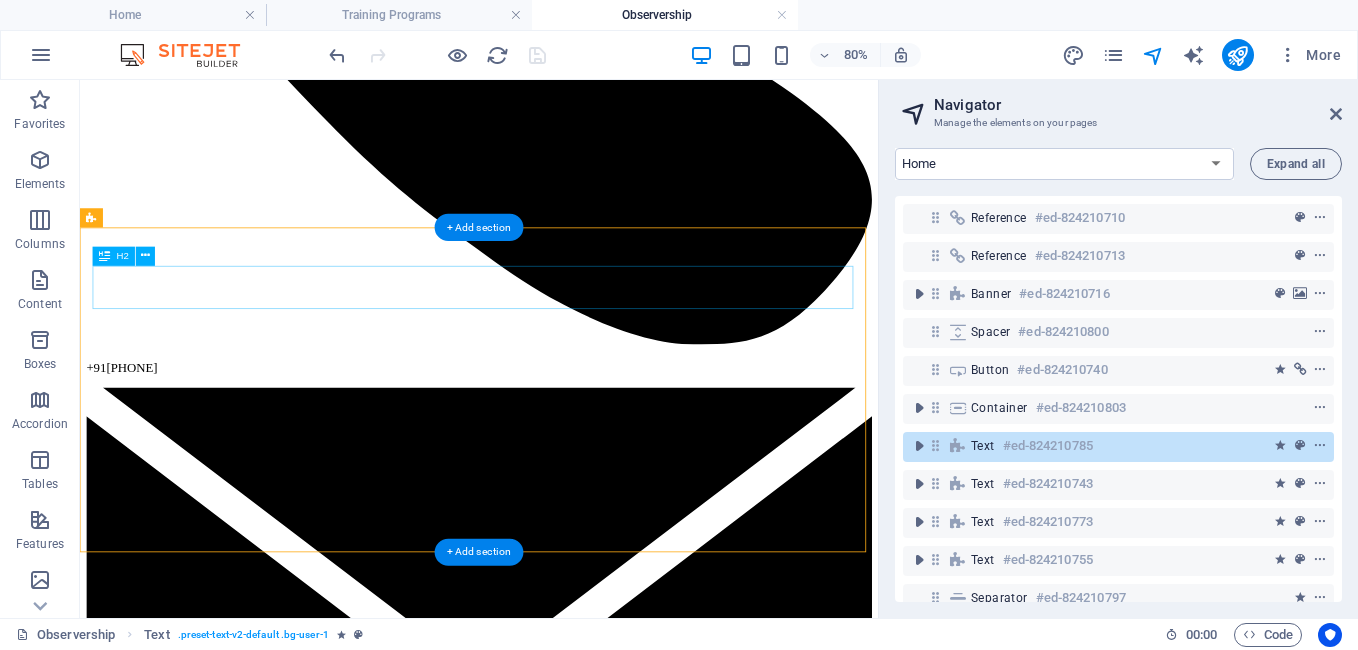 click on "H1   Banner   Container   Reference   Button   Container   Text   Text   Text   H2   H2   H2   Text   Spacer   Spacer + Add section + Add section" at bounding box center [479, 349] 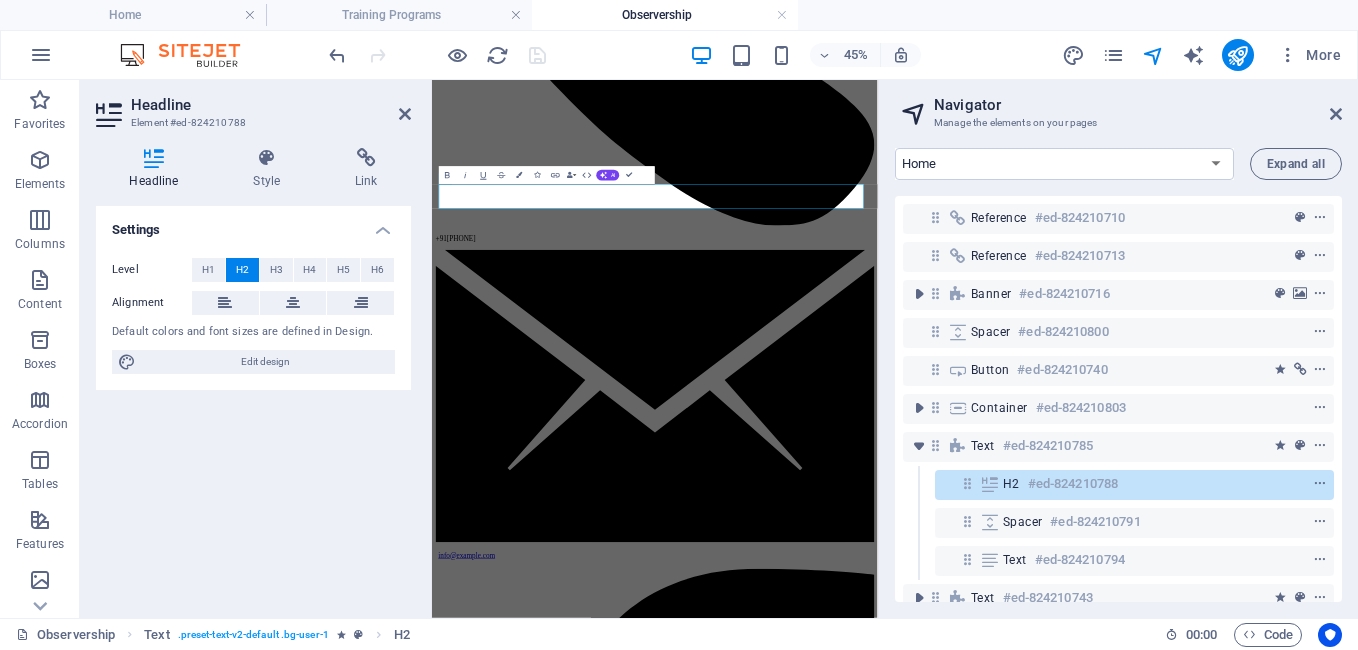 click on "Unique Features of Fellowship Program" at bounding box center [927, 8475] 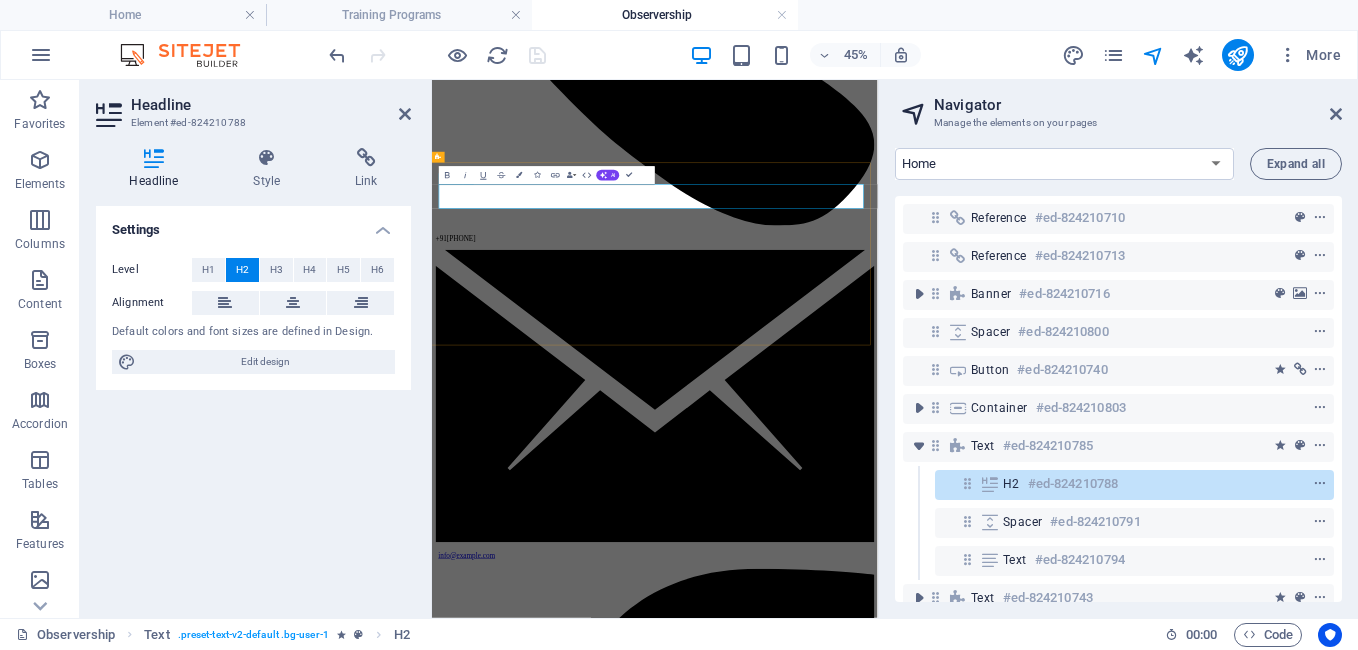 drag, startPoint x: 711, startPoint y: 339, endPoint x: 794, endPoint y: 355, distance: 84.5281 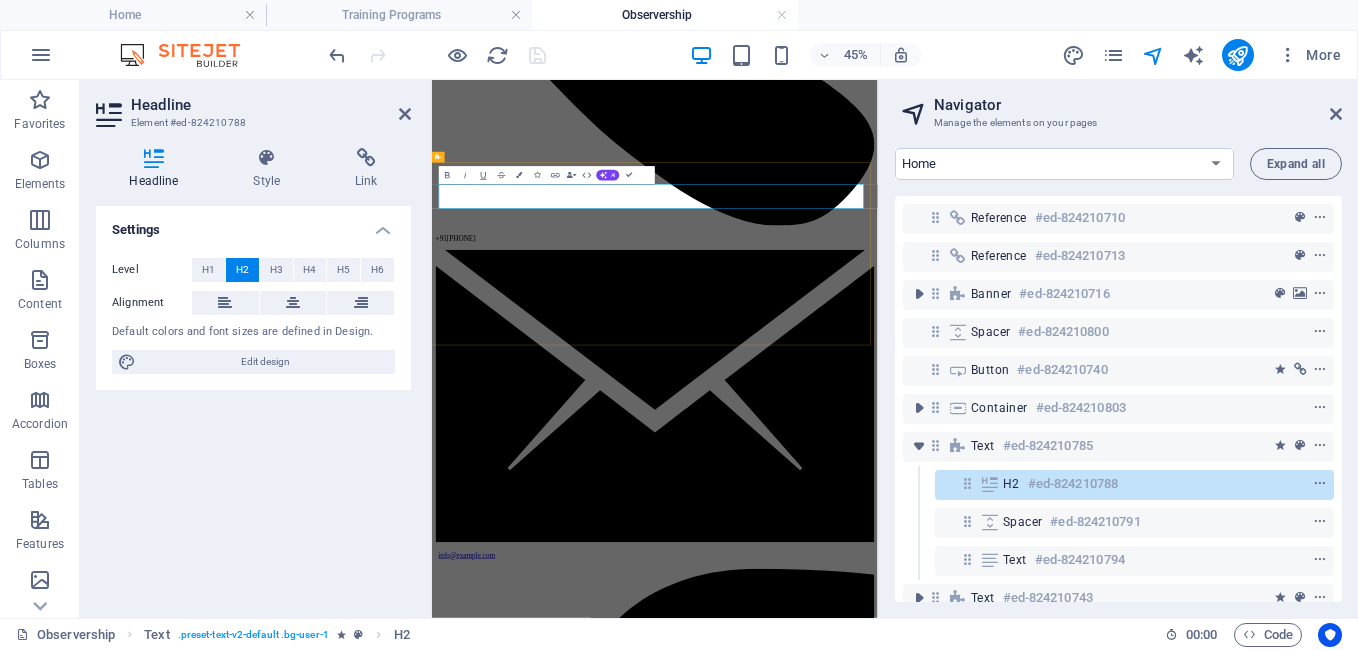 type 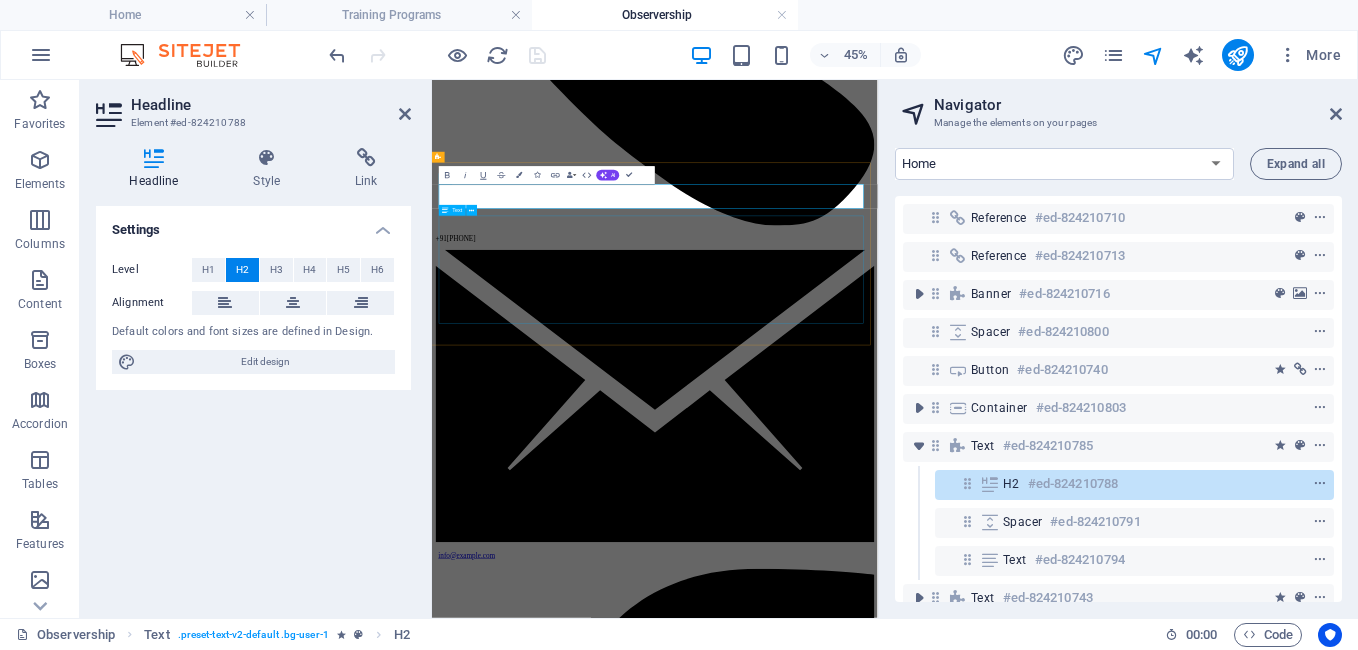 click on "RASE INDIA has designed this fellowship program to equip fellows with the skills necessary for patient selection across various types of surgery, as well as understanding potential outcomes and complications. This fellowship provides an opportunity for fellows to master the art and science of spinal surgery, transforming them into exceptional spine surgeons who are skilled, professional, and committed to academic excellence. Fellows will learn to assess patients with diverse spinal pathologies and will be trained to make informed decisions about whether conservative or operative treatment is appropriate. Throughout the program, fellows will encounter a wide range of spinal conditions and will receive hands-on surgical training under expert supervision and guidance. Fellows will gain practical experience by performing essential spinal procedures such as Kyphoplasty, Vertebroplasty, Microdiscectomy, Spinal blocks, Pedicle screw instrumentation, and Spine endoscopy." at bounding box center [927, 8833] 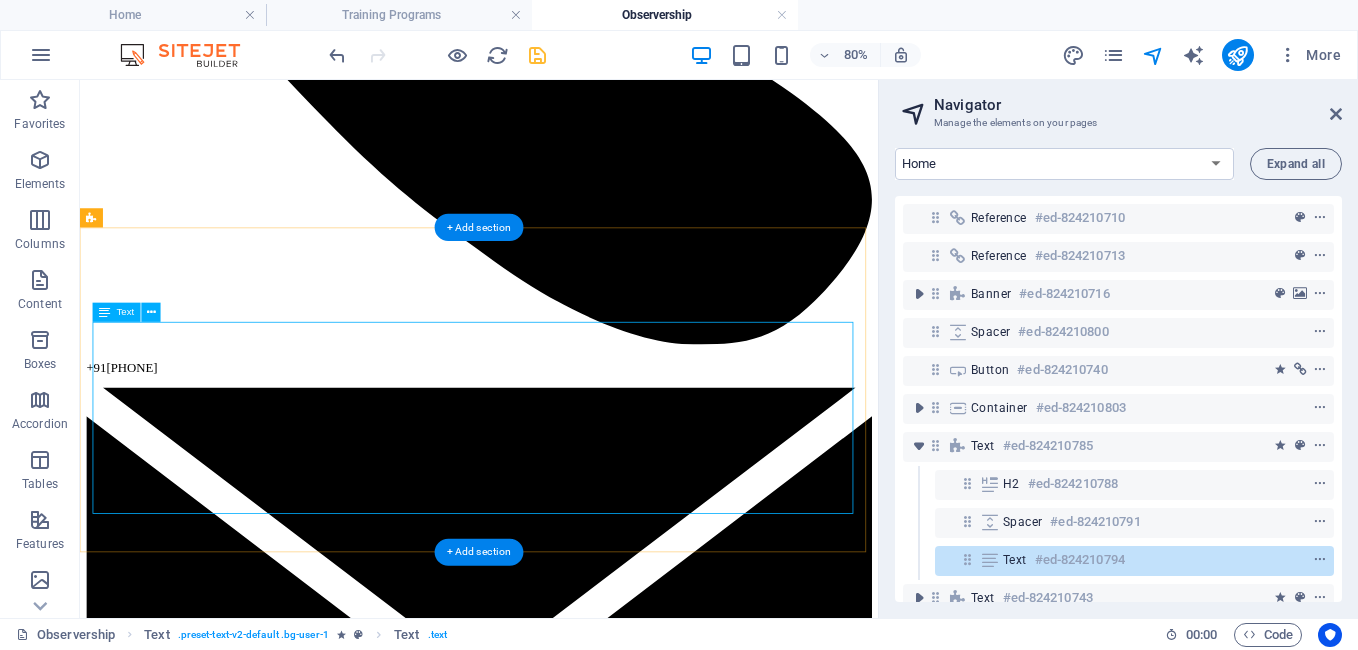 click on "RASE INDIA has designed this fellowship program to equip fellows with the skills necessary for patient selection across various types of surgery, as well as understanding potential outcomes and complications. This fellowship provides an opportunity for fellows to master the art and science of spinal surgery, transforming them into exceptional spine surgeons who are skilled, professional, and committed to academic excellence. Fellows will learn to assess patients with diverse spinal pathologies and will be trained to make informed decisions about whether conservative or operative treatment is appropriate. Throughout the program, fellows will encounter a wide range of spinal conditions and will receive hands-on surgical training under expert supervision and guidance. Fellows will gain practical experience by performing essential spinal procedures such as Kyphoplasty, Vertebroplasty, Microdiscectomy, Spinal blocks, Pedicle screw instrumentation, and Spine endoscopy." at bounding box center (579, 8520) 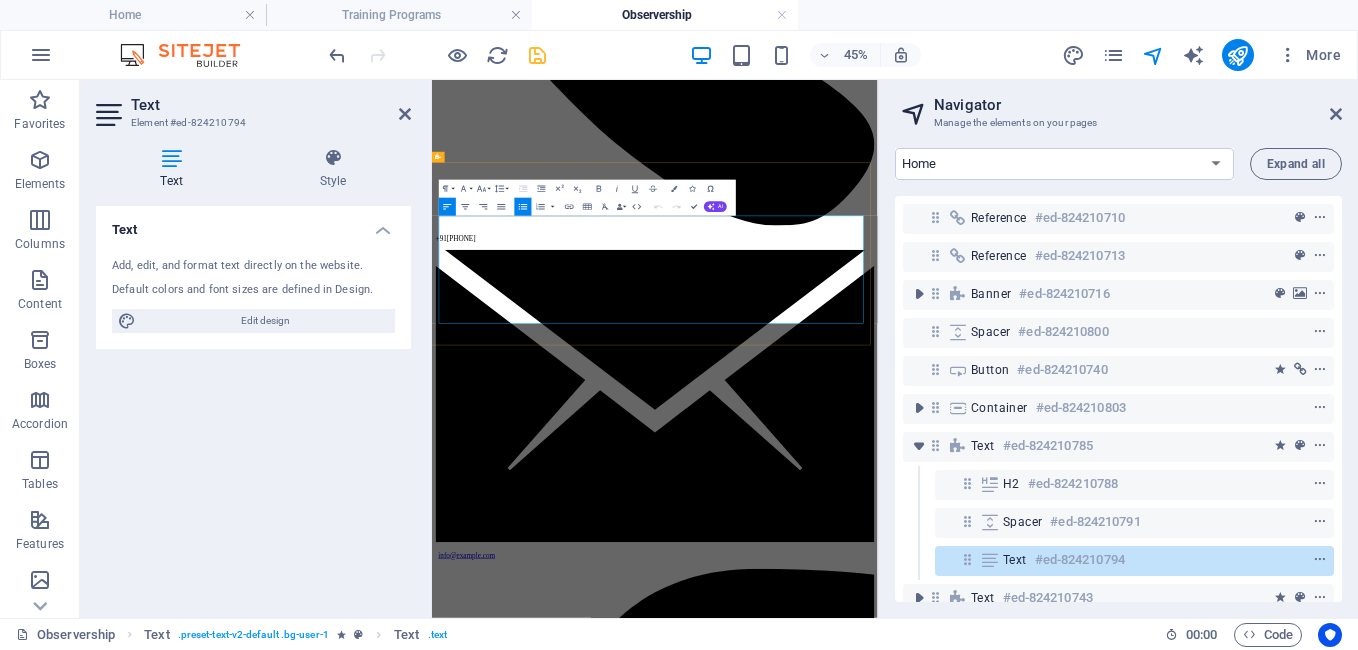 drag, startPoint x: 578, startPoint y: 482, endPoint x: 1223, endPoint y: 604, distance: 656.4366 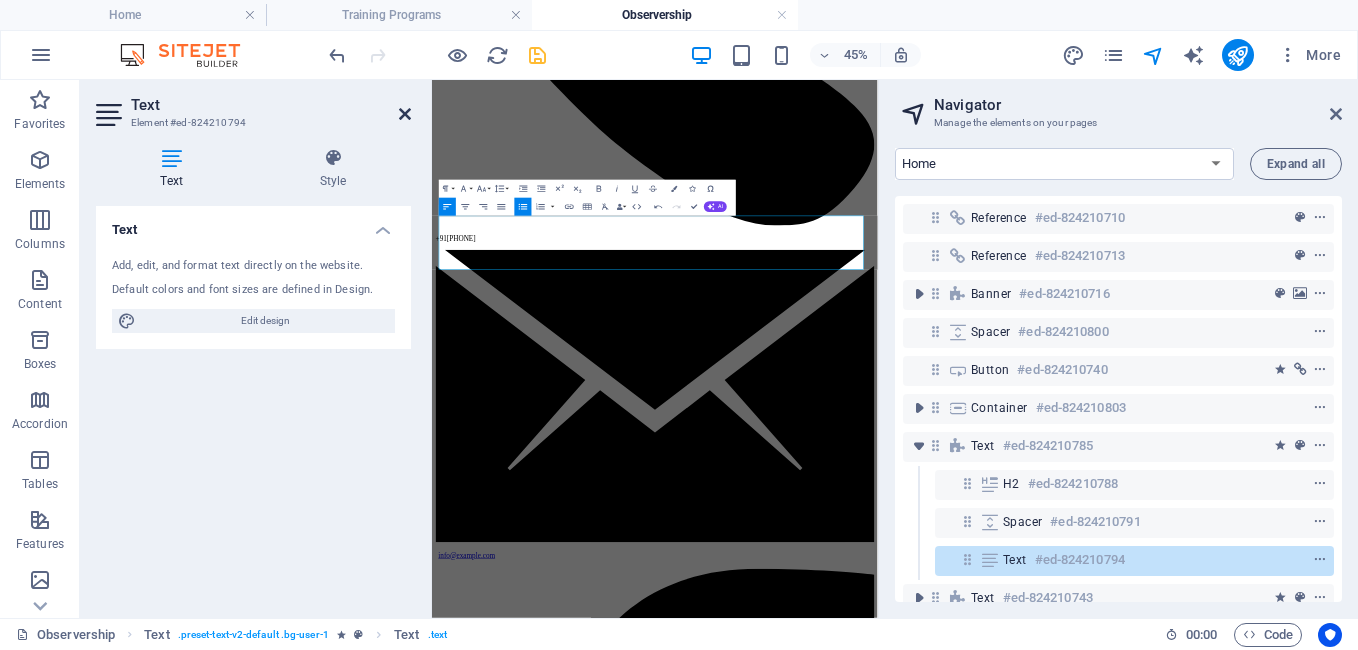 click at bounding box center [405, 114] 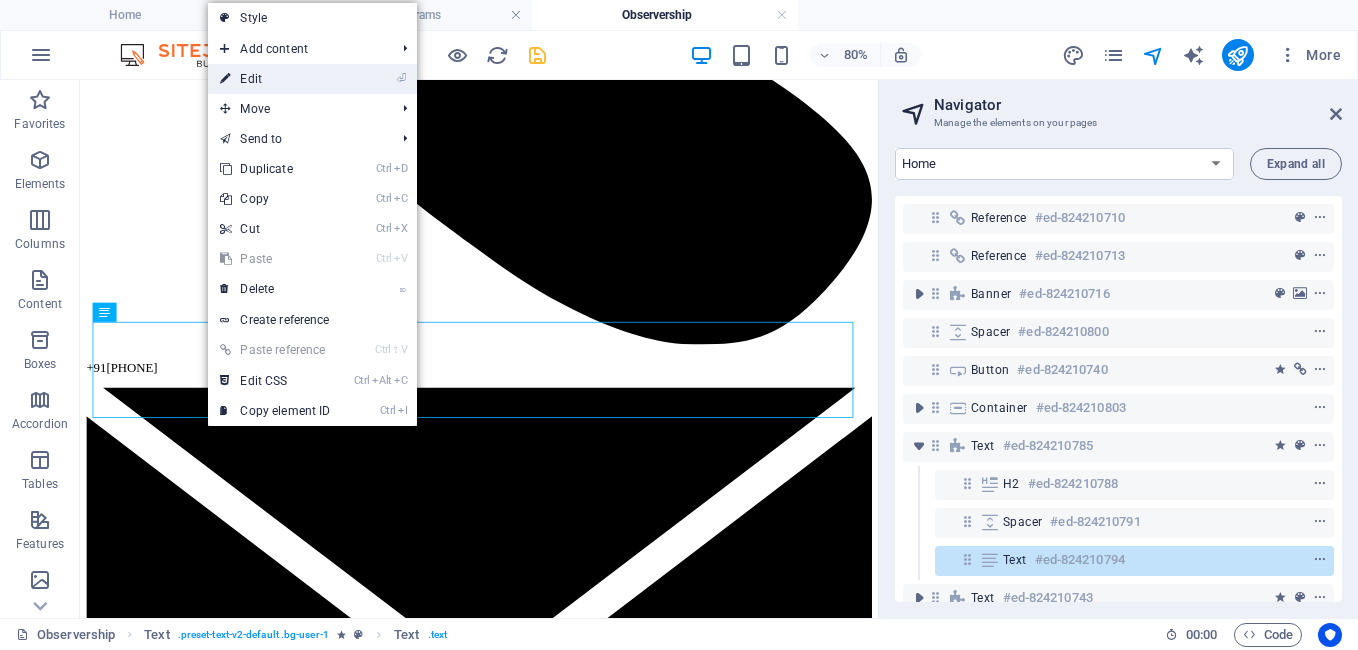 click on "⏎  Edit" at bounding box center [275, 79] 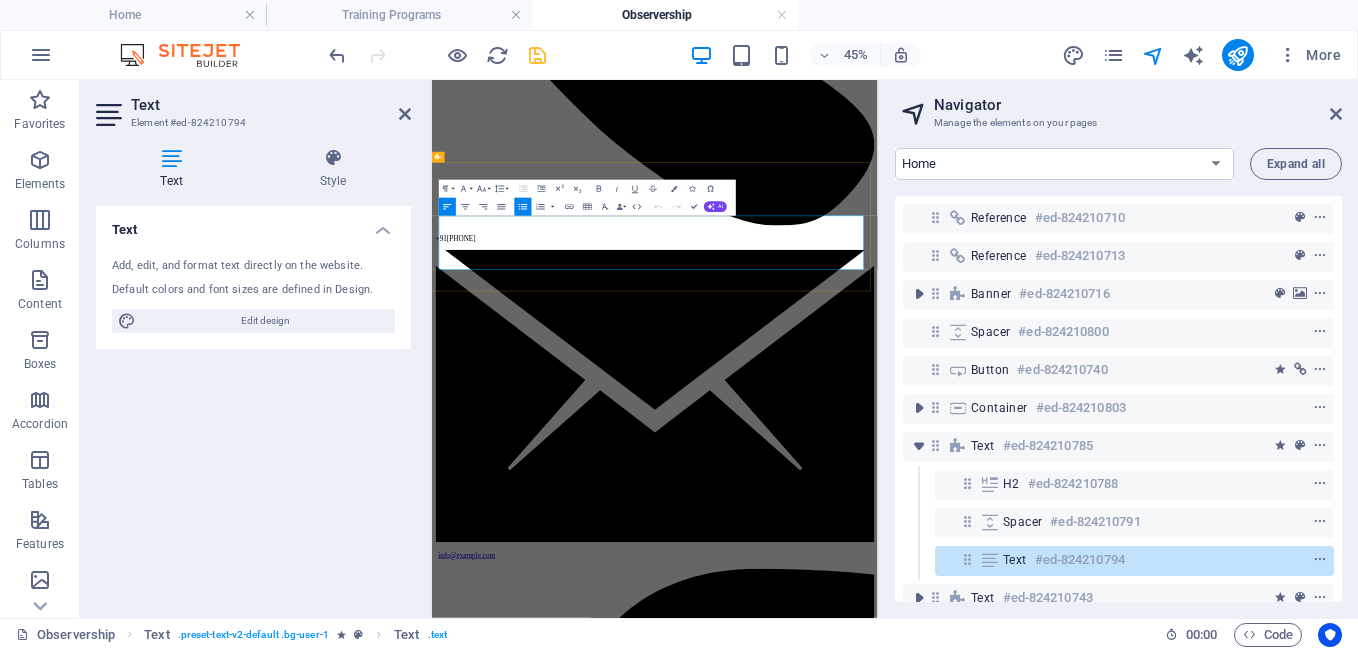 drag, startPoint x: 605, startPoint y: 479, endPoint x: 554, endPoint y: 397, distance: 96.56604 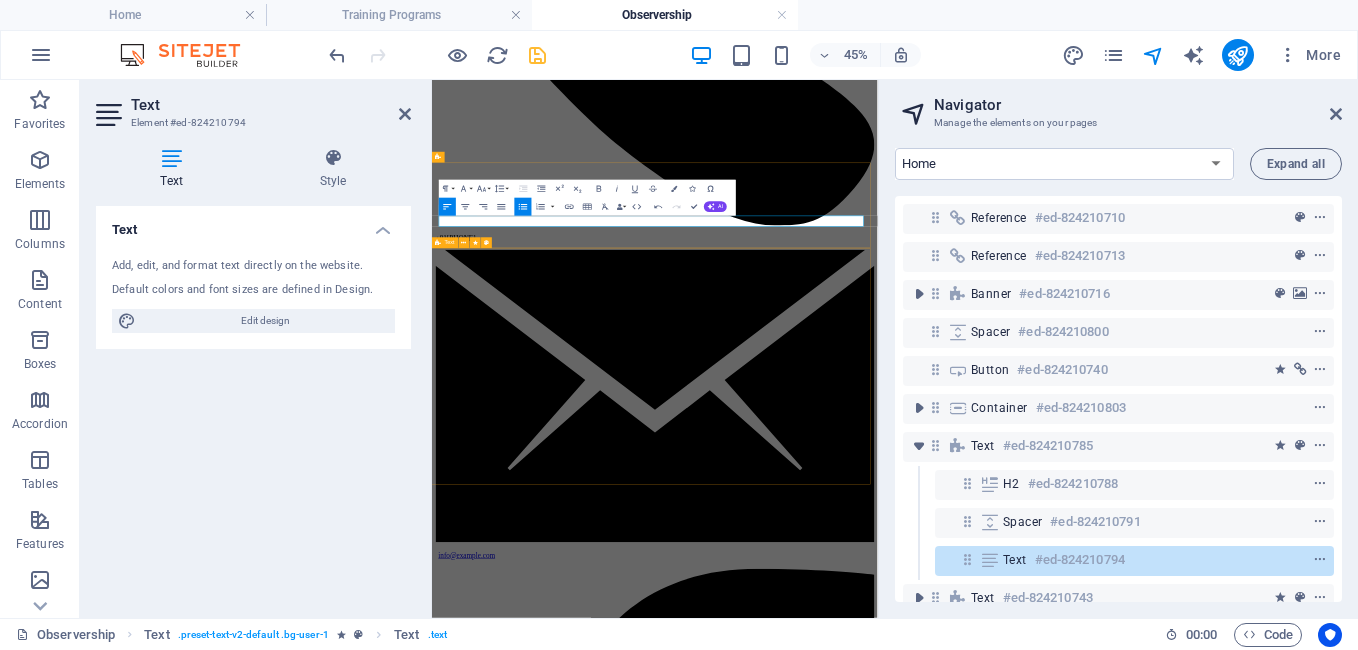 type 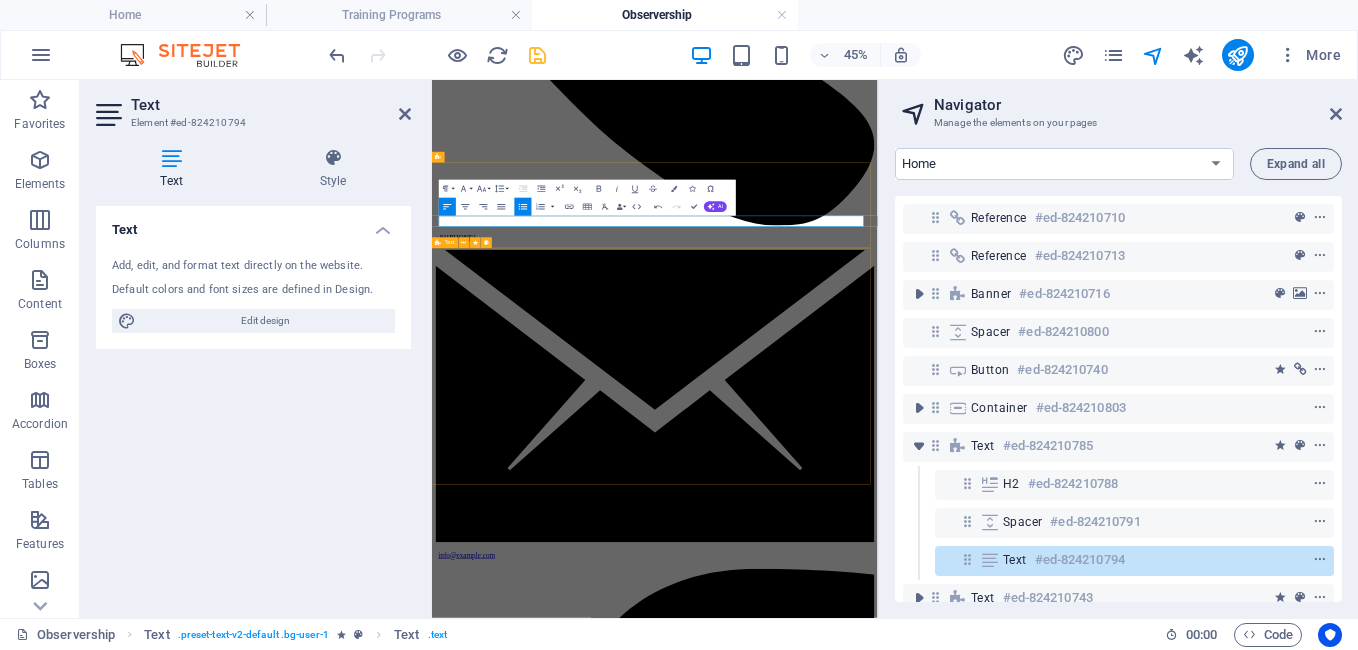 click on "Details Duration:  Three consecutive months without interruption   Annual Intake:  8 Fellows (1 or 2 Fellows every three months)   Educational Eligibility:  MS MCH (Neuro), DNB (Neuro), MS (Ortho), DNB (Ortho)   Stipend:  30,000 INR per month (for Indian Fellows only)   Faculty:  Dr. Atmaranjan Dash, MS, MCH, Neurosurgery (AIIMS - Delhi)   Hospital:  Care Hospital, Chandrasekharpur, Bhubaneswar Submission requirements:  The fellow is required to submit an updated CV, two digital photos, copies of their degree and postgraduate certificates, registration with the Indian Medical Council, a working experience certificate with two references, bank account details, Aadhar card, and PAN card copies." at bounding box center [927, 8971] 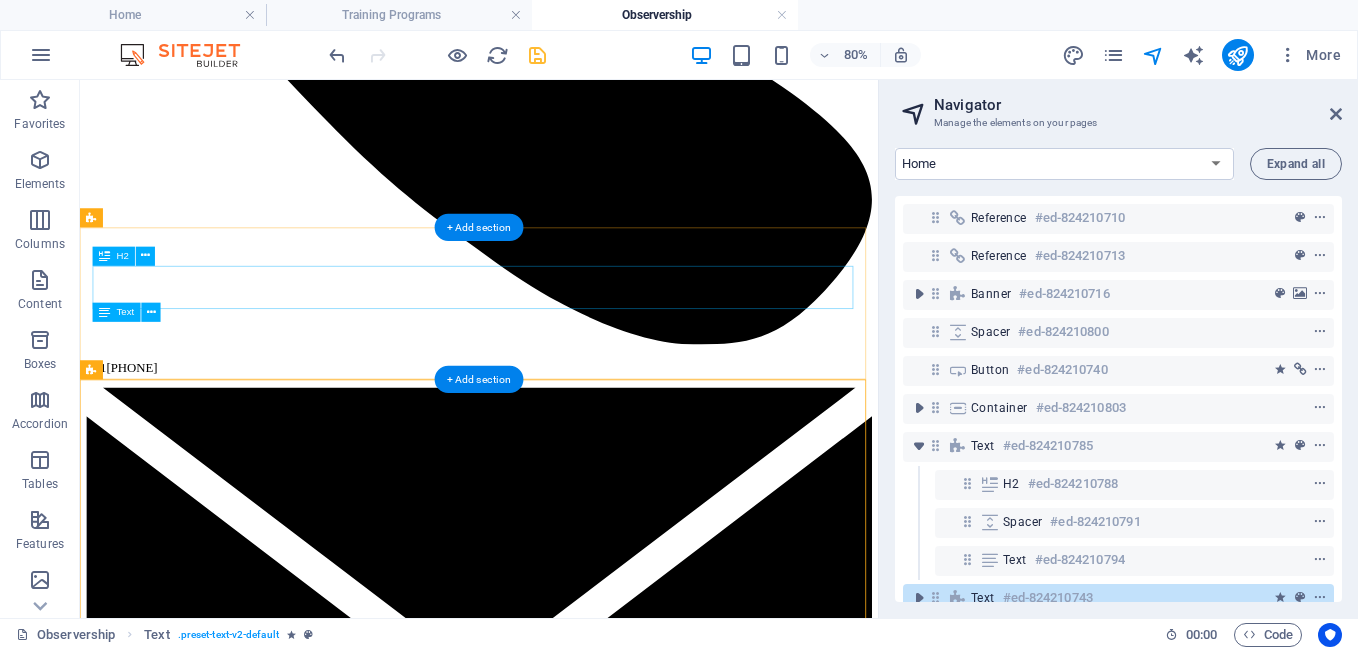 scroll, scrollTop: 208, scrollLeft: 0, axis: vertical 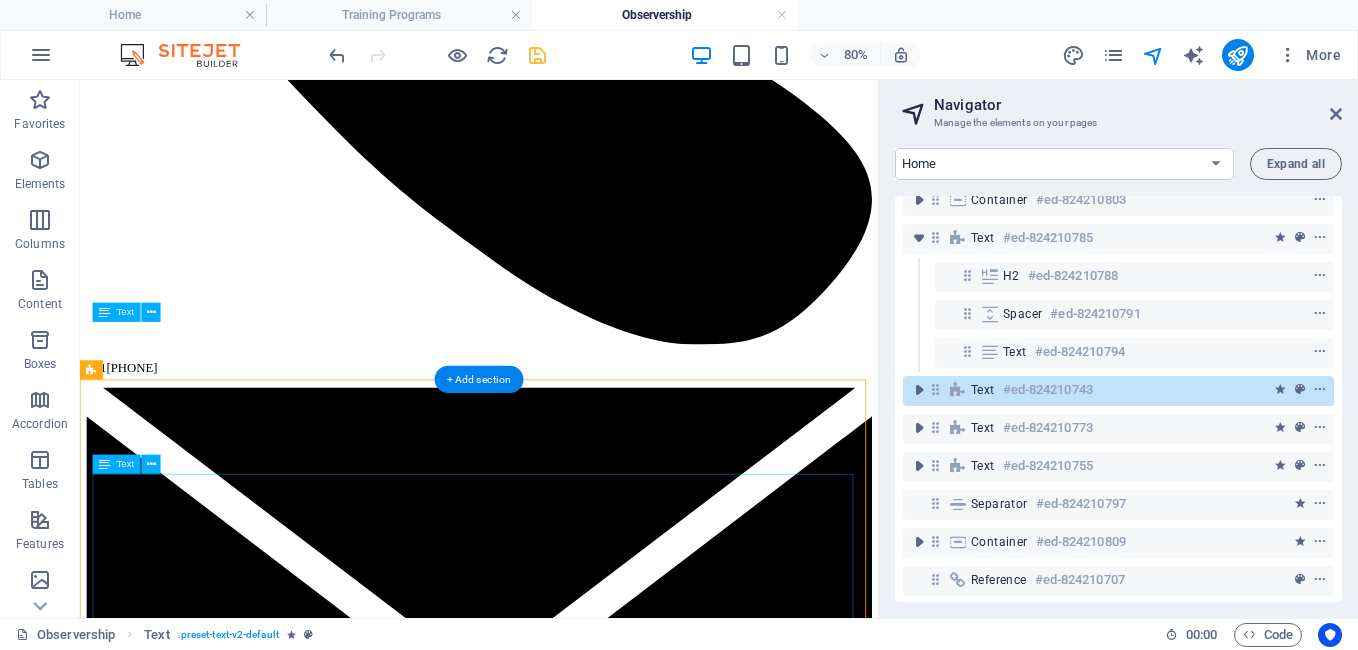 click on "Duration:  Three consecutive months without interruption   Annual Intake:  8 Fellows (1 or 2 Fellows every three months)   Educational Eligibility:  MS MCH (Neuro), DNB (Neuro), MS (Ortho), DNB (Ortho)   Stipend:  30,000 INR per month (for Indian Fellows only)   Faculty:  Dr. Atmaranjan Dash, MS, MCH, Neurosurgery (AIIMS - Delhi)   Hospital:  Care Hospital, Chandrasekharpur, Bhubaneswar Submission requirements:  The fellow is required to submit an updated CV, two digital photos, copies of their degree and postgraduate certificates, registration with the Indian Medical Council, a working experience certificate with two references, bank account details, Aadhar card, and PAN card copies." at bounding box center (579, 8698) 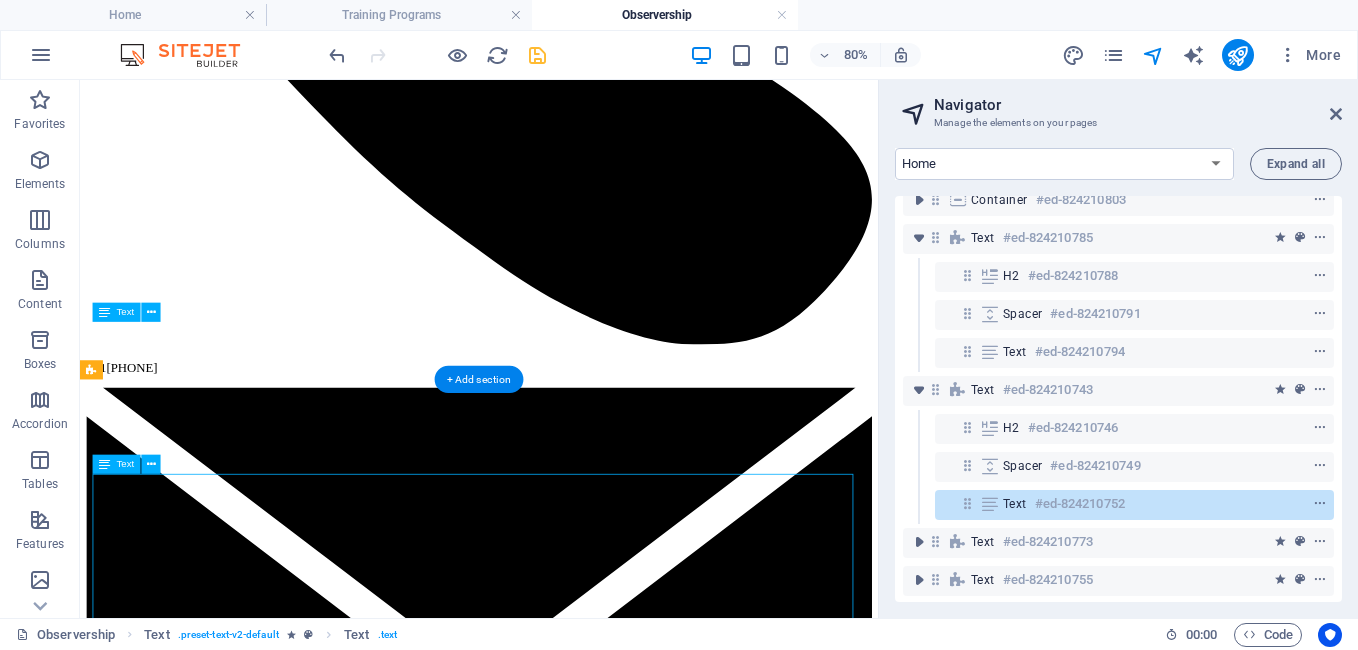 click on "Duration:  Three consecutive months without interruption   Annual Intake:  8 Fellows (1 or 2 Fellows every three months)   Educational Eligibility:  MS MCH (Neuro), DNB (Neuro), MS (Ortho), DNB (Ortho)   Stipend:  30,000 INR per month (for Indian Fellows only)   Faculty:  Dr. Atmaranjan Dash, MS, MCH, Neurosurgery (AIIMS - Delhi)   Hospital:  Care Hospital, Chandrasekharpur, Bhubaneswar Submission requirements:  The fellow is required to submit an updated CV, two digital photos, copies of their degree and postgraduate certificates, registration with the Indian Medical Council, a working experience certificate with two references, bank account details, Aadhar card, and PAN card copies." at bounding box center (579, 8698) 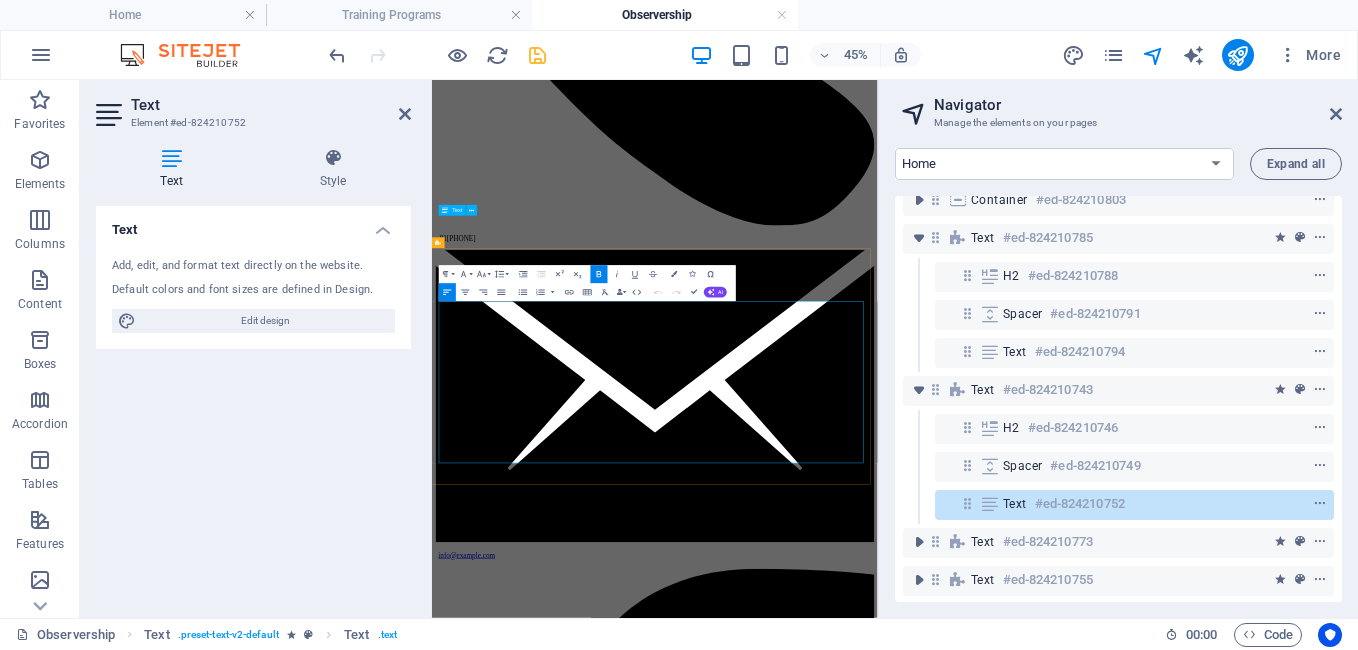 type 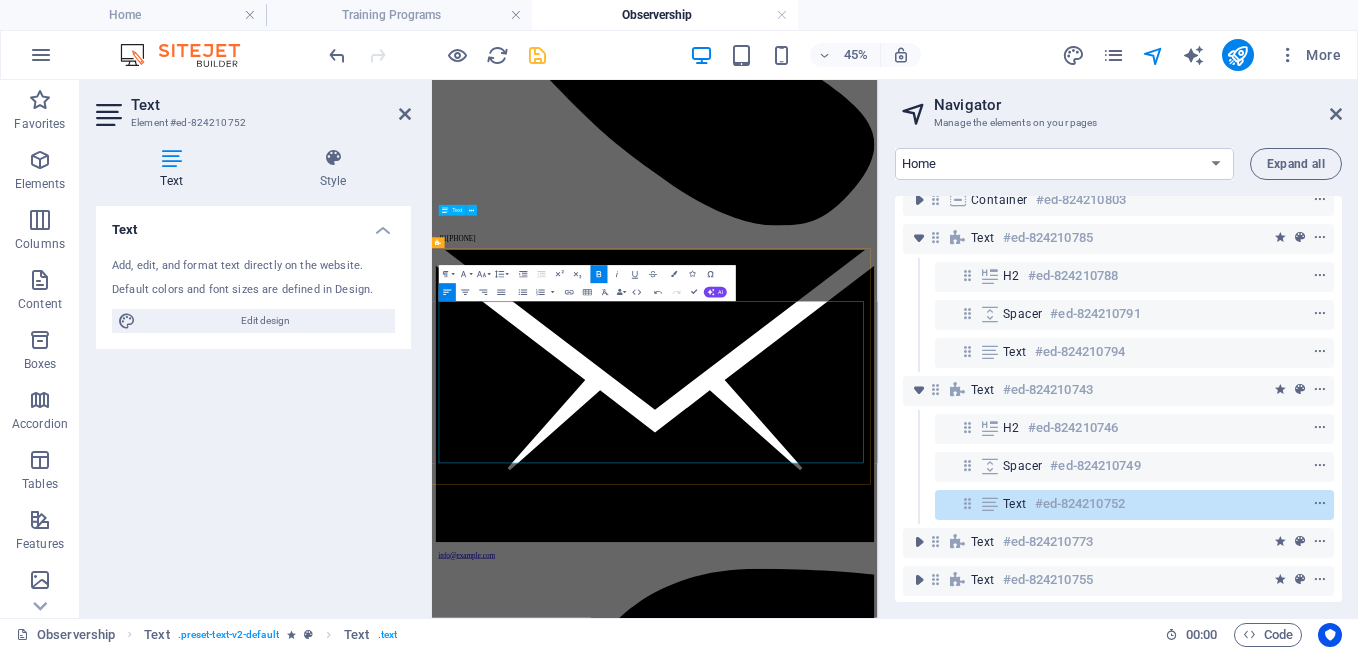 click on "TO be added Duration:  Three consecutive months without interruption   Annual Intake:  8 Fellows (1 or 2 Fellows every three months)   Educational Eligibility:  MS MCH (Neuro), DNB (Neuro), MS (Ortho), DNB (Ortho)   Stipend:  30,000 INR per month (for Indian Fellows only)   Faculty:  Dr. Atmaranjan Dash, MS, MCH, Neurosurgery (AIIMS - Delhi)   Hospital:  Care Hospital, Chandrasekharpur, Bhubaneswar" at bounding box center (927, 8959) 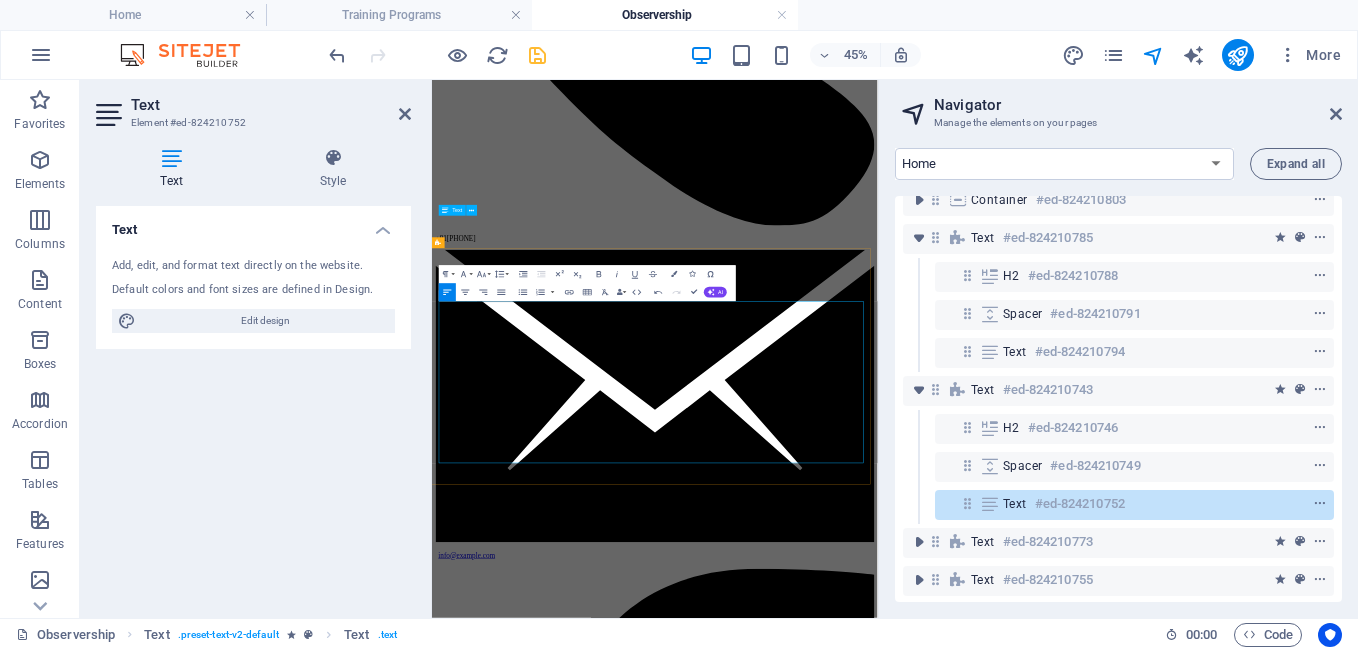 click on "TO be added Duration:  Three consecutive months without interruption   Annual Intake:  8 Fellows (1 or 2 Fellows every three months)   Educational Eligibility:  MS MCH (Neuro), DNB (Neuro), MS (Ortho), DNB (Ortho)   Stipend:  30,000 INR per month (for Indian Fellows only)   Faculty:  Dr. Atmaranjan Dash, MS, MCH, Neurosurgery (AIIMS - Delhi)   Hospital:  Care Hospital, Chandrasekharpur, Bhubaneswar" at bounding box center [927, 8959] 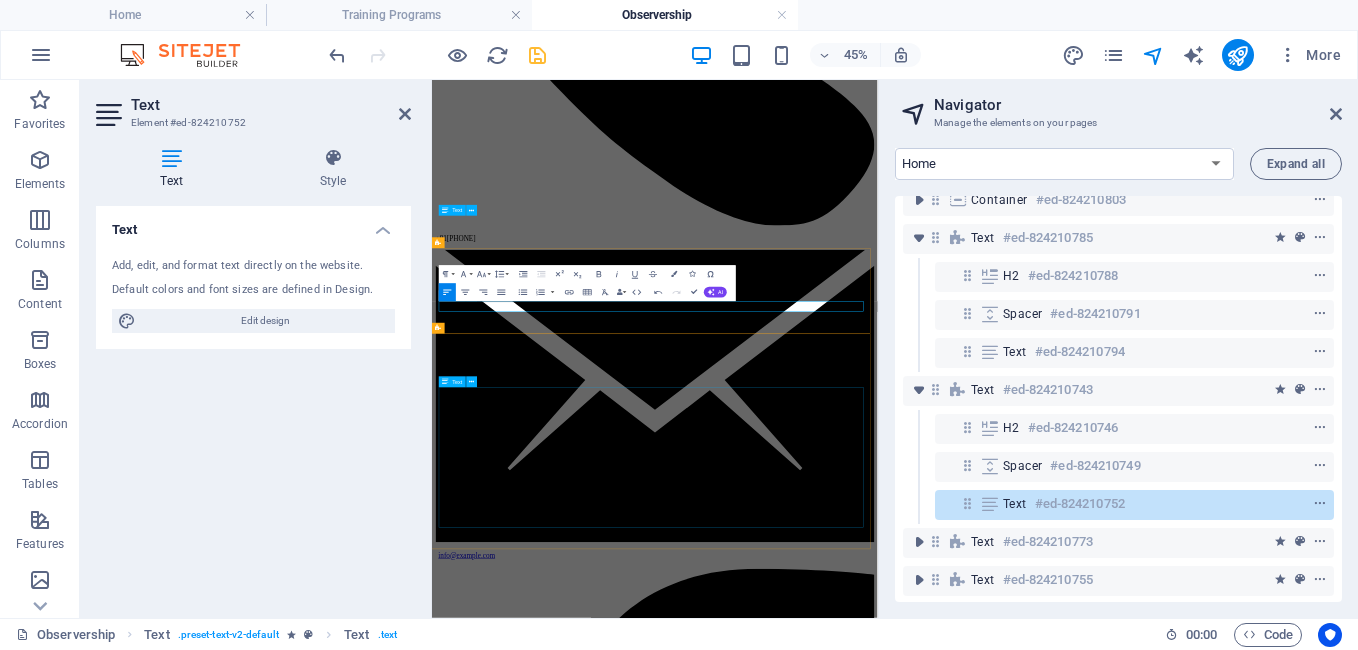 click on "Fellows will be trained on all common spinal diseases and conditions:  Cervical ACDF, Thoracic and Lumbar Spine Congenital Spine Disorders De-generative Spine Disorders CVJ Anomally Correction By C1- C2 Fusion Endoscopic Biportal Cervical Foraminotomy Posterior Cervical Procedures Thoracic Pathology, Lumbar TLIF Endoscopic Biportal Fusion & Decompression Unilateral Biportal Endoscopic Discectomy Pain Procedures For Backpain Deformity Corrections" at bounding box center [927, 9110] 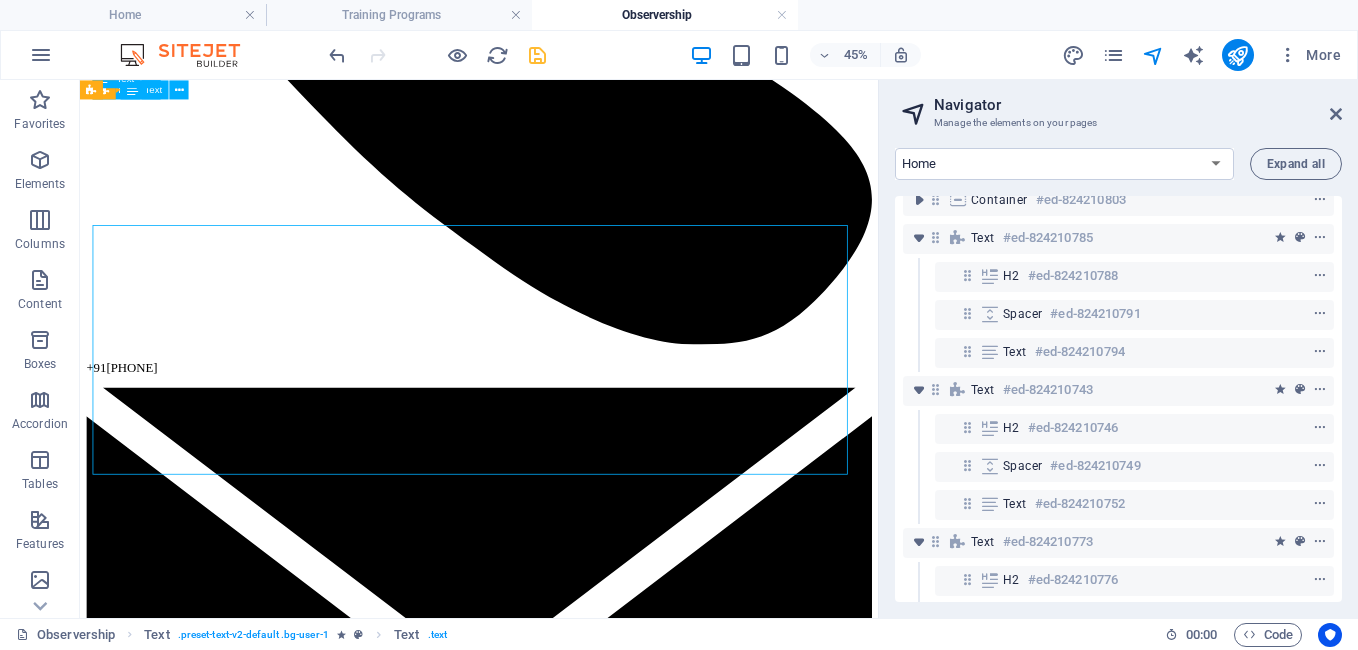 scroll, scrollTop: 1180, scrollLeft: 0, axis: vertical 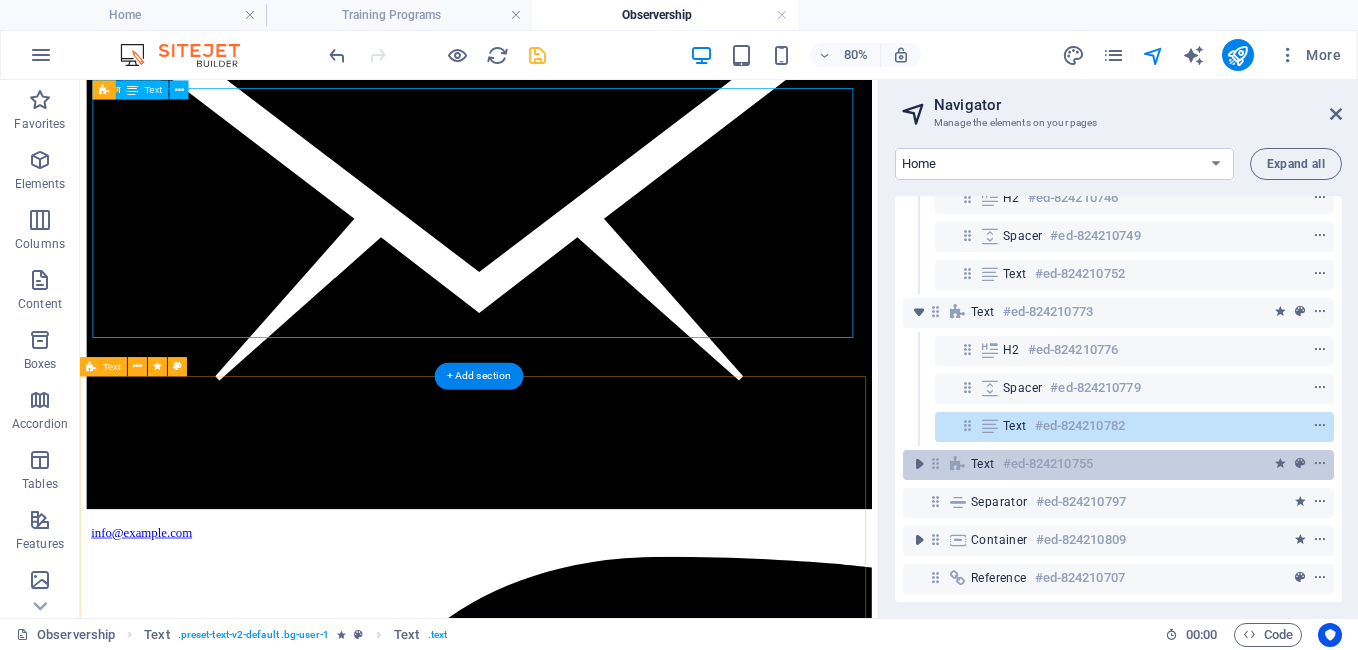 click on "Text" at bounding box center (983, 464) 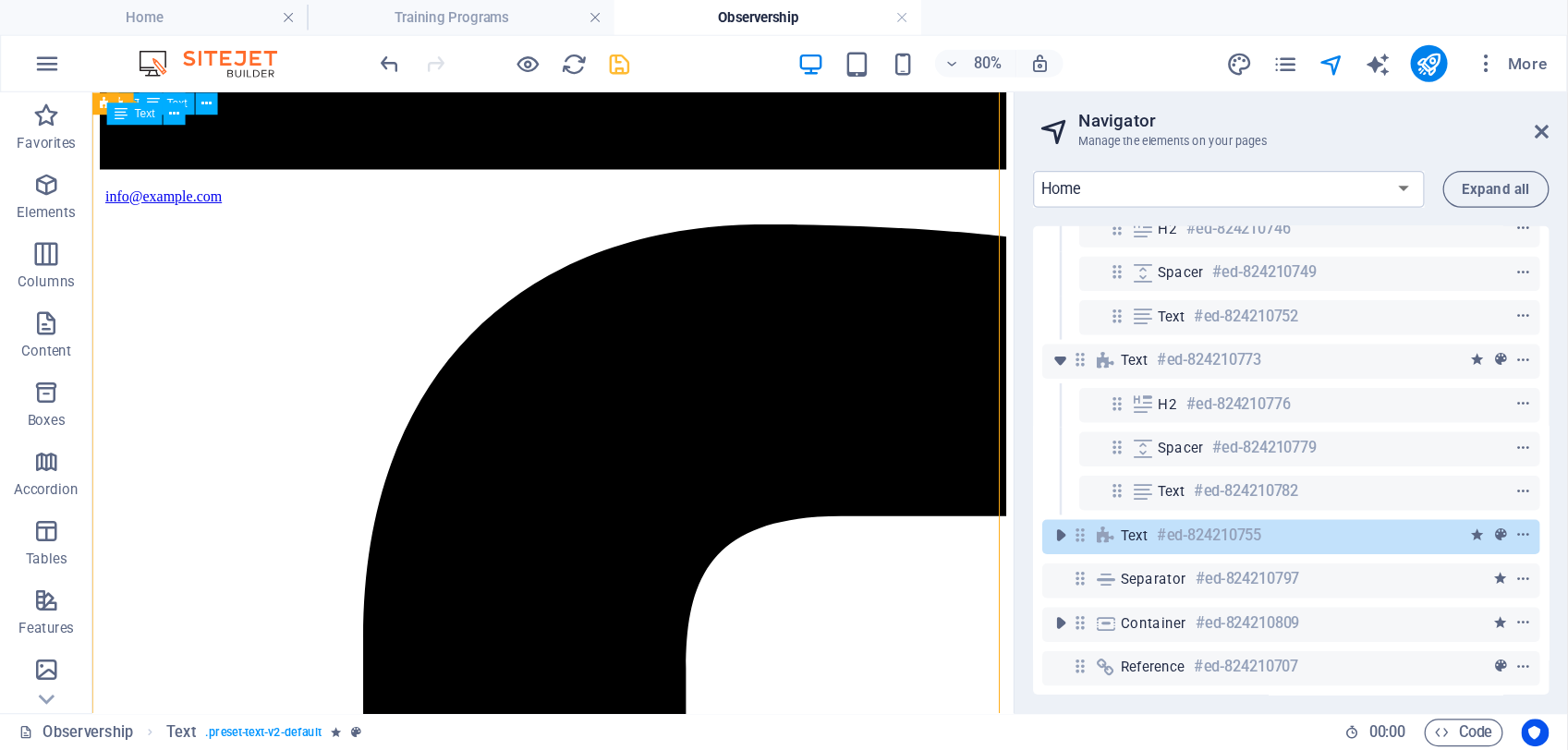 scroll, scrollTop: 1508, scrollLeft: 0, axis: vertical 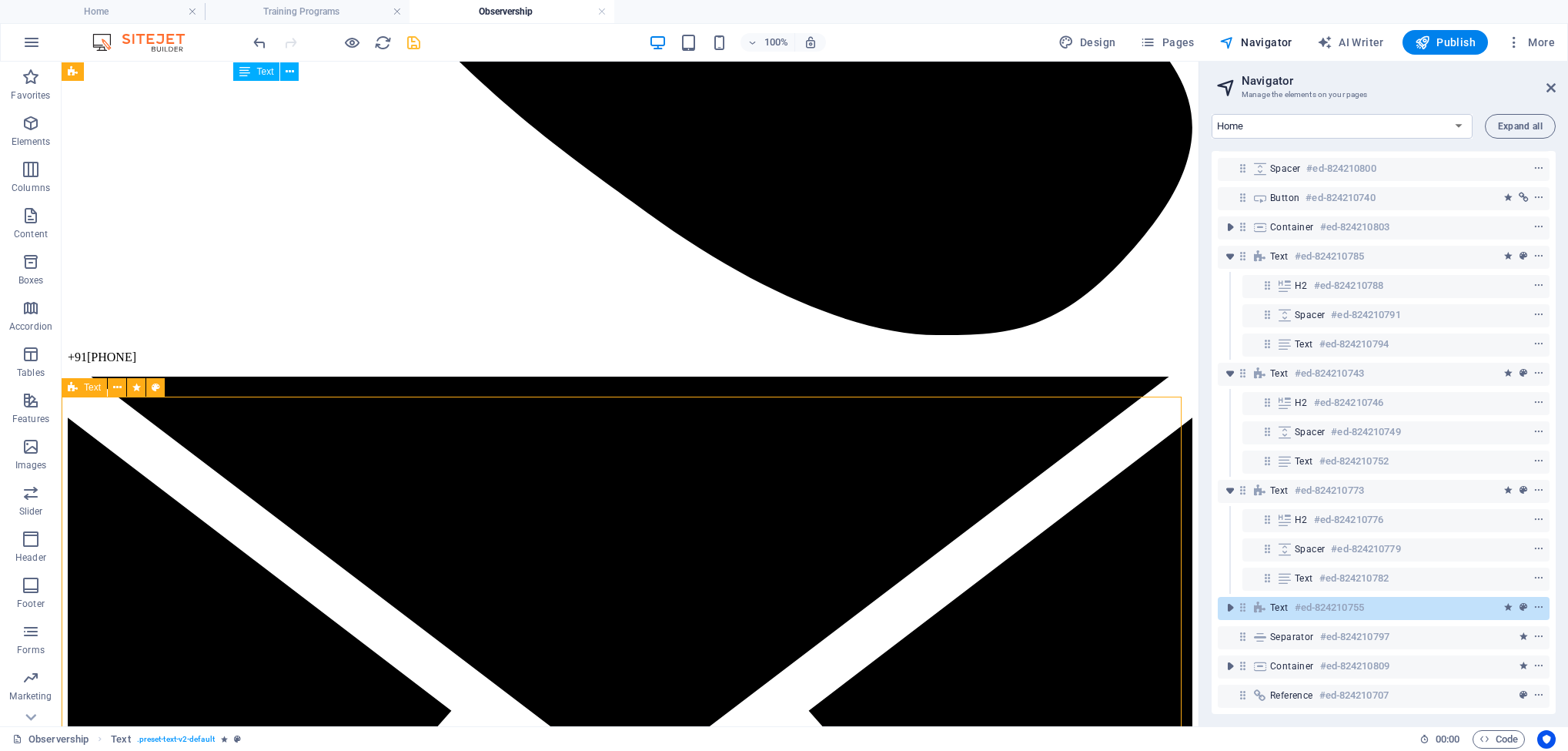 click on "Text" at bounding box center [92, 387] 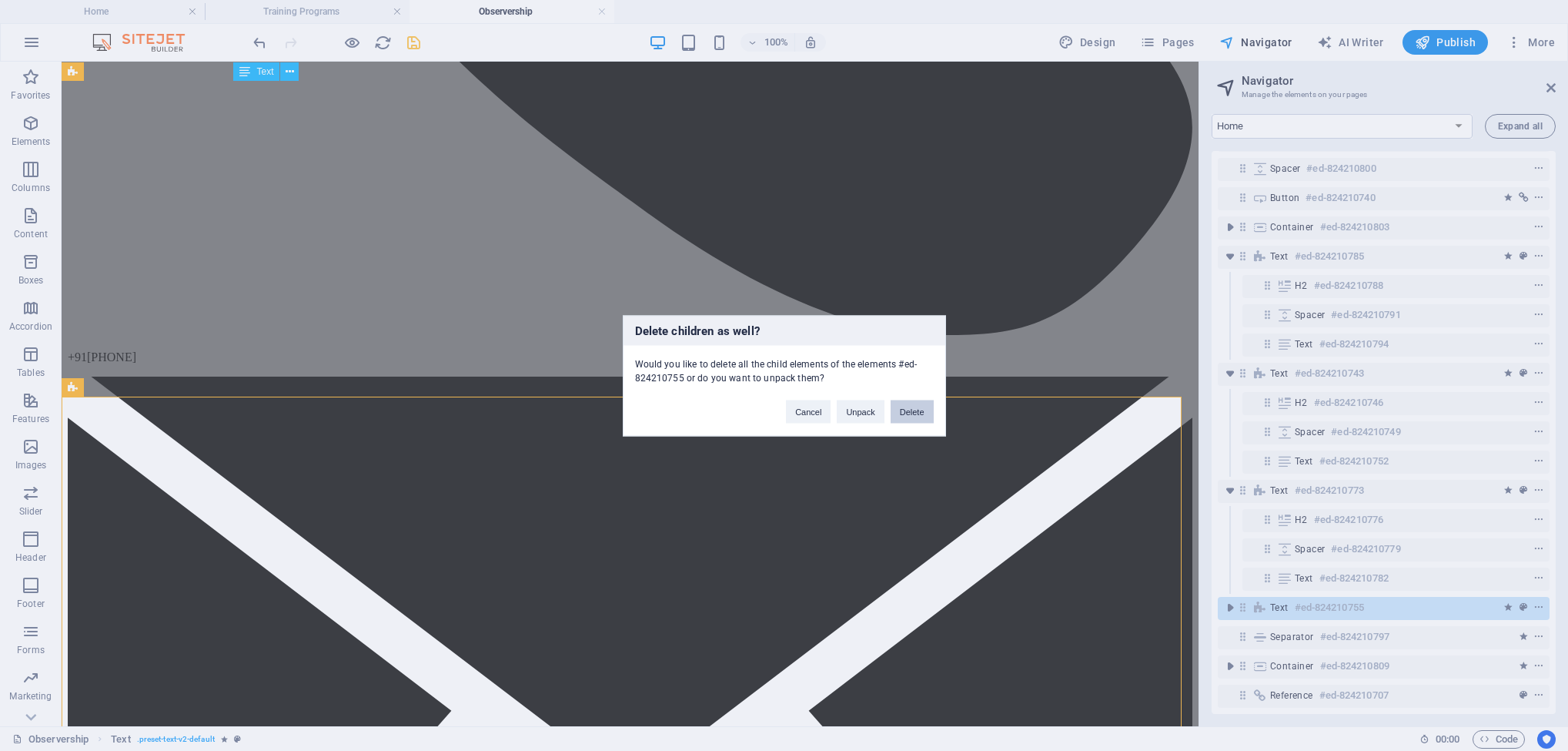 drag, startPoint x: 821, startPoint y: 364, endPoint x: 917, endPoint y: 414, distance: 108.24047 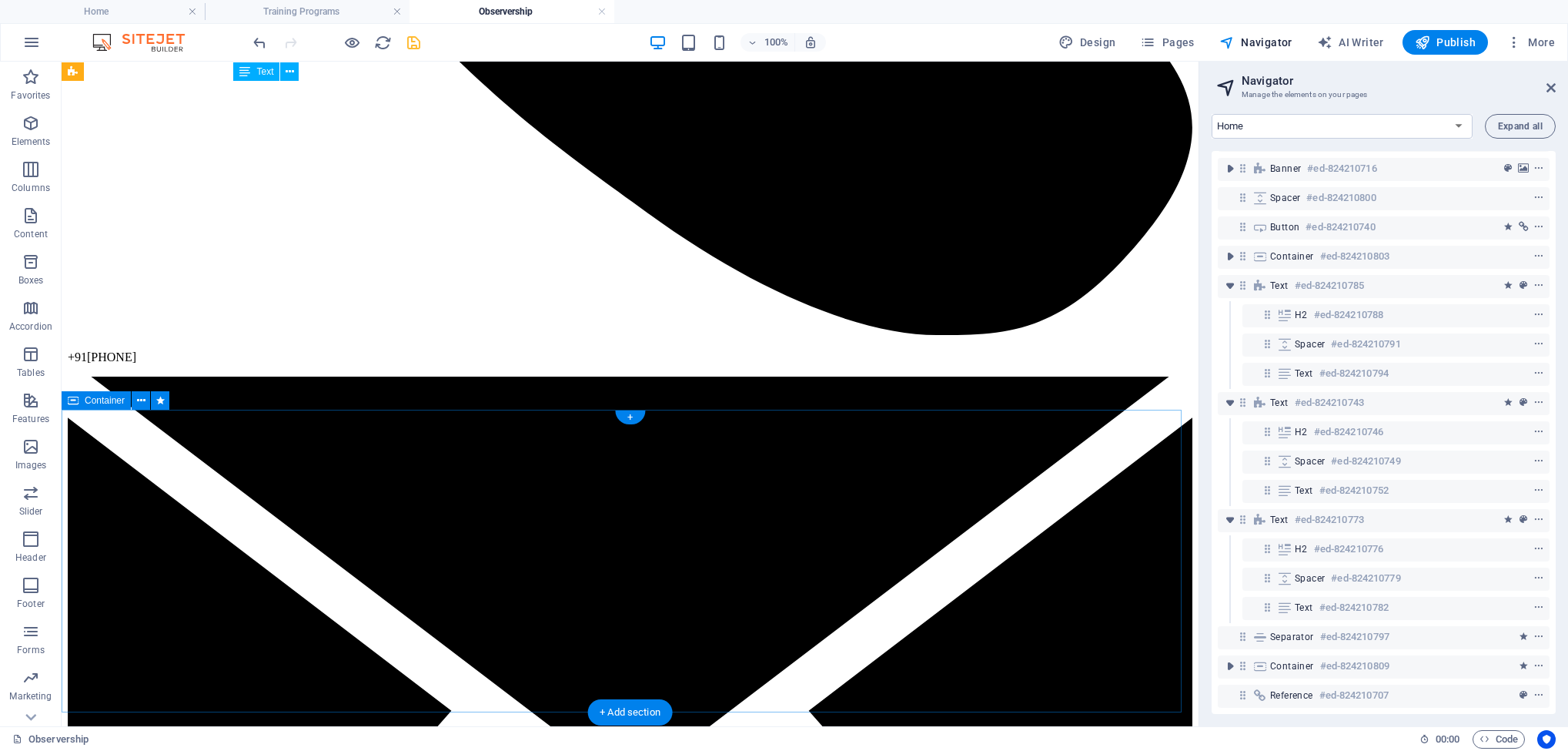 scroll, scrollTop: 75, scrollLeft: 0, axis: vertical 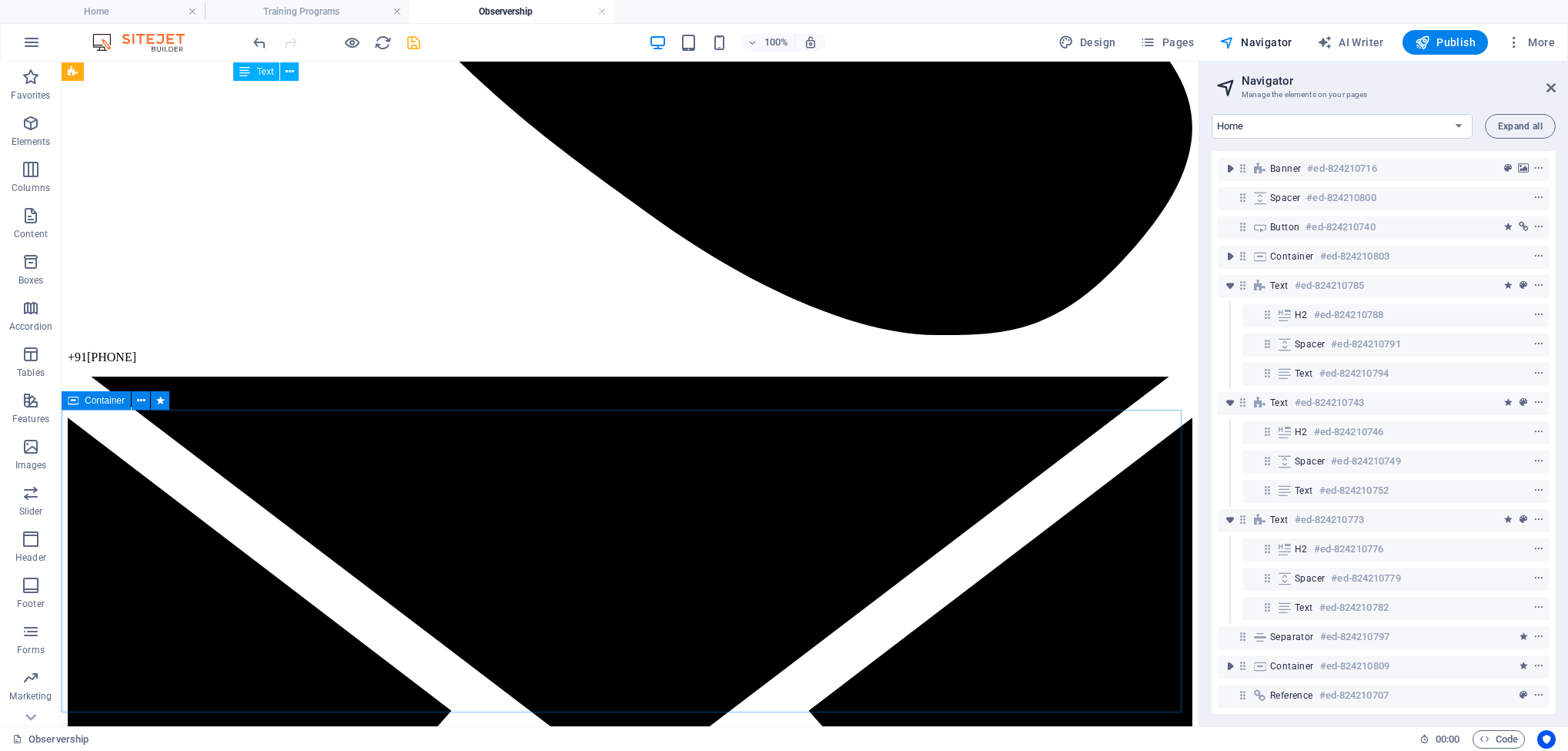 click on "Container" at bounding box center (105, 401) 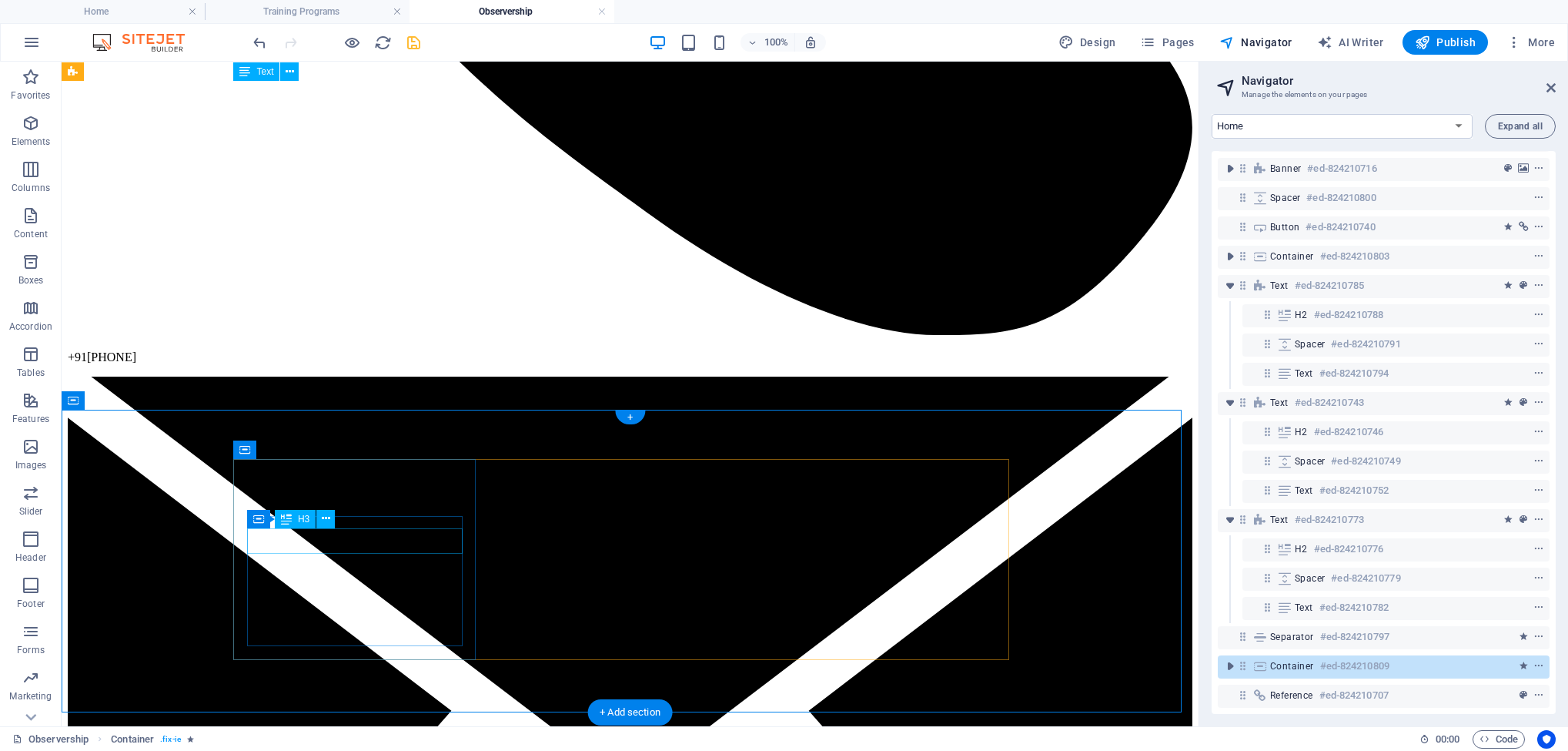 click on "mentorship" at bounding box center [630, 10604] 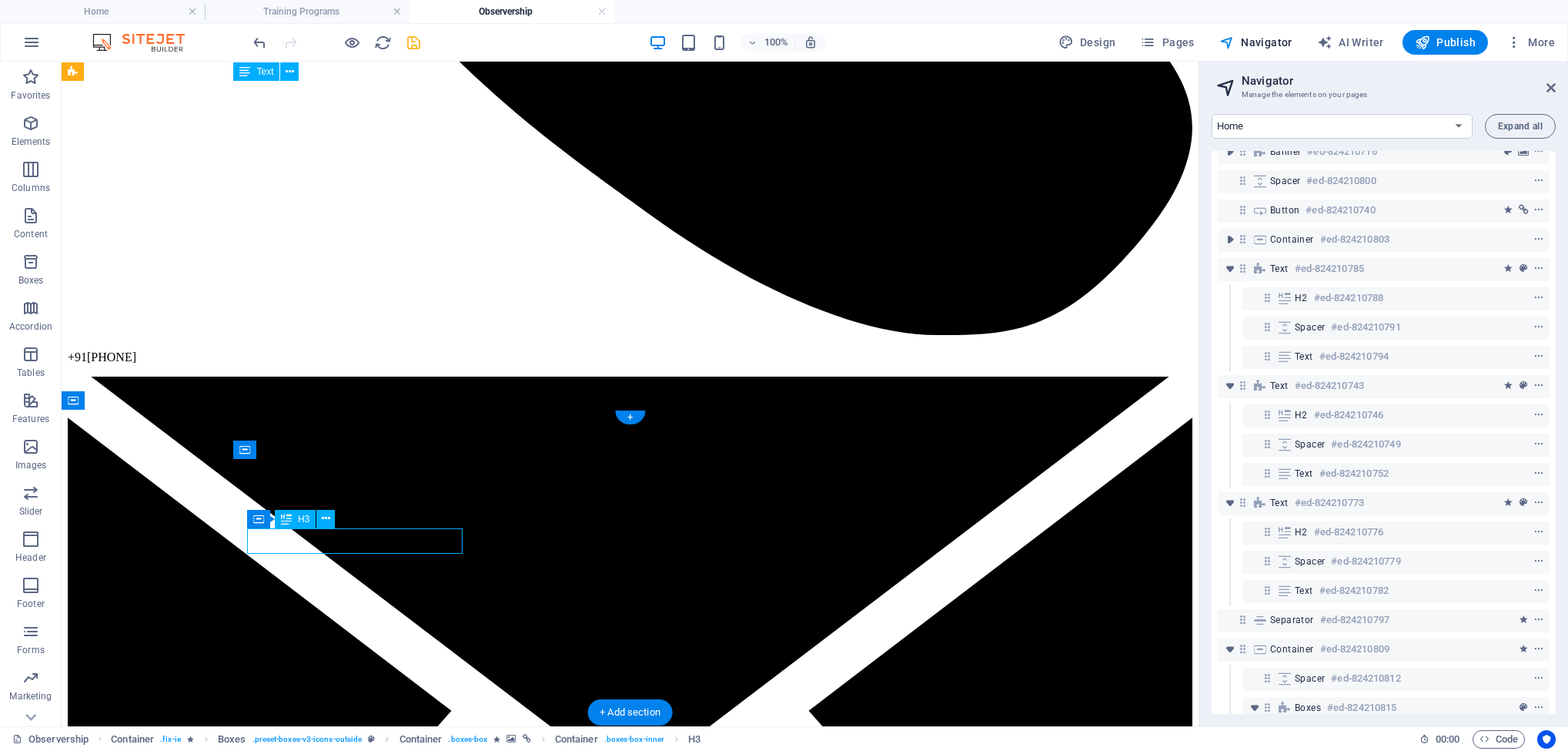 scroll, scrollTop: 366, scrollLeft: 3, axis: both 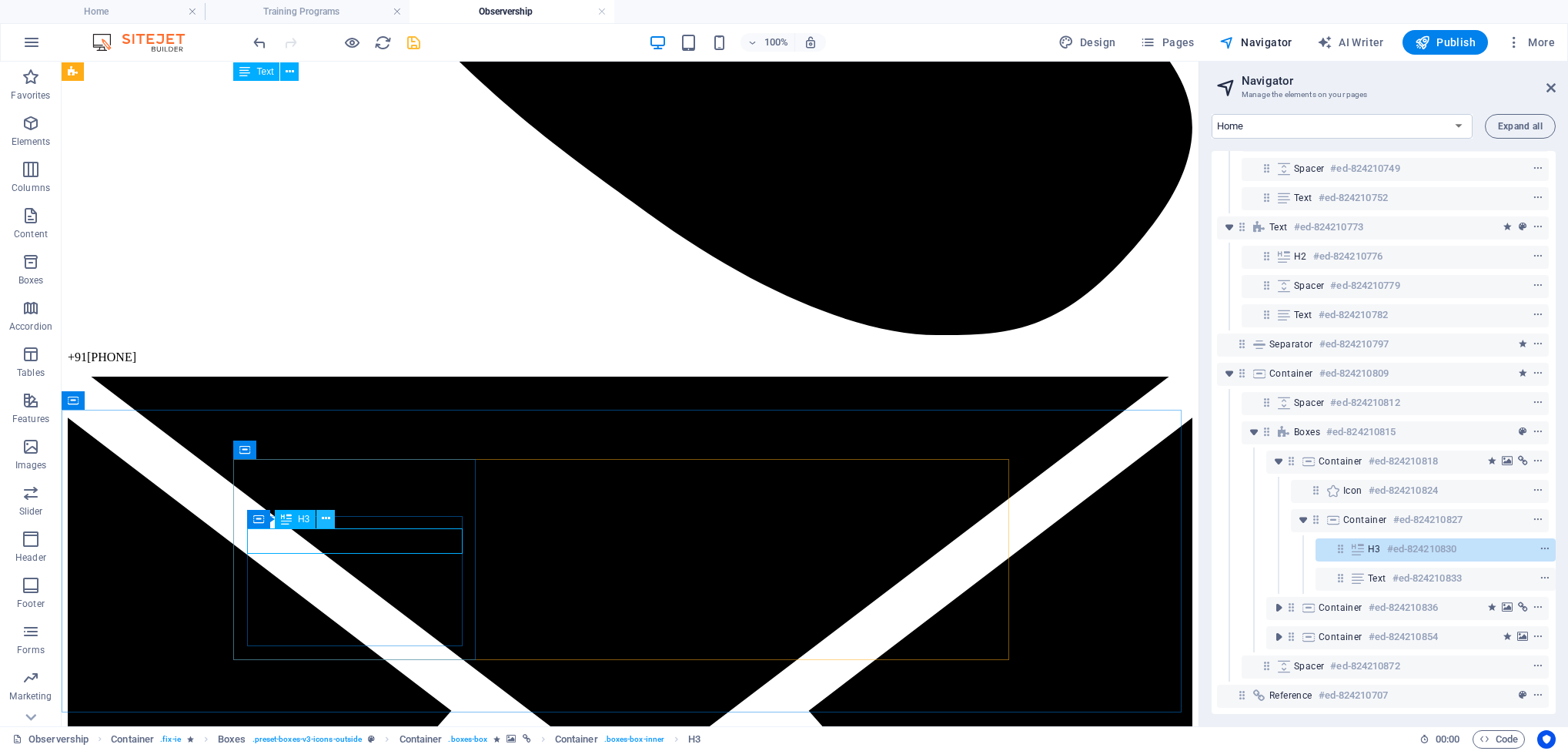 click at bounding box center (326, 518) 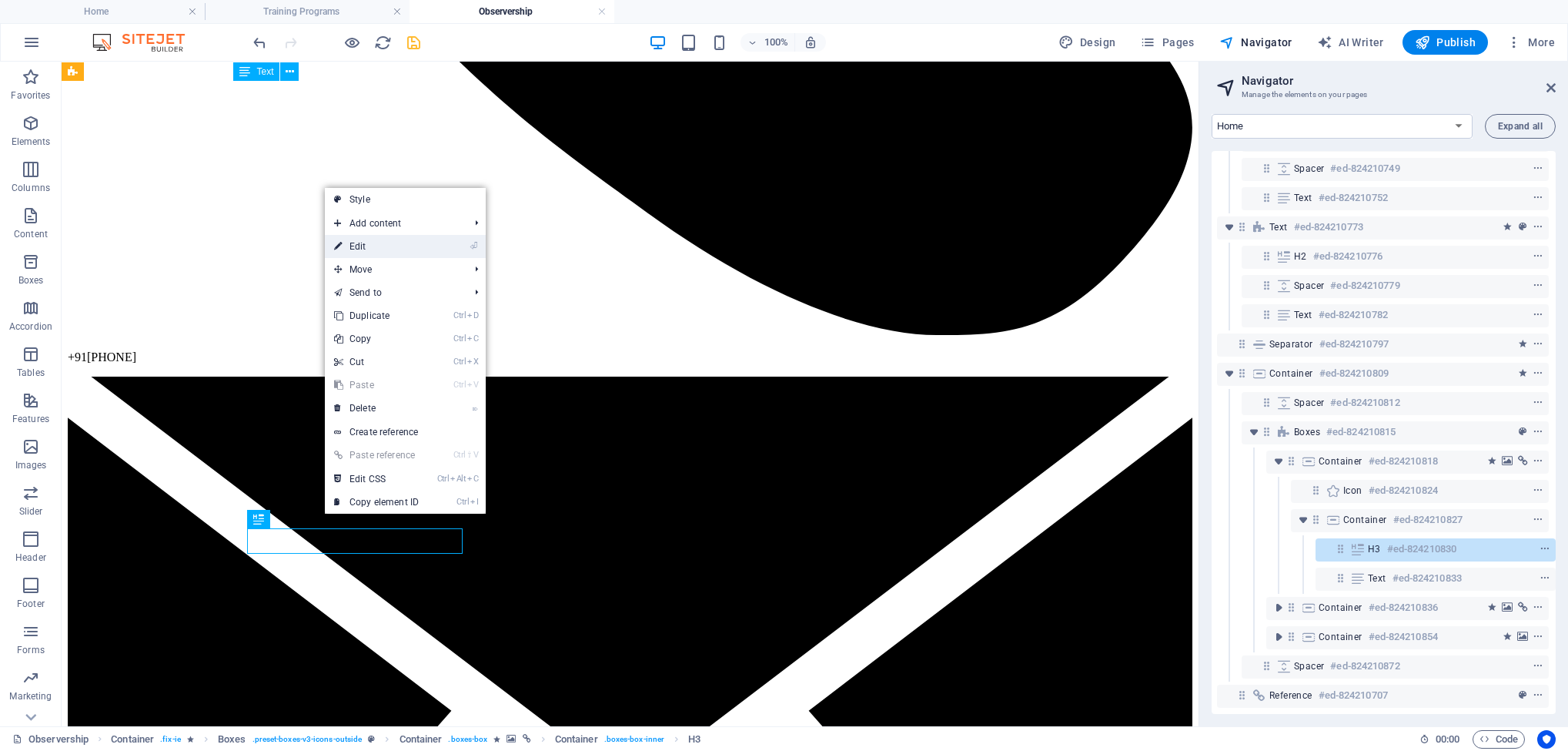 drag, startPoint x: 383, startPoint y: 236, endPoint x: 376, endPoint y: 270, distance: 34.71311 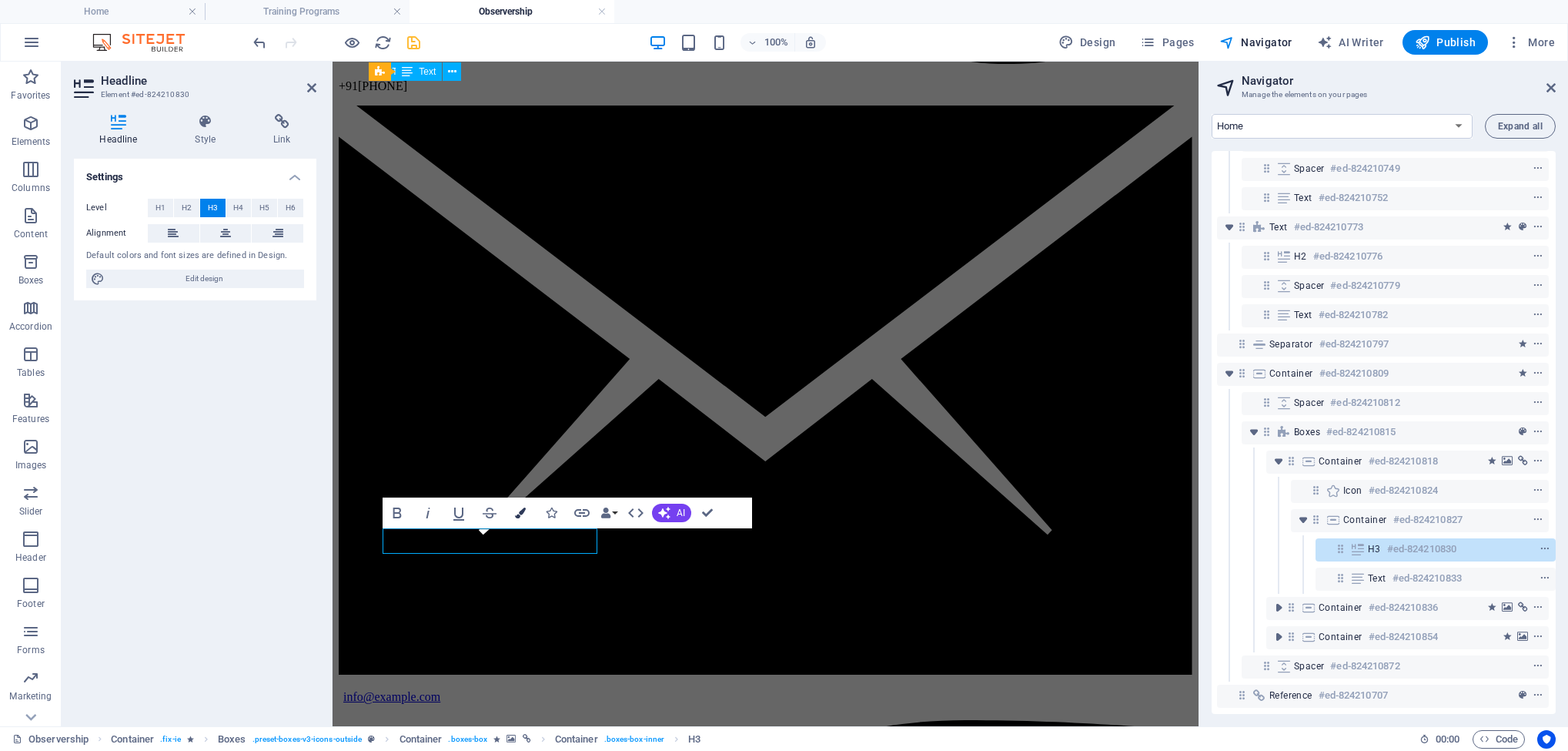 click at bounding box center [520, 513] 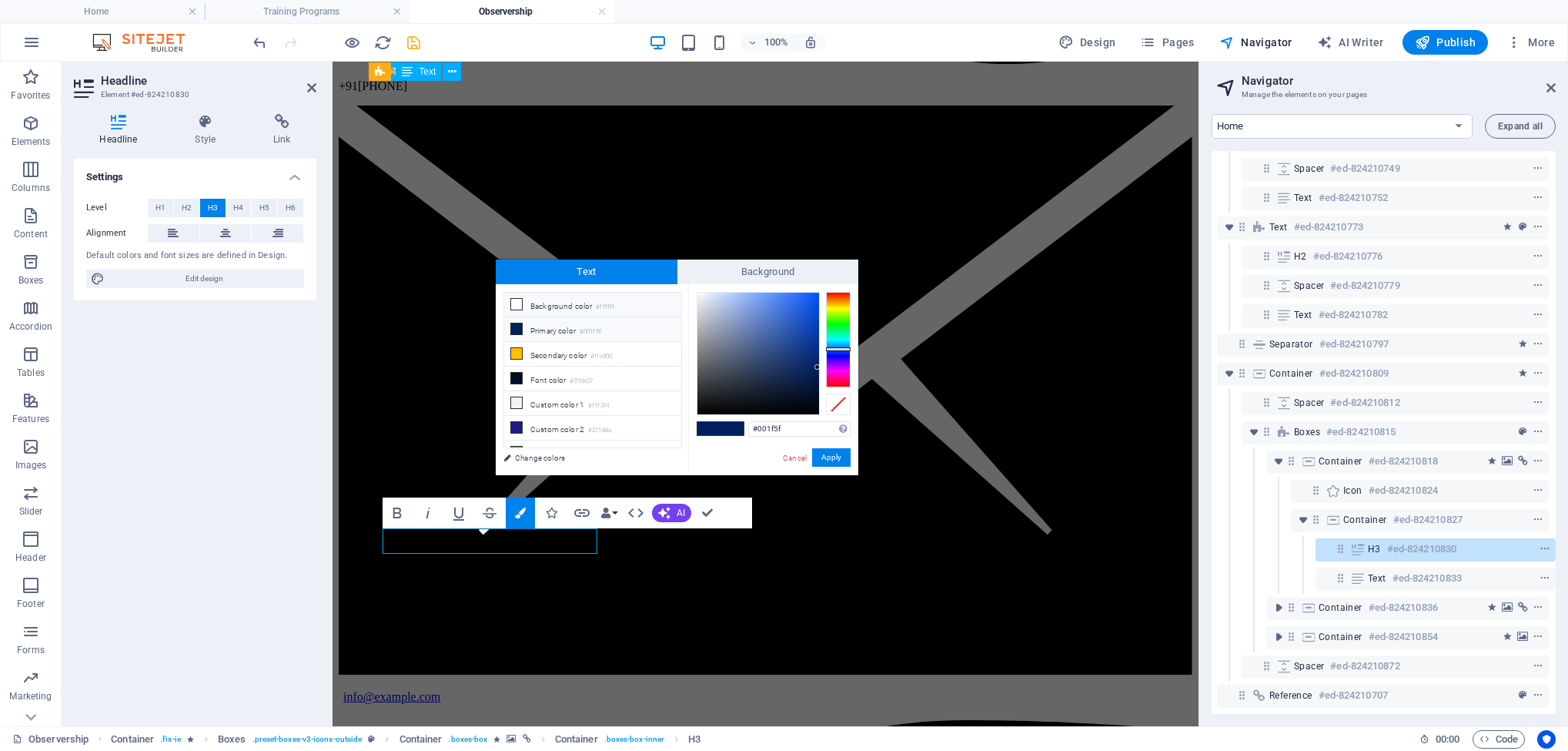 click at bounding box center [517, 304] 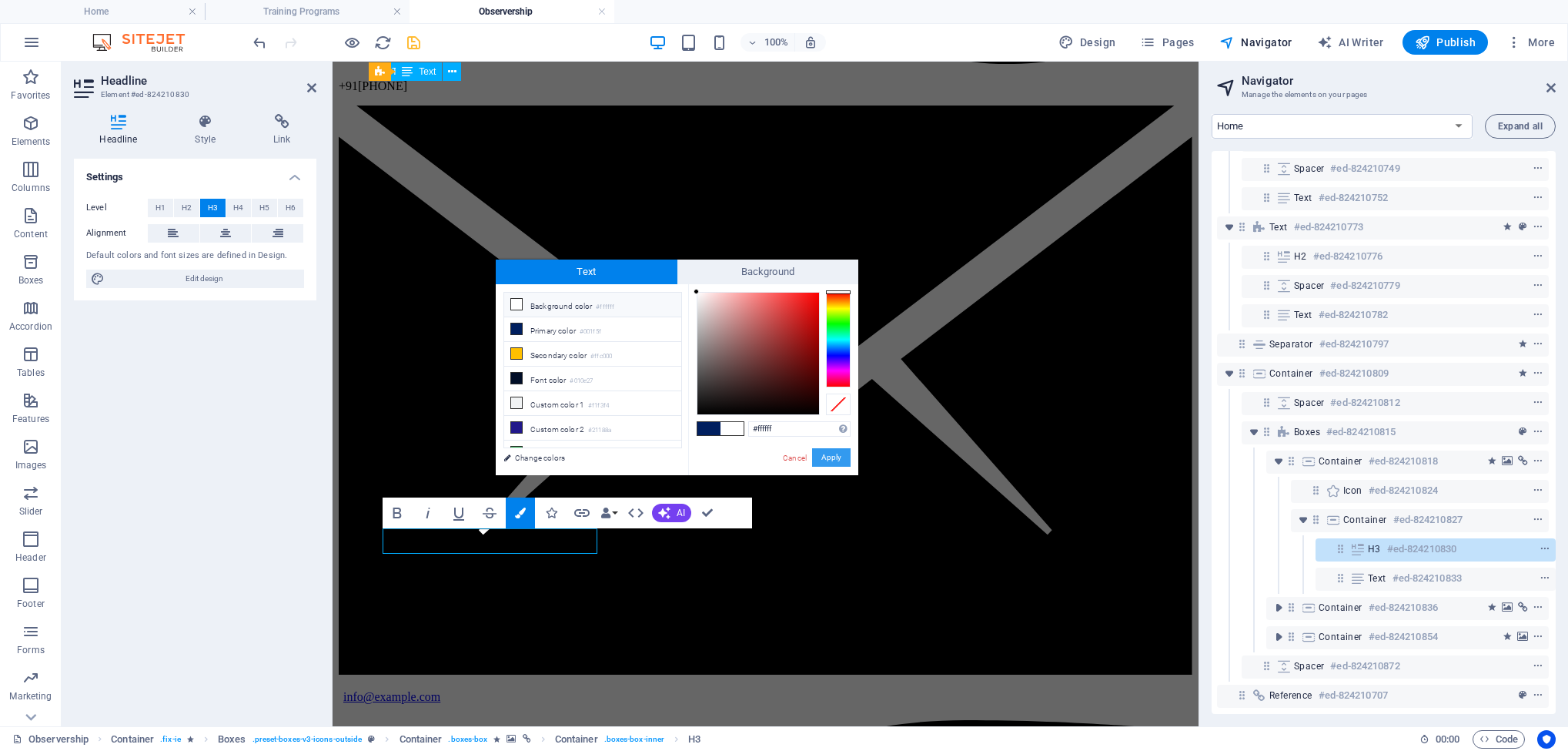 click on "Apply" at bounding box center [831, 458] 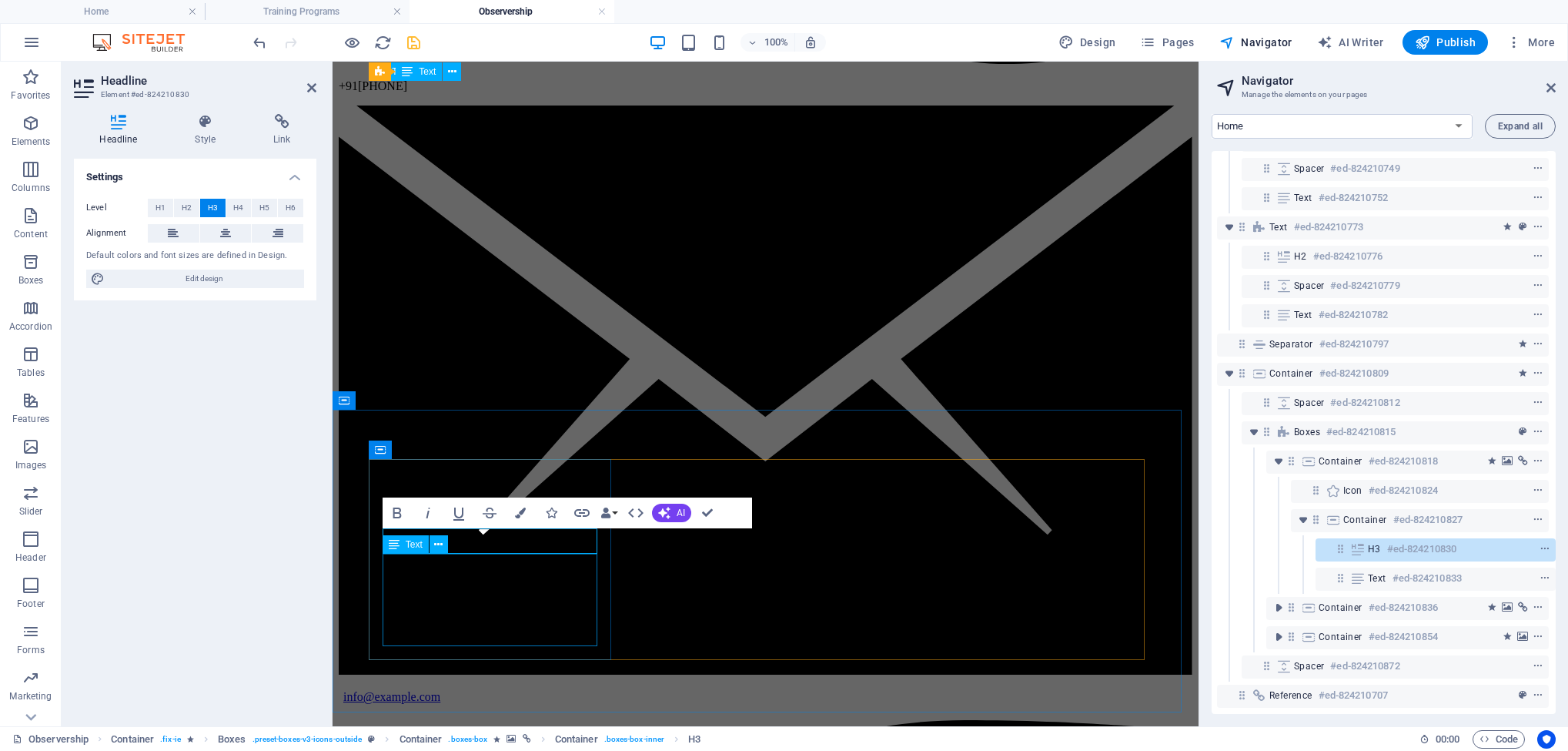 click on "The most effective and distinctive hands-on surgical training program designed to shorten the learning curve, allowing trainees to assist in patient operations." at bounding box center (765, 8360) 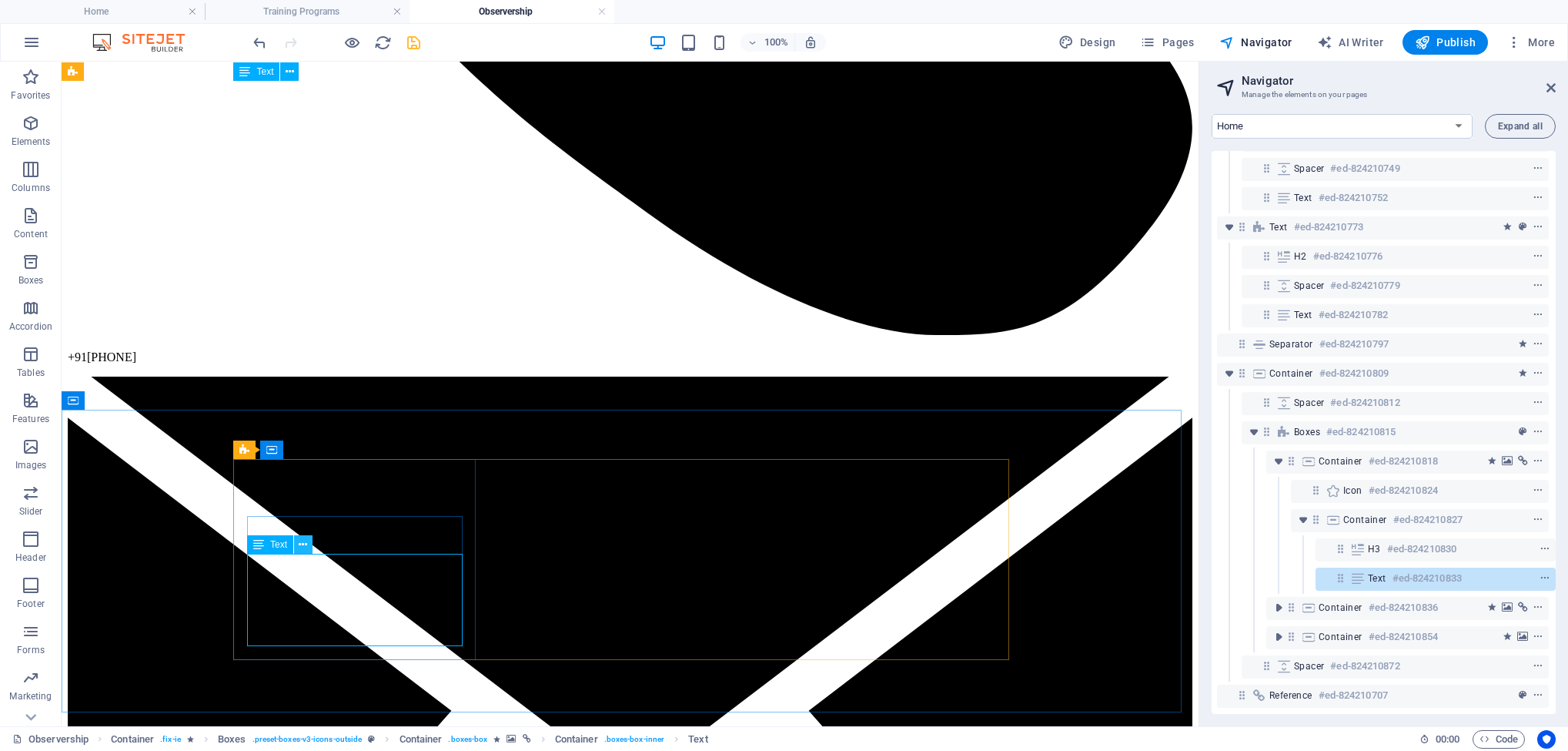 click at bounding box center (303, 545) 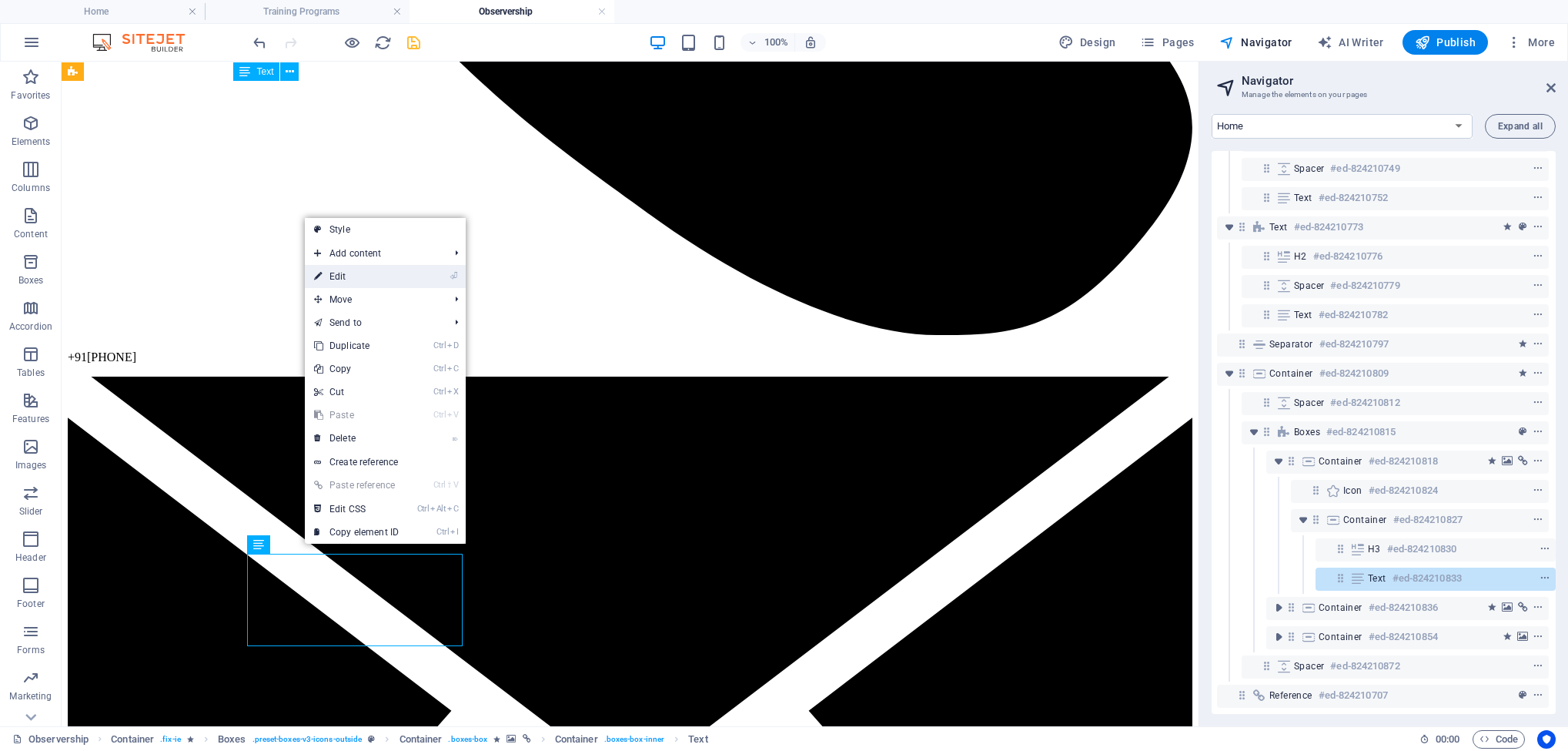 click on "⏎  Edit" at bounding box center (356, 277) 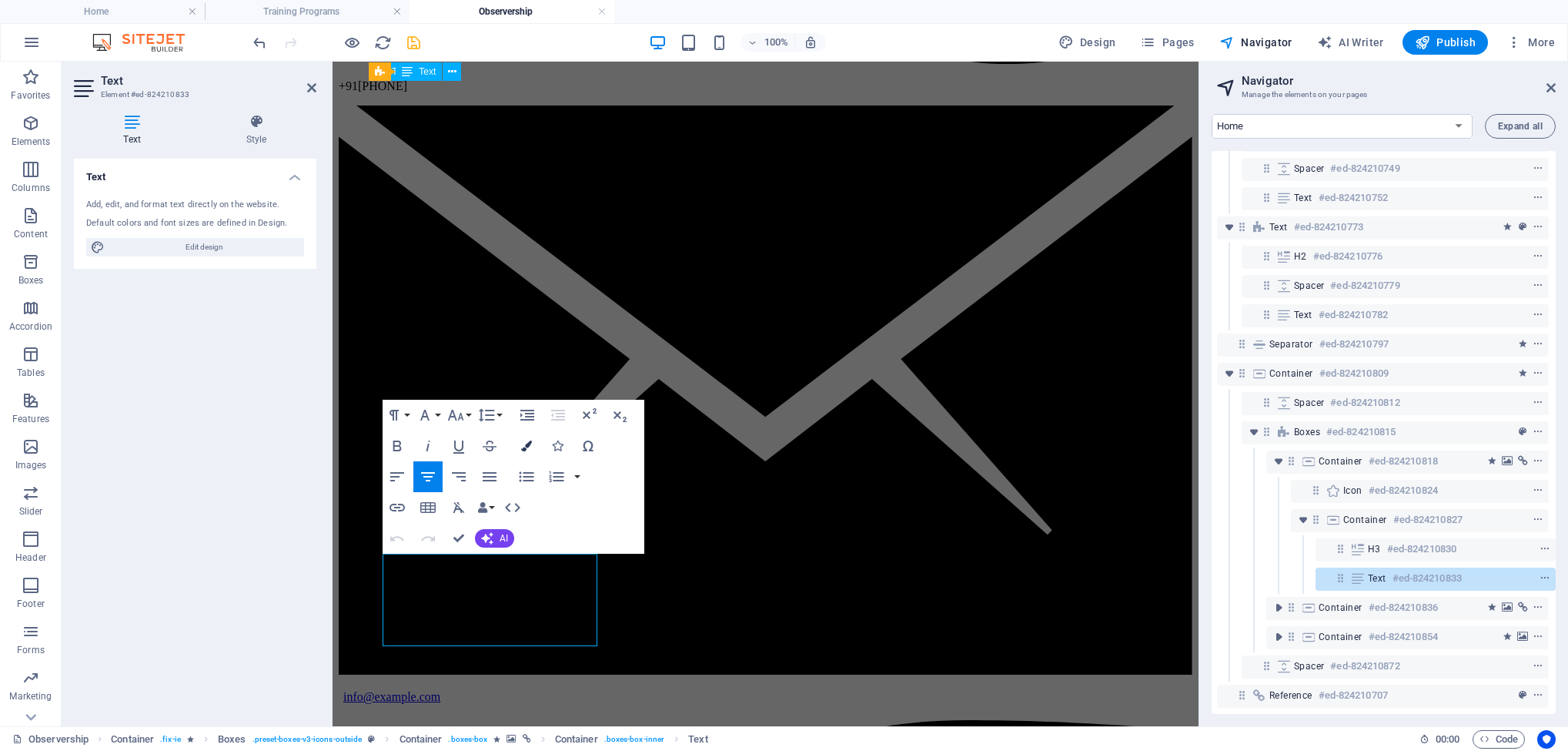 click at bounding box center [527, 446] 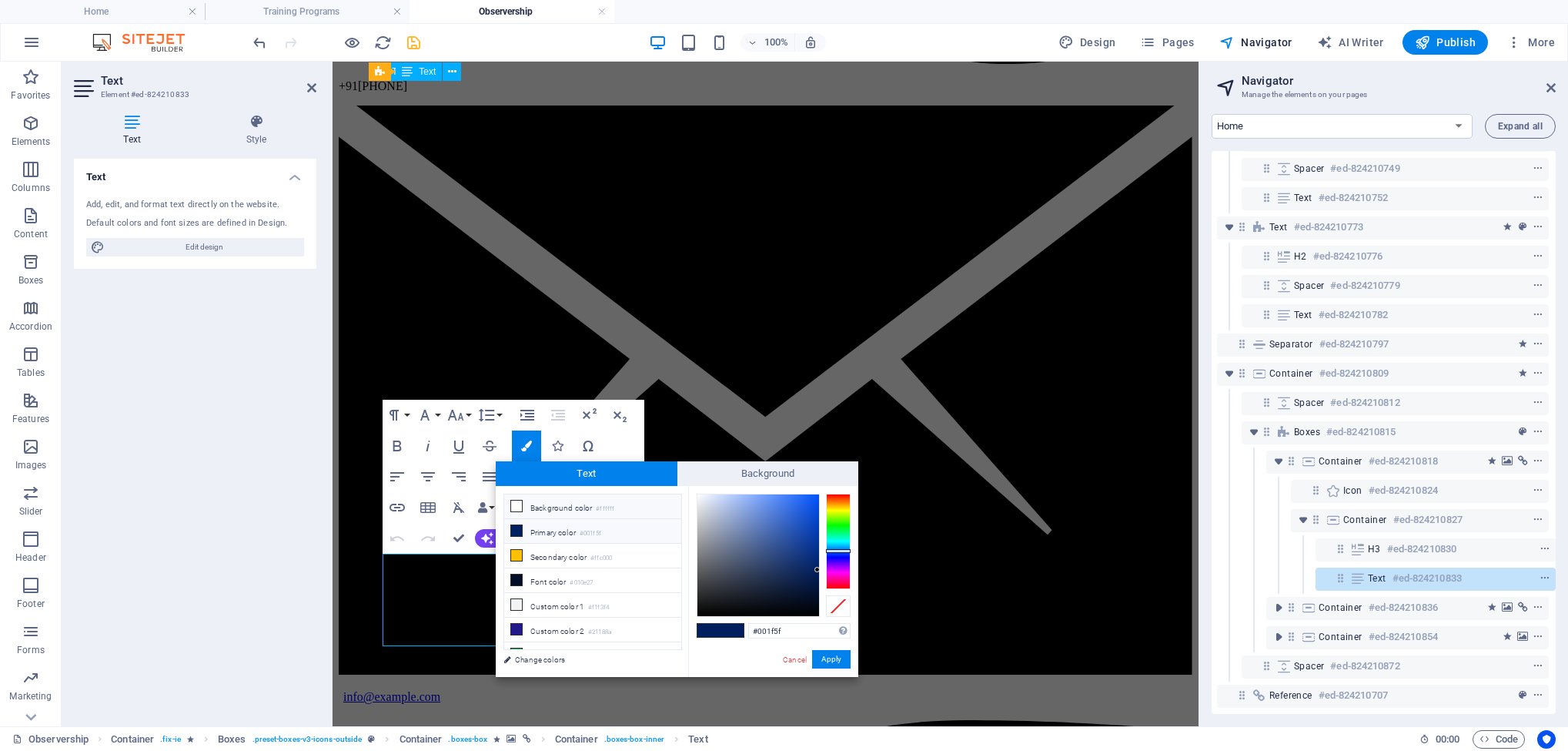 click on "Background color
#ffffff" at bounding box center [593, 507] 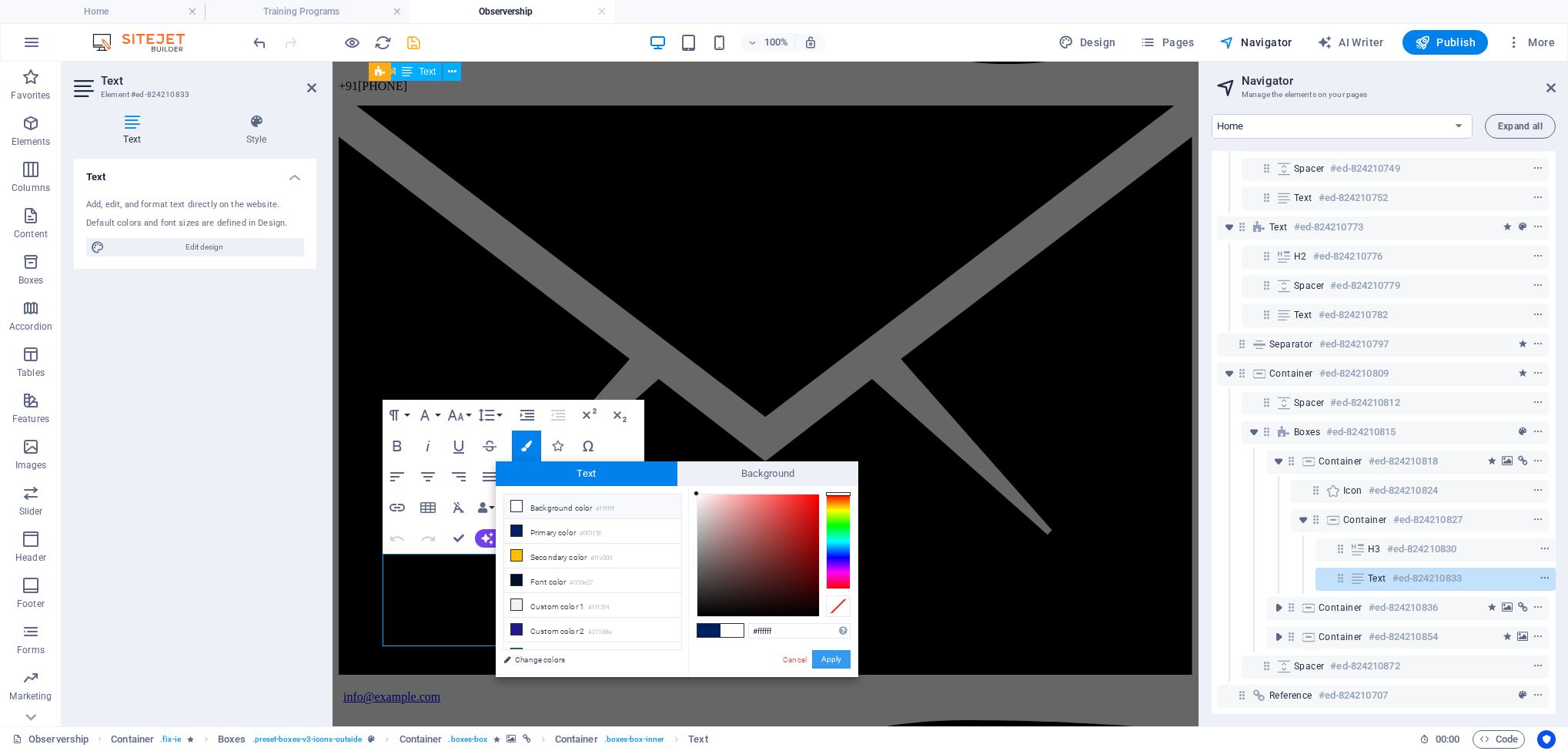 click on "Apply" at bounding box center [831, 659] 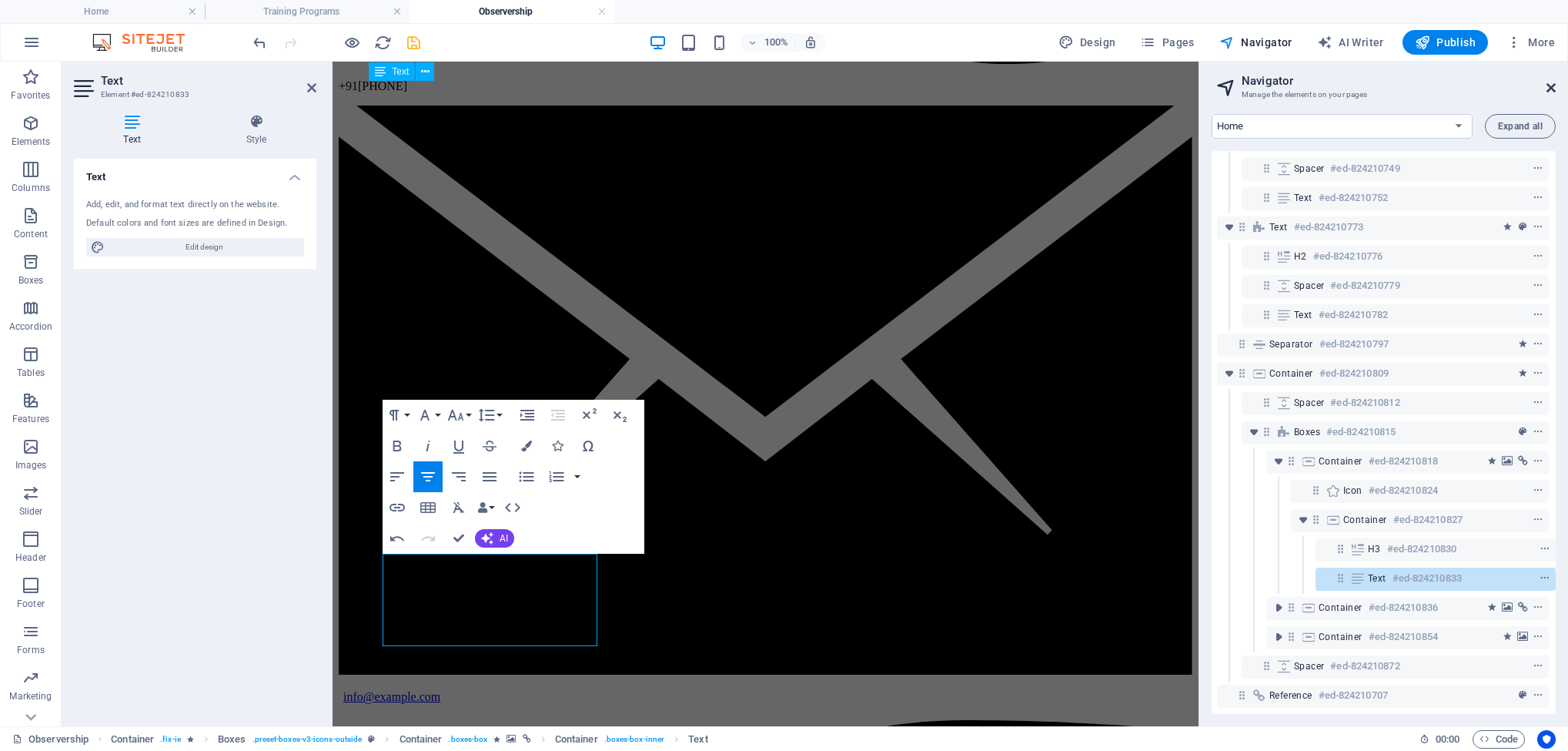 click at bounding box center (1551, 88) 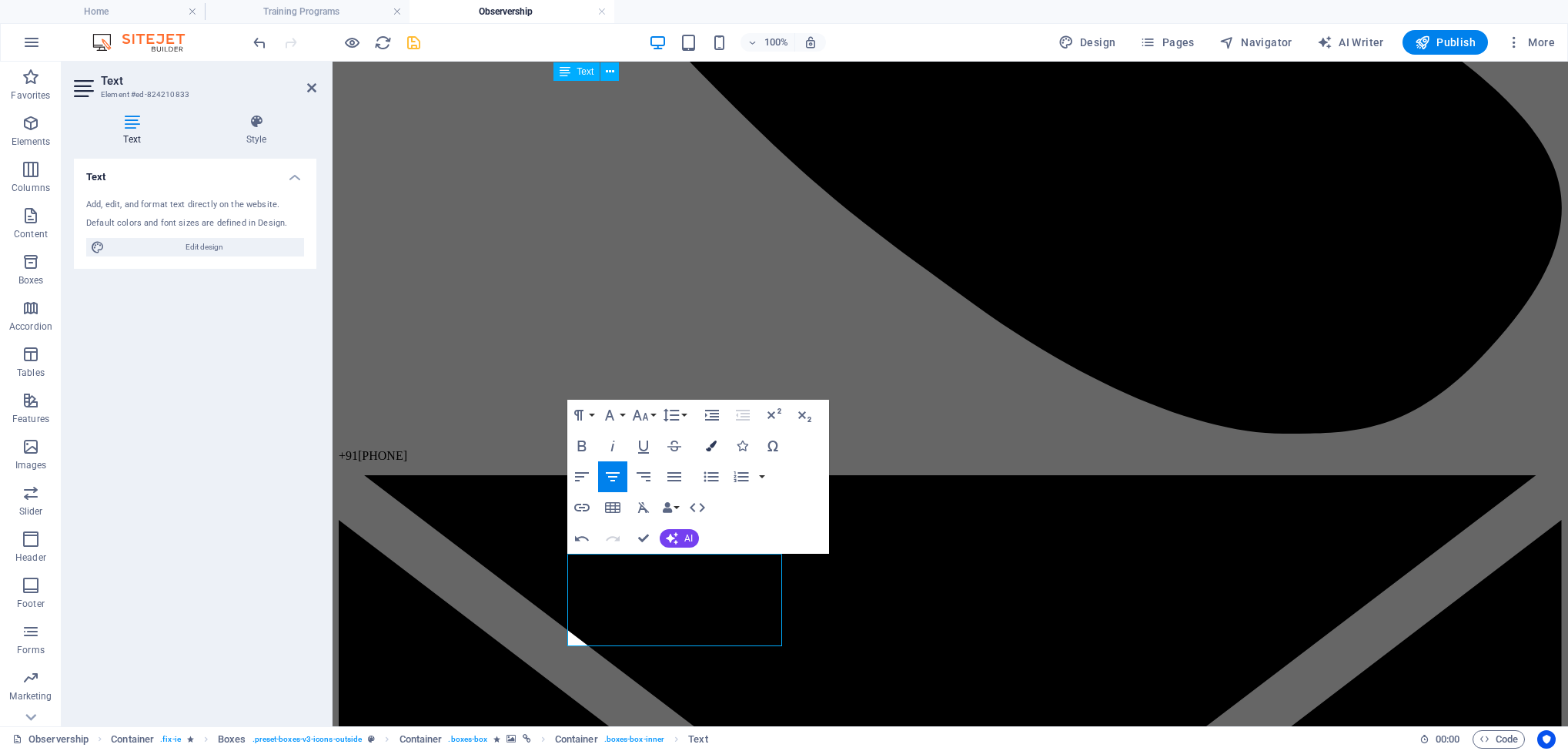 click at bounding box center [711, 446] 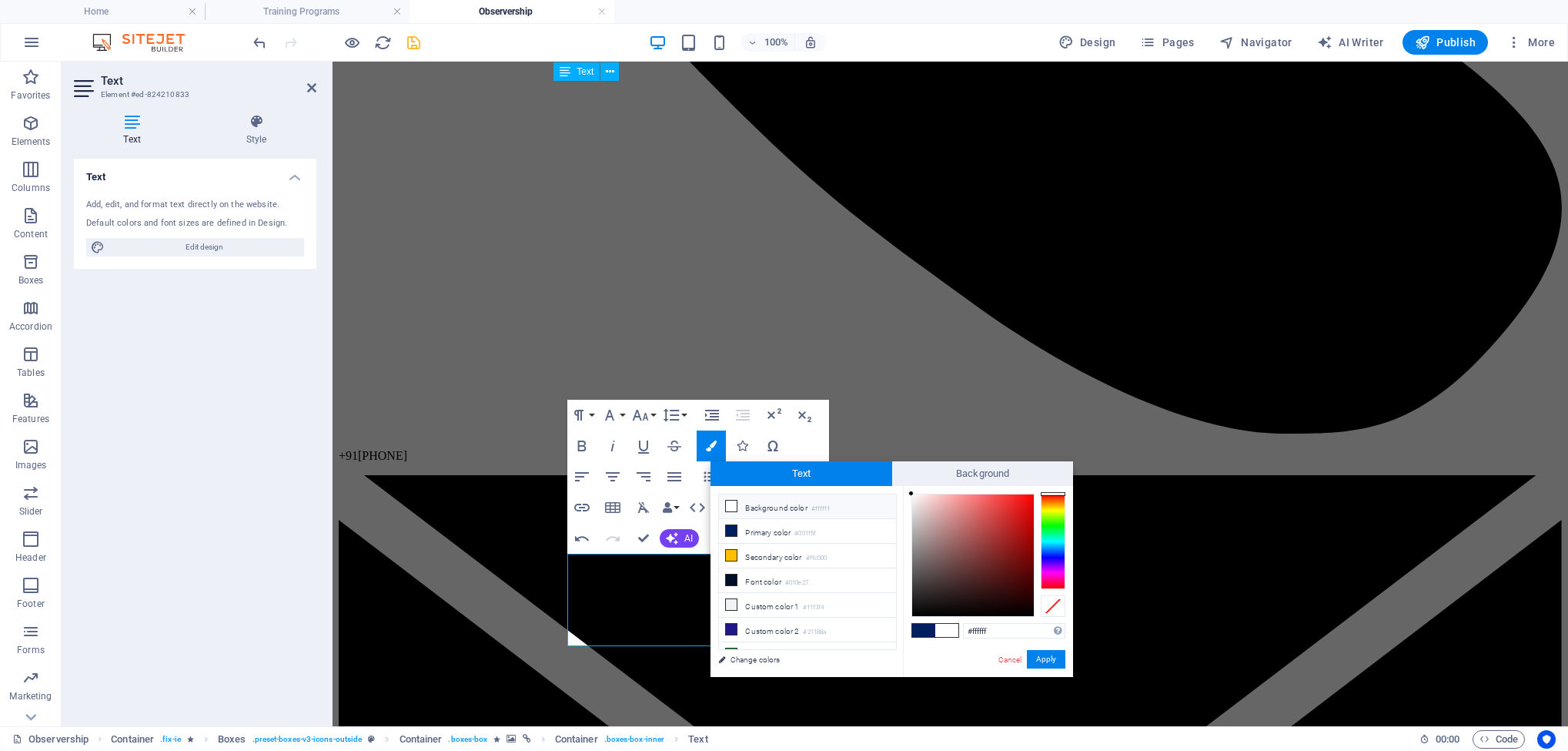 click at bounding box center [731, 506] 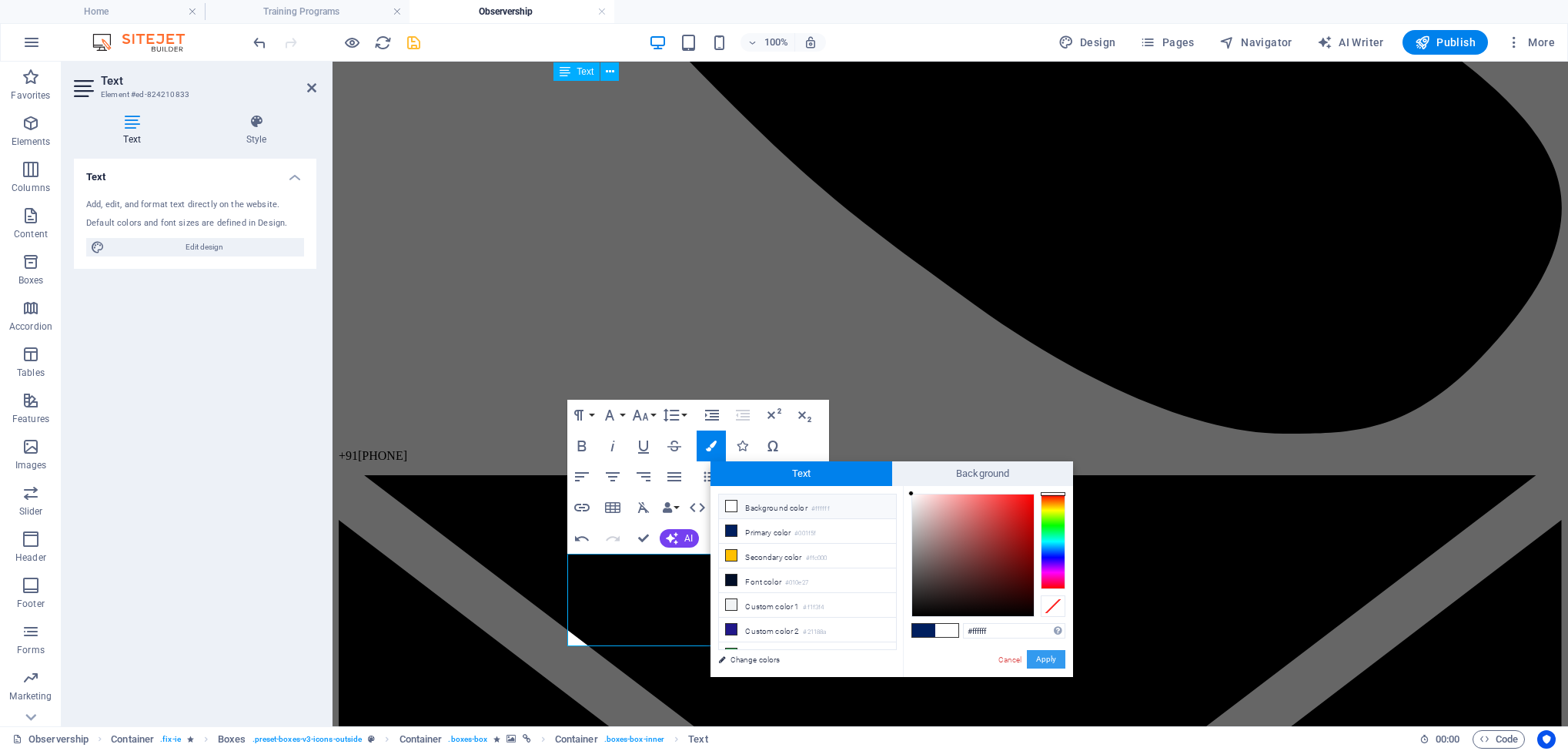 click on "Apply" at bounding box center [1046, 659] 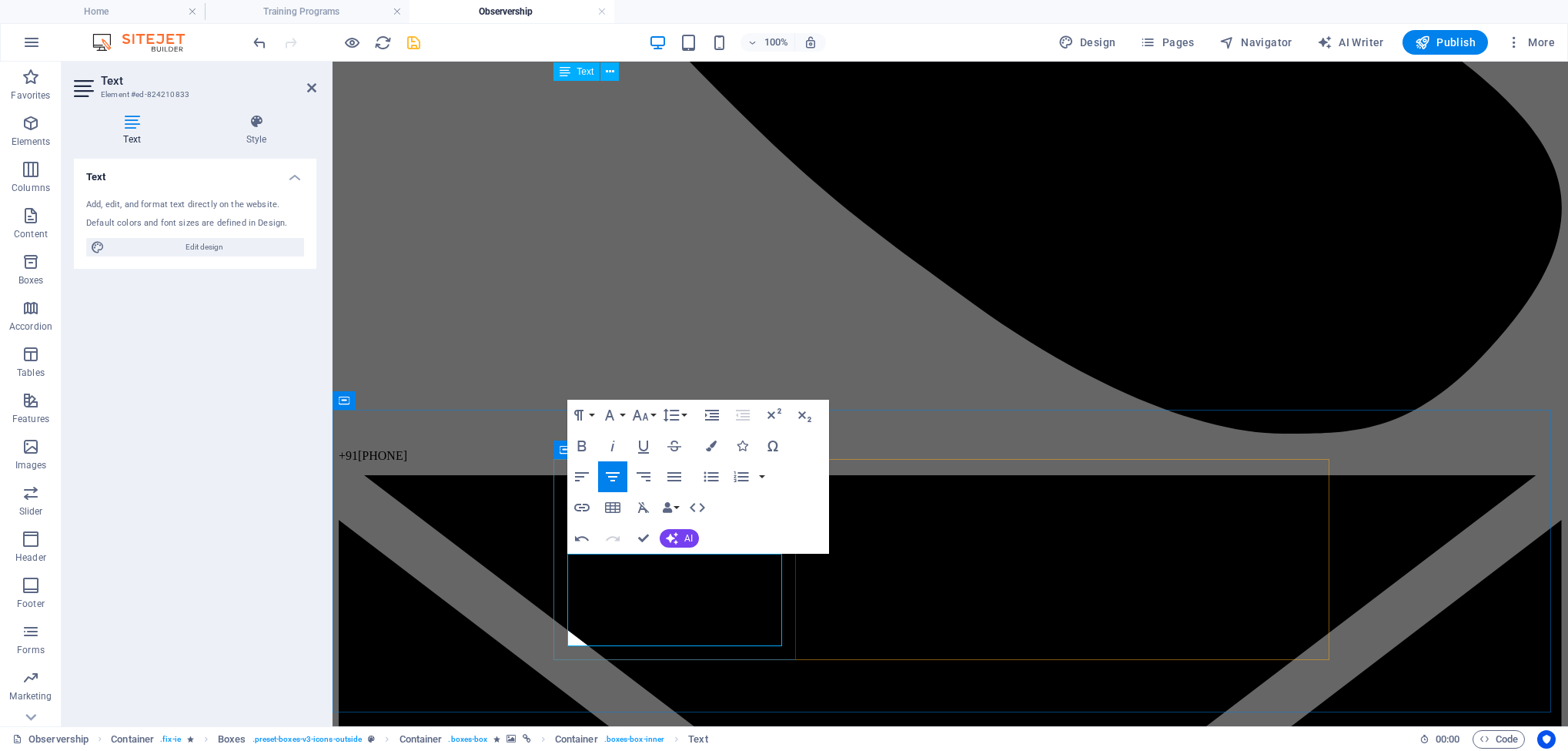click on "​​ ​ The most effective and distinctive hands-on surgical training program designed to shorten the learning curve, allowing trainees to assist in patient operations." at bounding box center [726, 11461] 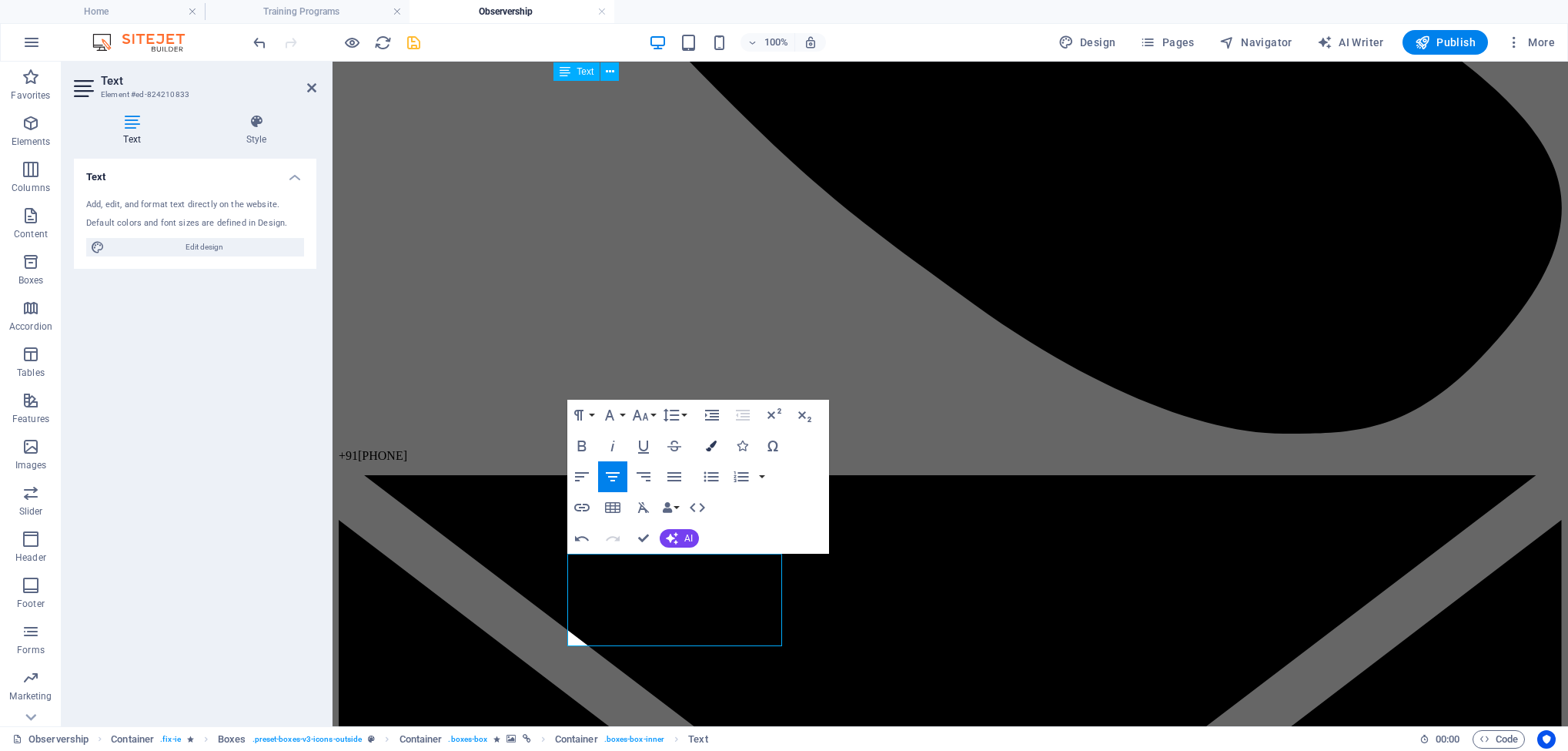 click at bounding box center (711, 446) 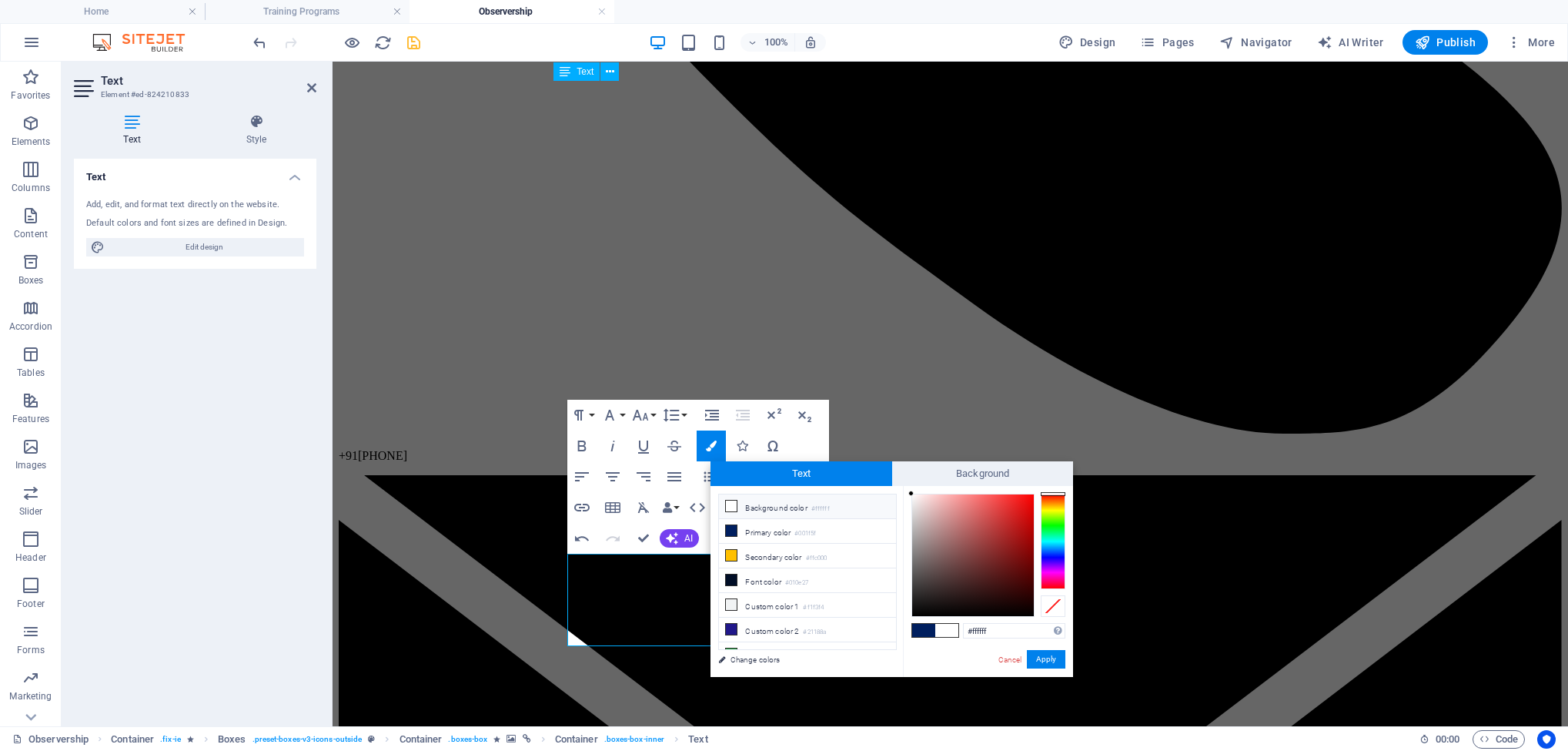 click on "Background color
#ffffff" at bounding box center (807, 507) 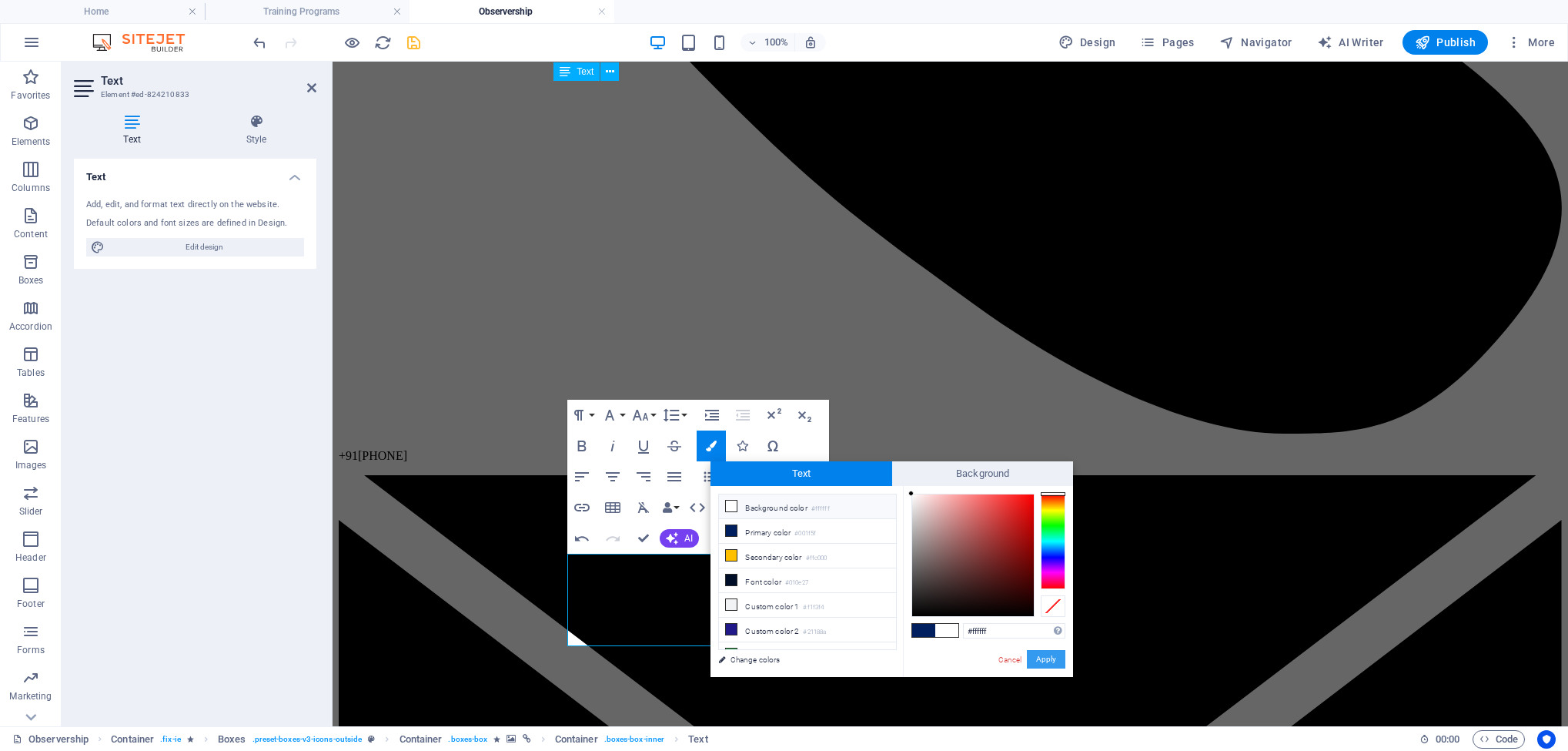 drag, startPoint x: 1038, startPoint y: 652, endPoint x: 343, endPoint y: 560, distance: 701.0628 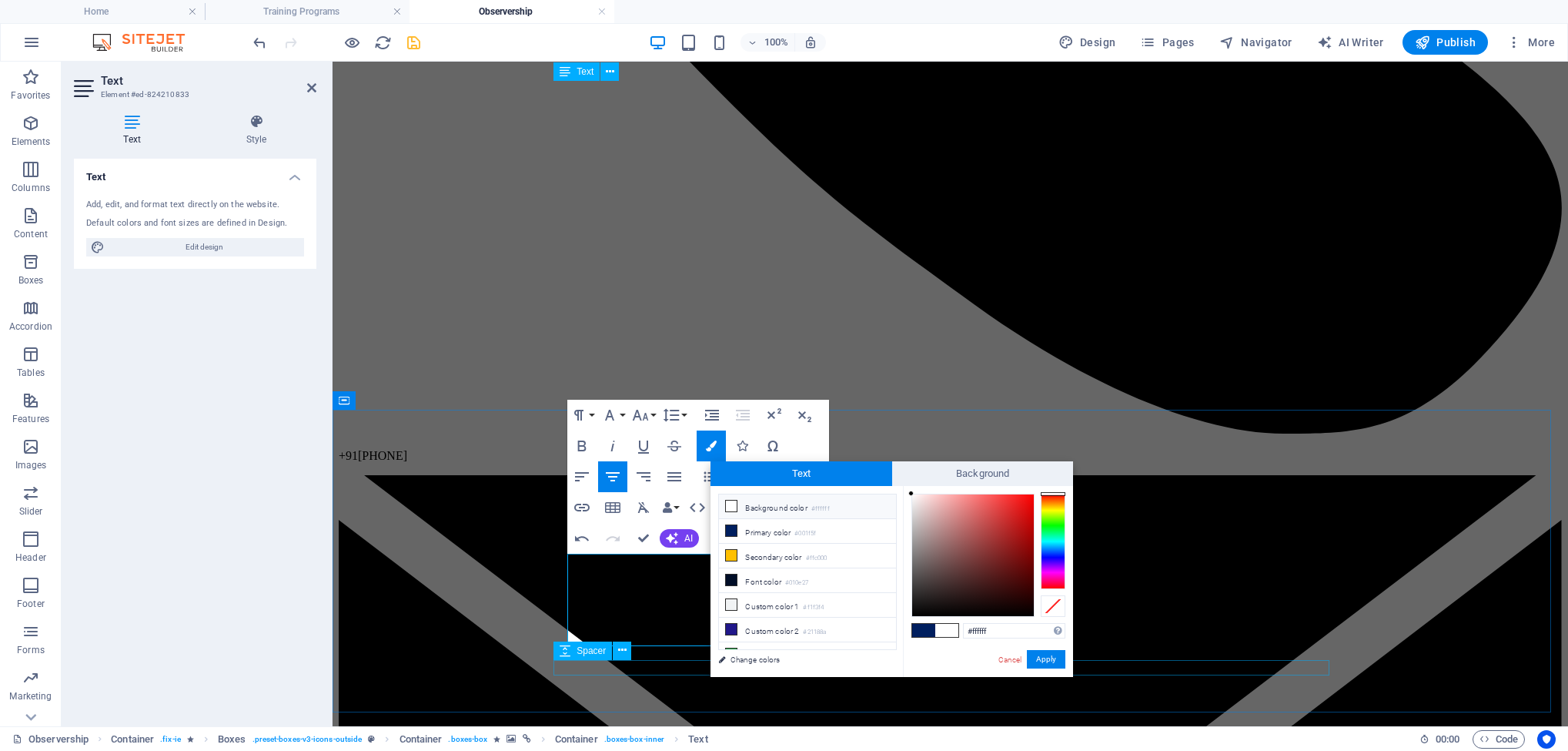 click at bounding box center [950, 13872] 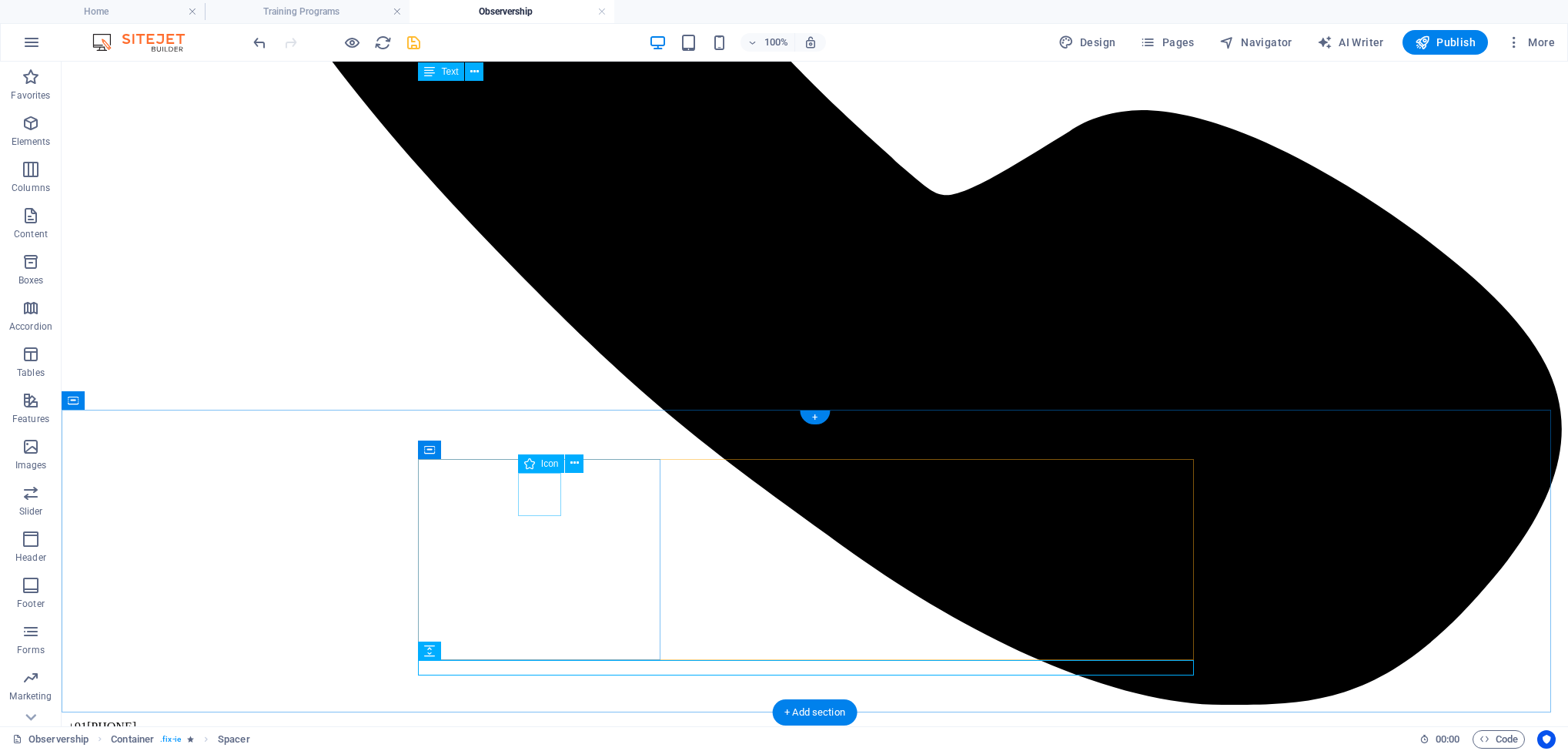 click on ".fa-secondary{opacity:.4}" at bounding box center [814, 13083] 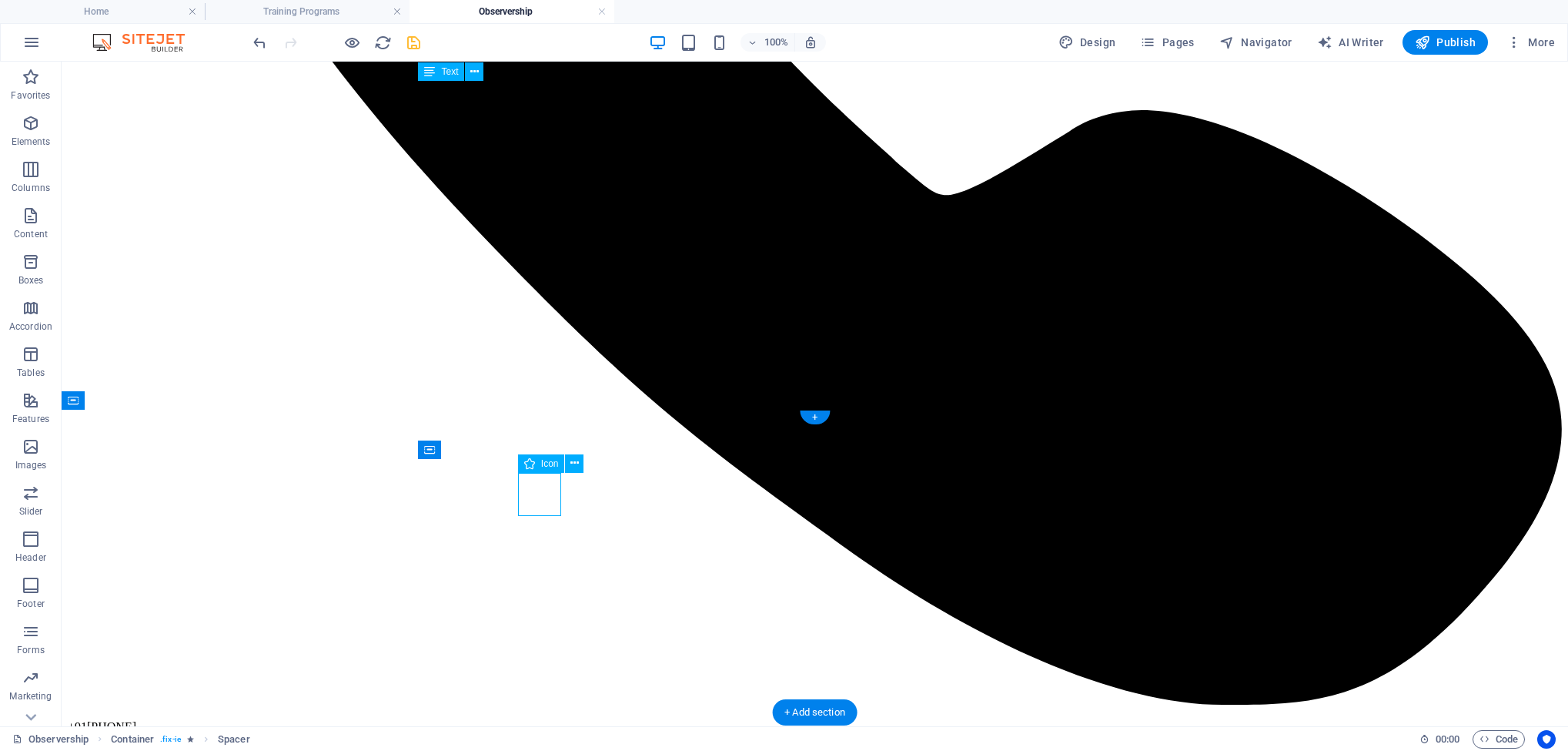 click on ".fa-secondary{opacity:.4}" at bounding box center [814, 13083] 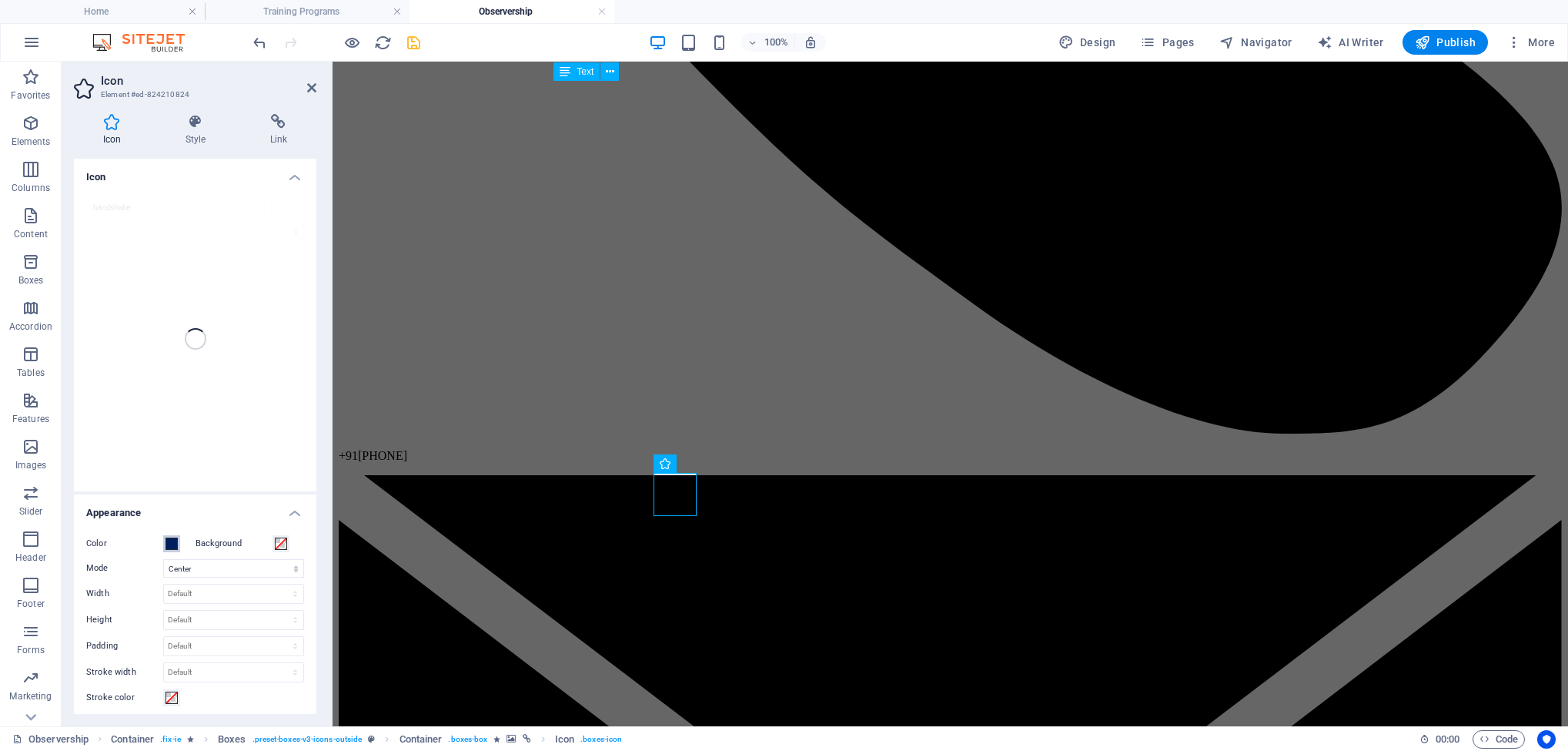 click at bounding box center [172, 544] 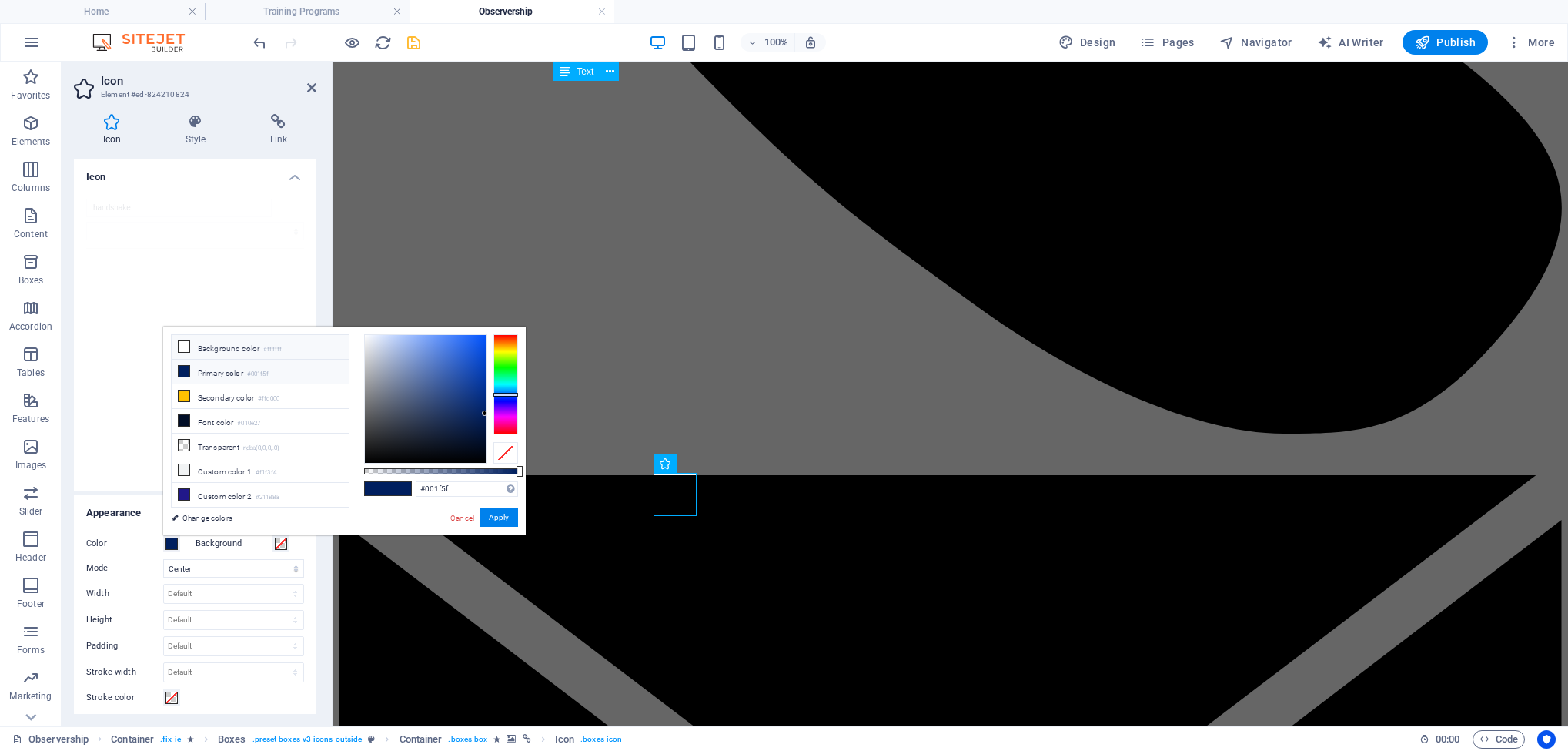 click at bounding box center [184, 347] 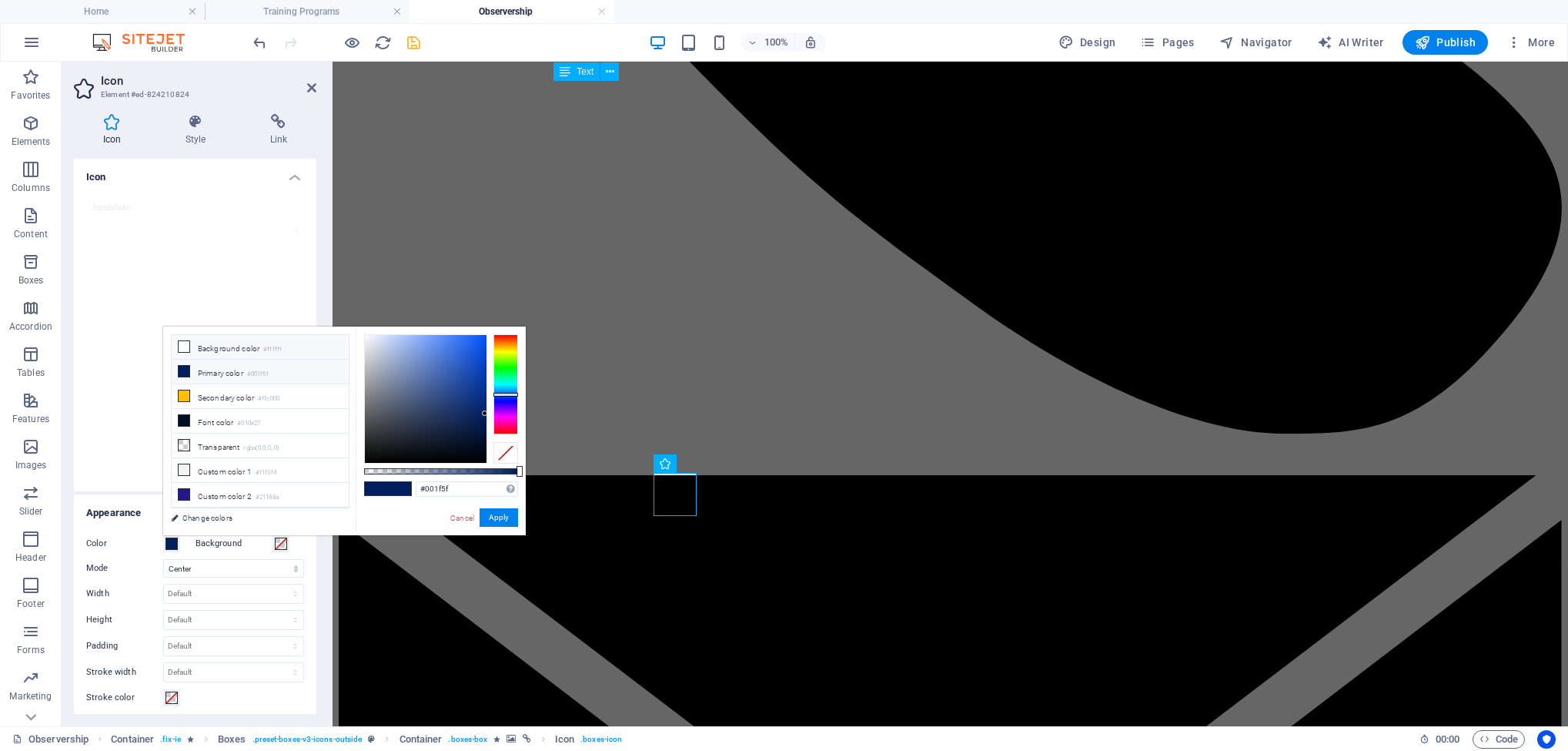 type on "#ffffff" 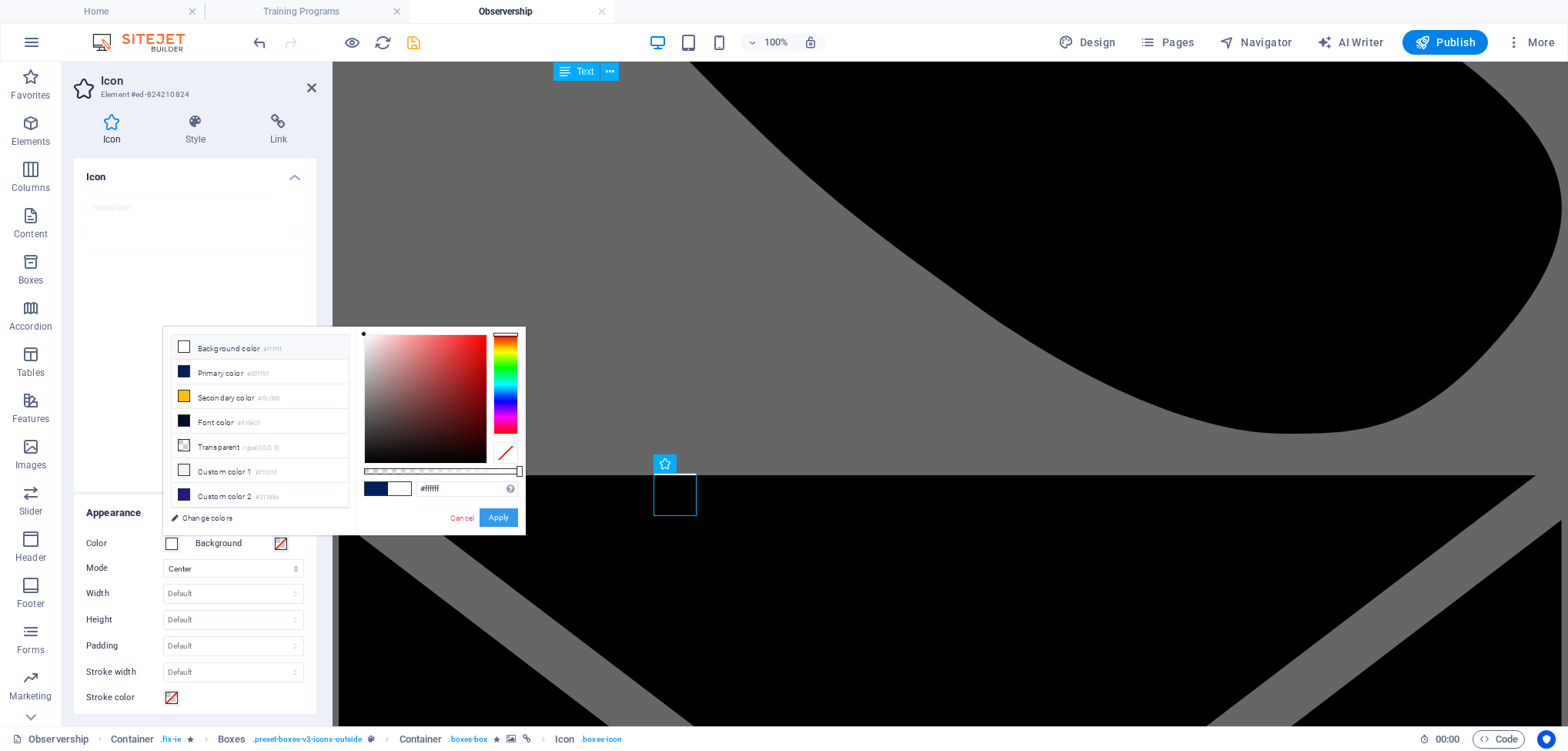 drag, startPoint x: 488, startPoint y: 520, endPoint x: 561, endPoint y: 523, distance: 73.061618 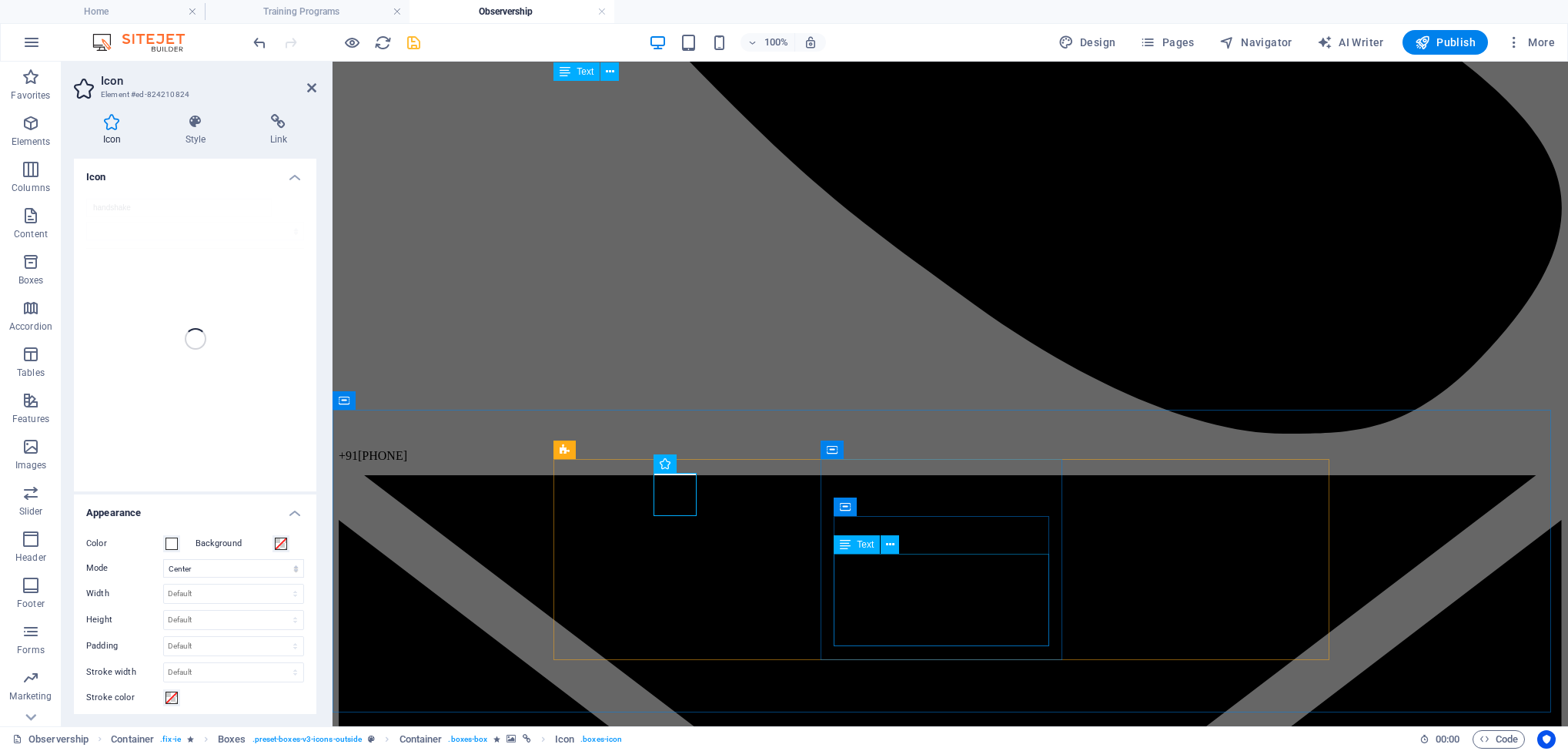 click on ".fa-secondary{opacity:.4} mentorship The most effective and distinctive hands-on surgical training program designed to shorten the learning curve, allowing trainees to assist in patient operations. Fellowship Three months of comprehensive training in all spinal pathologies, including hands-on surgical experience under expert supervision and guidance. Observership The traditional approach to expanding your knowledge base involving questioning and learning by observing masters in spine surgery." at bounding box center (950, 12039) 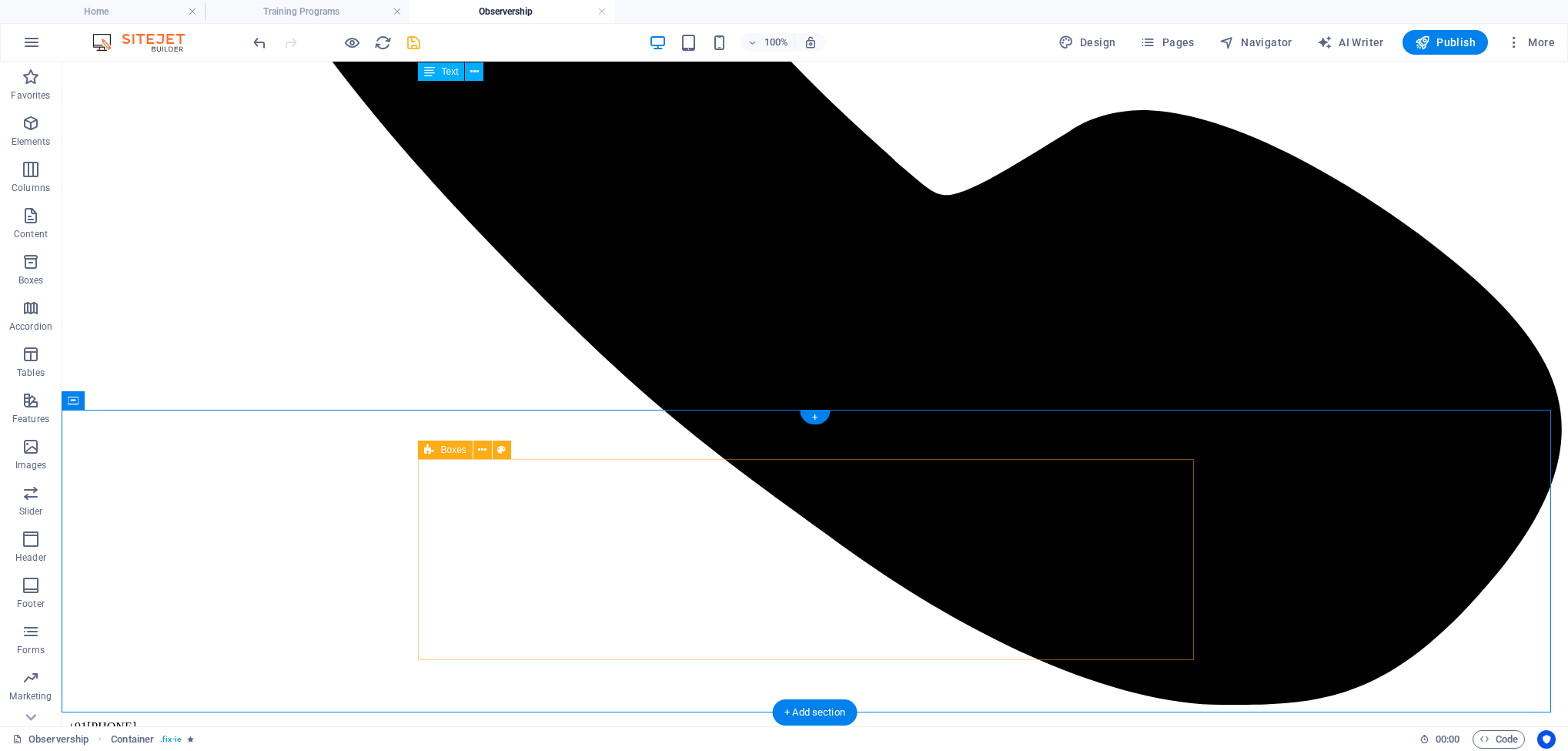 click on ".fa-secondary{opacity:.4} mentorship The most effective and distinctive hands-on surgical training program designed to shorten the learning curve, allowing trainees to assist in patient operations. Fellowship Three months of comprehensive training in all spinal pathologies, including hands-on surgical experience under expert supervision and guidance. Observership The traditional approach to expanding your knowledge base involving questioning and learning by observing masters in spine surgery." at bounding box center (814, 14401) 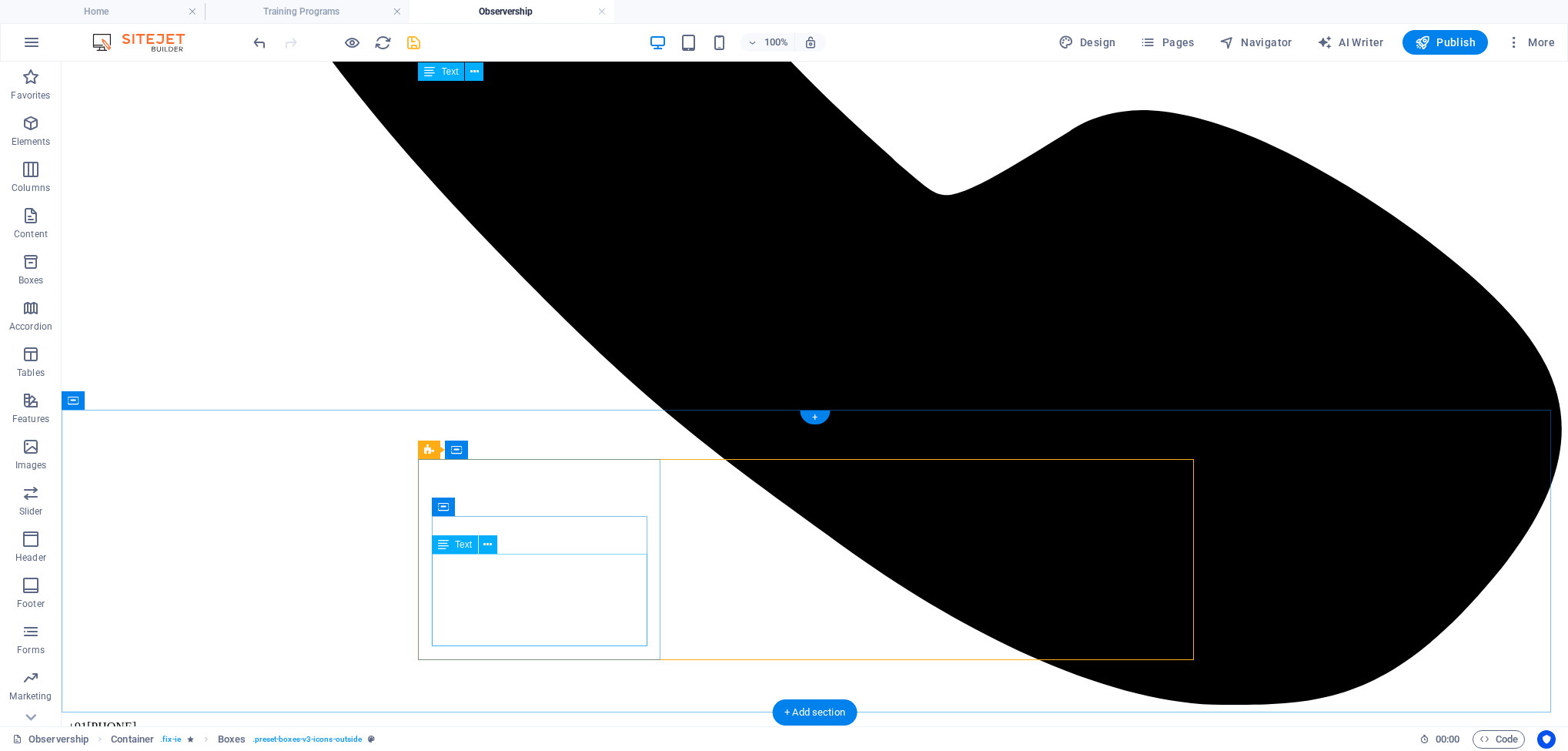 click on "The most effective and distinctive hands-on surgical training program designed to shorten the learning curve, allowing trainees to assist in patient operations." at bounding box center (814, 13735) 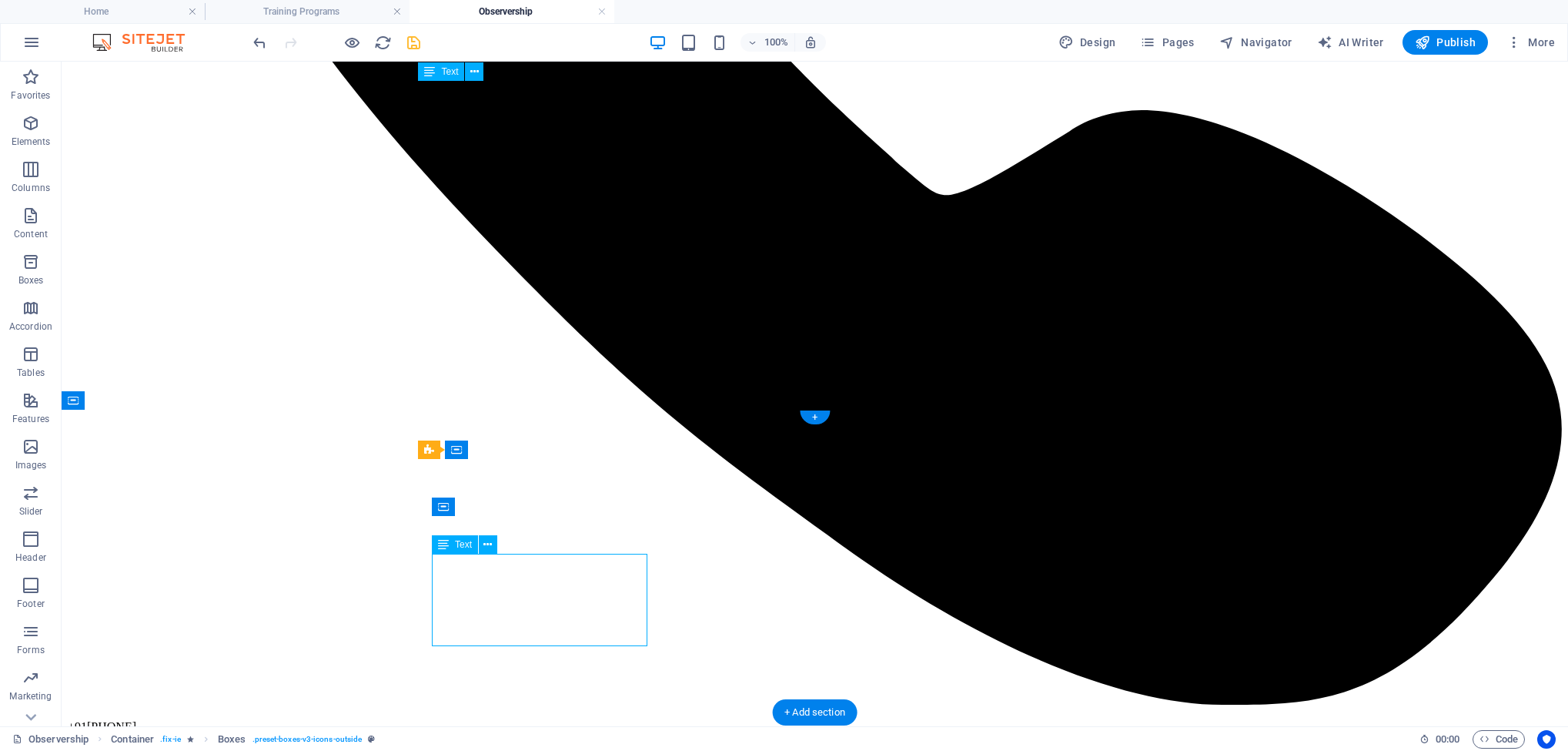 click on "The most effective and distinctive hands-on surgical training program designed to shorten the learning curve, allowing trainees to assist in patient operations." at bounding box center [814, 13735] 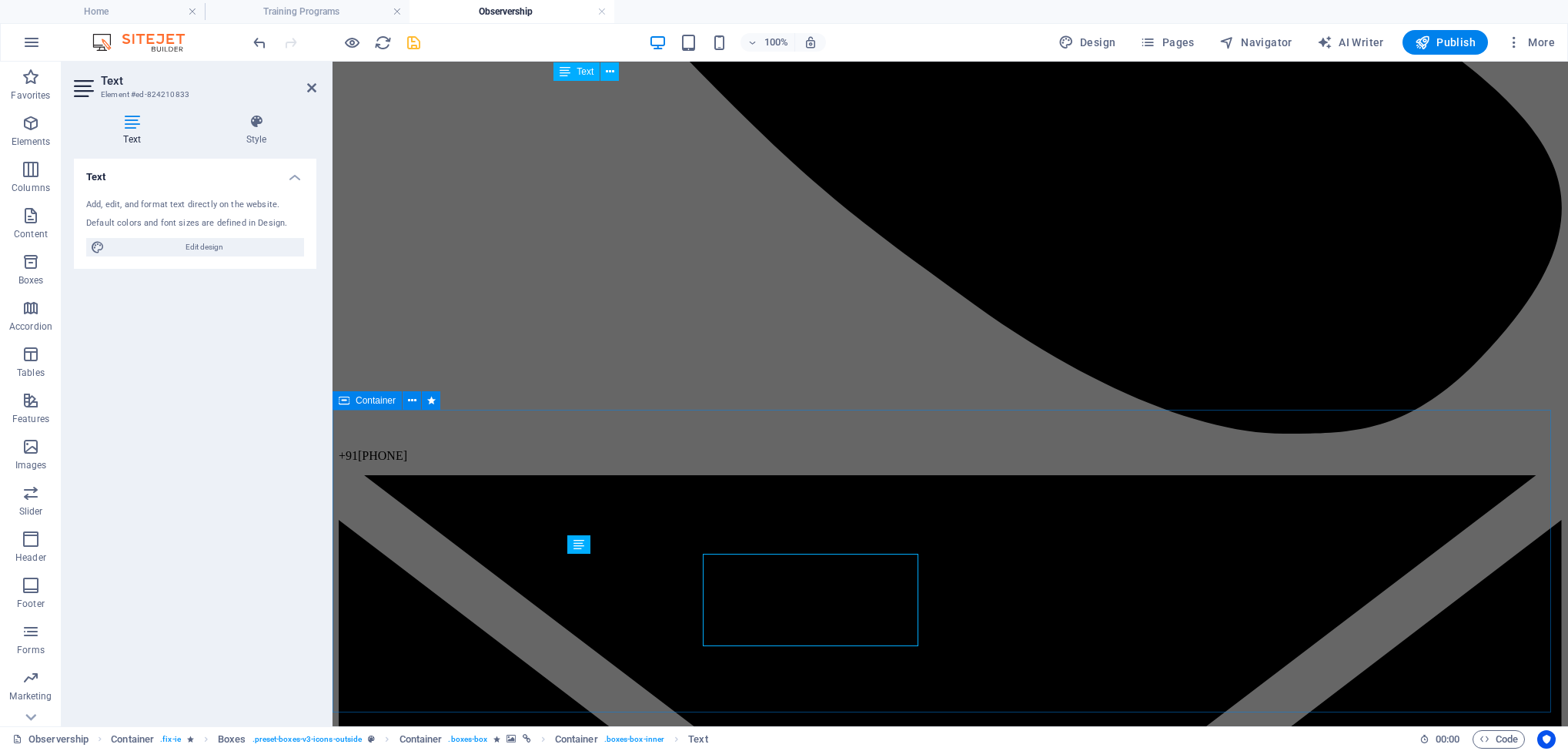 click on ".fa-secondary{opacity:.4} mentorship The most effective and distinctive hands-on surgical training program designed to shorten the learning curve, allowing trainees to assist in patient operations. Fellowship Three months of comprehensive training in all spinal pathologies, including hands-on surgical experience under expert supervision and guidance. Observership The traditional approach to expanding your knowledge base involving questioning and learning by observing masters in spine surgery." at bounding box center (950, 12039) 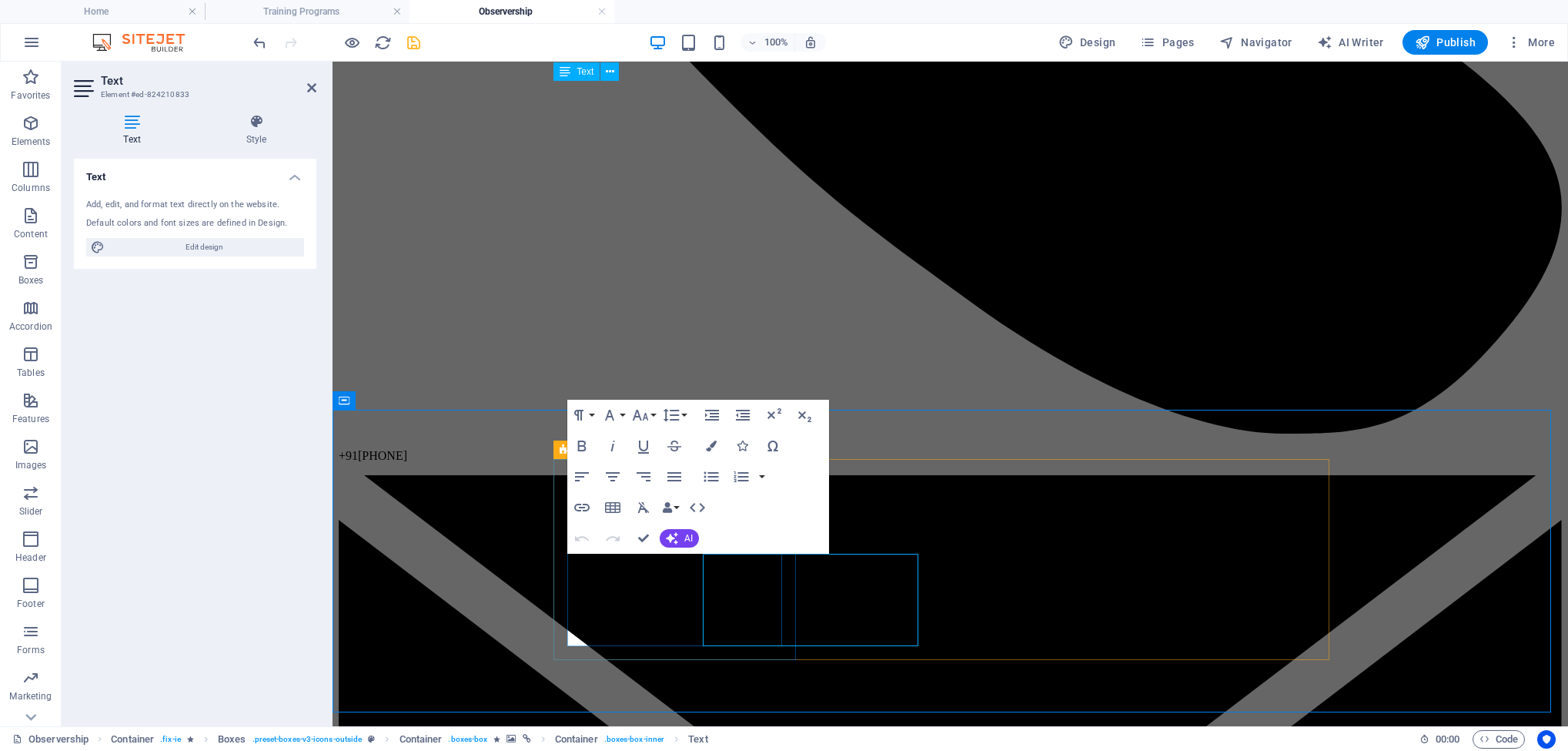 click on "The most effective and distinctive hands-on surgical training program designed to shorten the learning curve, allowing trainees to assist in patient operations." at bounding box center [950, 11461] 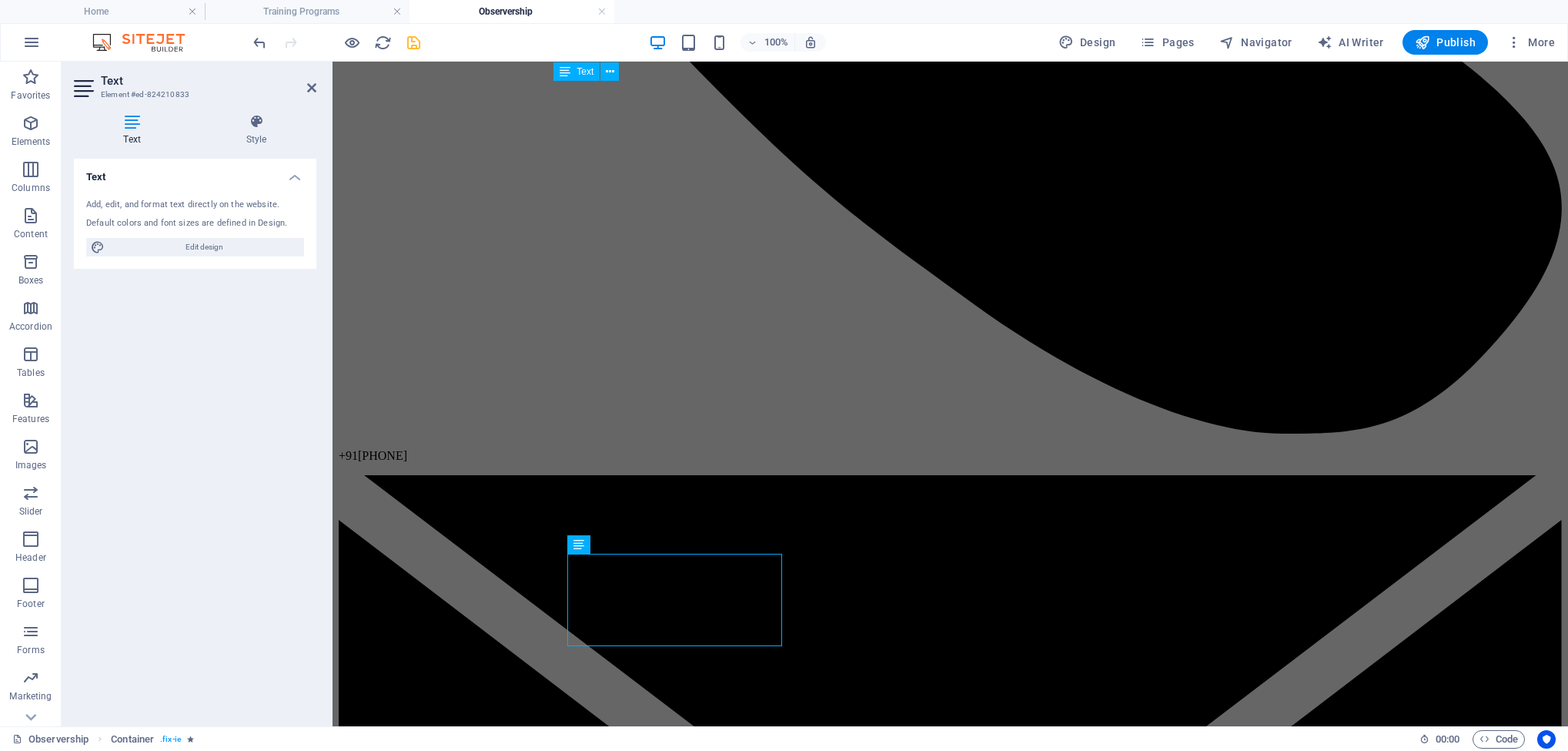 click at bounding box center (950, 10211) 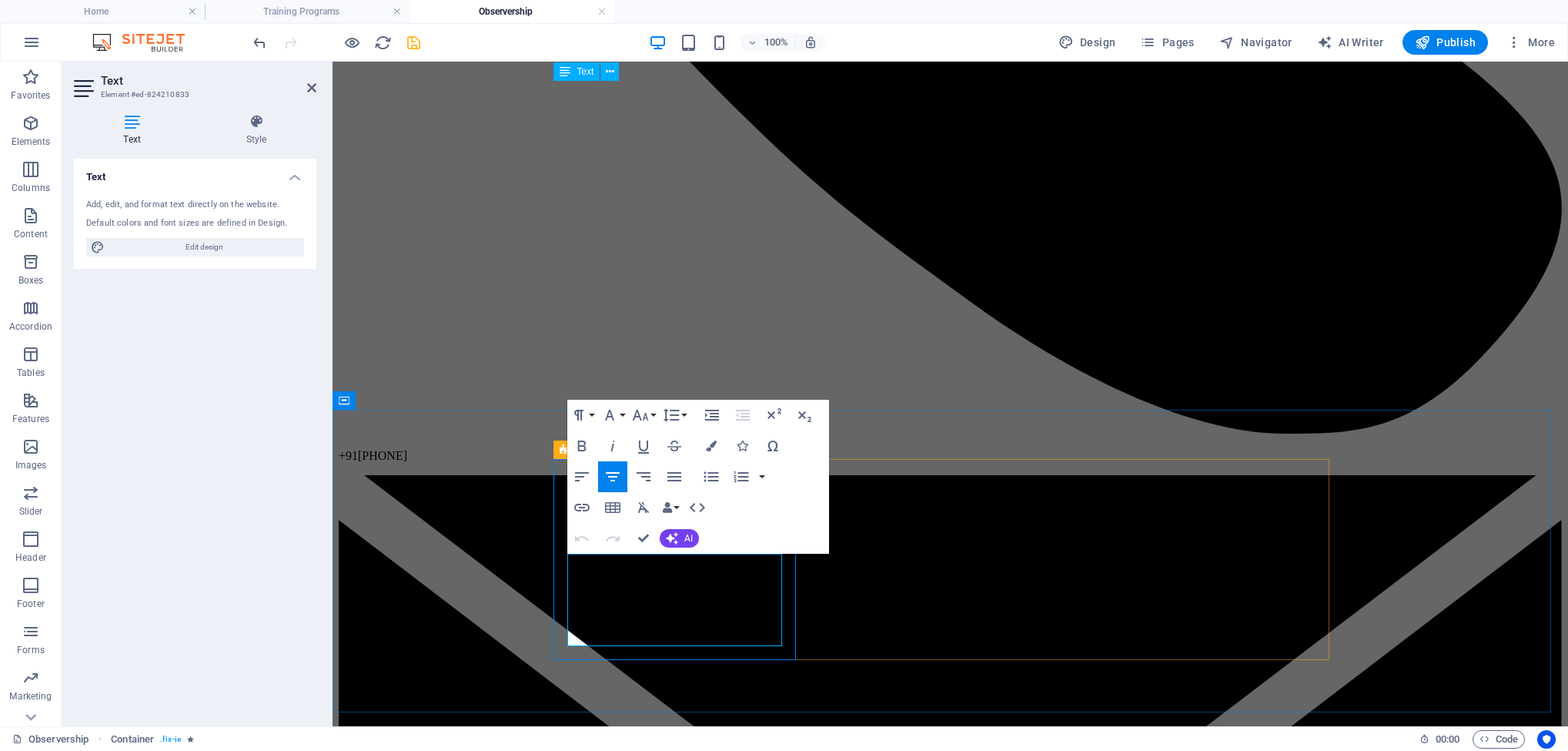 click on "The most effective and distinctive hands-on surgical training program designed to shorten the learning curve, allowing trainees to assist in patient operations." at bounding box center [950, 11461] 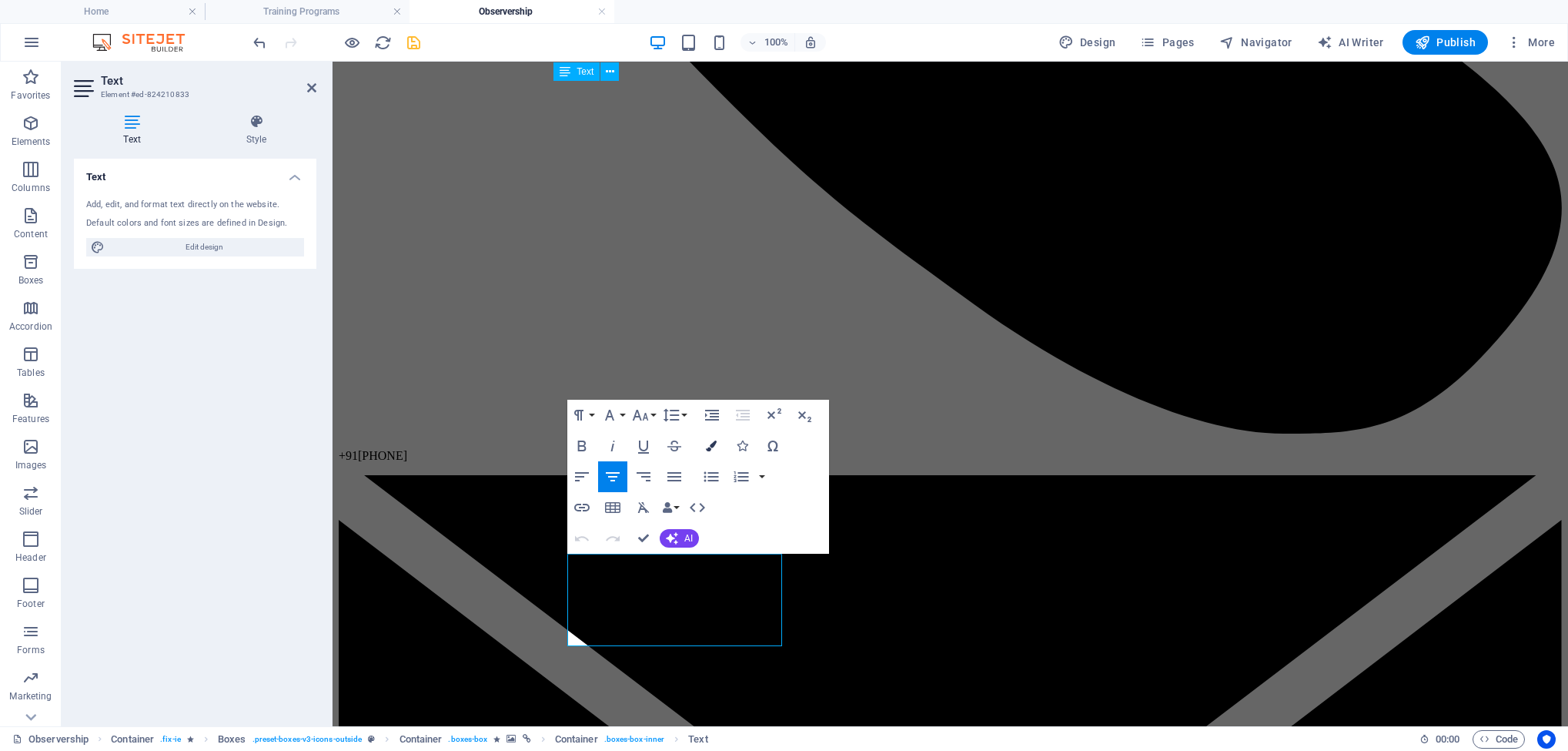 click at bounding box center [711, 446] 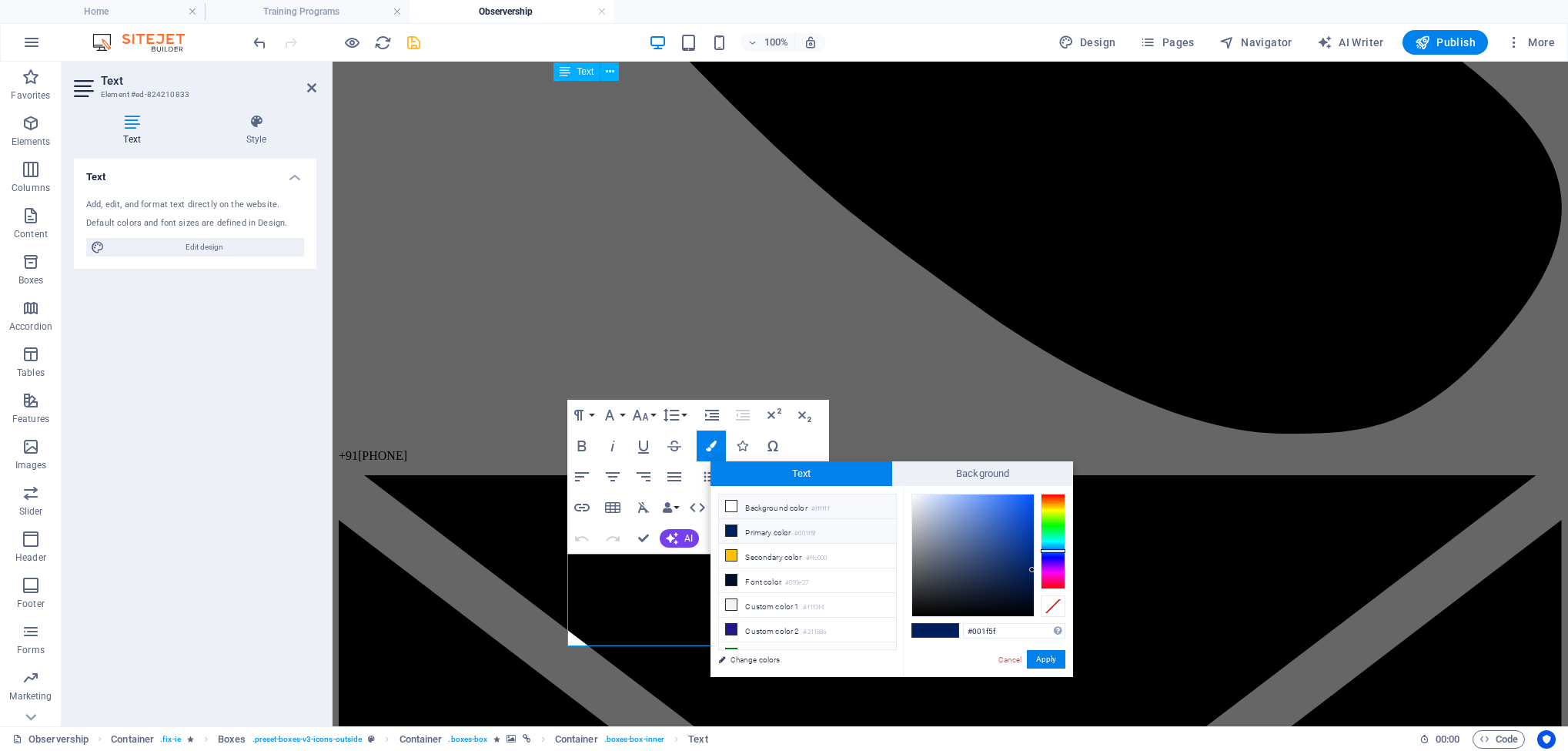 click at bounding box center [731, 506] 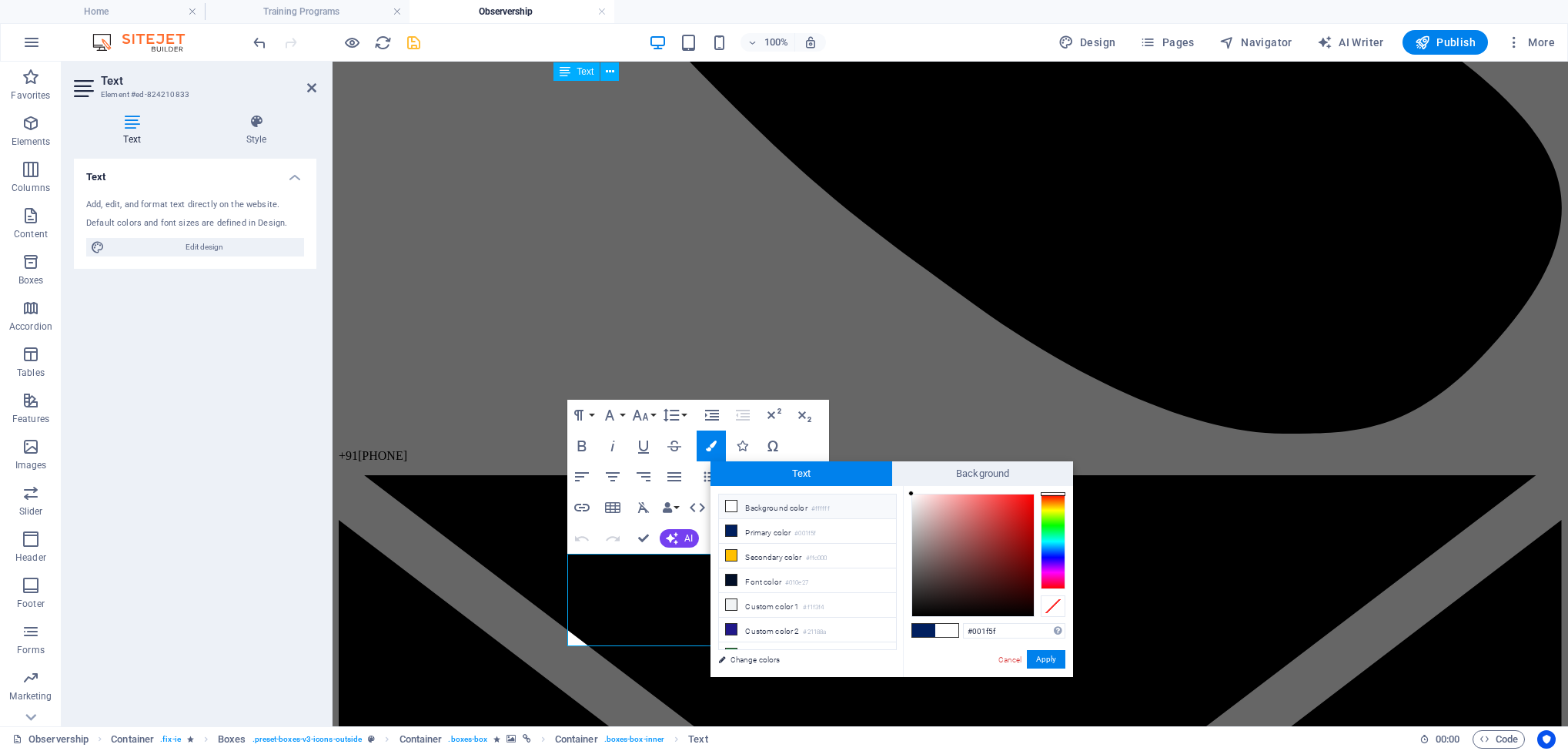 type on "#ffffff" 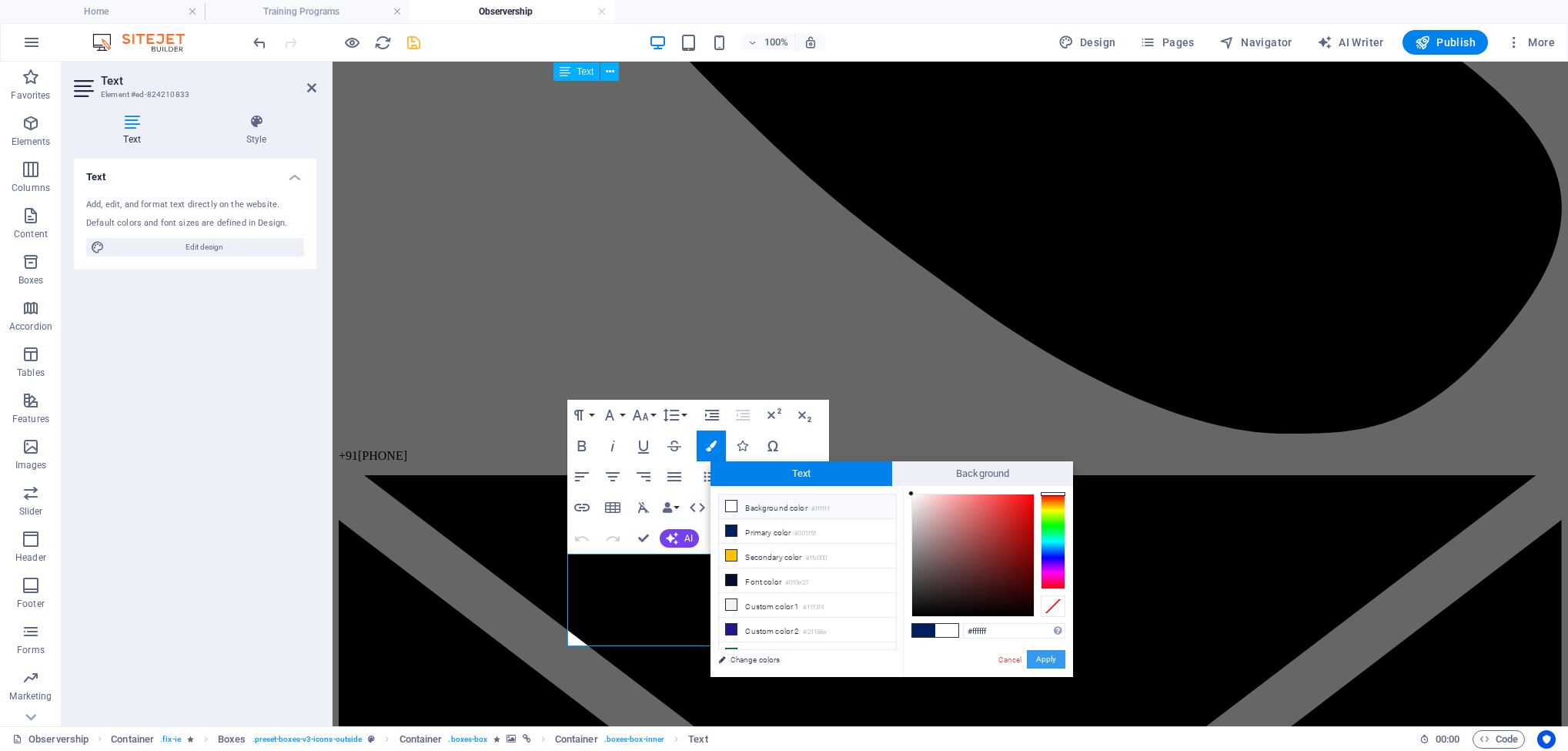 click on "Apply" at bounding box center (1046, 659) 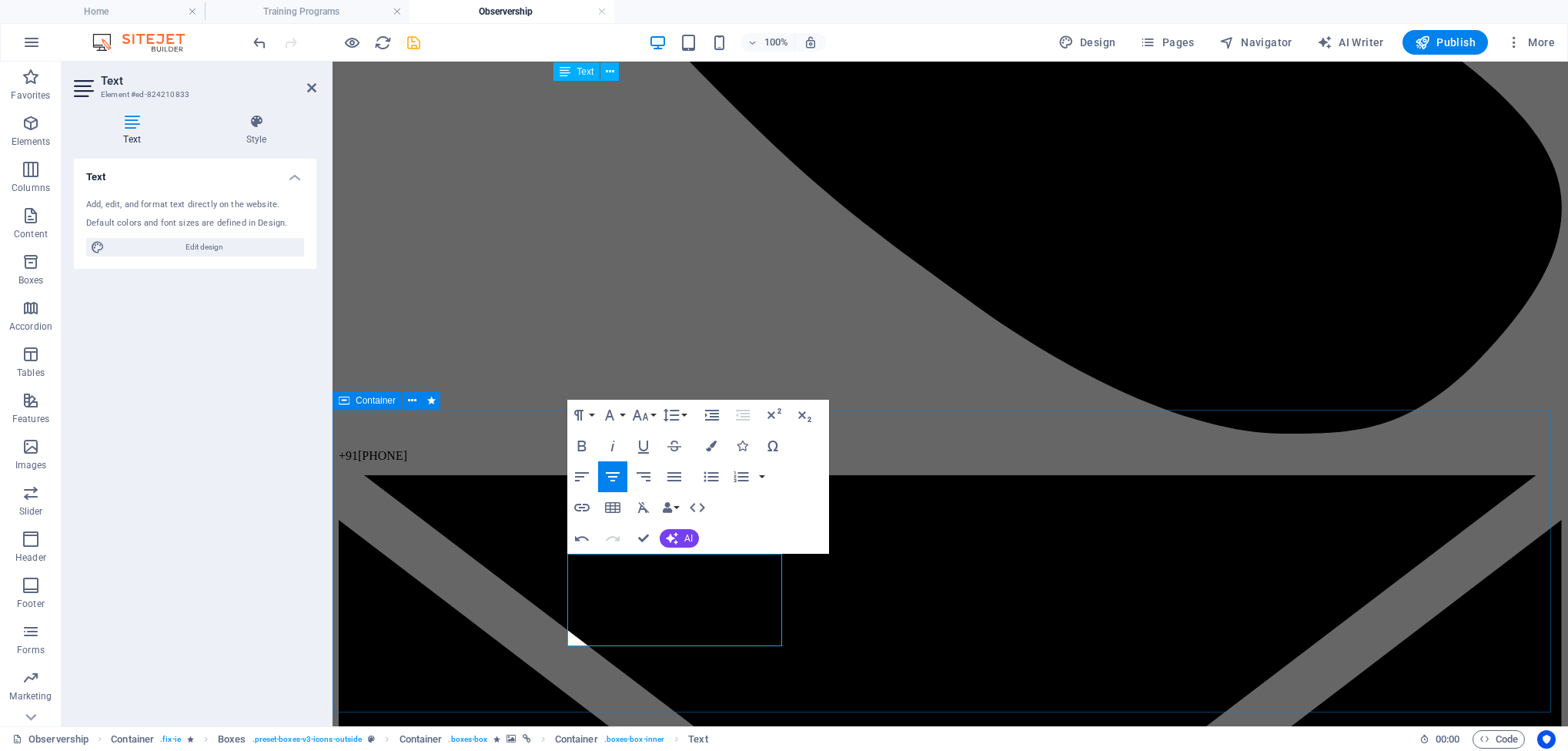 click on ".fa-secondary{opacity:.4} mentorship The most effective and distinctive hands-on surgical training program designed to shorten the learning curve, allowing trainees to assist in patient operations. Fellowship Three months of comprehensive training in all spinal pathologies, including hands-on surgical experience under expert supervision and guidance. Observership The traditional approach to expanding your knowledge base involving questioning and learning by observing masters in spine surgery." at bounding box center (950, 12039) 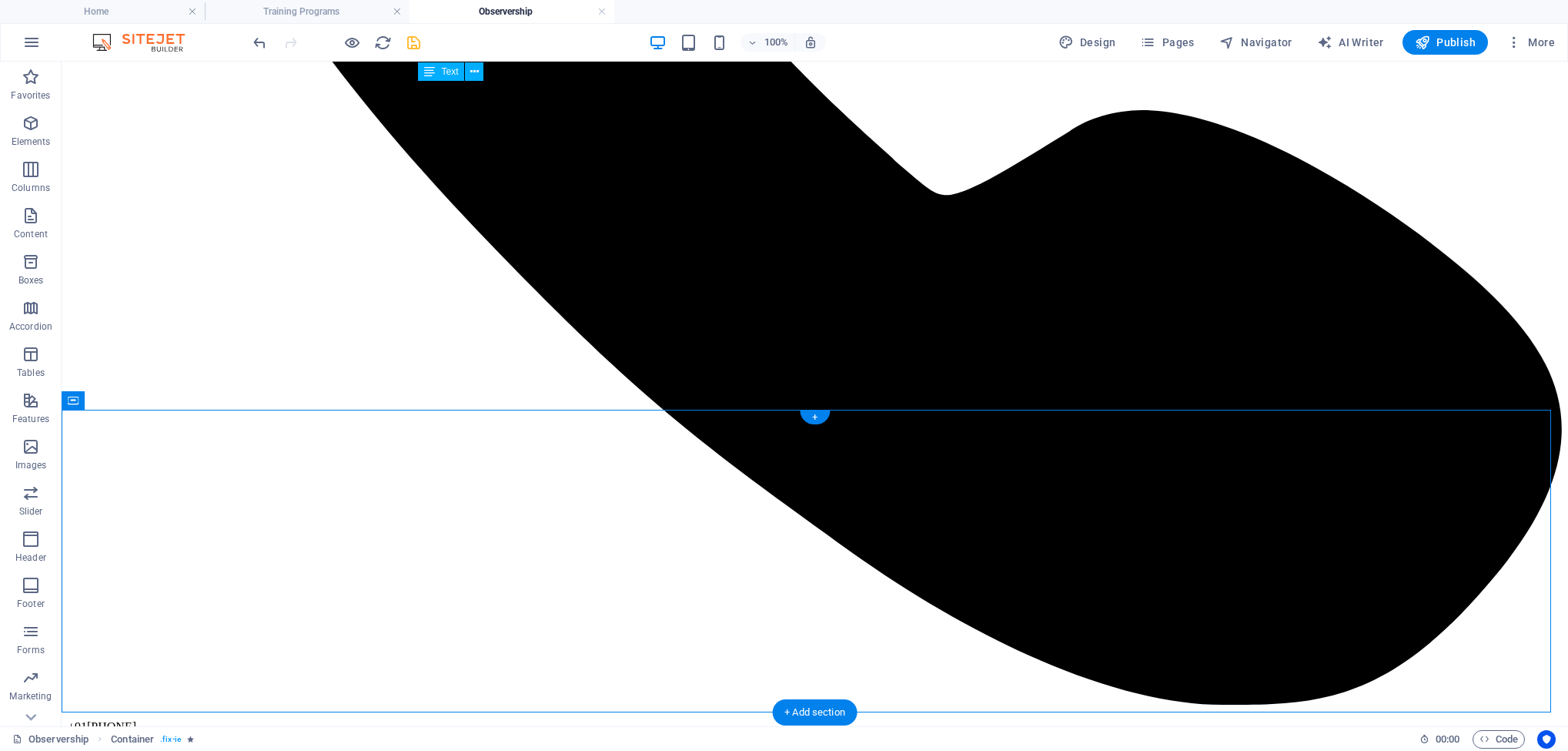 click at bounding box center [814, 13768] 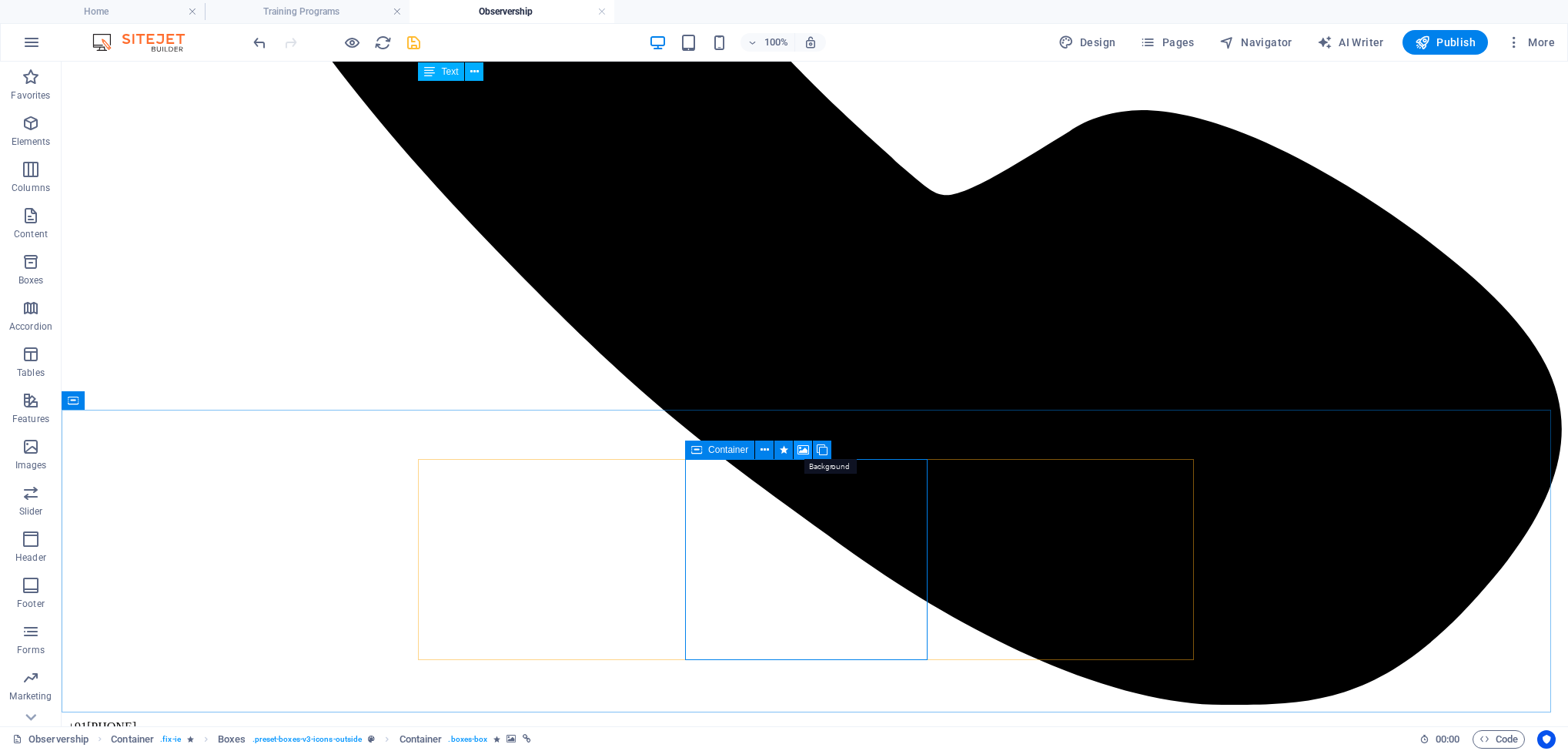 click at bounding box center (803, 450) 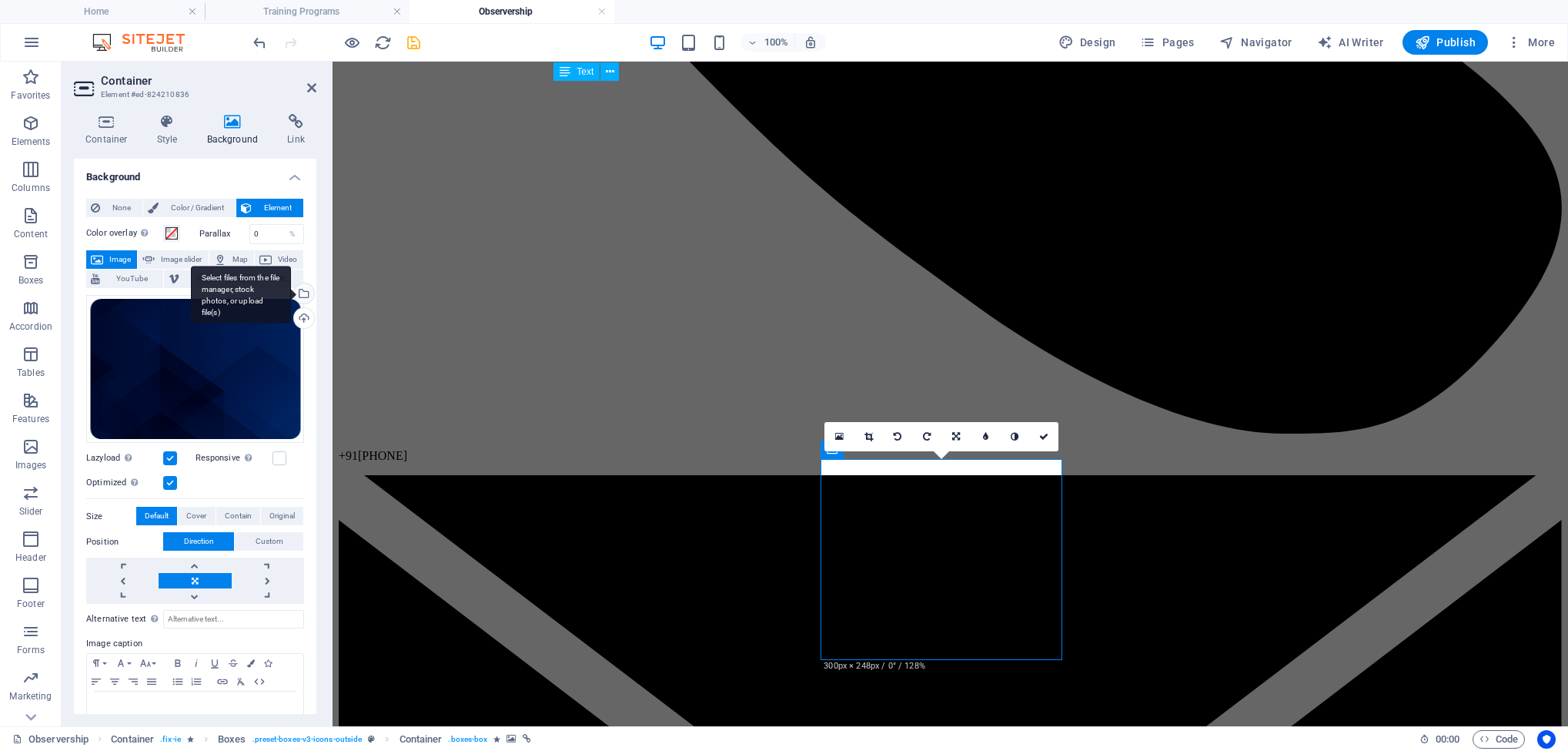 click on "Select files from the file manager, stock photos, or upload file(s)" at bounding box center [241, 294] 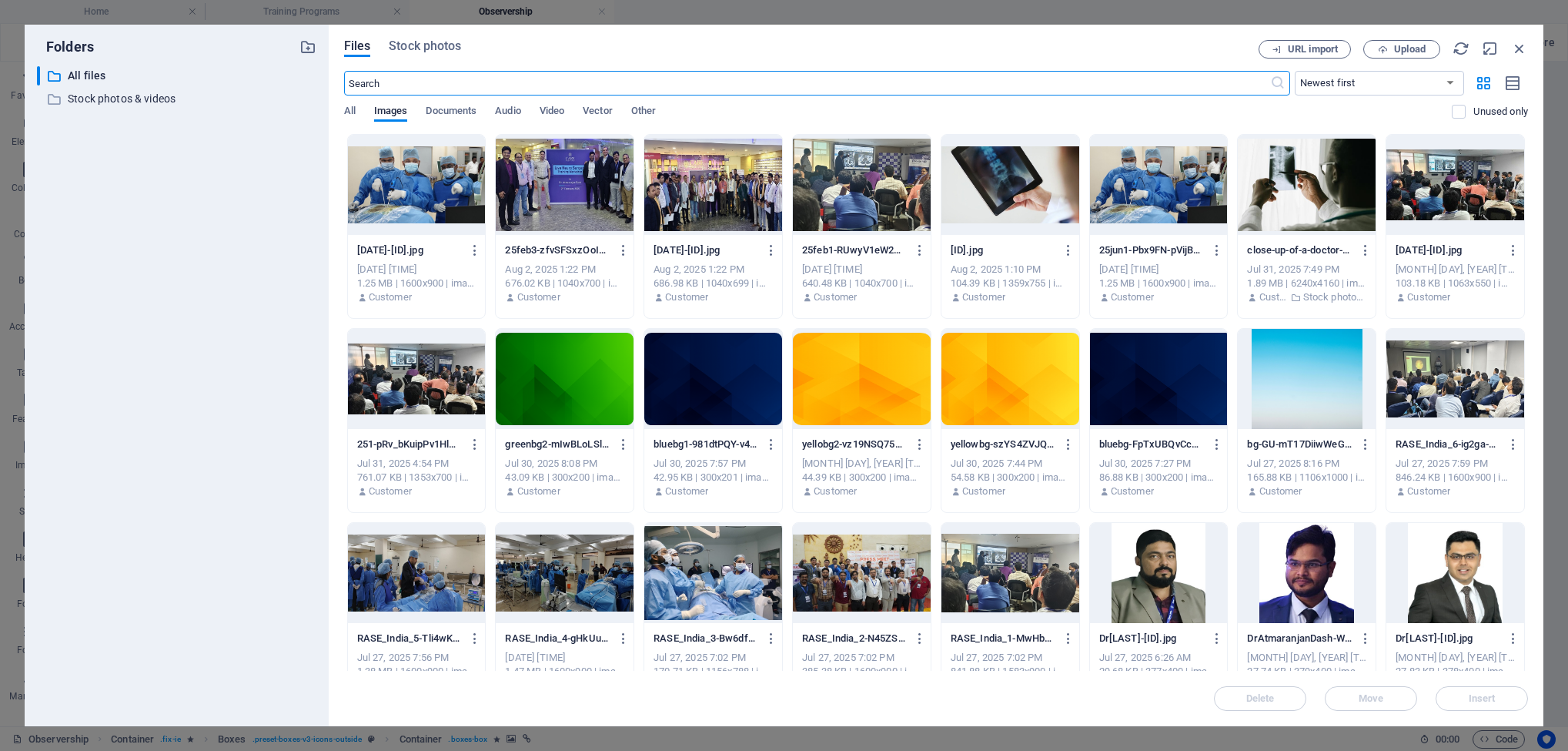 click at bounding box center (861, 379) 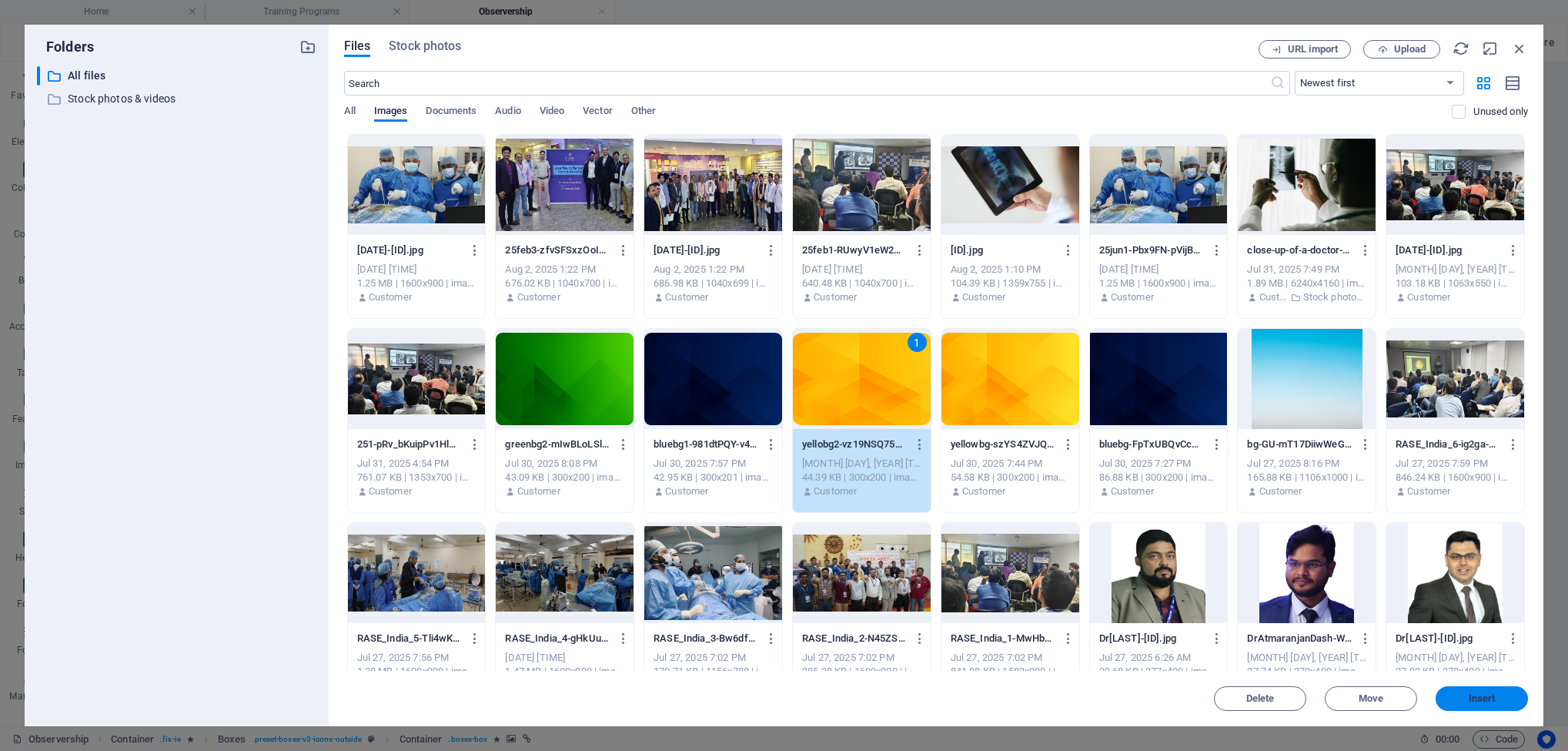 click on "Insert" at bounding box center (1482, 699) 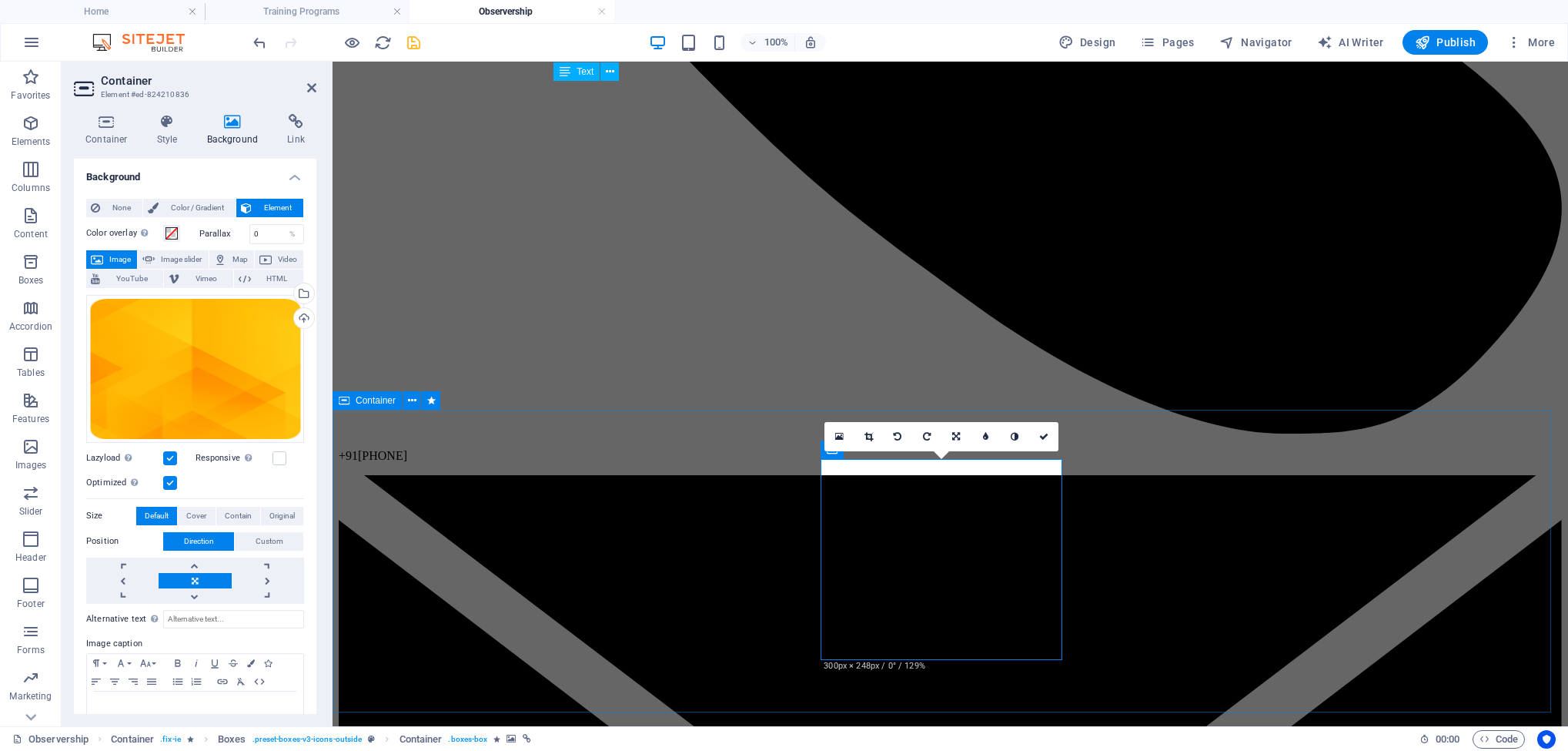 click on ".fa-secondary{opacity:.4} mentorship The most effective and distinctive hands-on surgical training program designed to shorten the learning curve, allowing trainees to assist in patient operations. Fellowship Three months of comprehensive training in all spinal pathologies, including hands-on surgical experience under expert supervision and guidance. Observership The traditional approach to expanding your knowledge base involving questioning and learning by observing masters in spine surgery." at bounding box center (950, 12039) 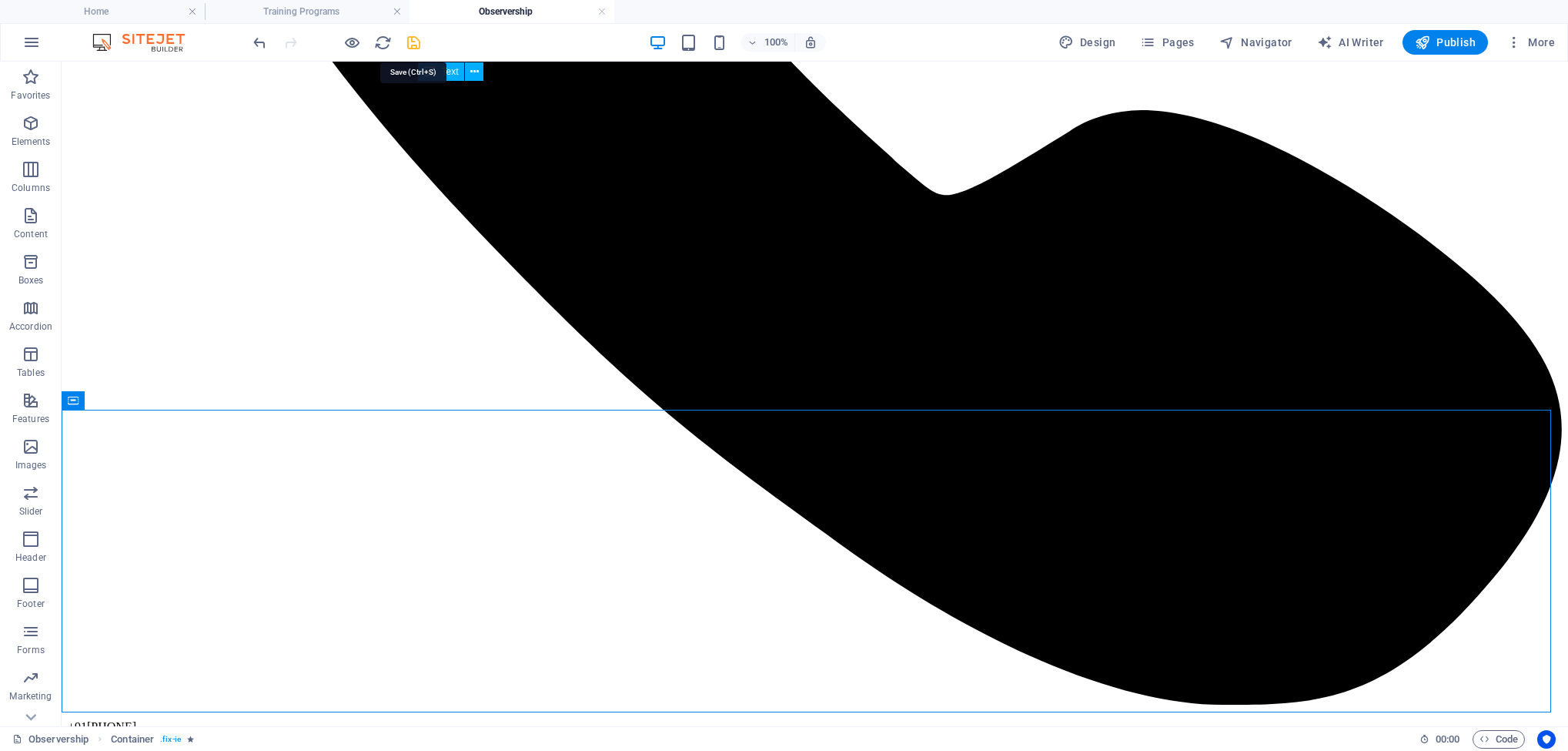 drag, startPoint x: 410, startPoint y: 40, endPoint x: 863, endPoint y: 267, distance: 506.6932 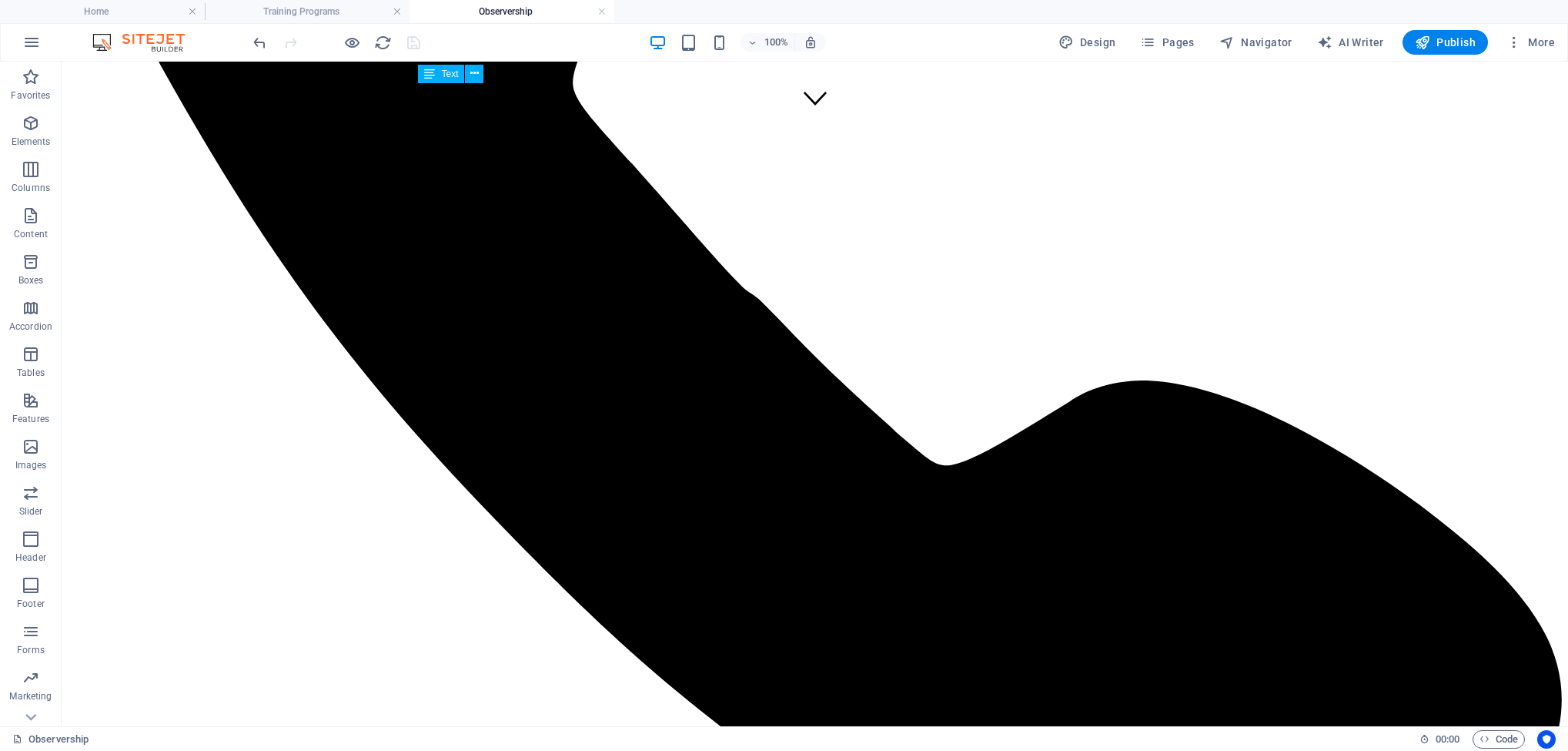 scroll, scrollTop: 598, scrollLeft: 0, axis: vertical 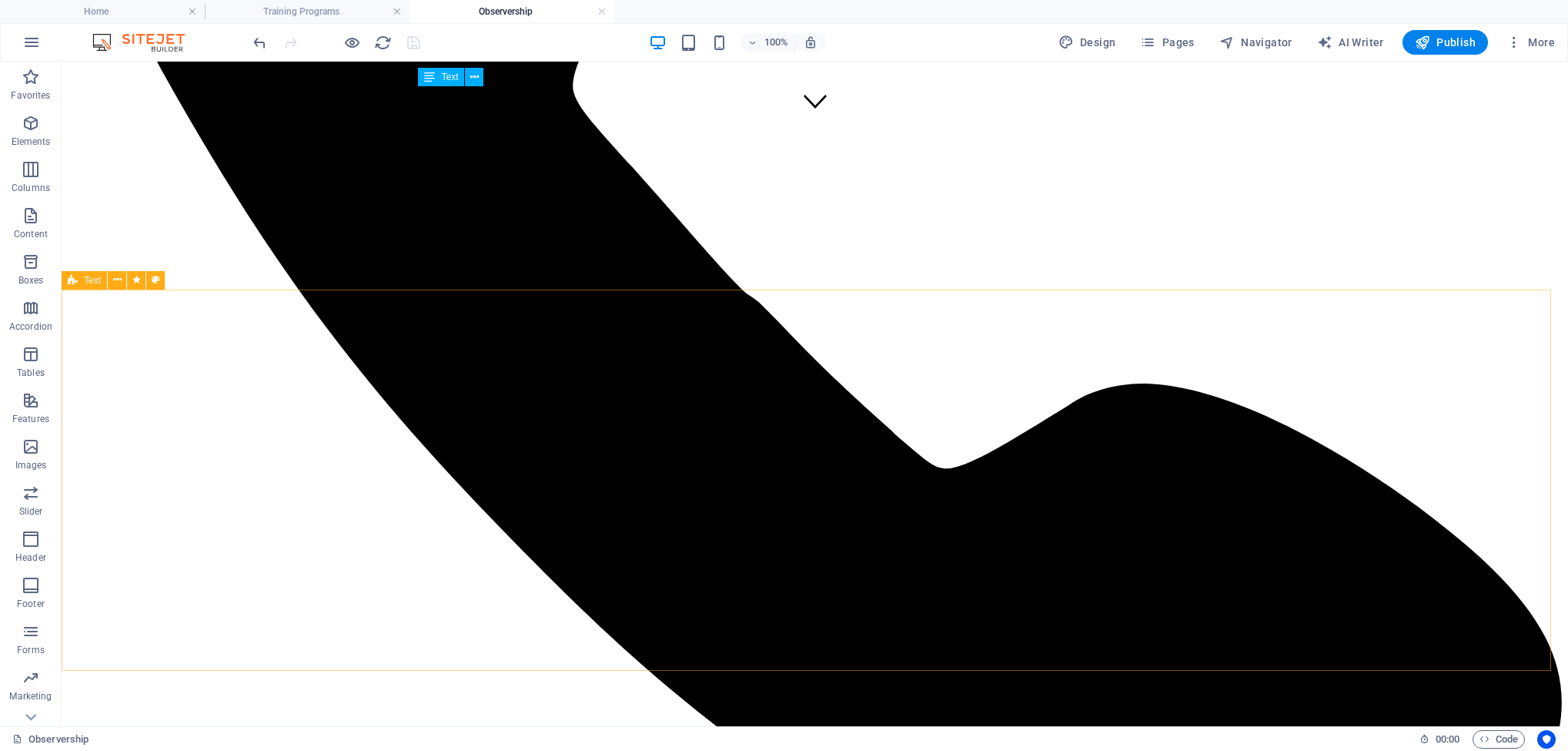 click on "Text" at bounding box center [84, 280] 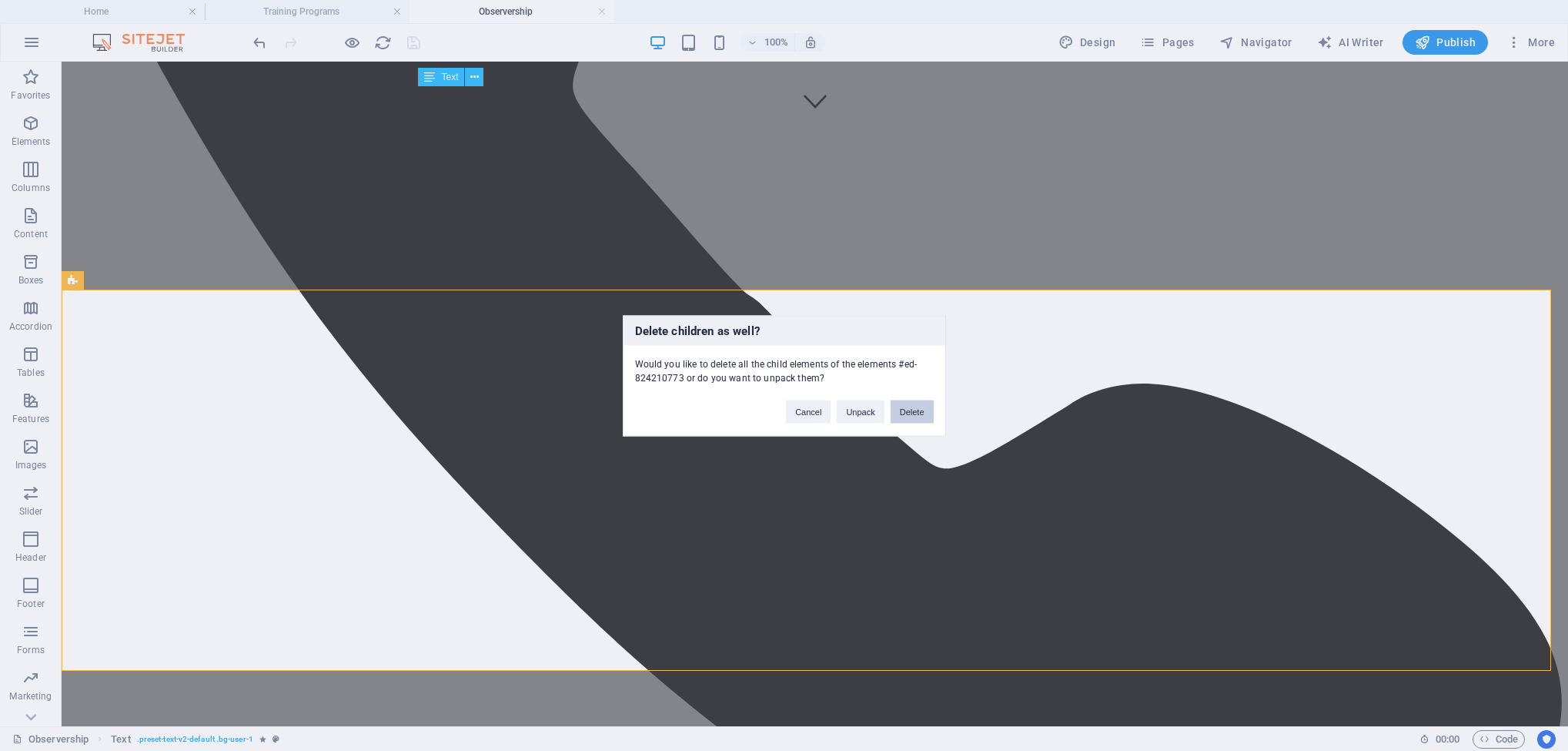 click on "Delete" at bounding box center [912, 411] 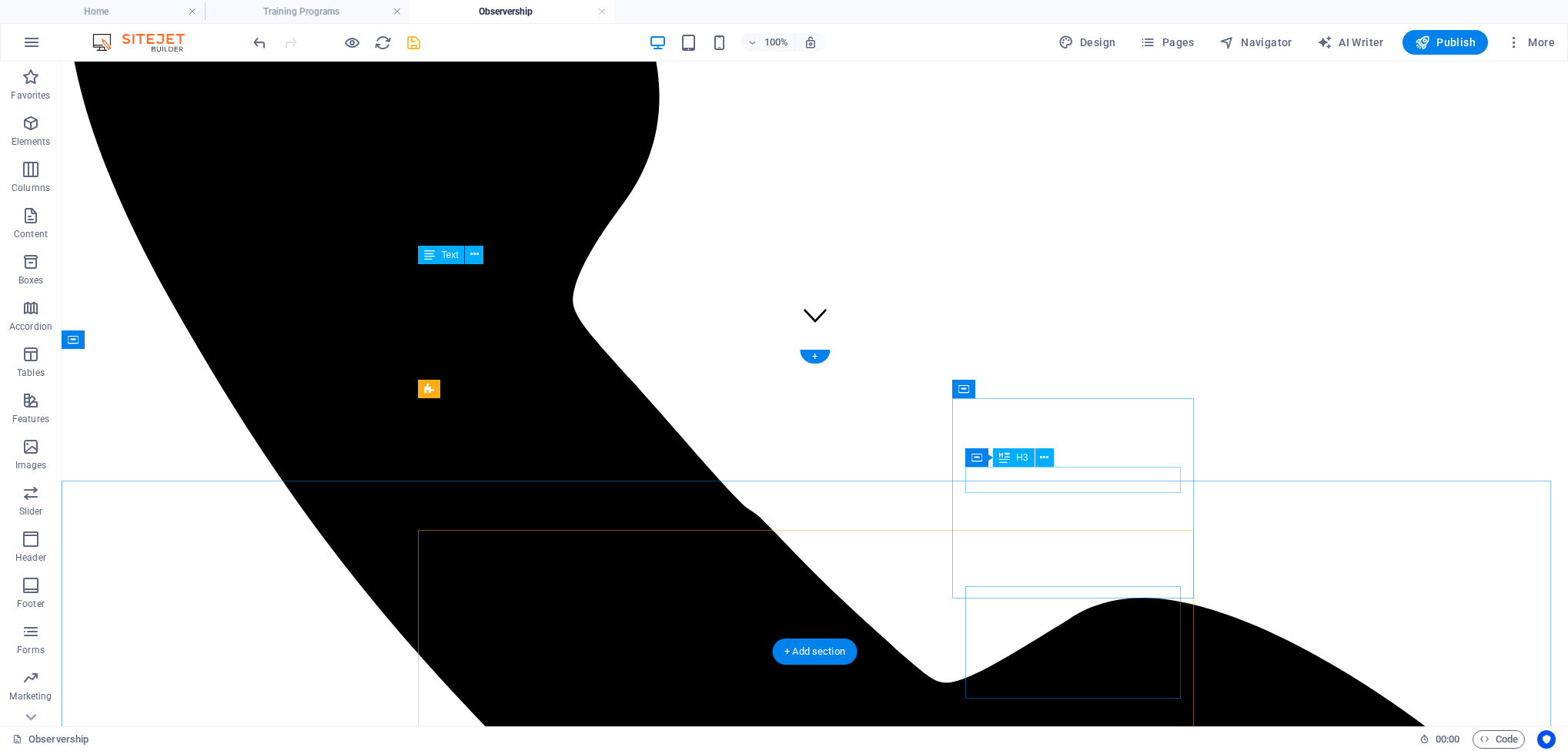 scroll, scrollTop: 552, scrollLeft: 0, axis: vertical 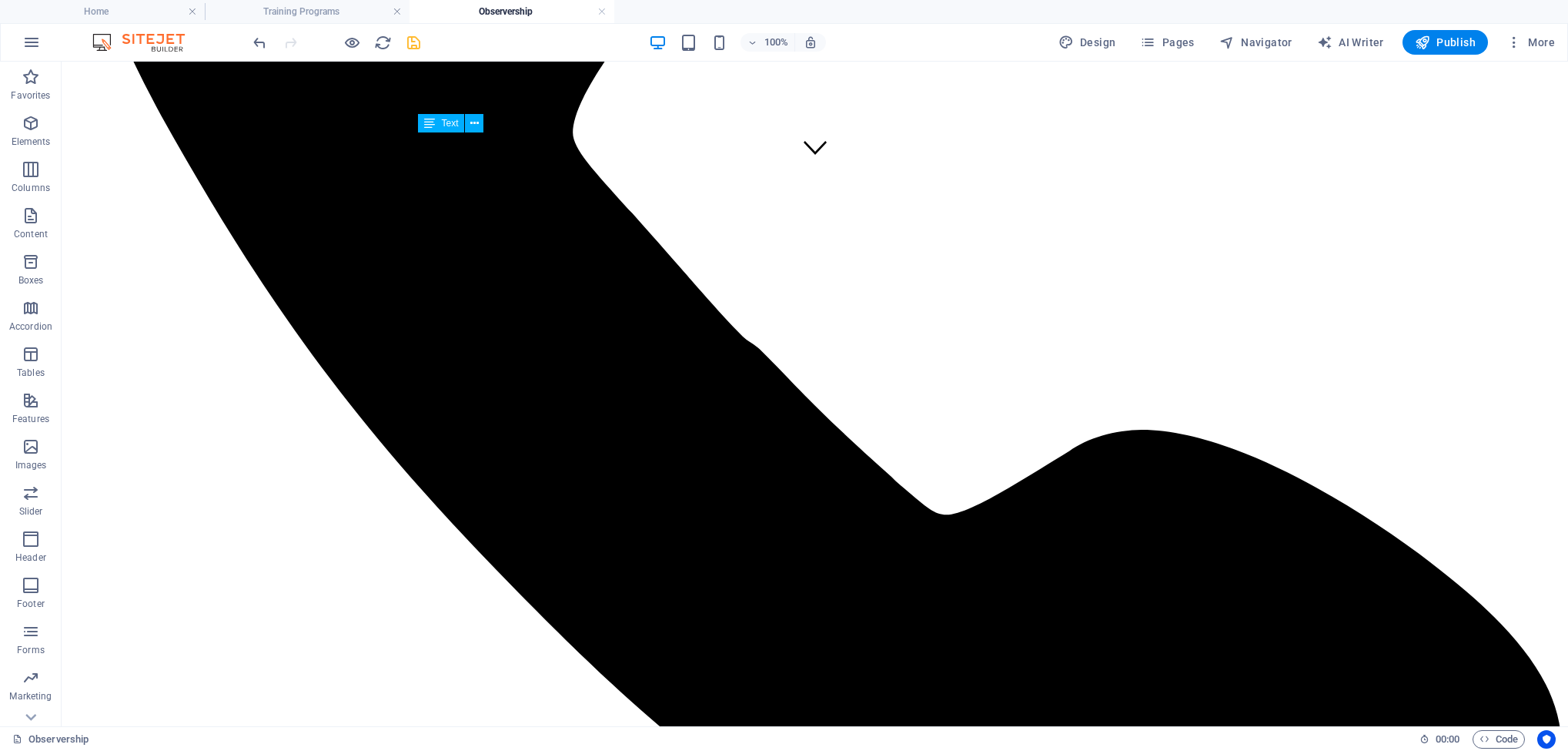 drag, startPoint x: 1263, startPoint y: 45, endPoint x: 1333, endPoint y: 268, distance: 233.72847 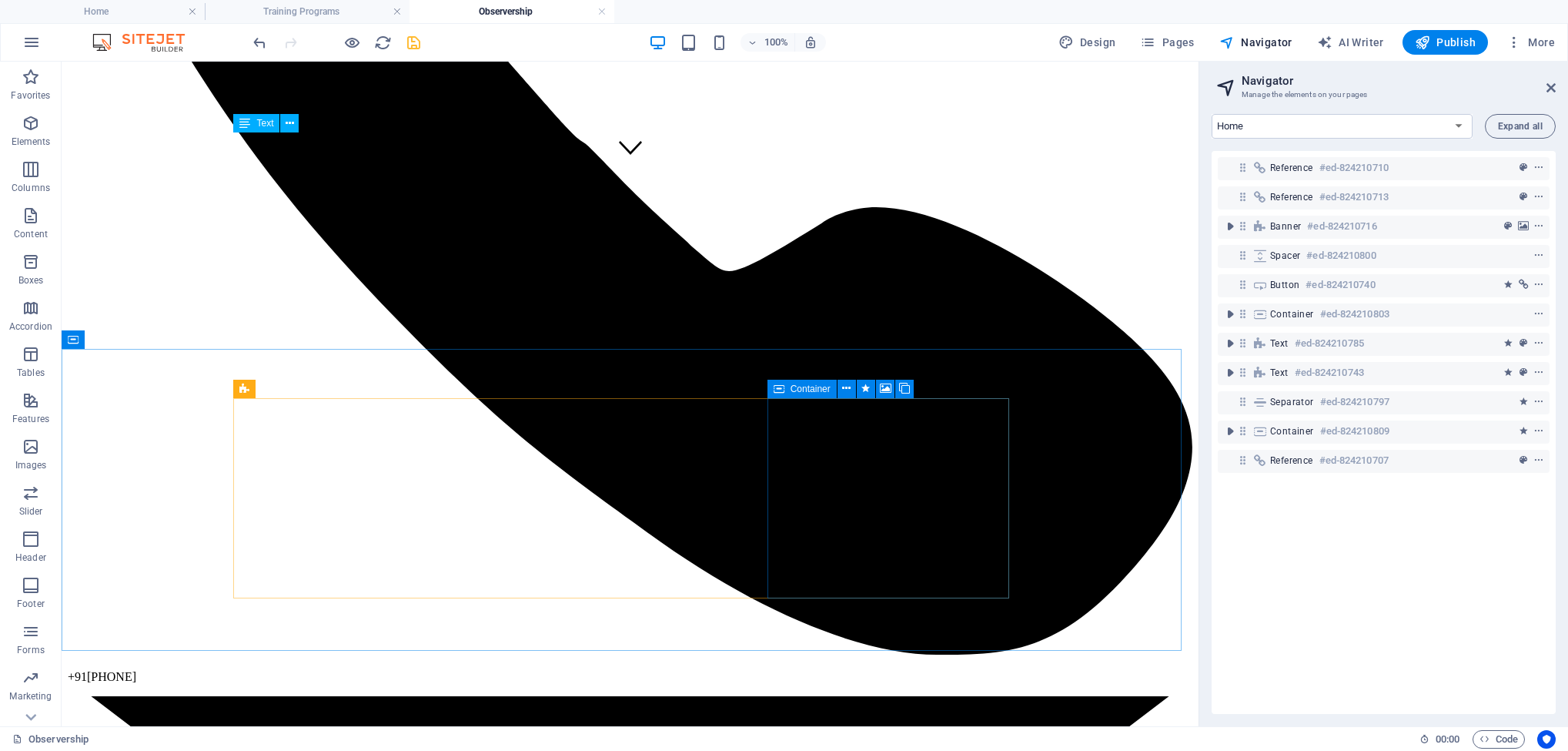 click on "Container" at bounding box center [802, 389] 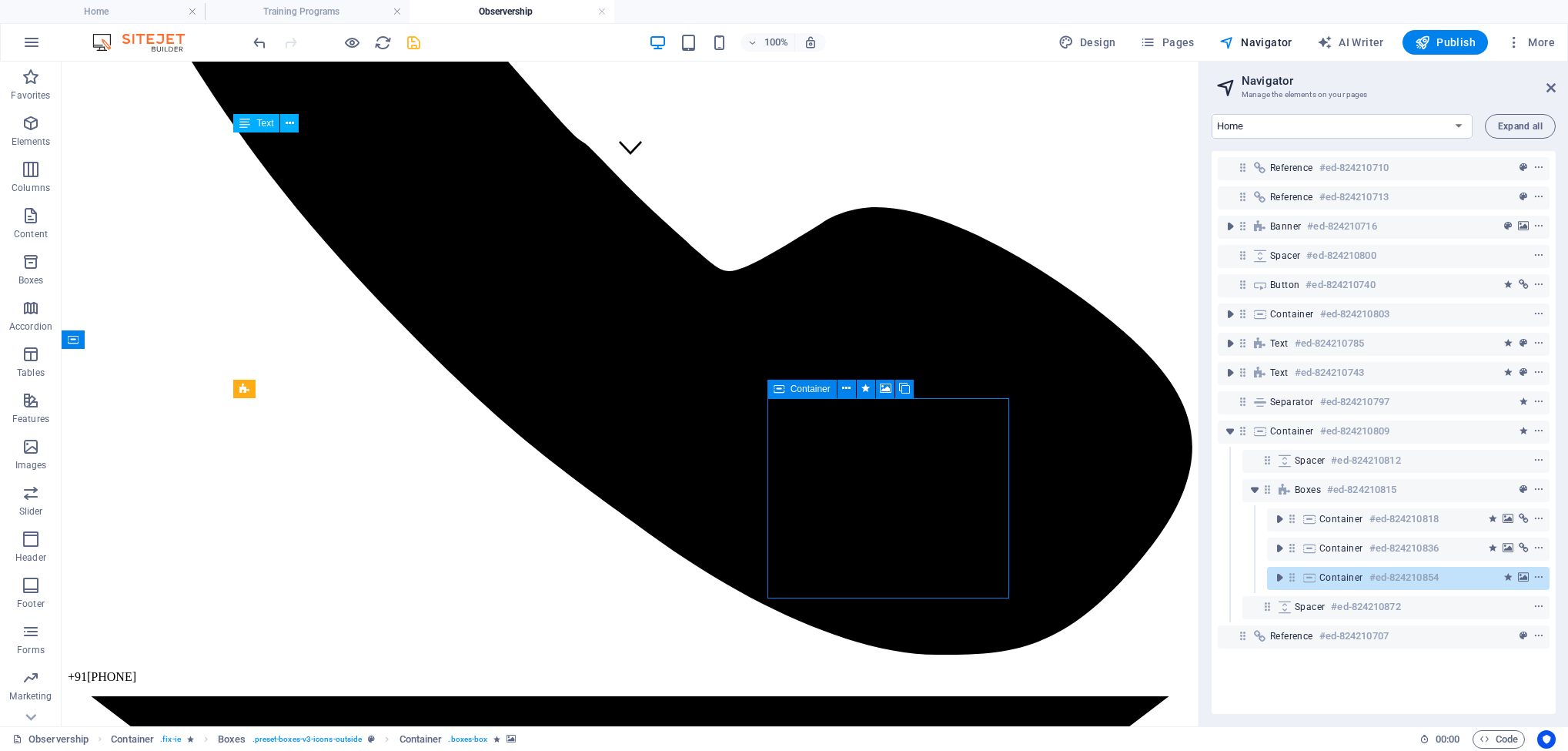 click at bounding box center (630, 11733) 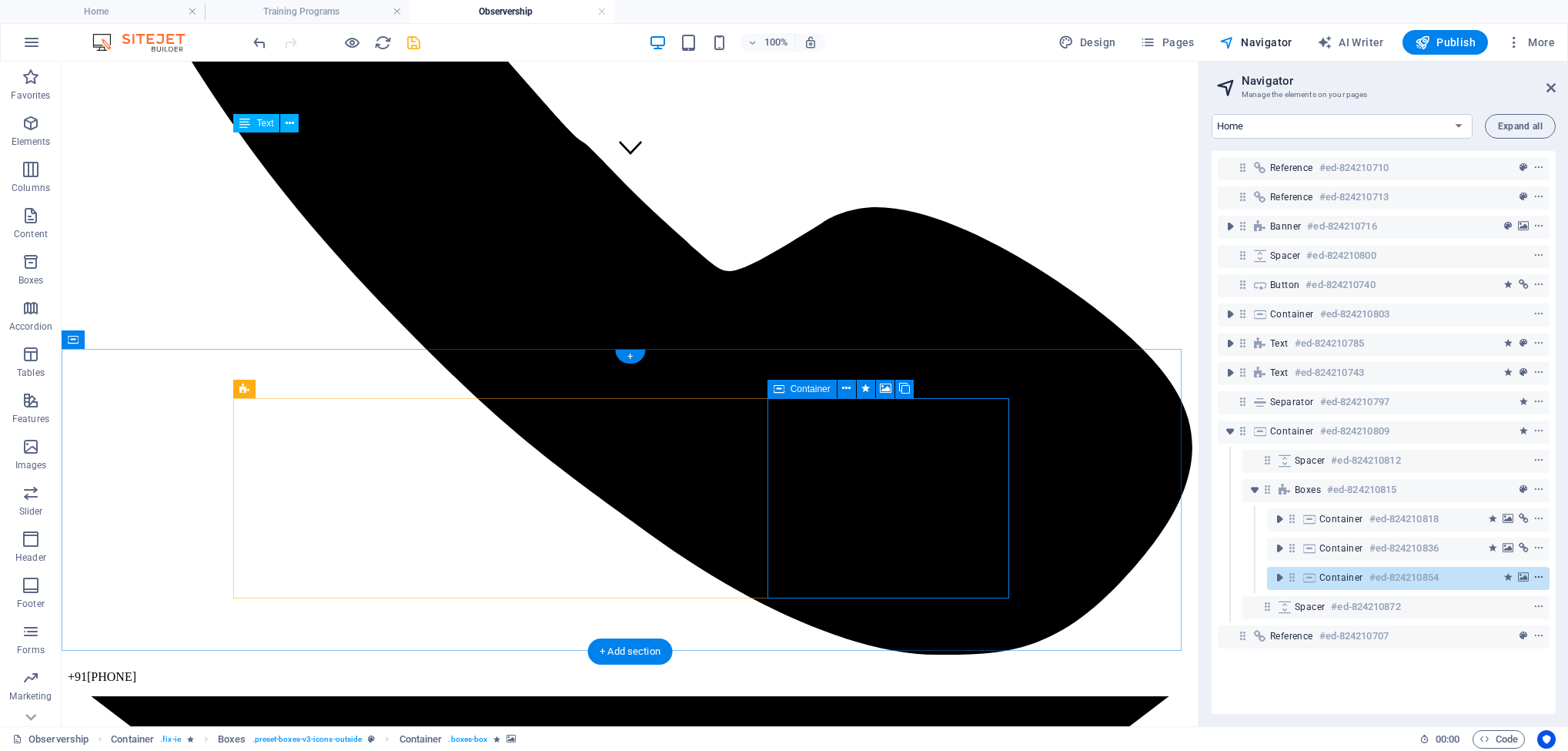 click at bounding box center (1539, 578) 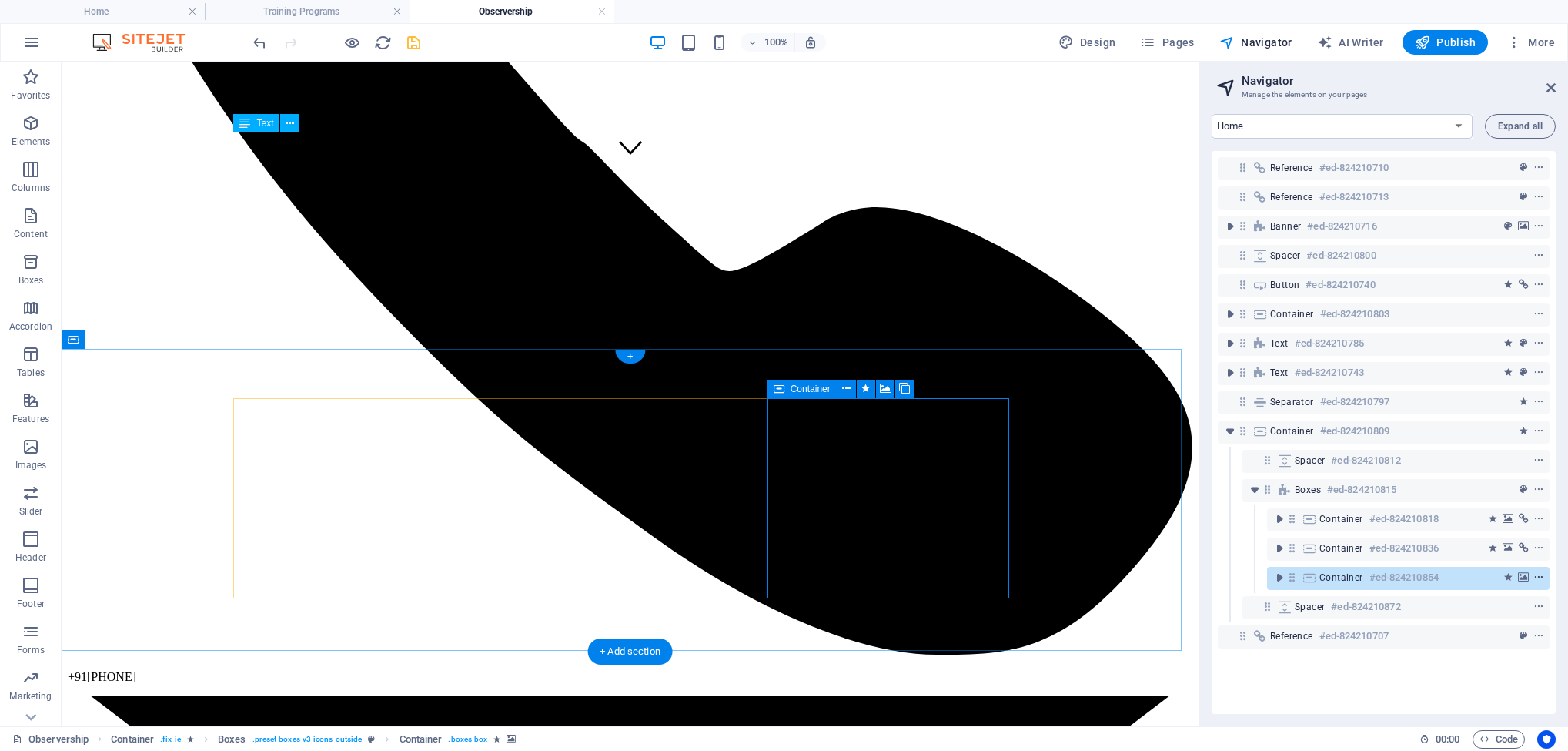 click at bounding box center [1539, 578] 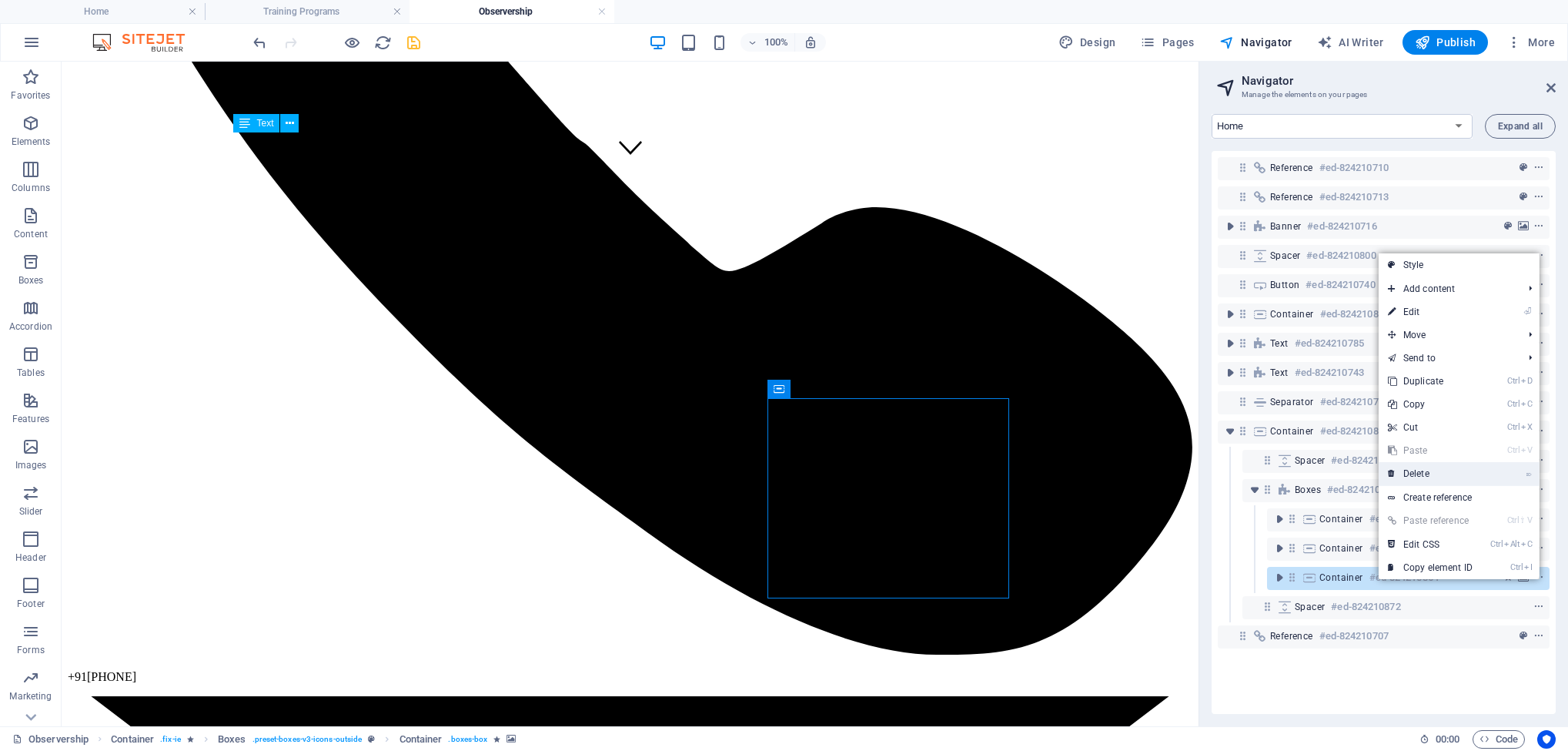 click on "⌦  Delete" at bounding box center [1430, 474] 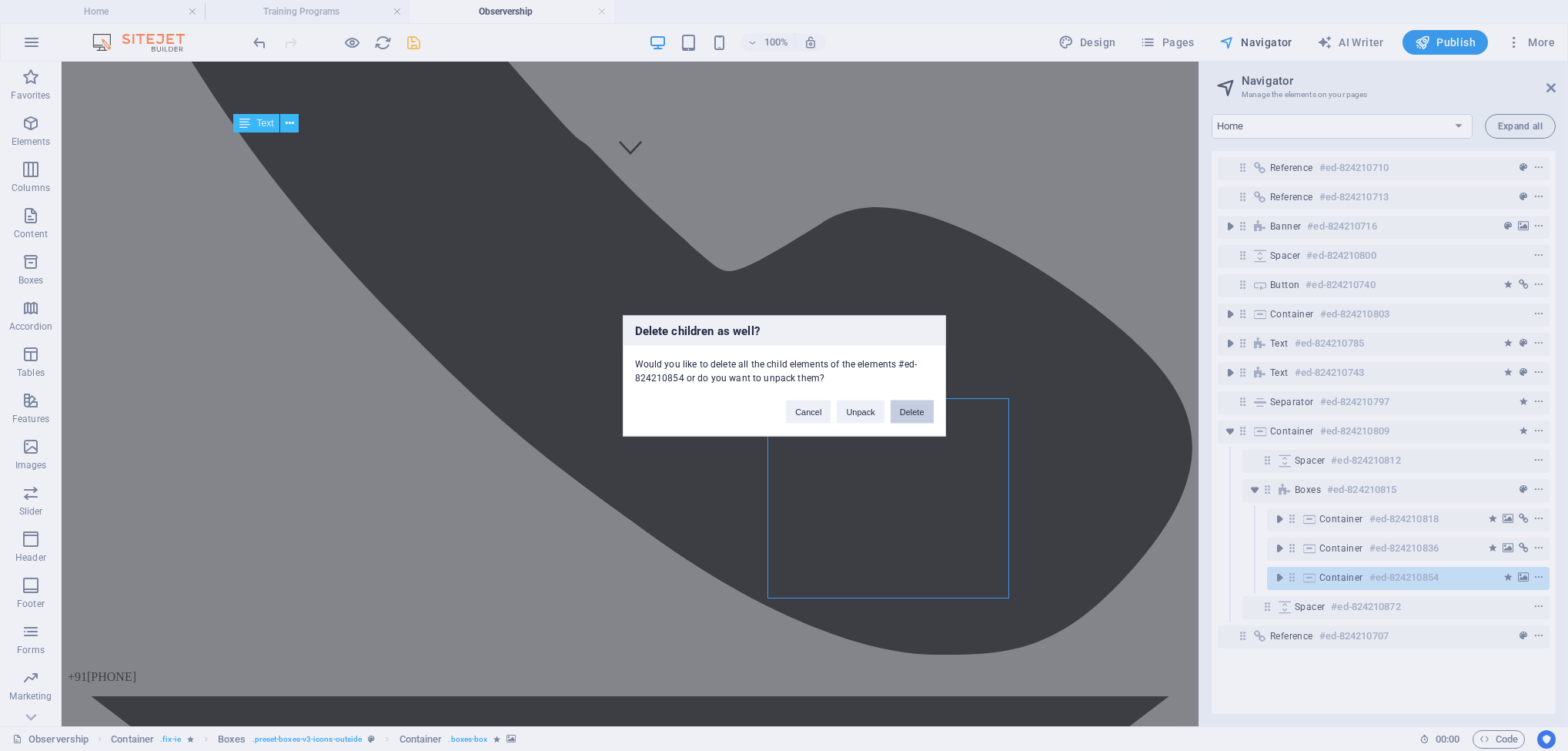 click on "Delete" at bounding box center [912, 411] 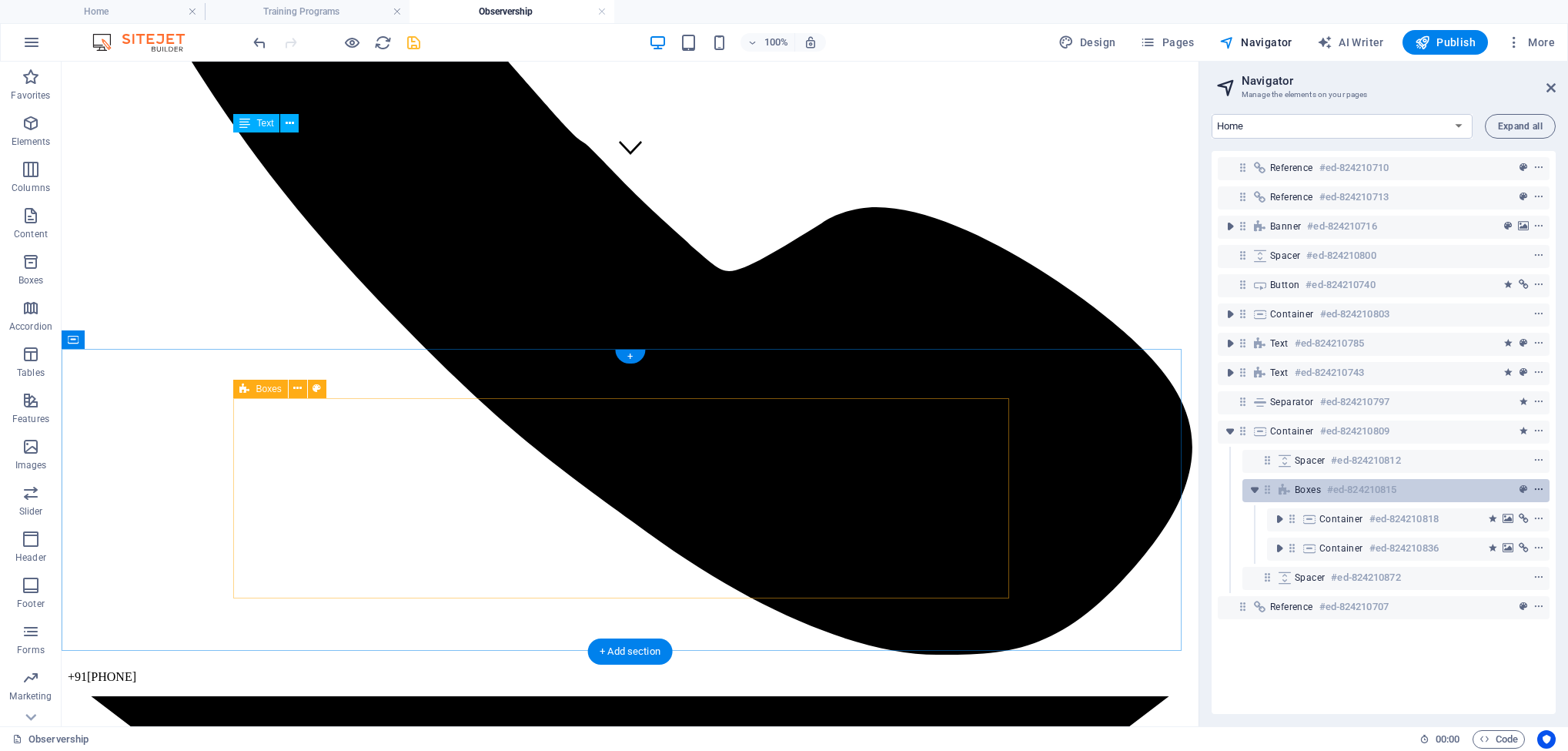click at bounding box center [1539, 490] 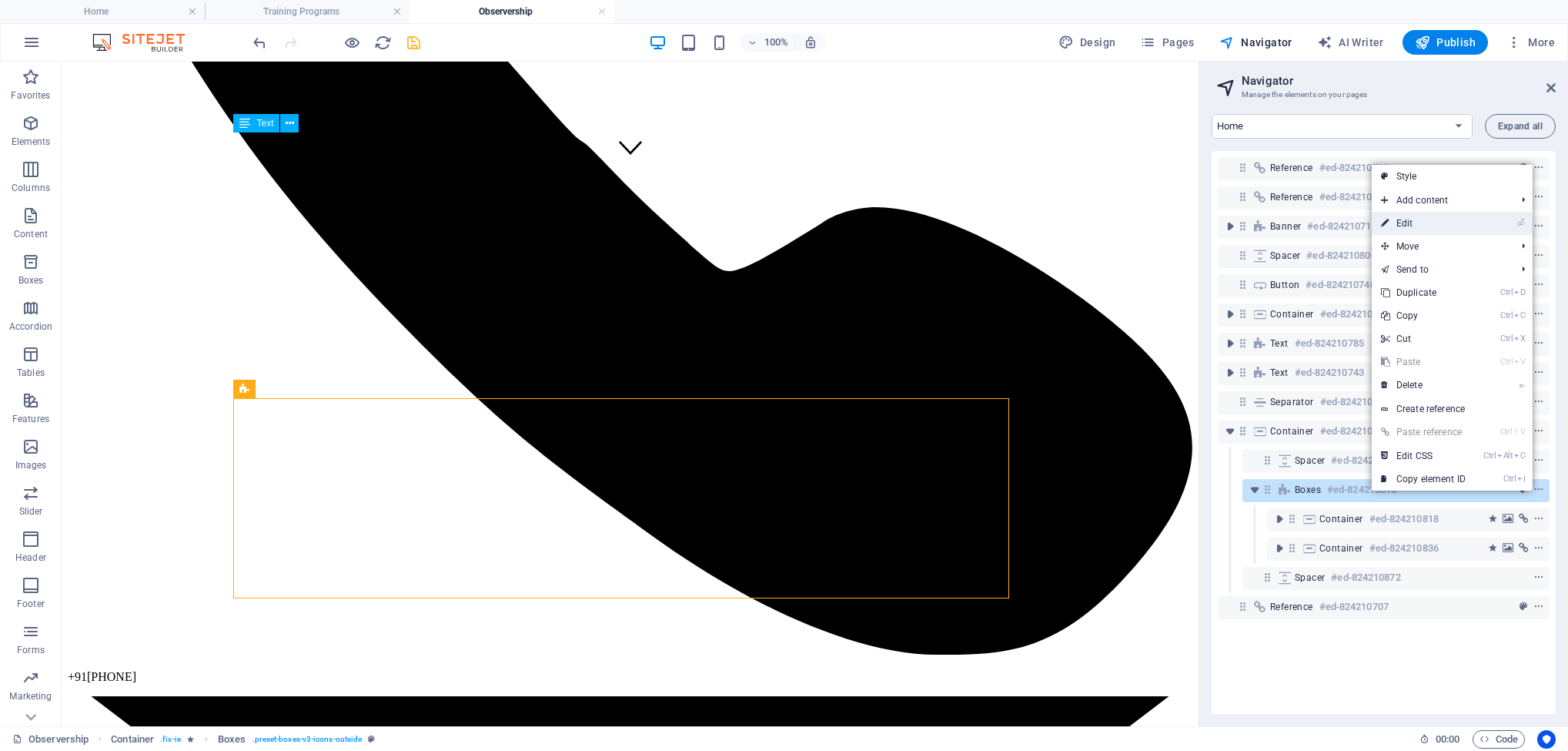 click on "⏎  Edit" at bounding box center (1423, 223) 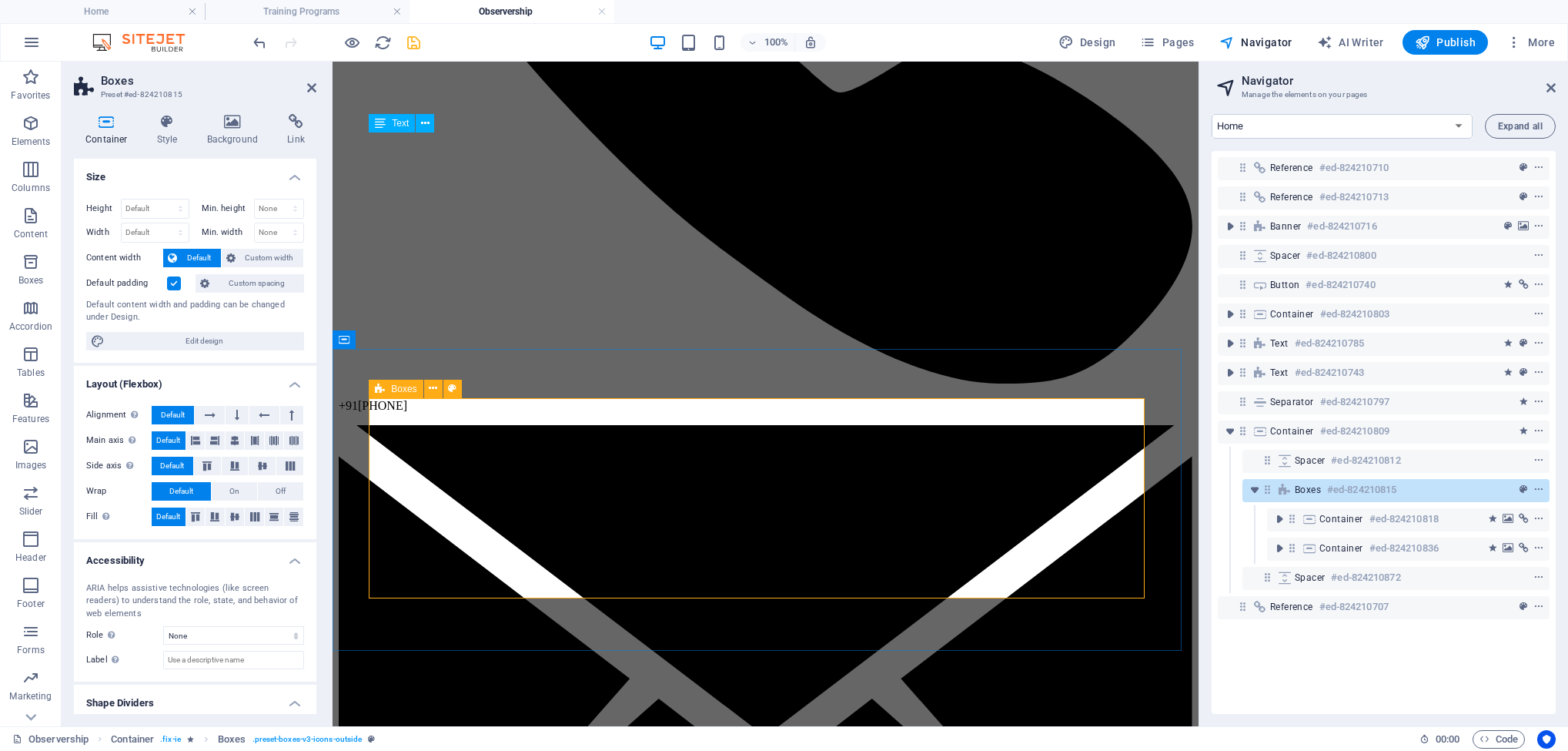 click on ".fa-secondary{opacity:.4} mentorship The most effective and distinctive hands-on surgical training program designed to shorten the learning curve, allowing trainees to assist in patient operations. Fellowship Three months of comprehensive training in all spinal pathologies, including hands-on surgical experience under expert supervision and guidance." at bounding box center [765, 8364] 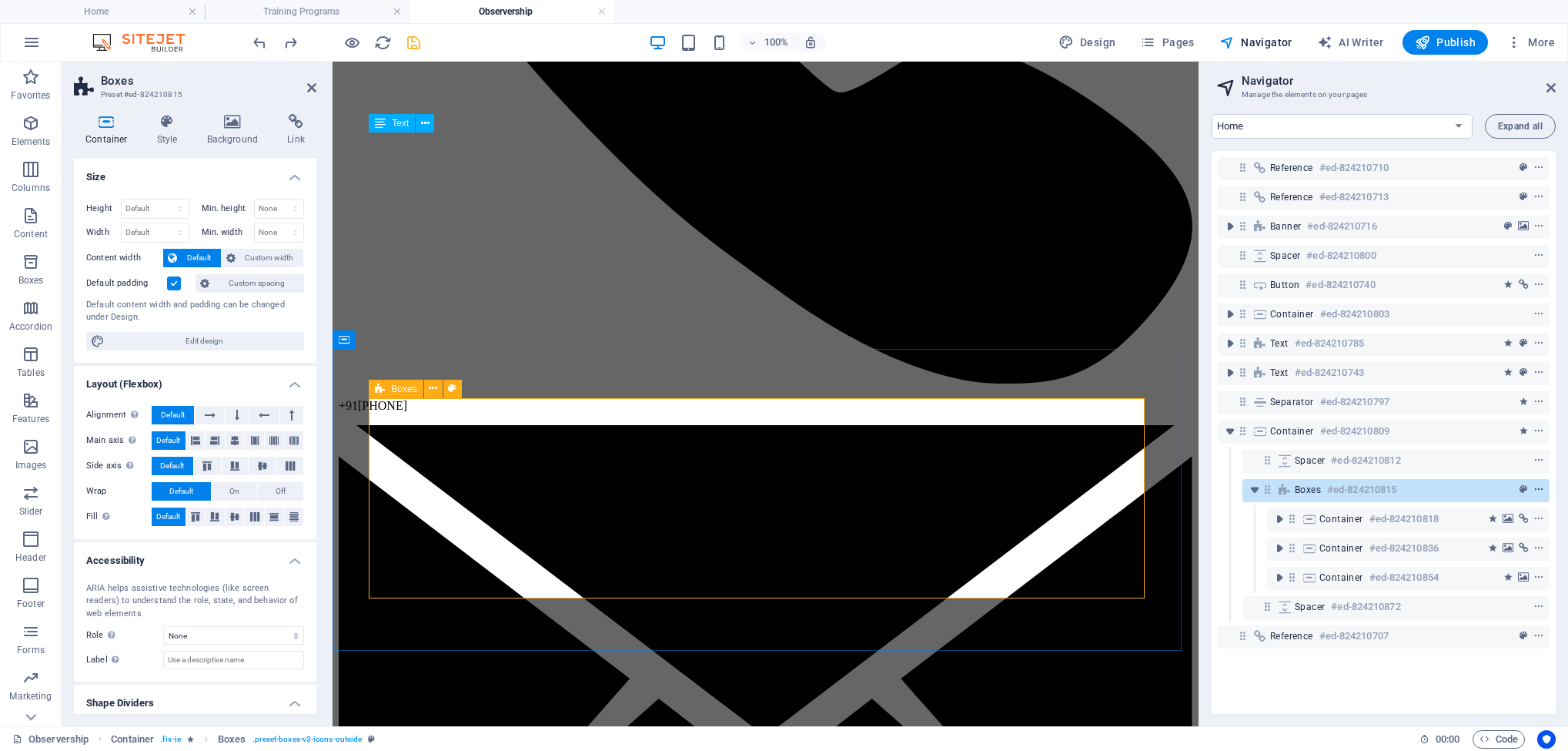 click at bounding box center [1539, 490] 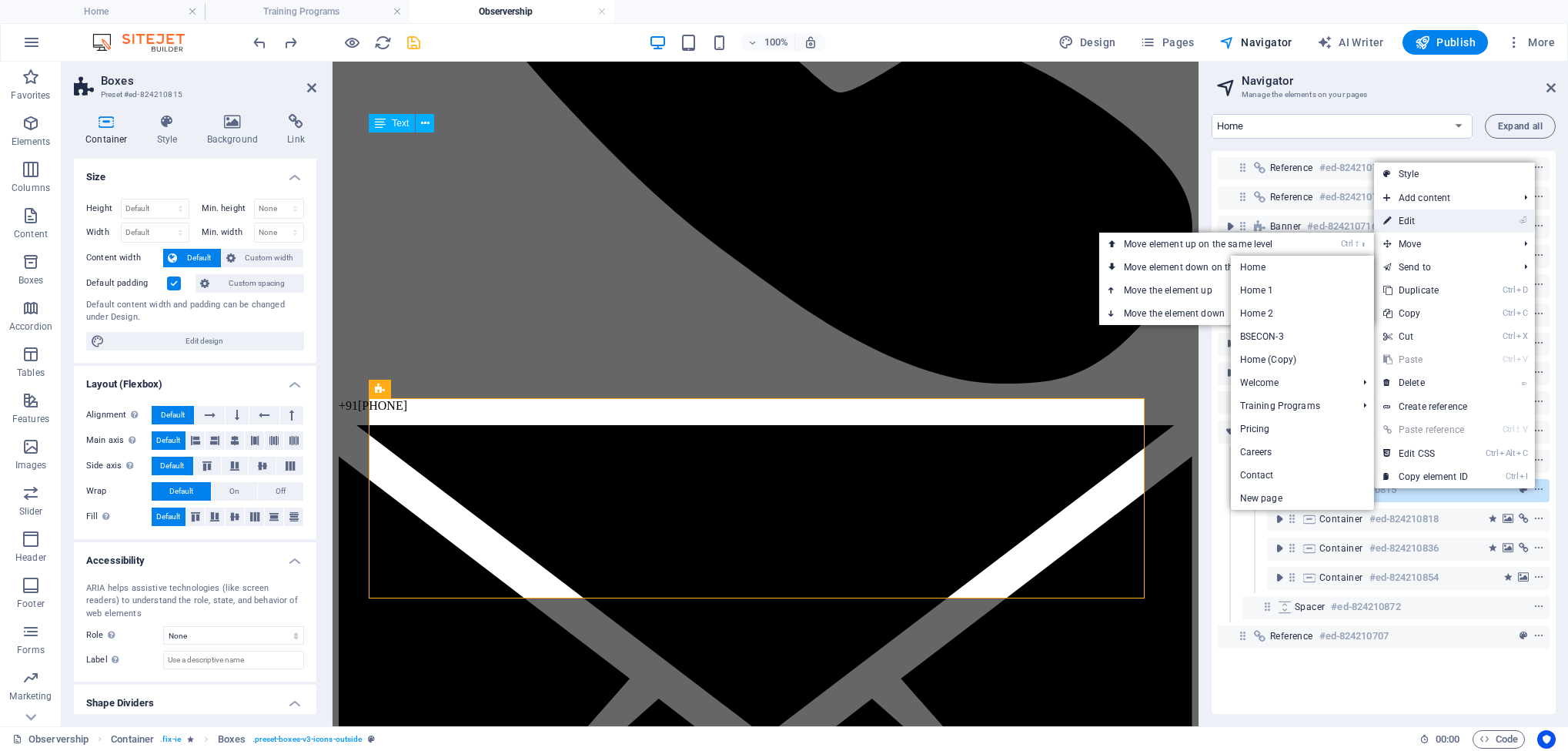 click on "⏎  Edit" at bounding box center (1426, 221) 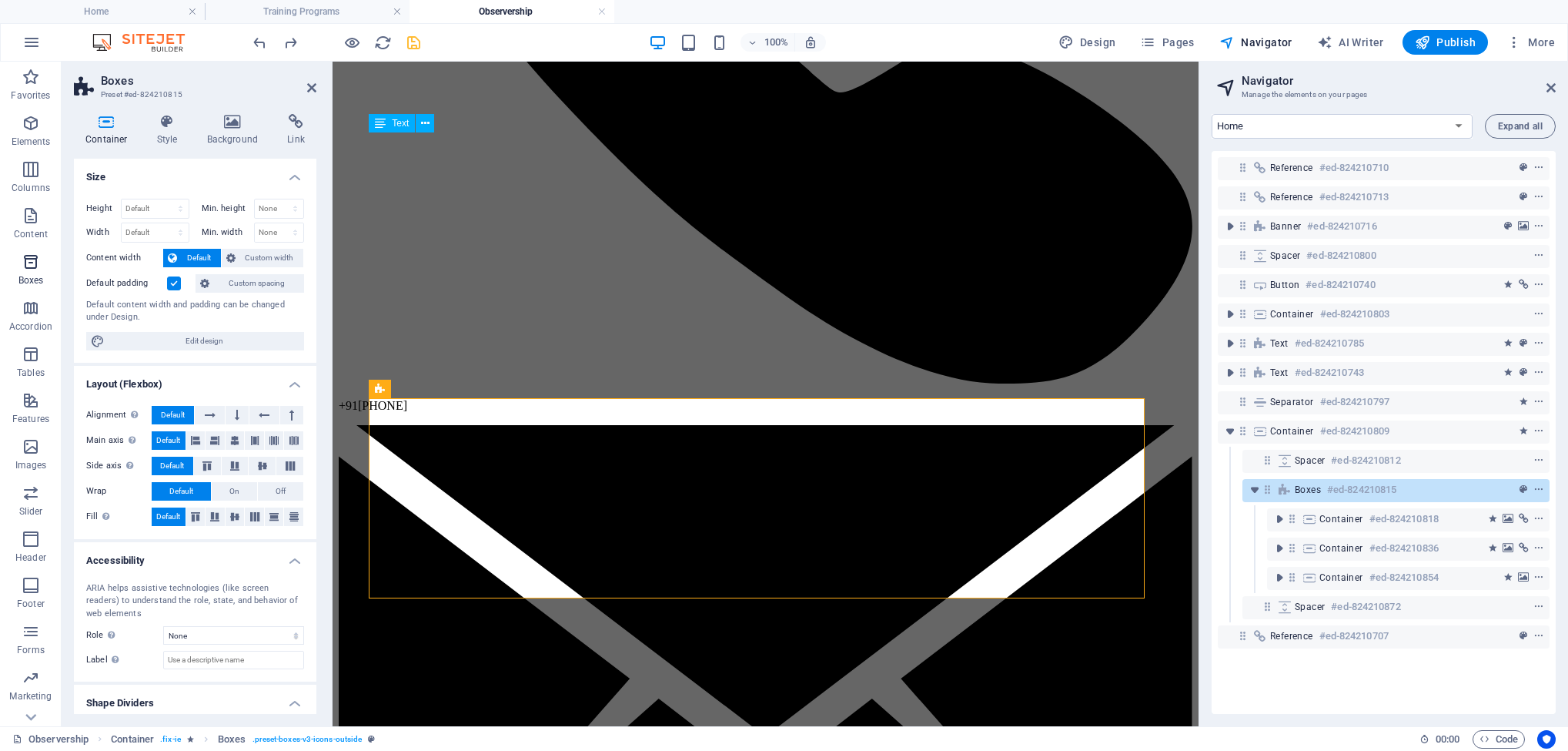 click at bounding box center (31, 262) 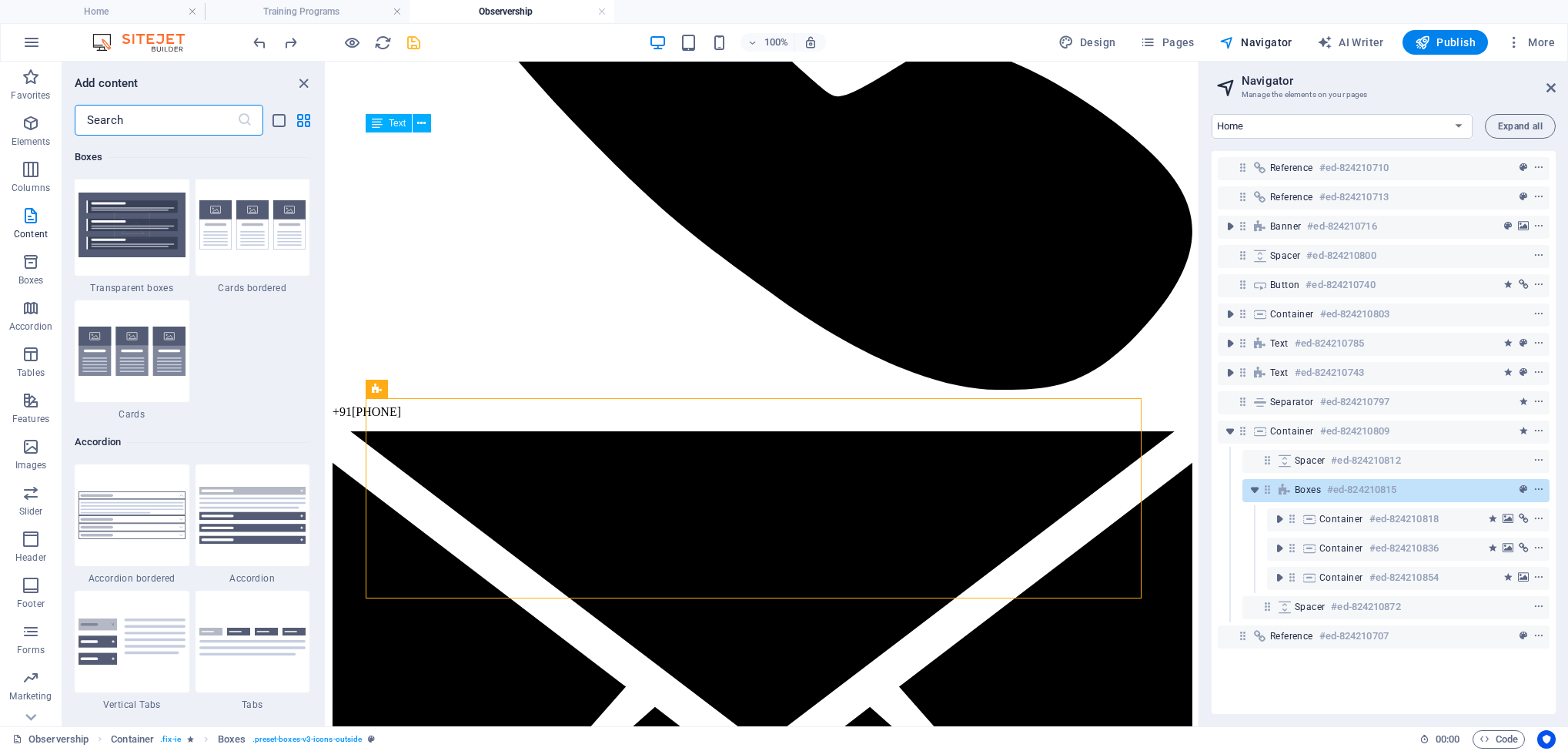 scroll, scrollTop: 3864, scrollLeft: 0, axis: vertical 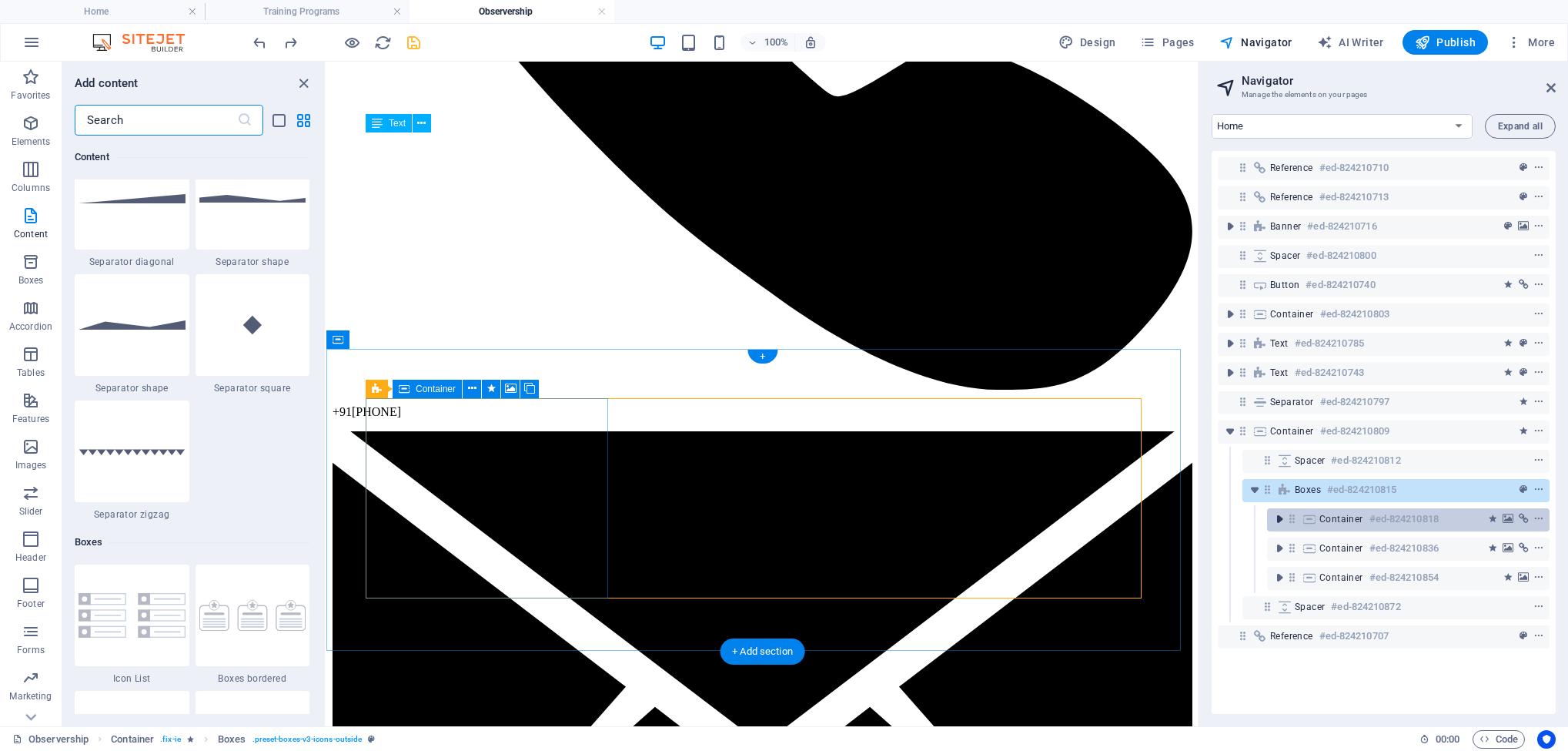click at bounding box center (1279, 519) 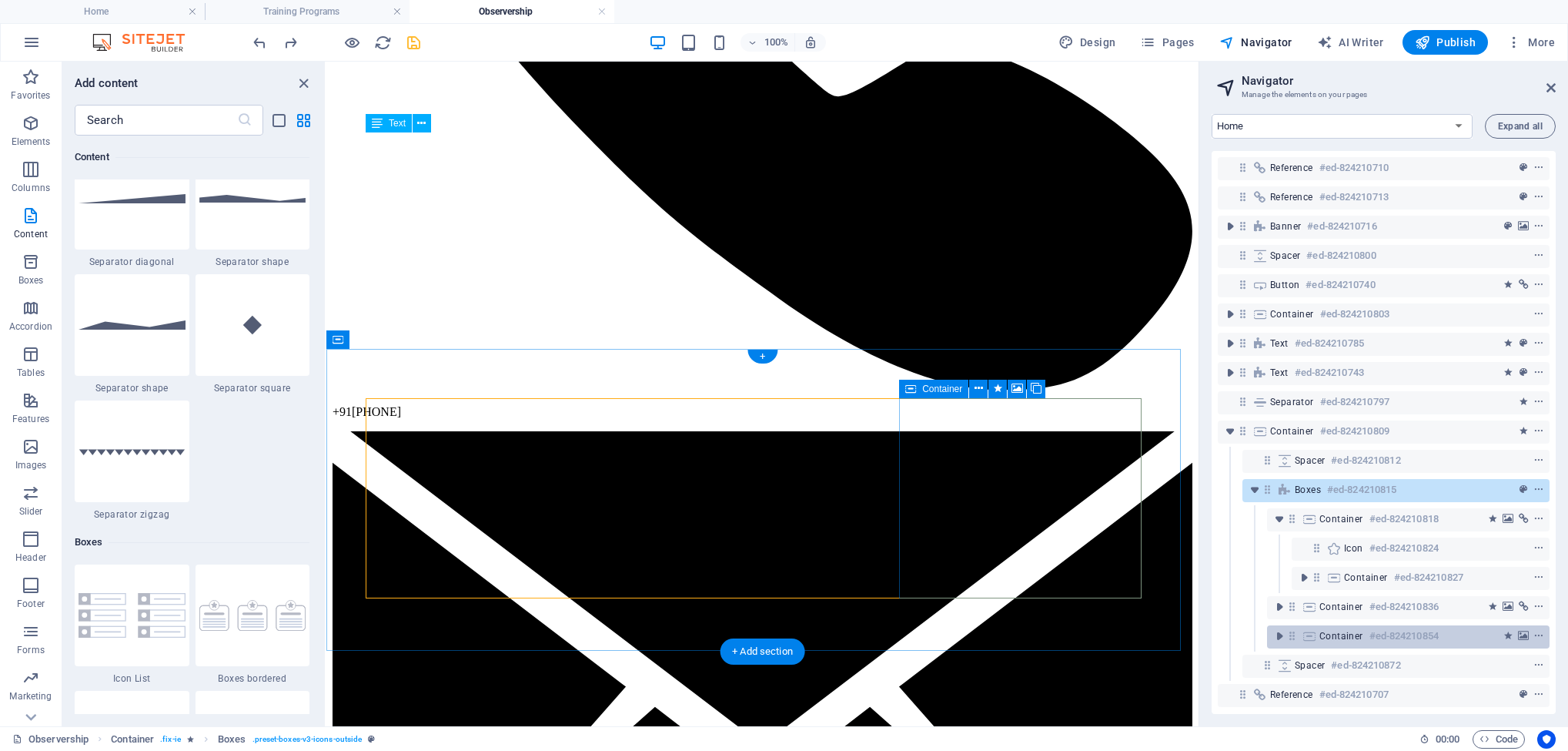 click at bounding box center [1309, 636] 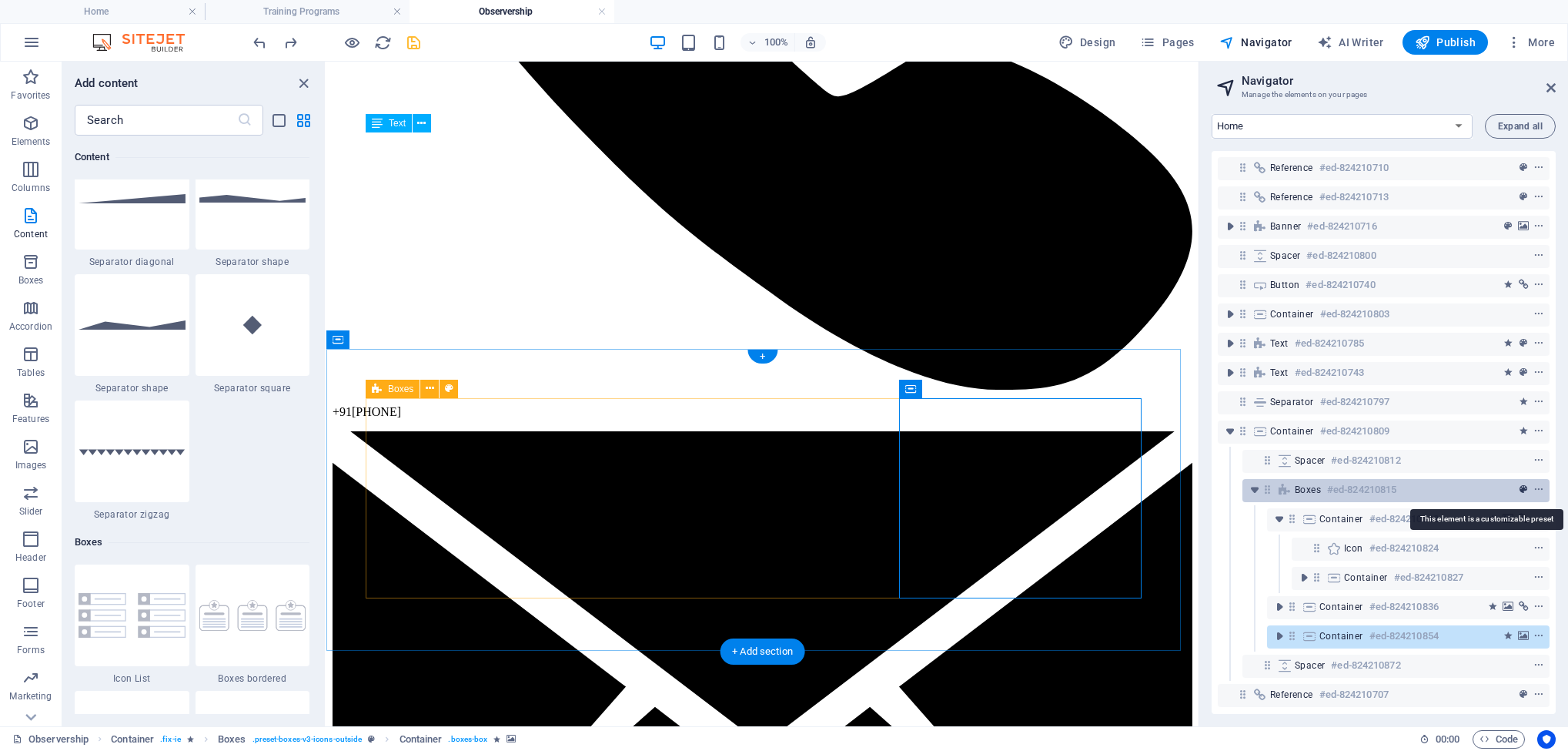 click at bounding box center [1523, 490] 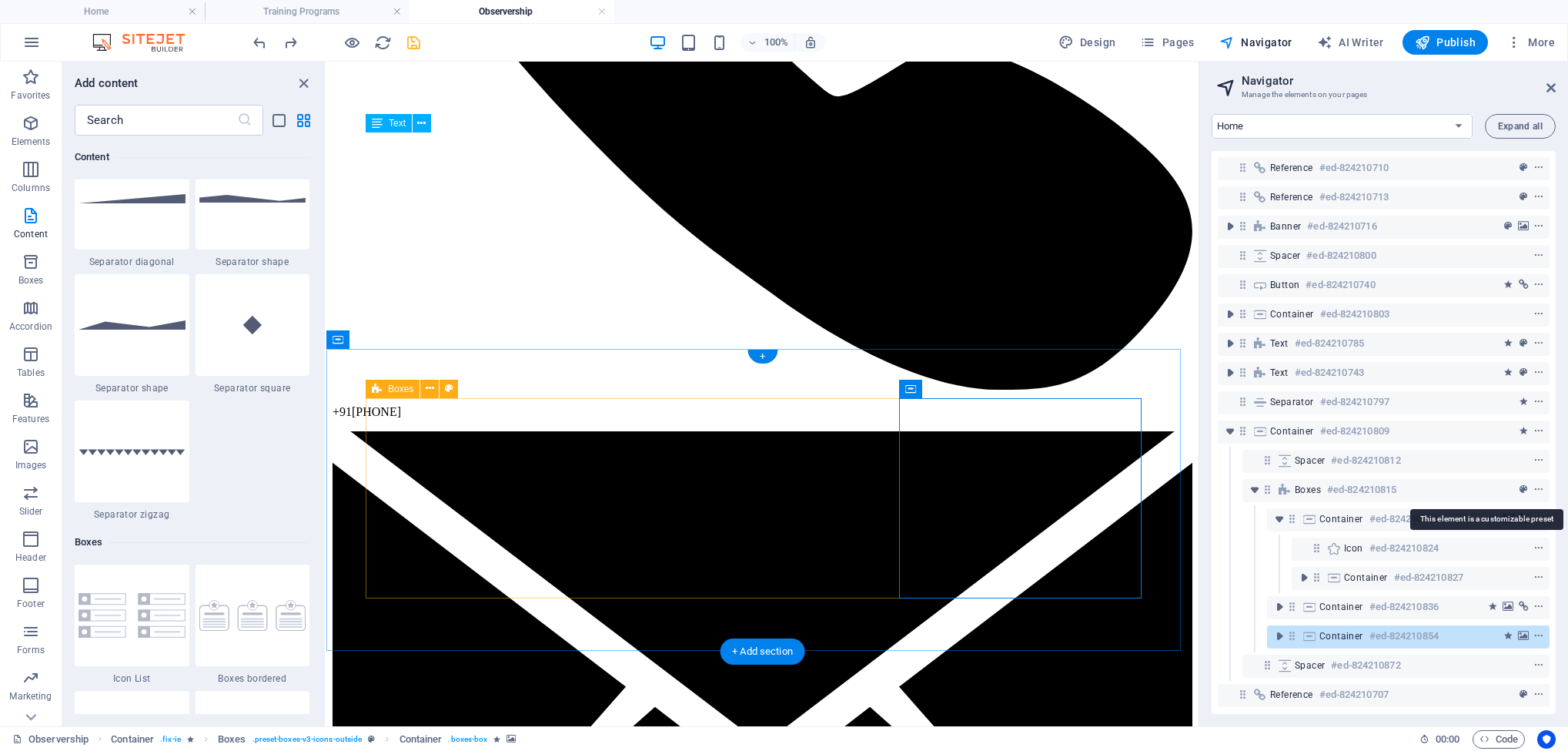 select on "rem" 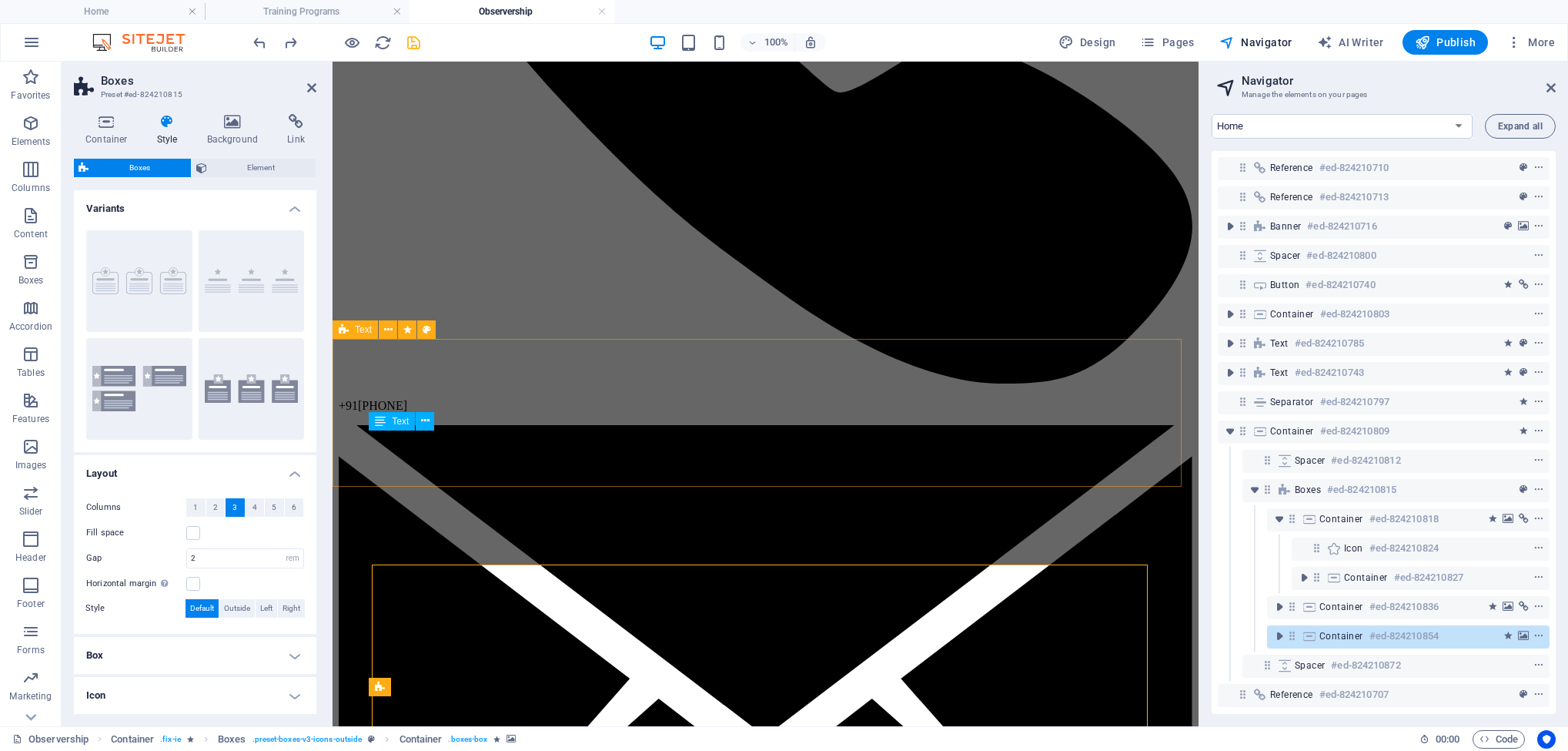 scroll, scrollTop: 386, scrollLeft: 0, axis: vertical 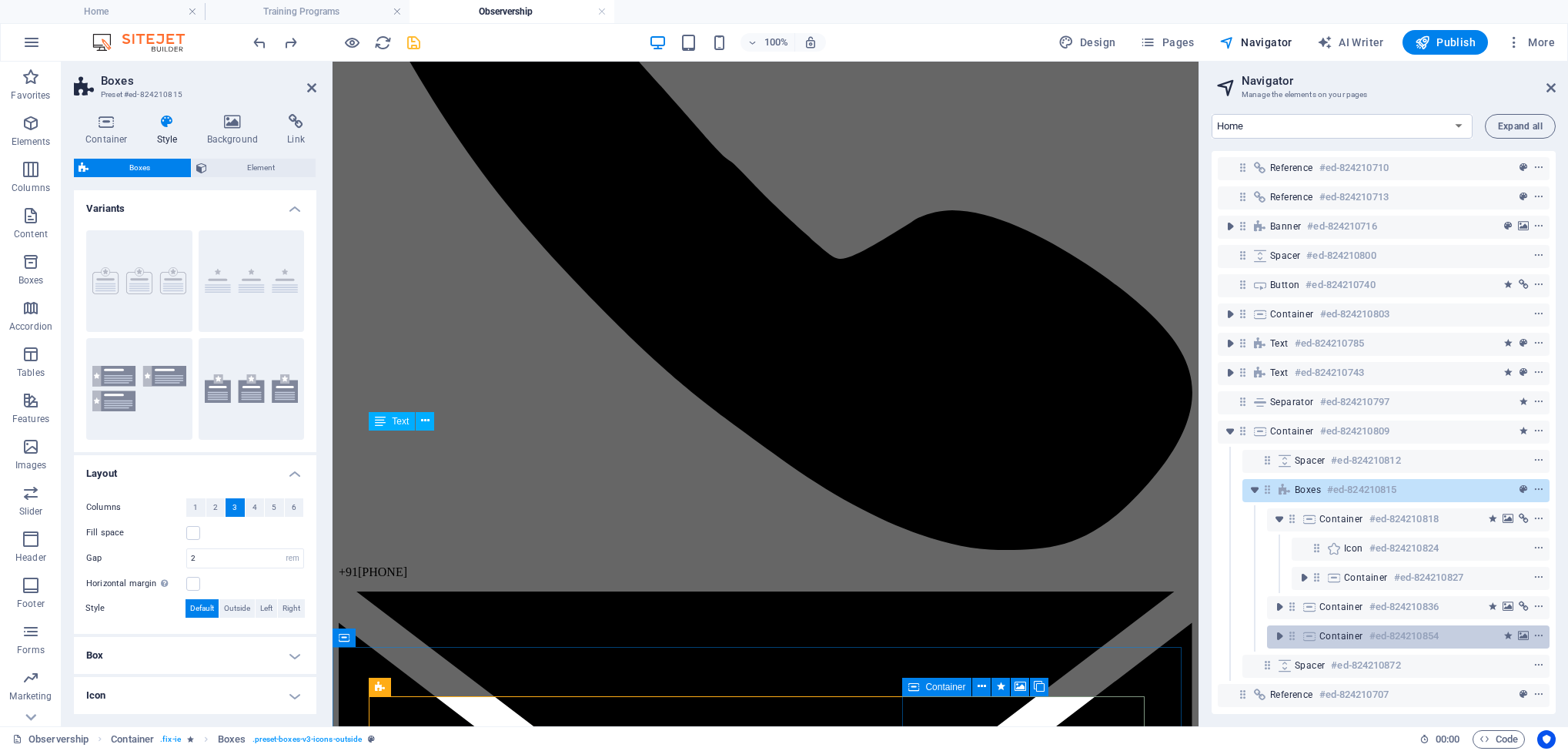 click on "Container #ed-824210854" at bounding box center [1396, 636] 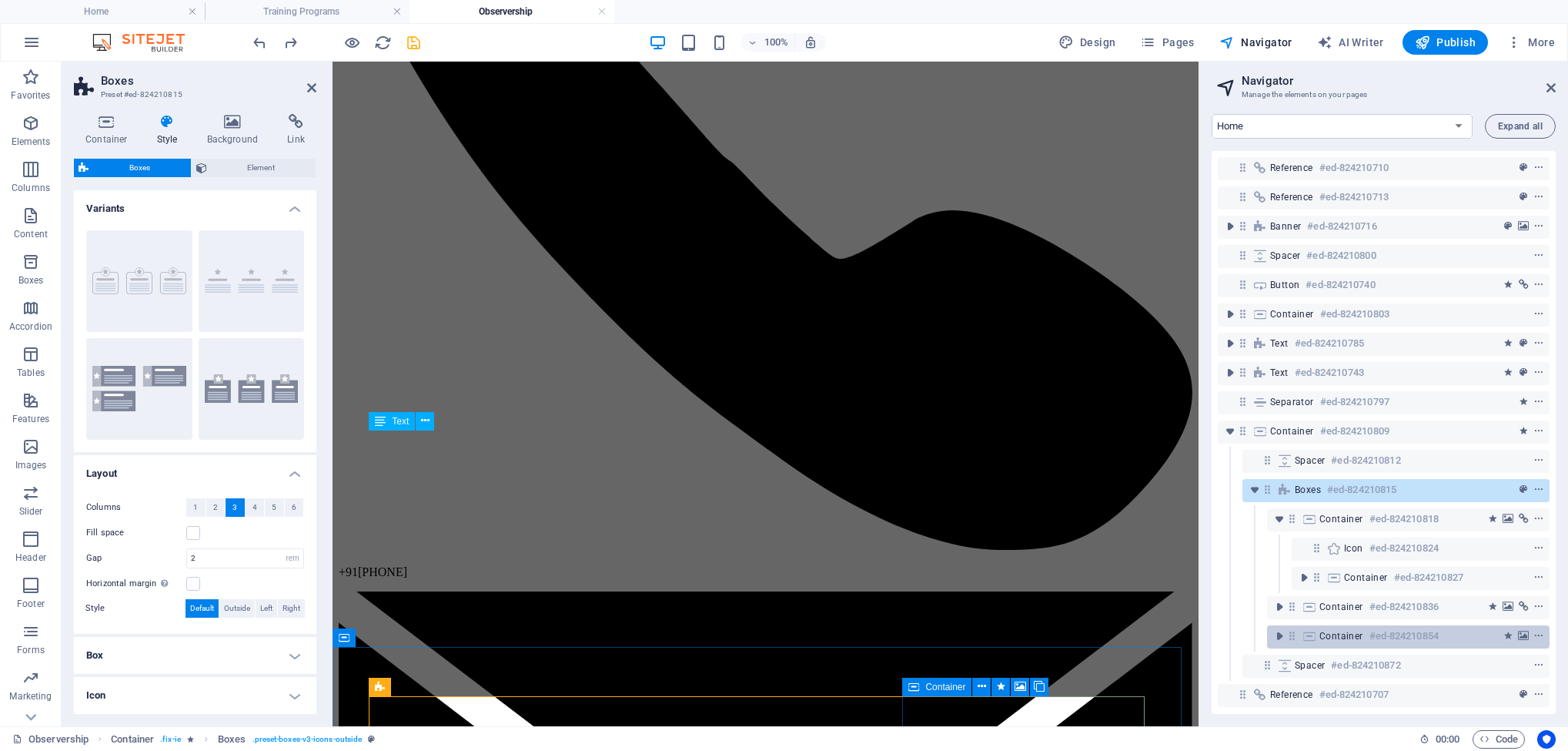 scroll, scrollTop: 552, scrollLeft: 0, axis: vertical 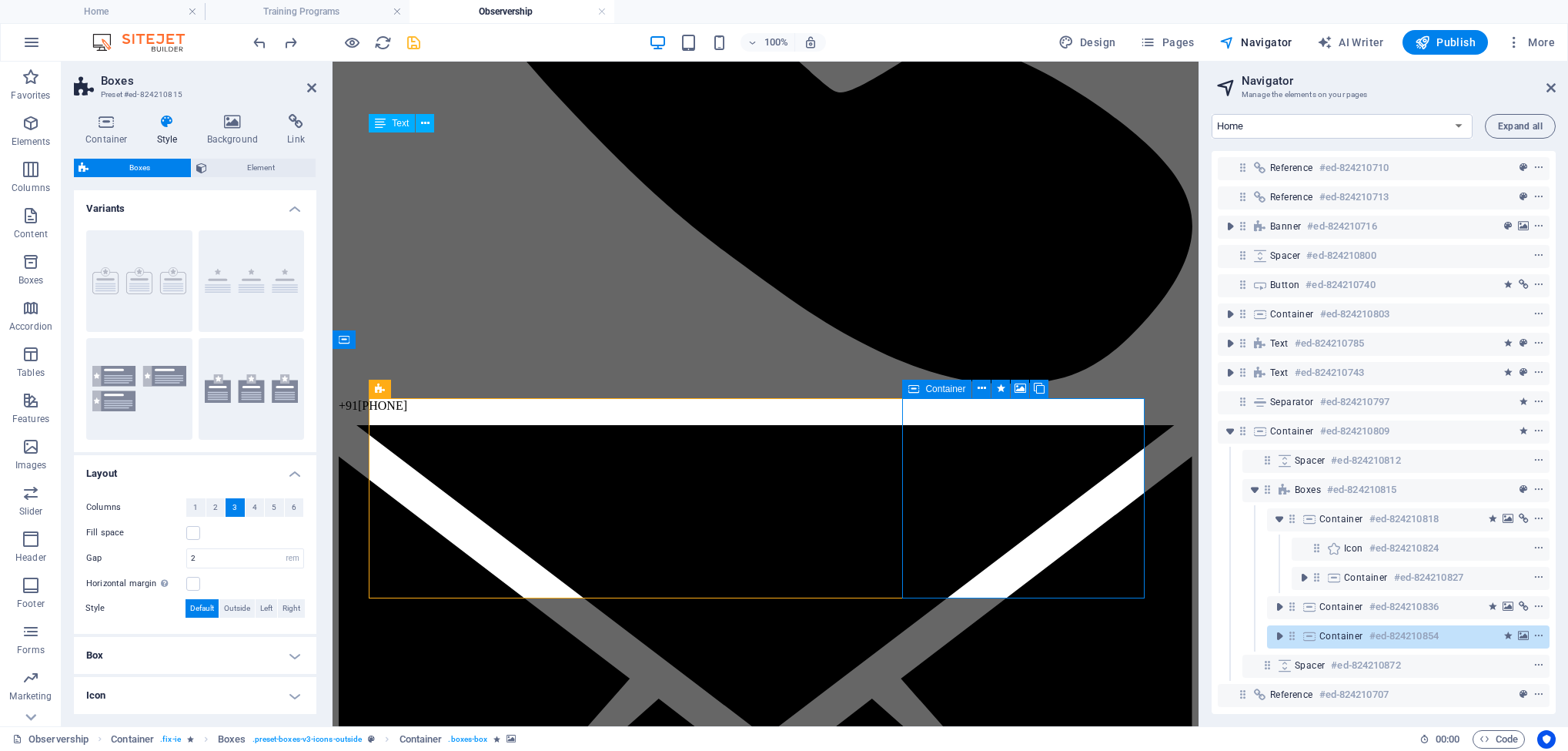 click at bounding box center (1292, 635) 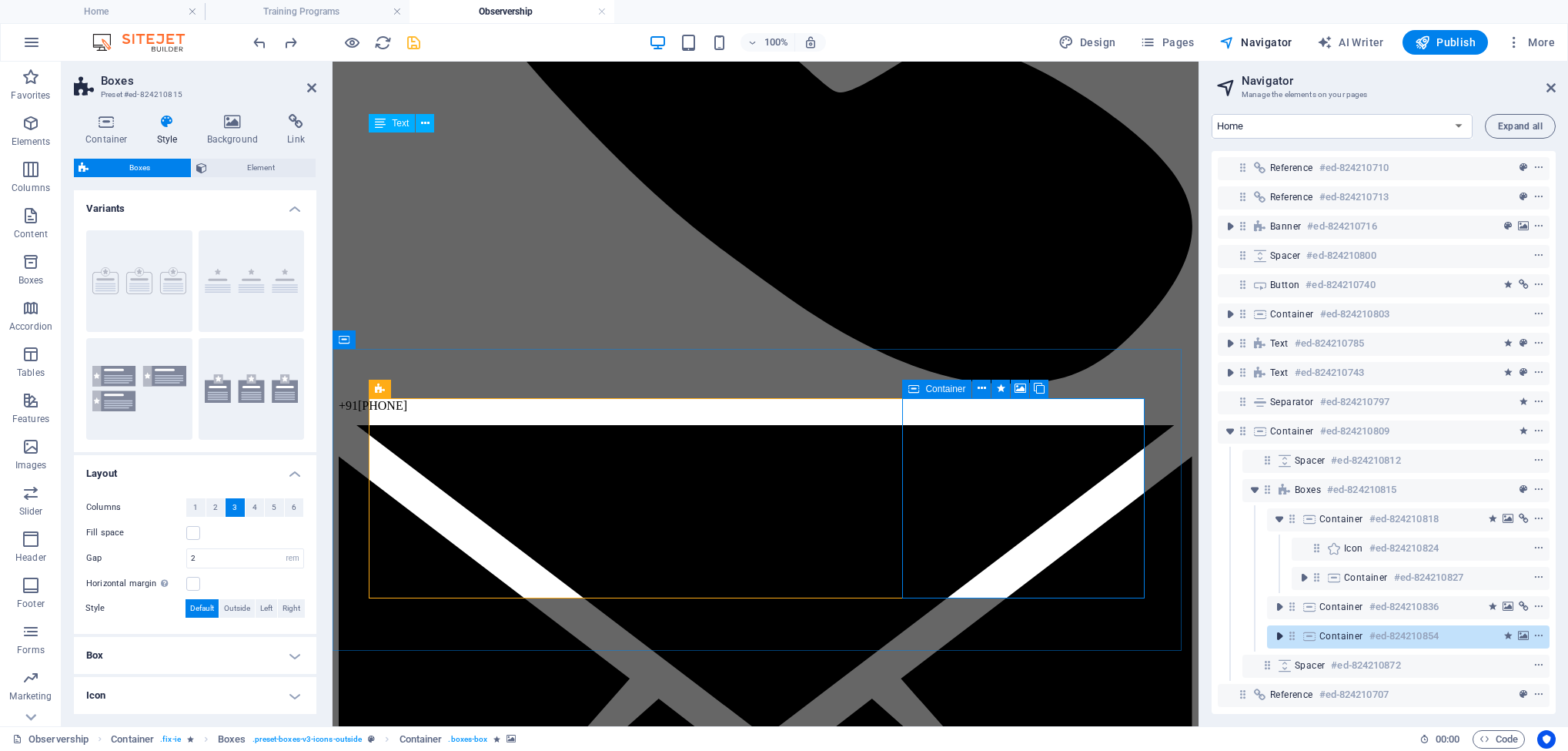 click at bounding box center [1279, 636] 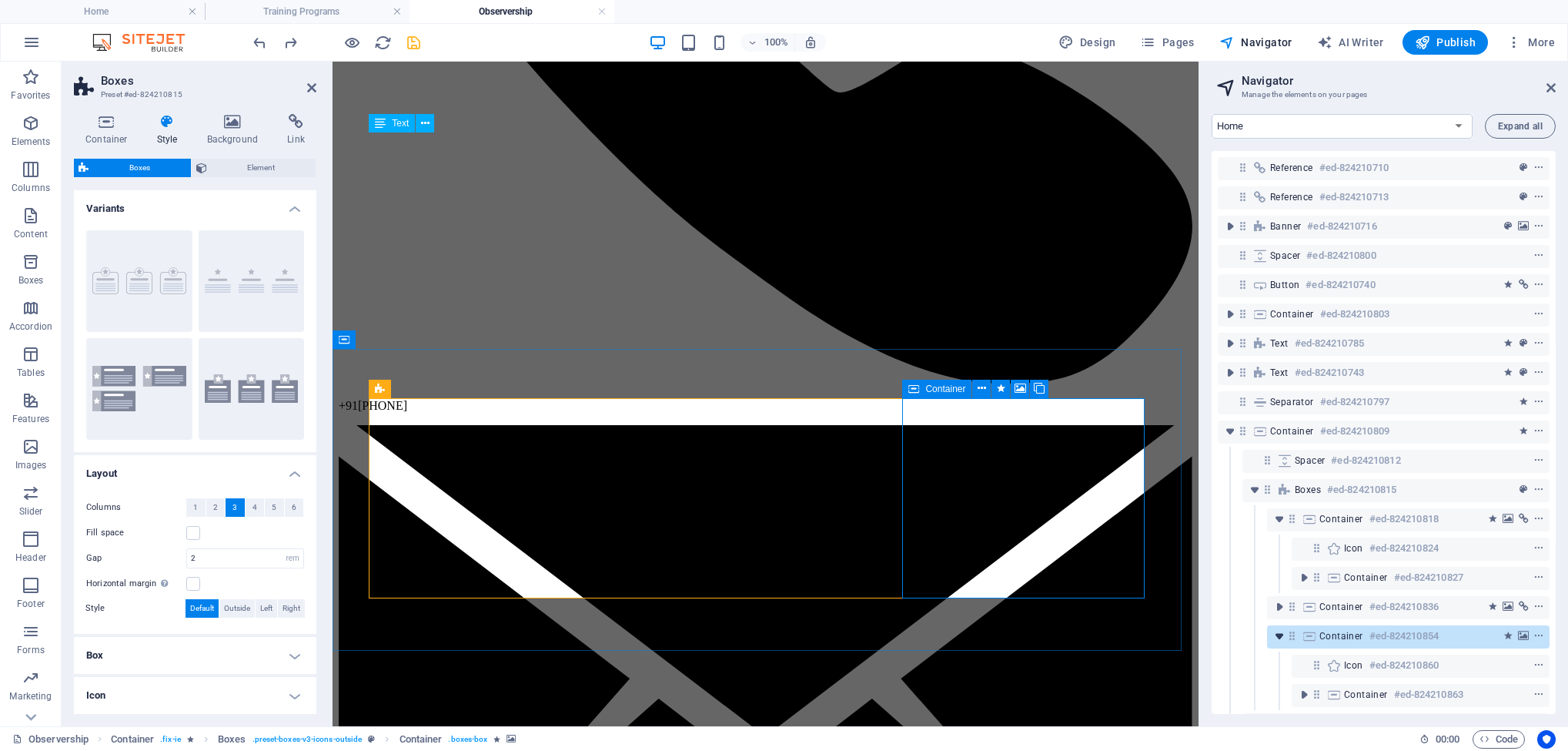 click at bounding box center (1279, 636) 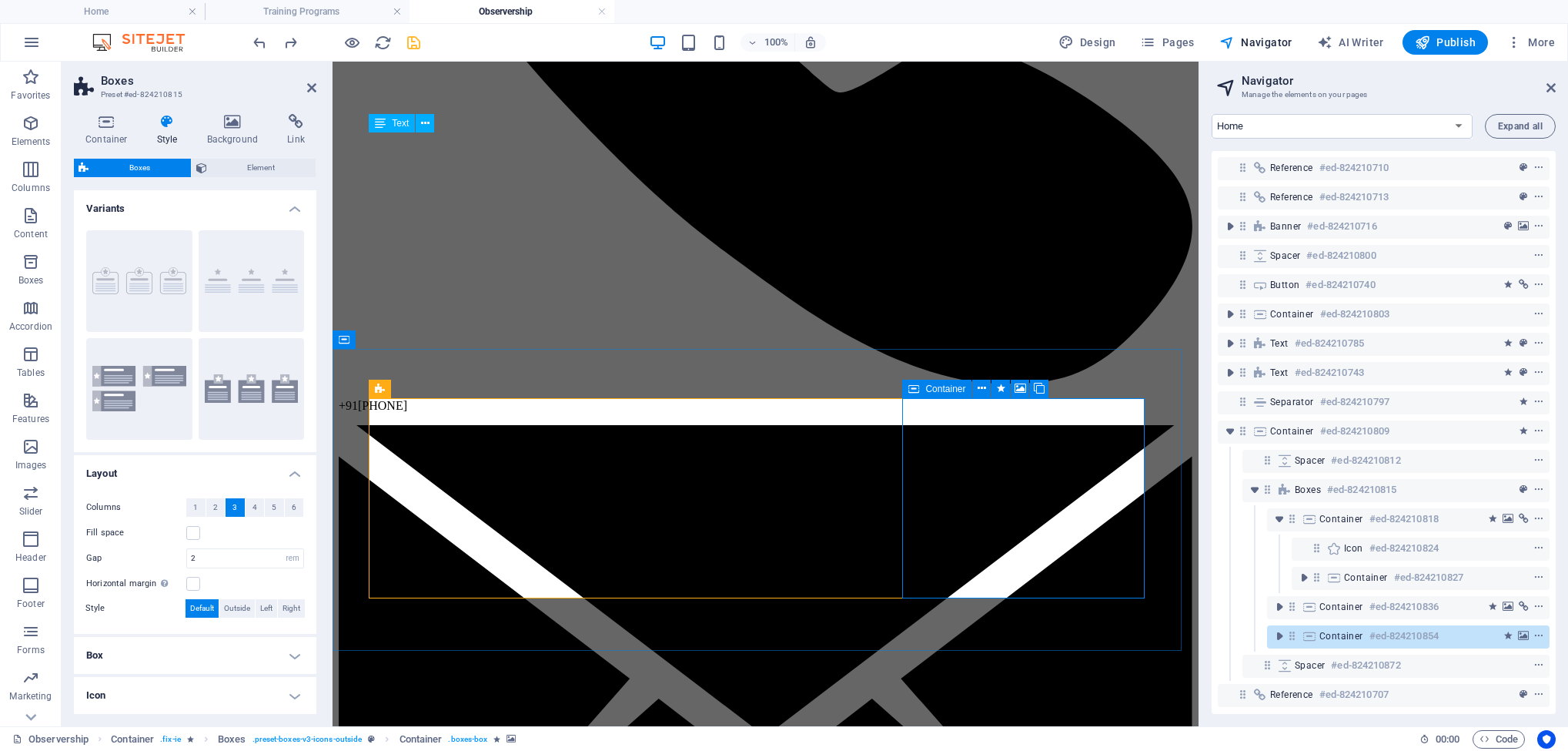 scroll, scrollTop: 16, scrollLeft: 0, axis: vertical 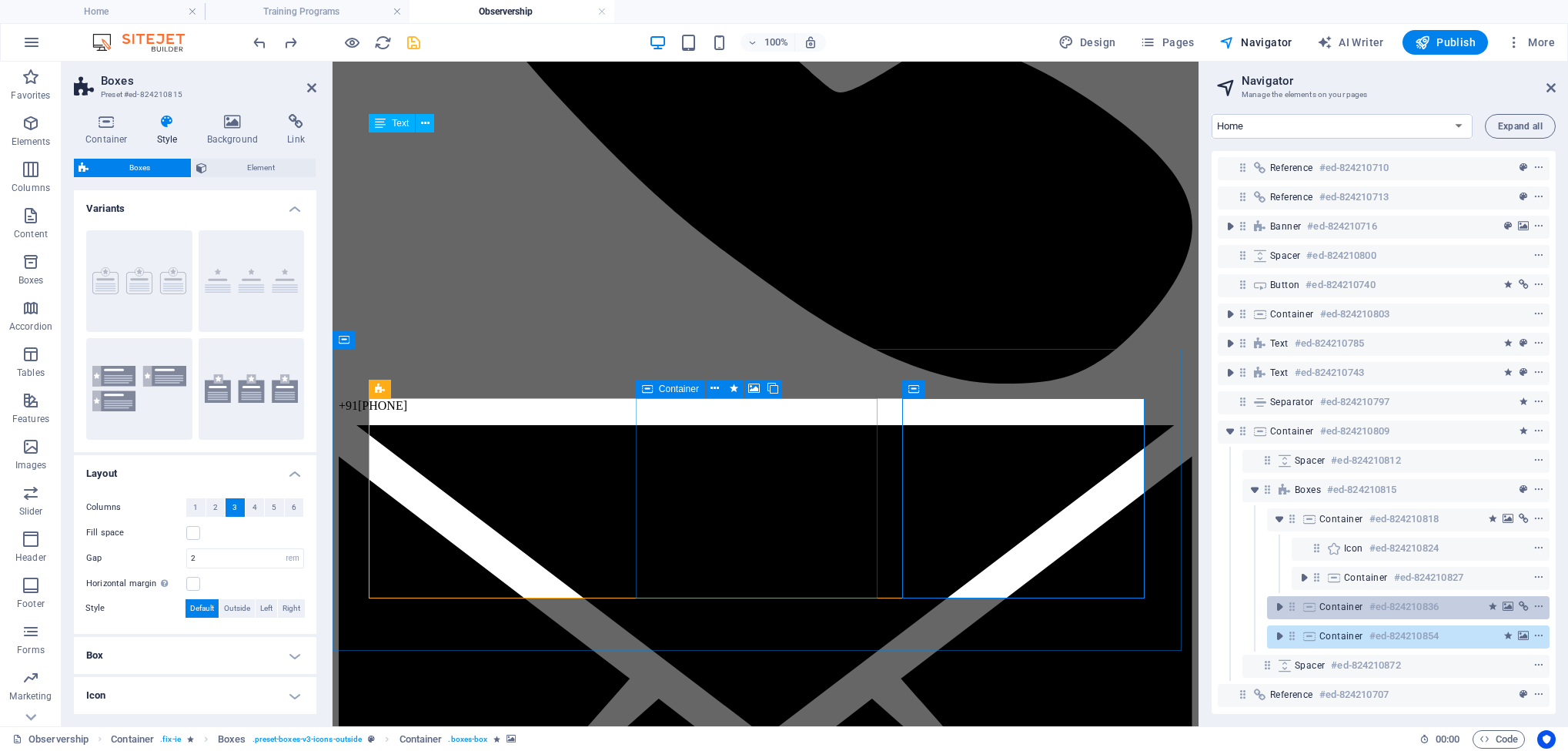 click on "Container" at bounding box center [1341, 607] 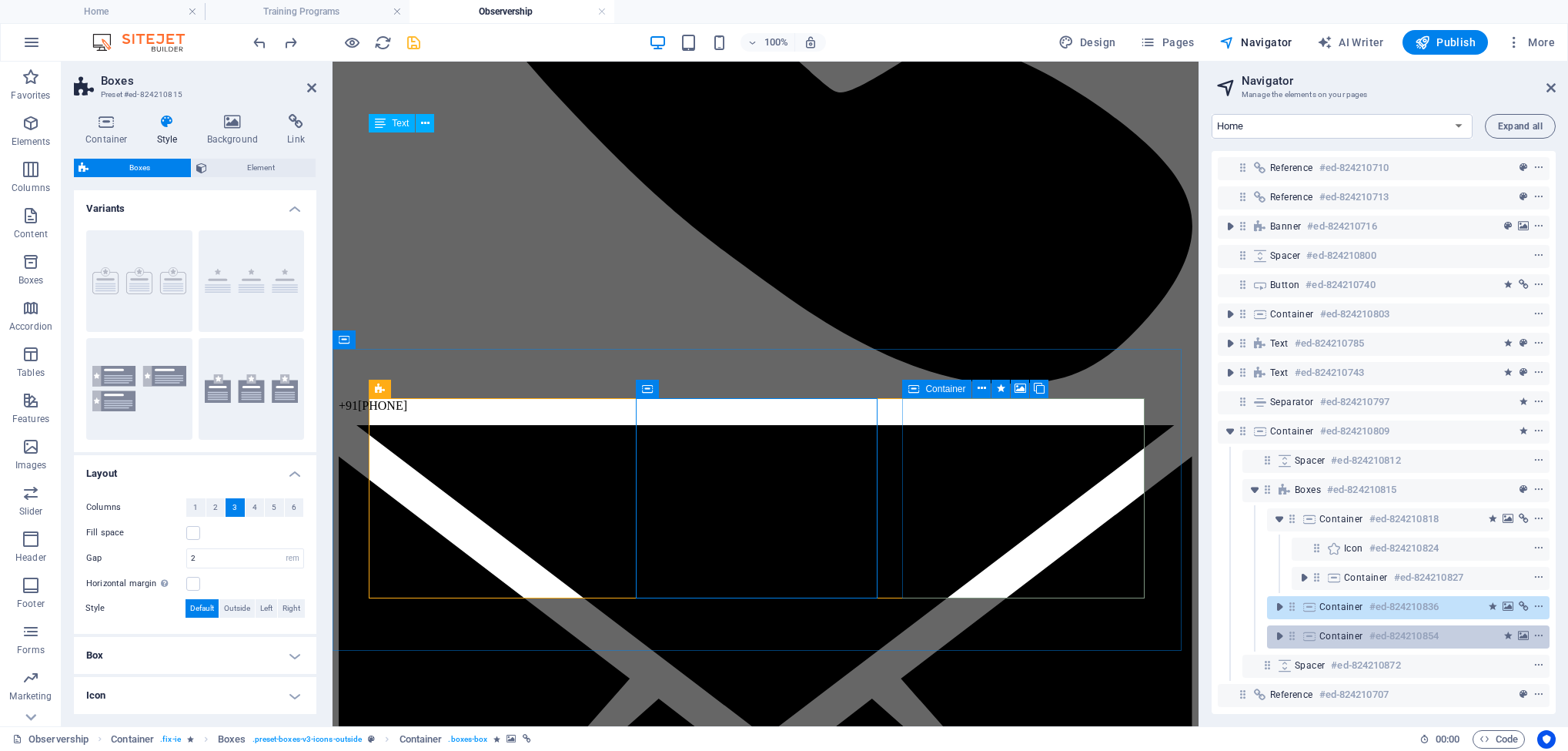 click on "Container #ed-824210854" at bounding box center [1396, 636] 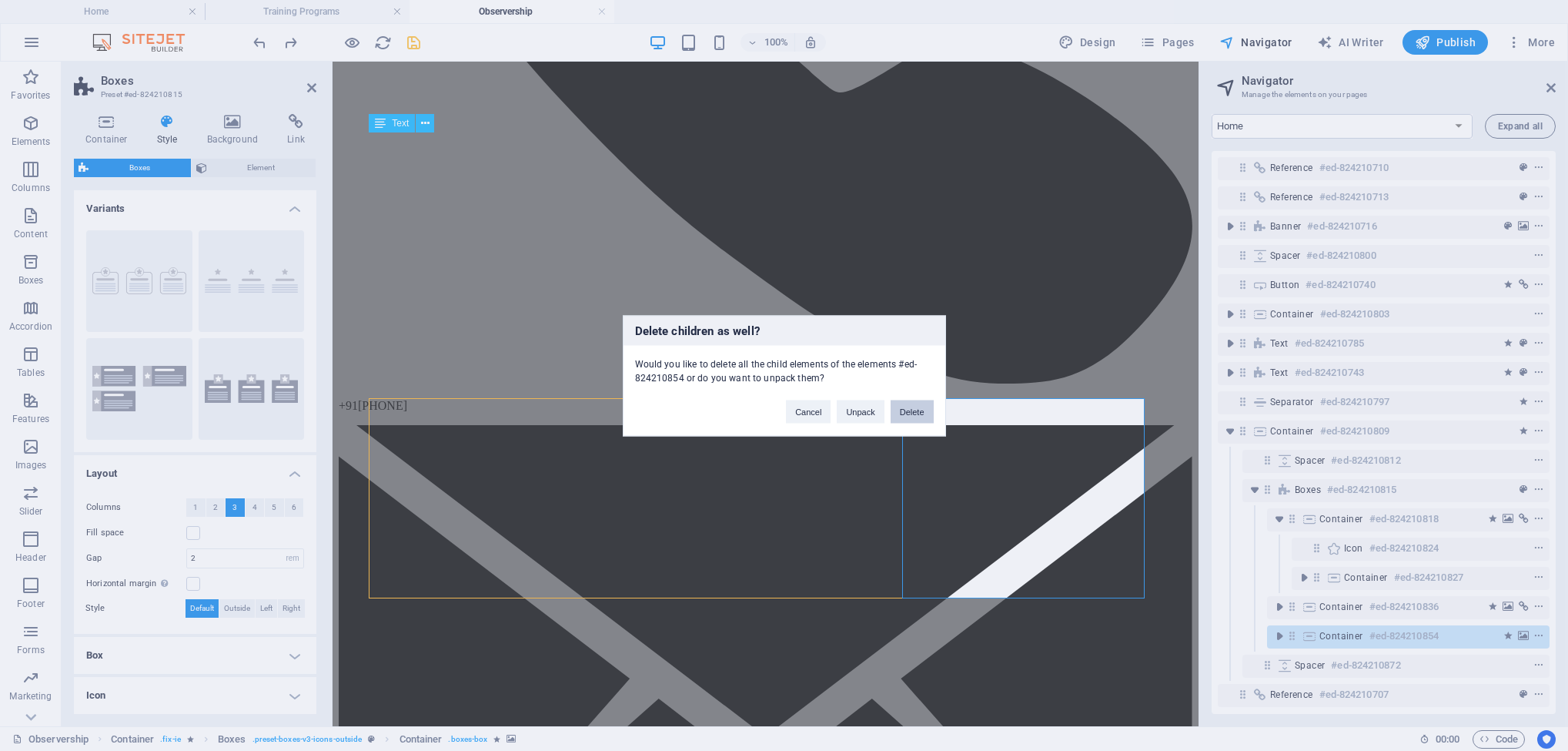 click on "Delete" at bounding box center [912, 411] 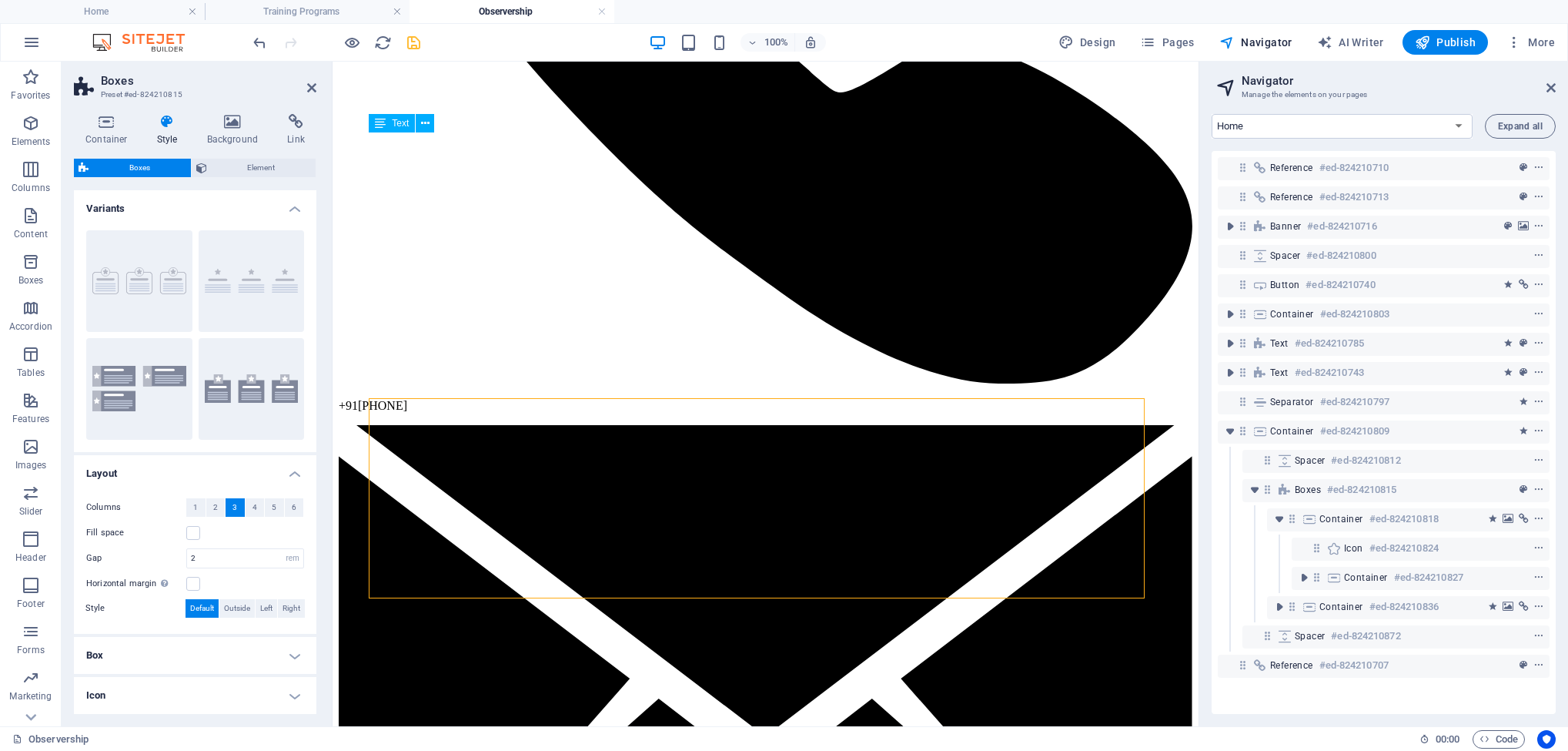 scroll, scrollTop: 0, scrollLeft: 0, axis: both 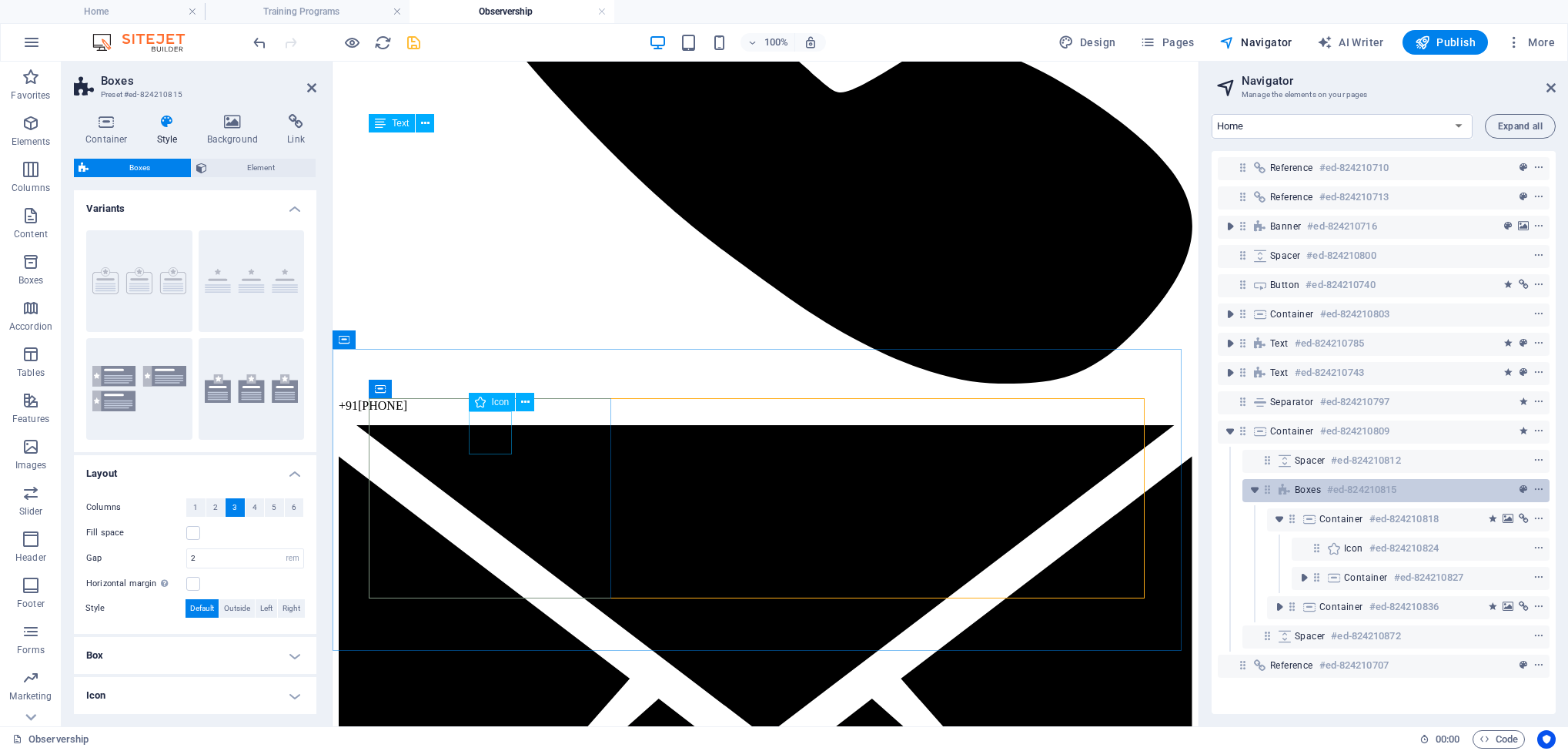 click on "#ed-824210815" at bounding box center [1362, 490] 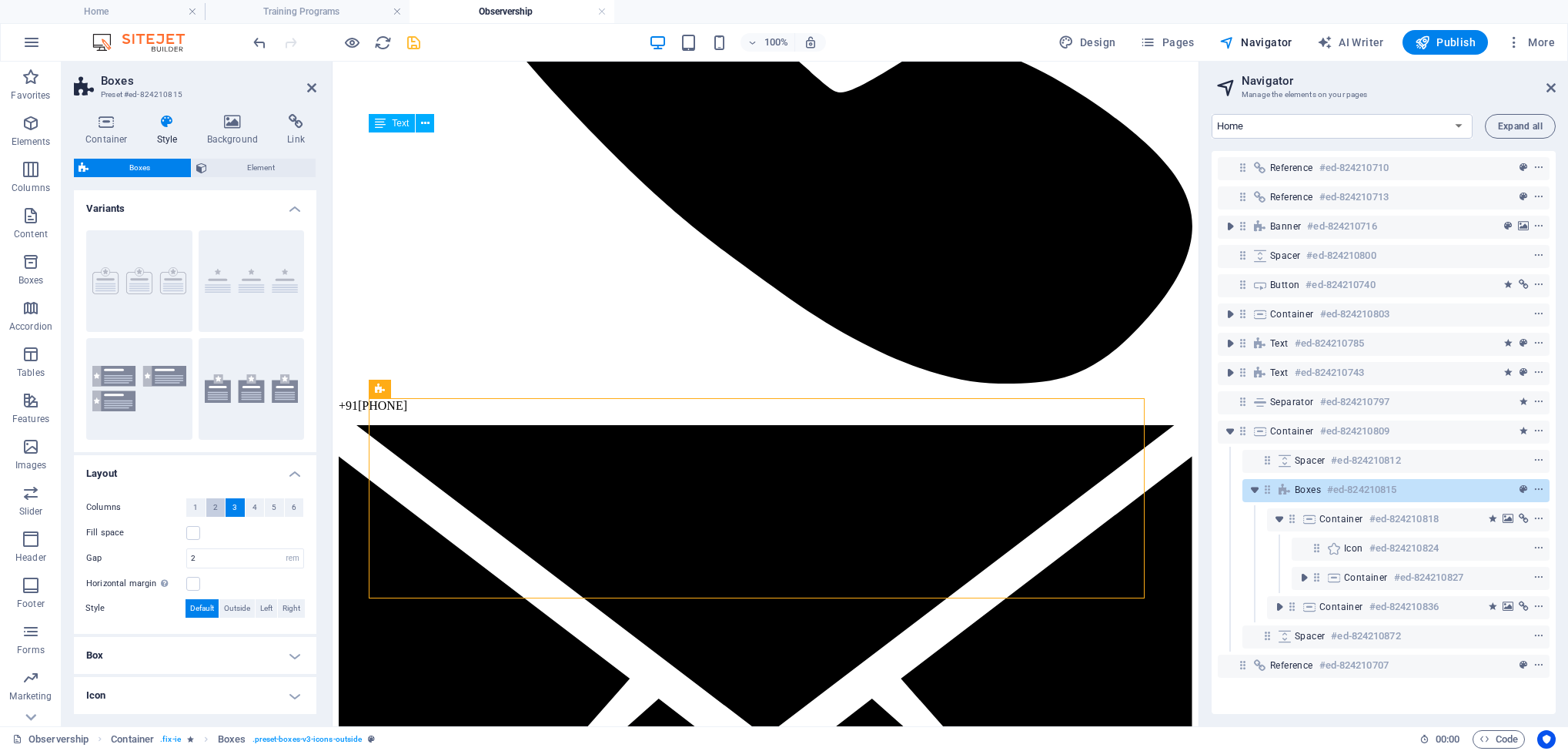 click on "2" at bounding box center [216, 508] 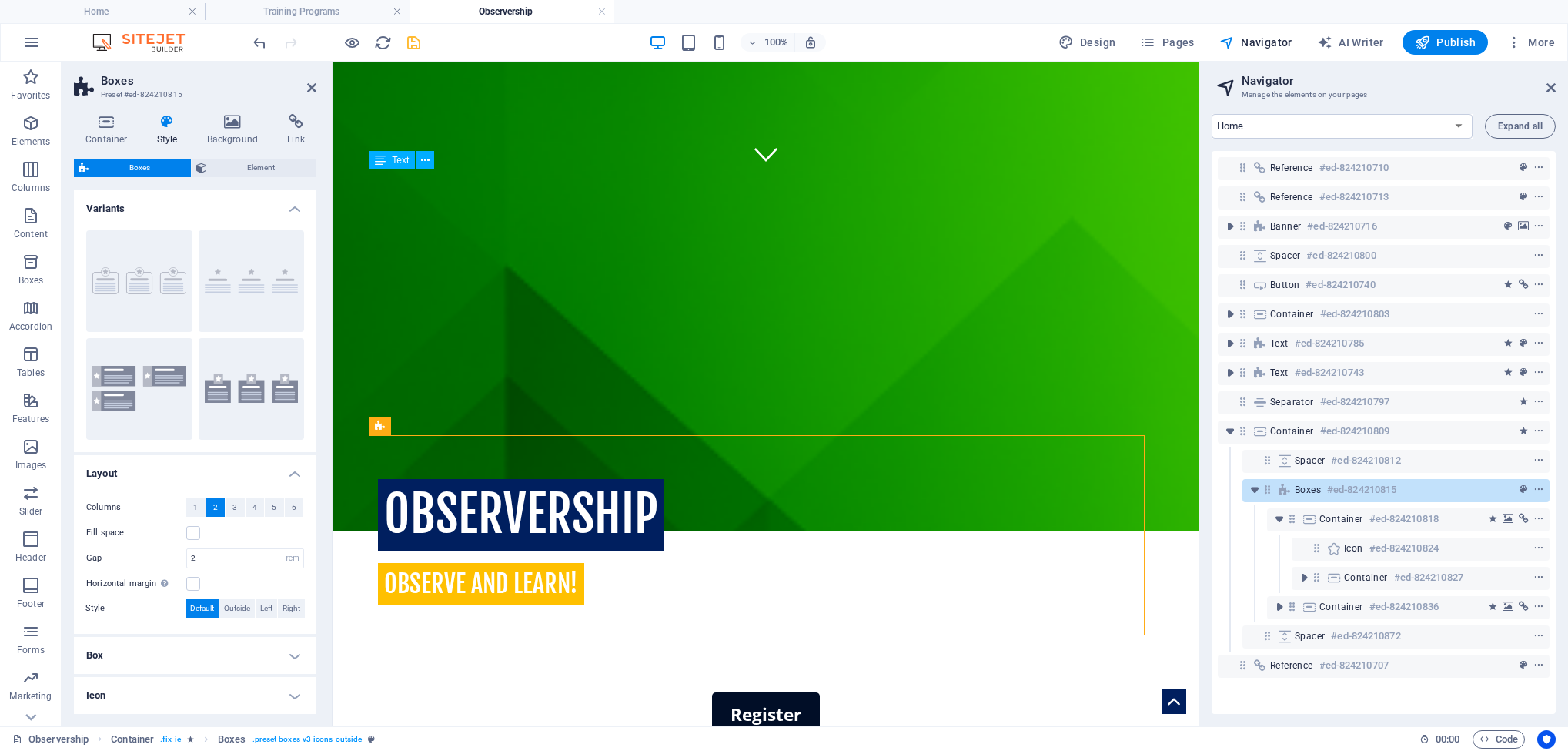 scroll, scrollTop: 515, scrollLeft: 0, axis: vertical 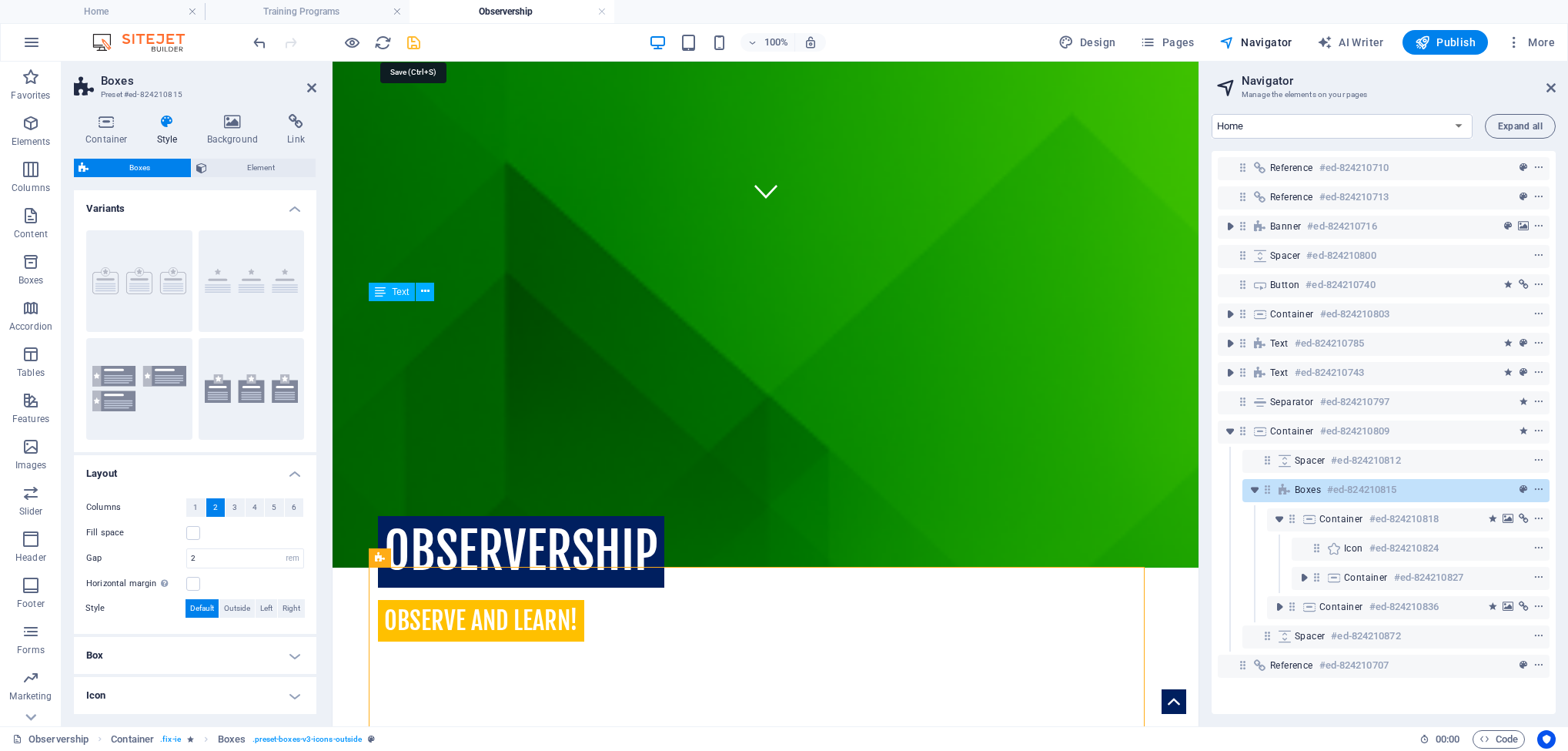 click at bounding box center (413, 42) 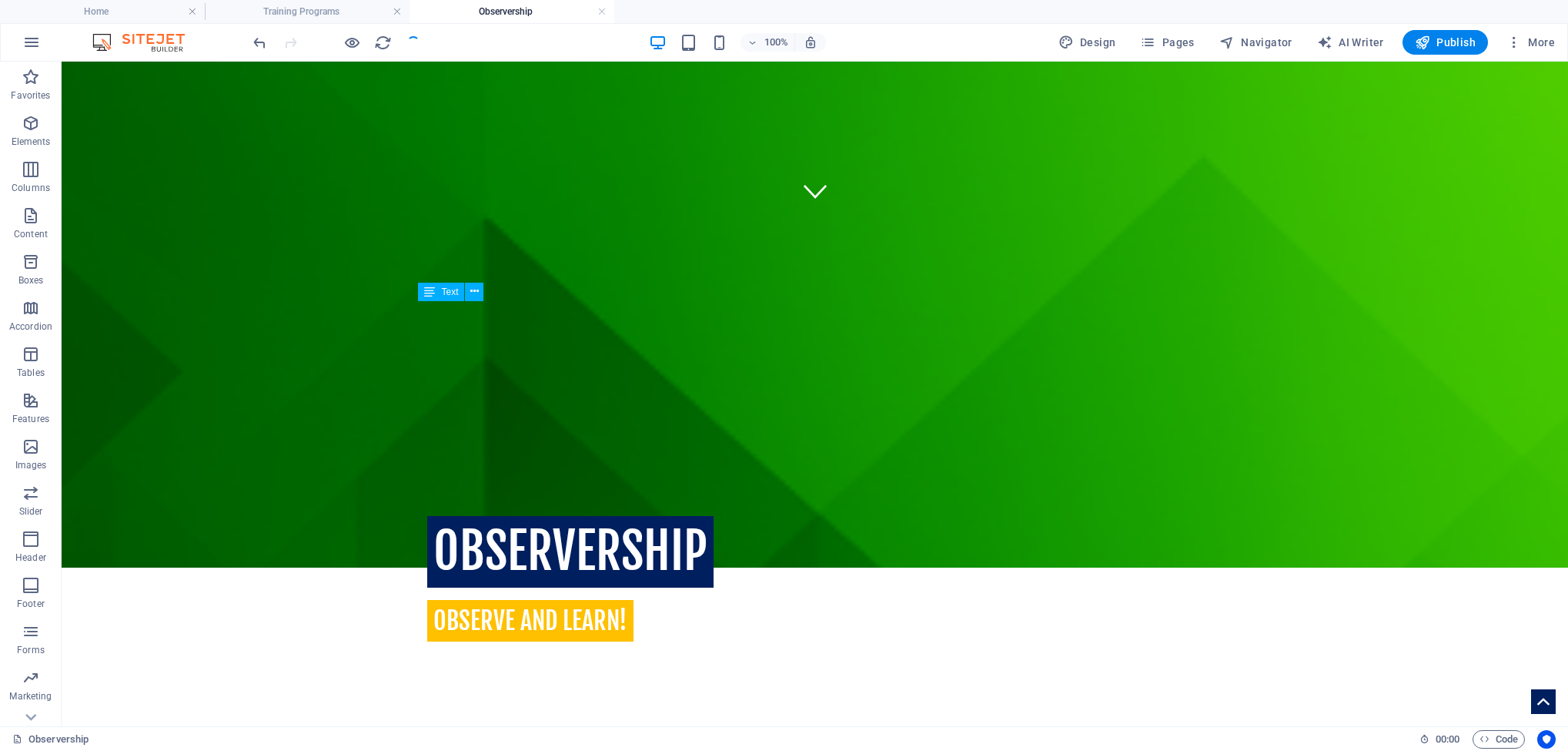 scroll, scrollTop: 386, scrollLeft: 0, axis: vertical 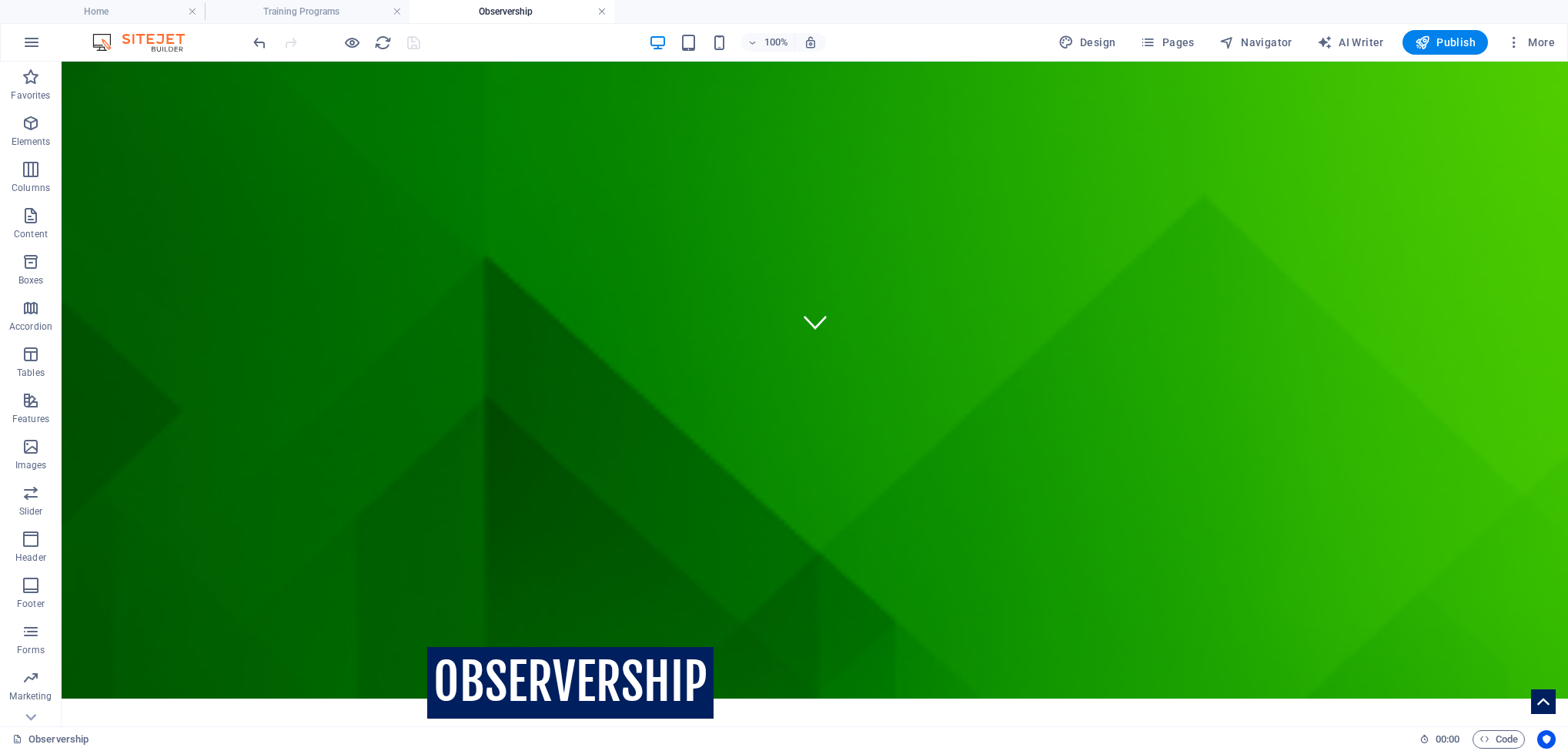 click at bounding box center (602, 12) 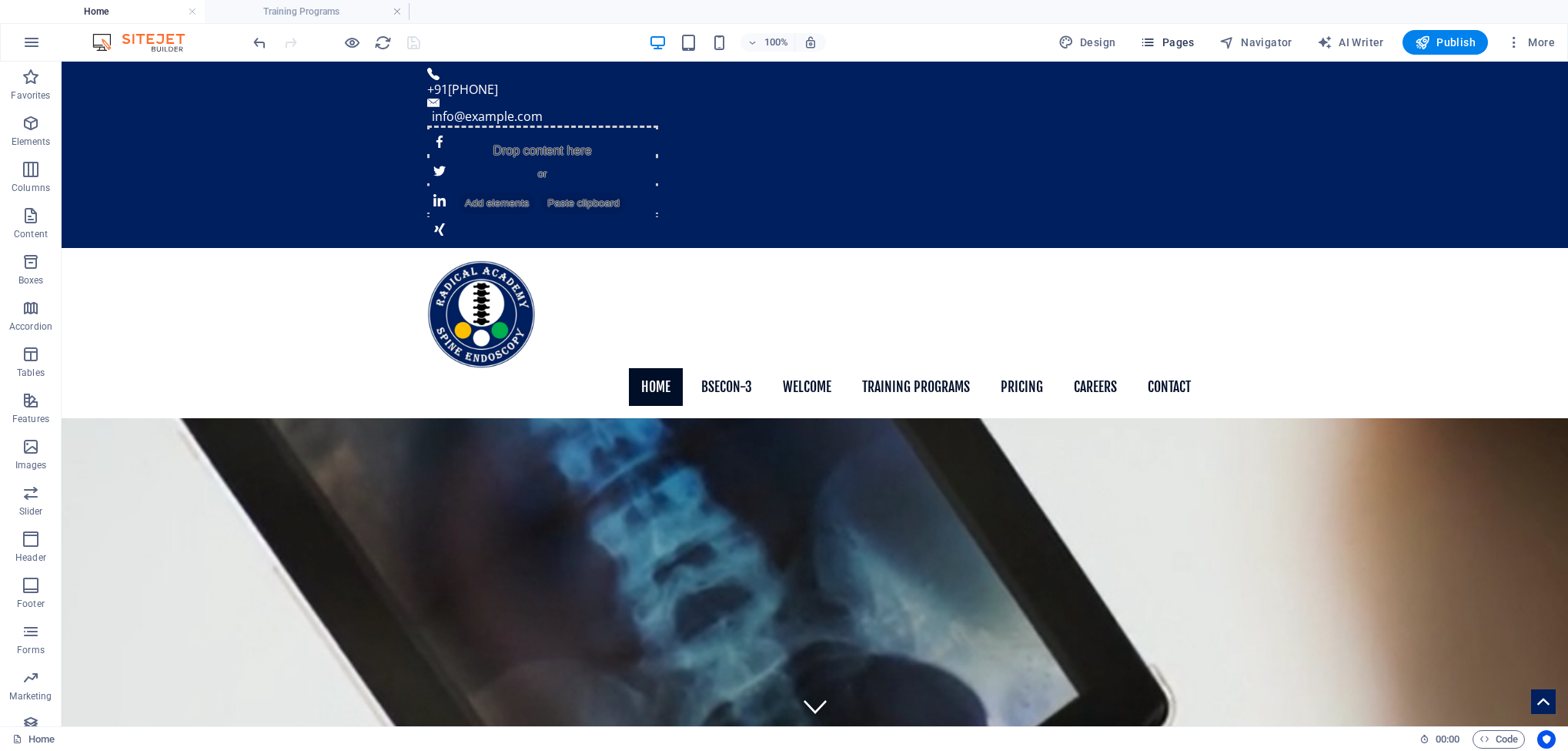 click on "Pages" at bounding box center (1167, 42) 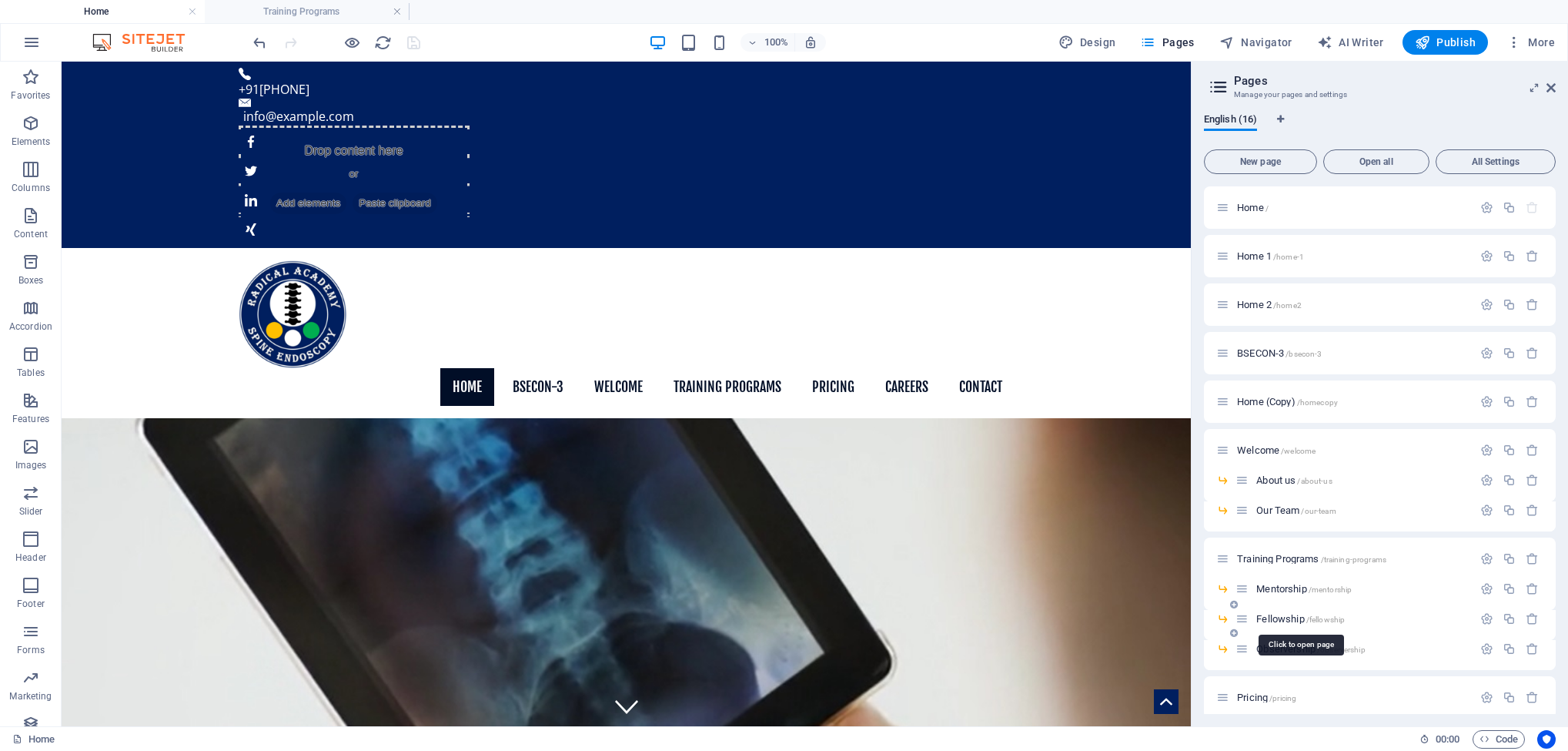 click on "Fellowship /fellowship" at bounding box center [1300, 619] 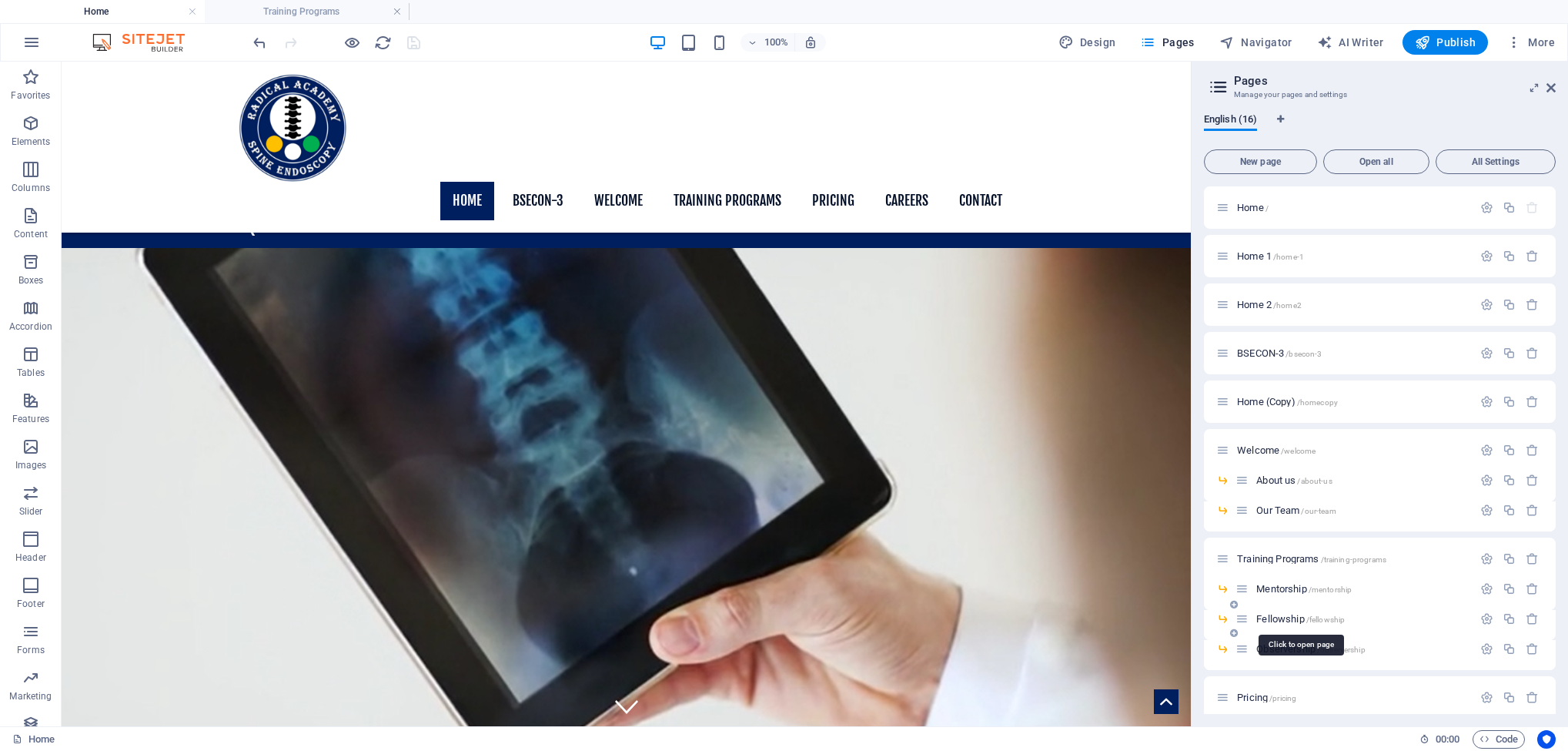 click on "Observership /observership" at bounding box center [1310, 649] 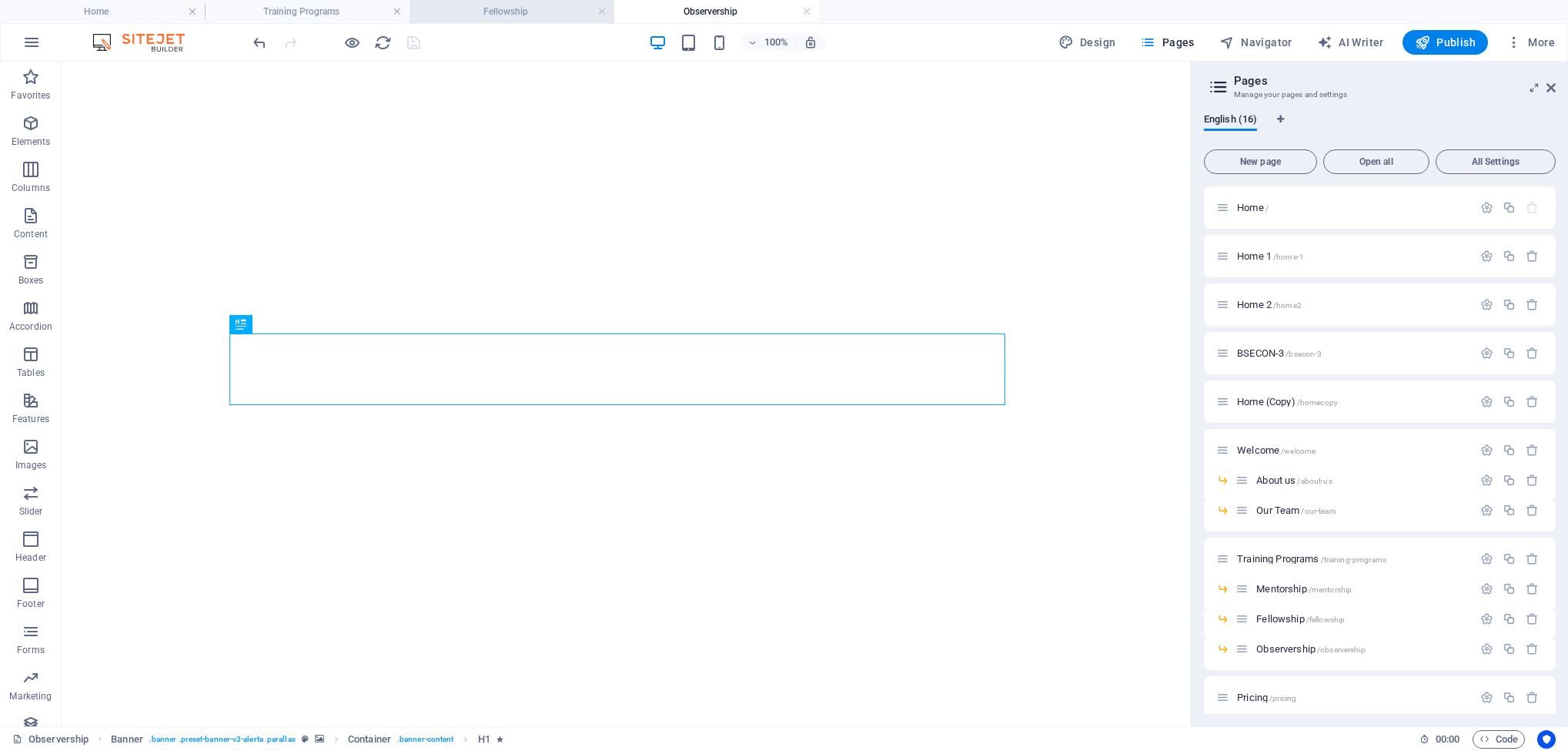 click on "Fellowship" at bounding box center [512, 12] 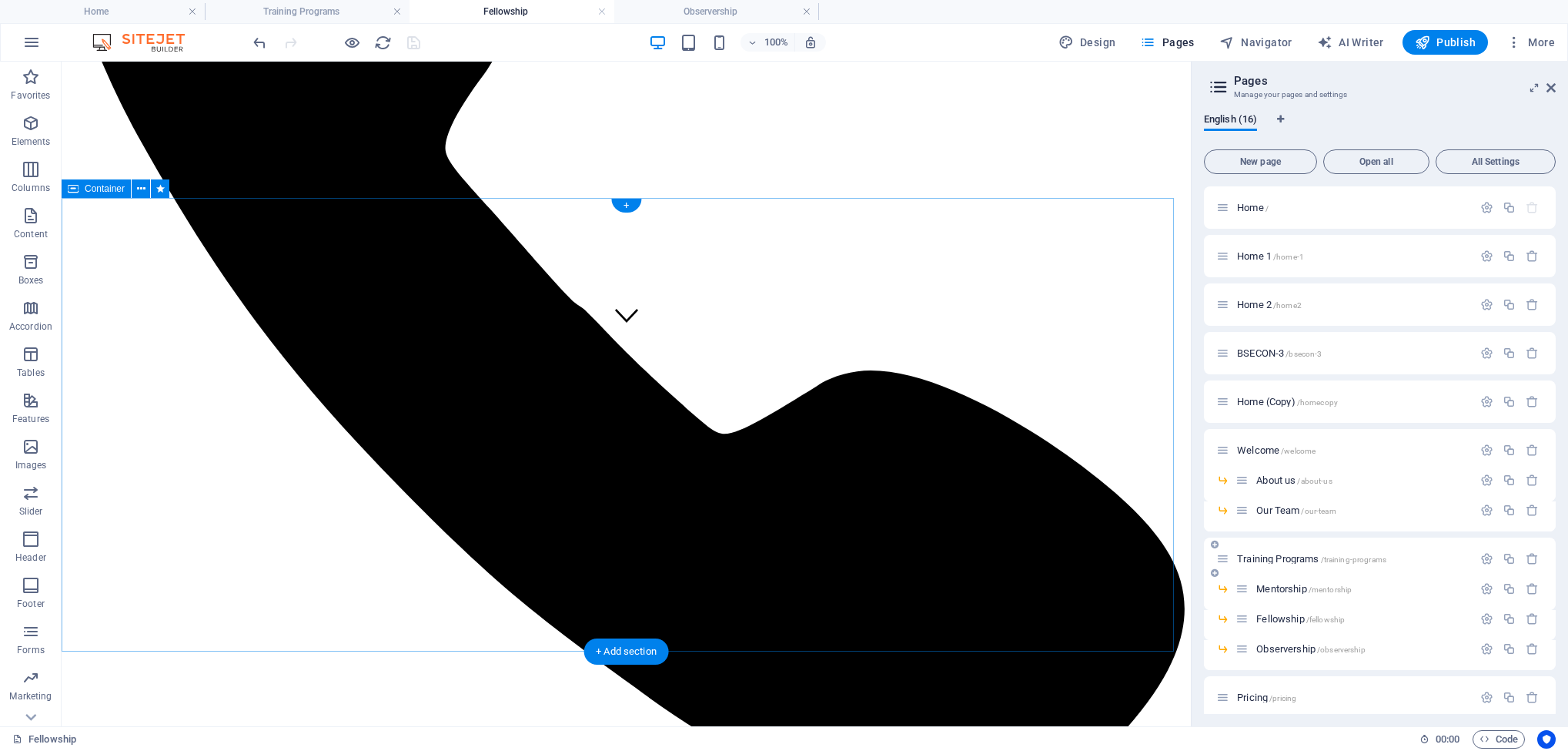 scroll, scrollTop: 2103, scrollLeft: 0, axis: vertical 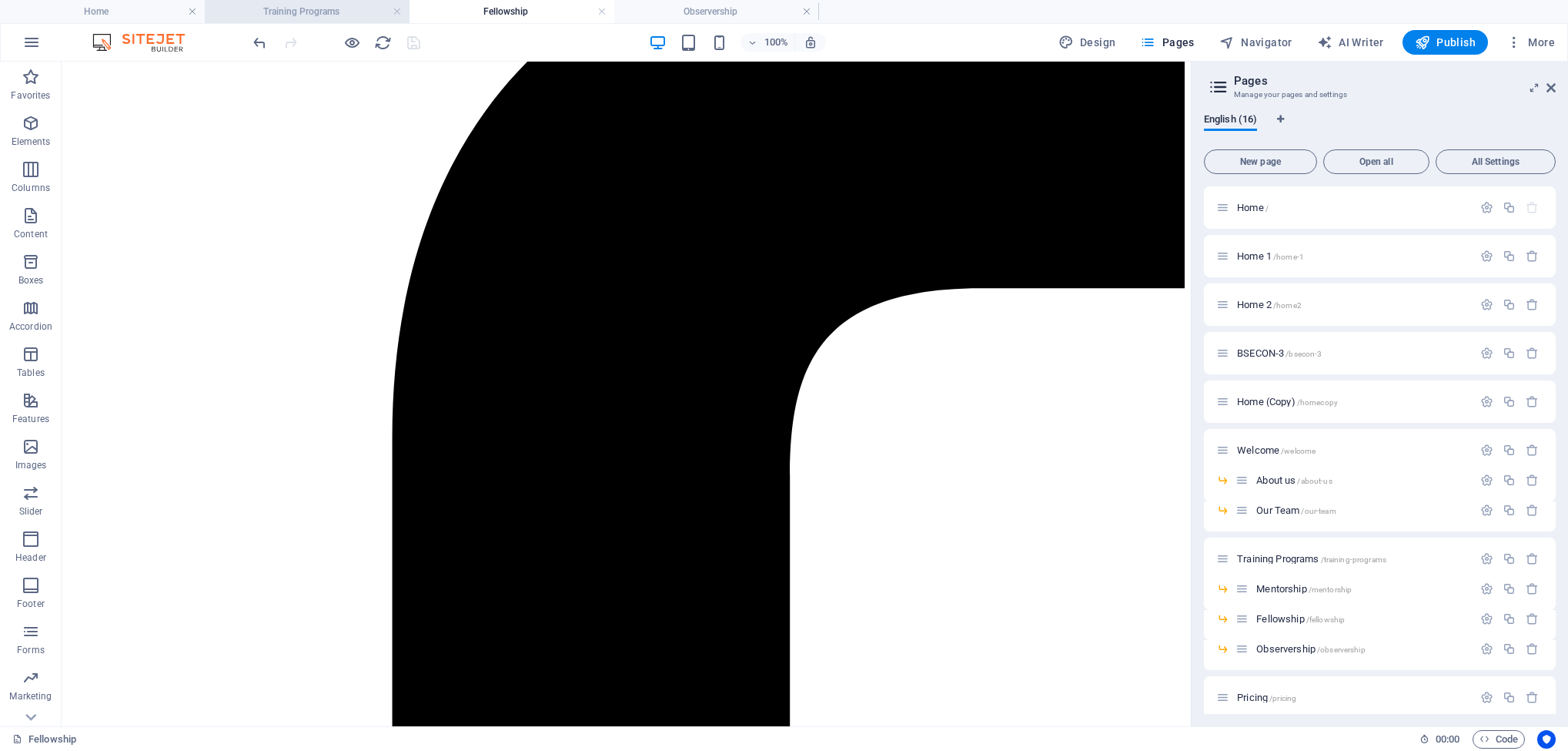 click on "Training Programs" at bounding box center (307, 12) 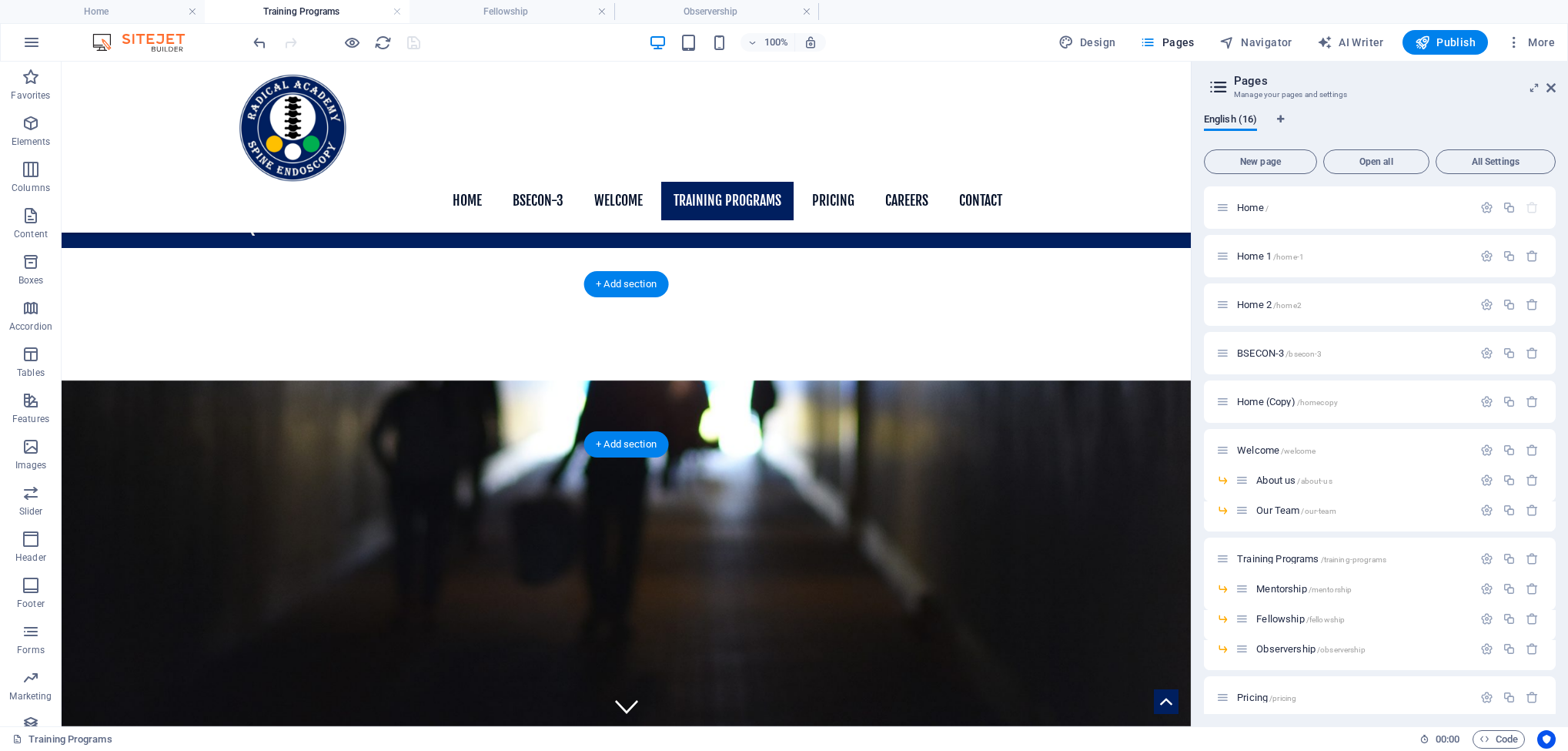 scroll, scrollTop: 680, scrollLeft: 0, axis: vertical 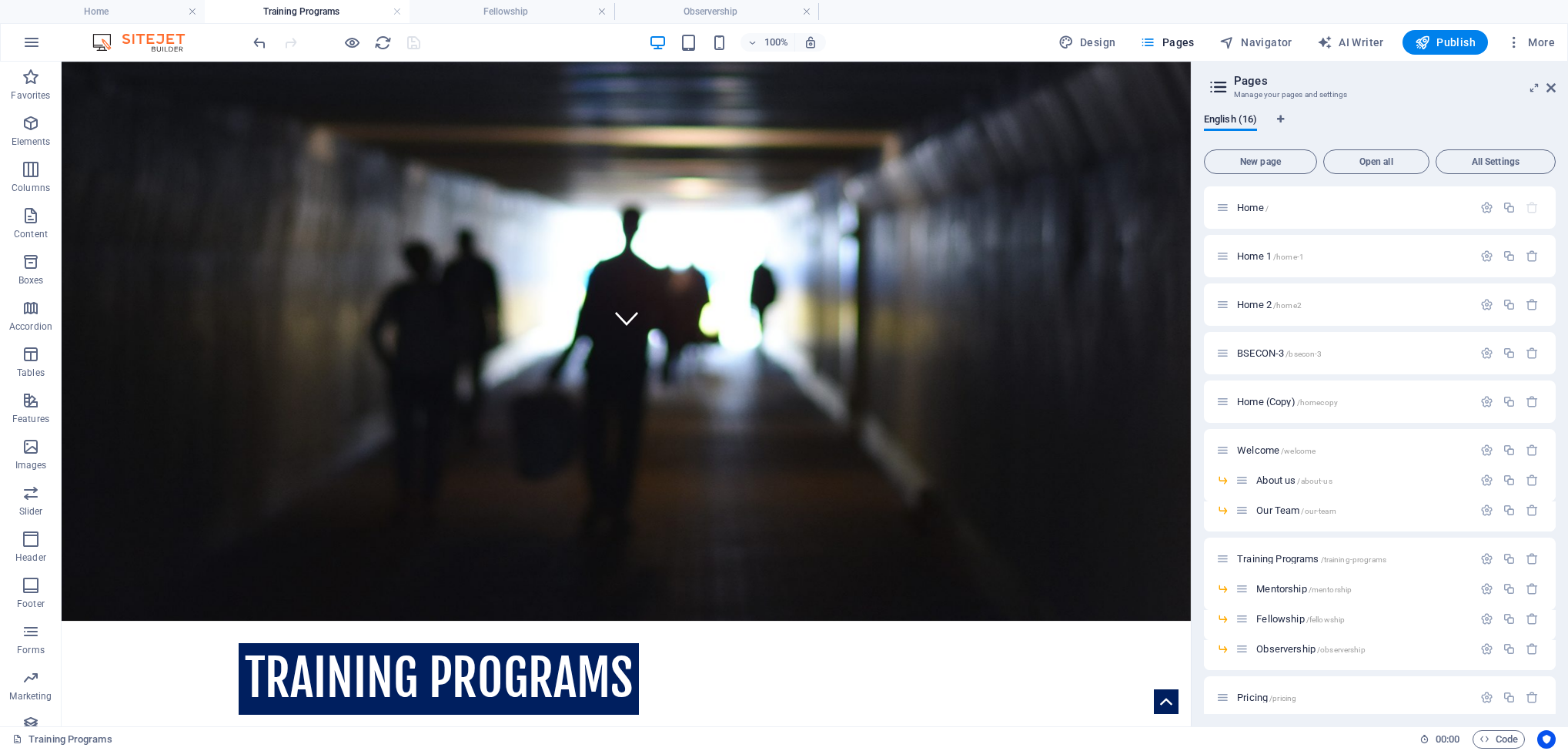 drag, startPoint x: 1183, startPoint y: 396, endPoint x: 1261, endPoint y: 360, distance: 85.90693 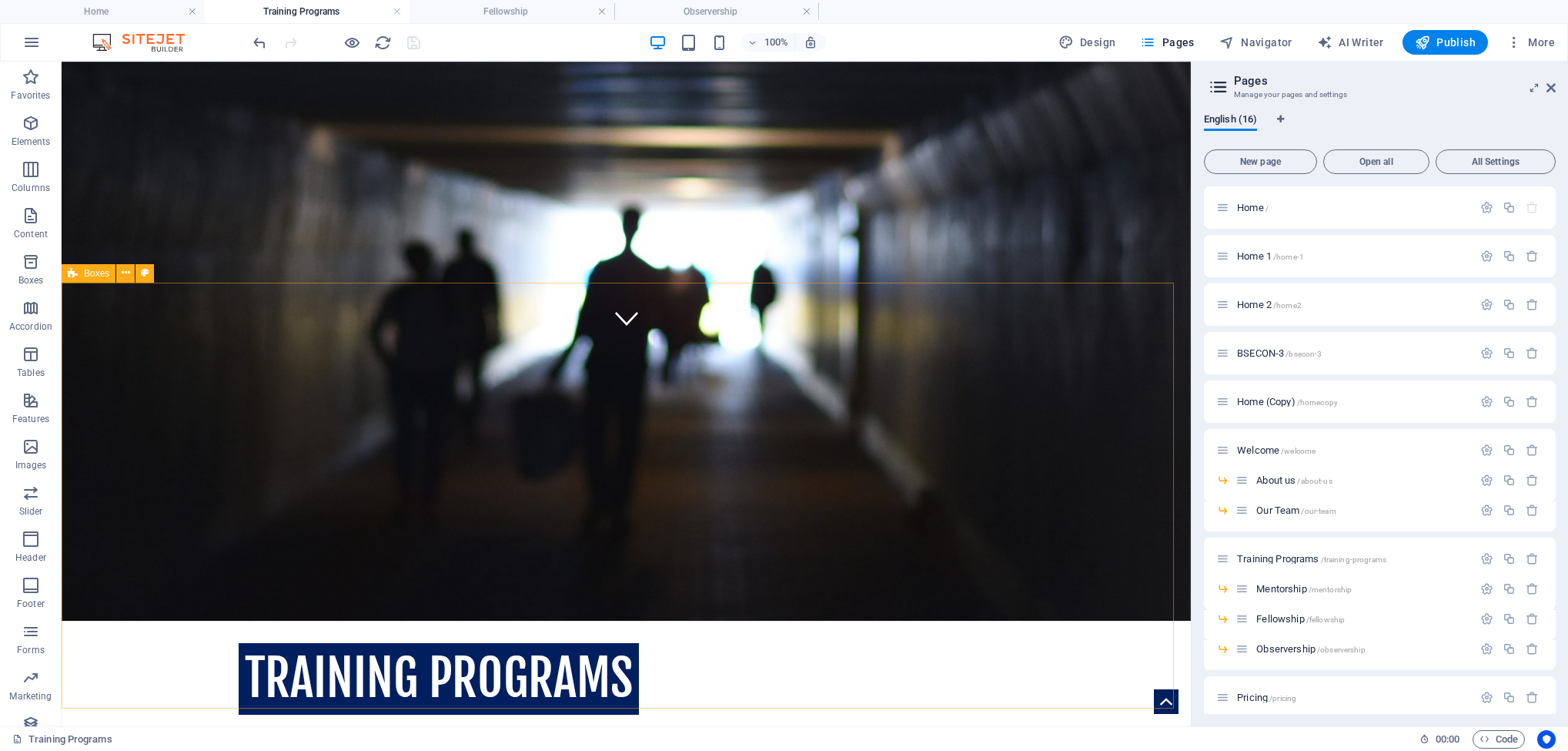 click on "Boxes" at bounding box center [89, 273] 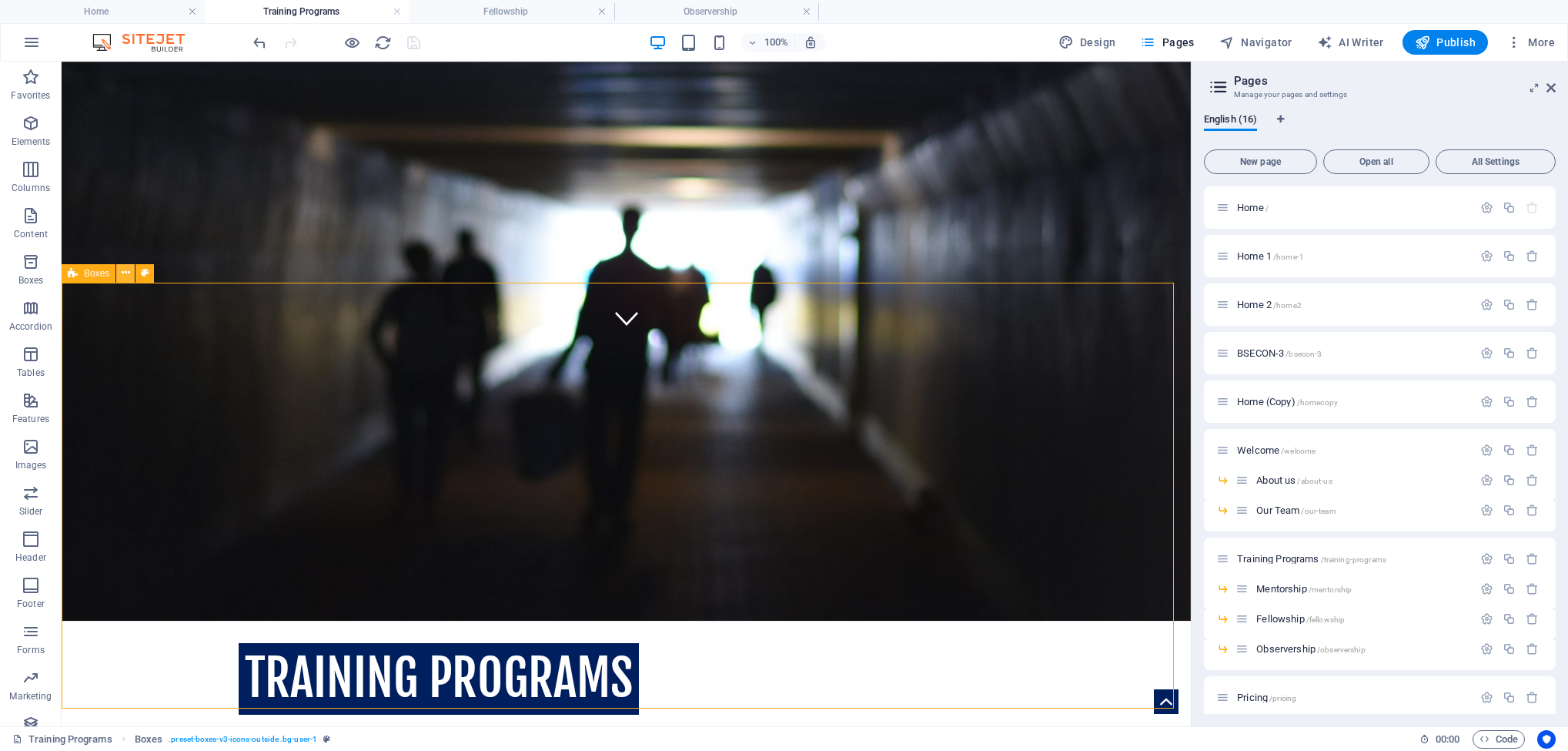 click at bounding box center (125, 273) 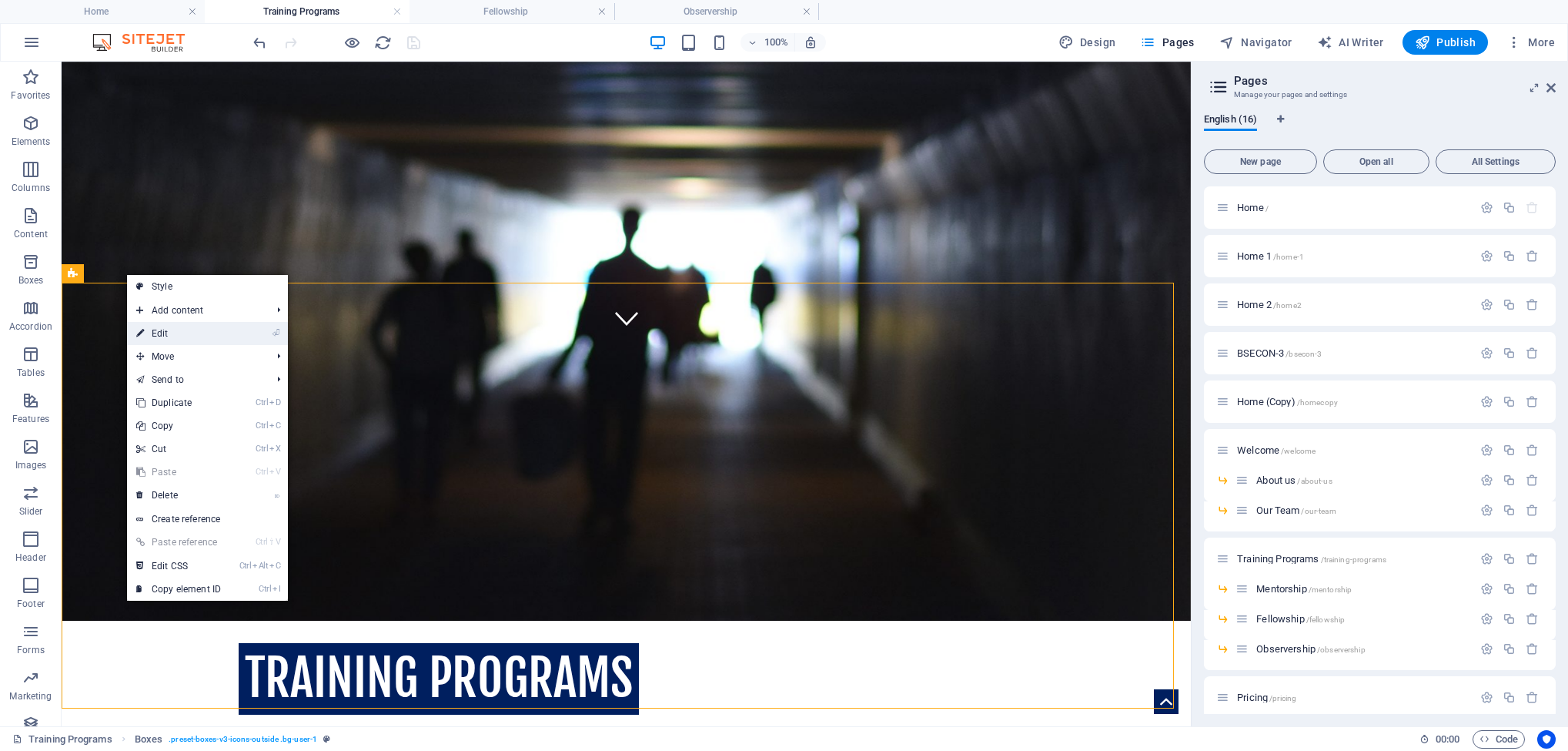 drag, startPoint x: 188, startPoint y: 333, endPoint x: 8, endPoint y: 302, distance: 182.64994 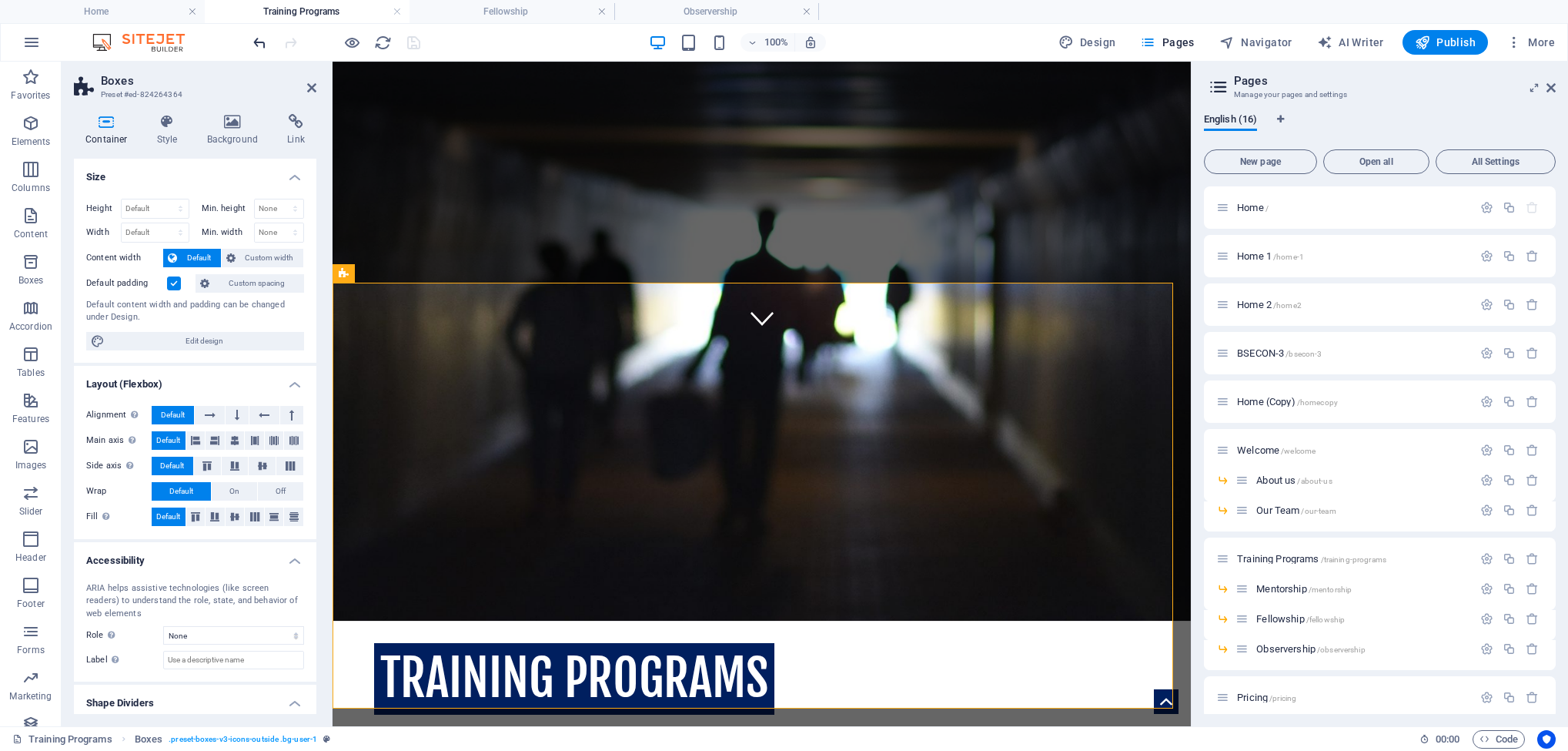 click at bounding box center [259, 42] 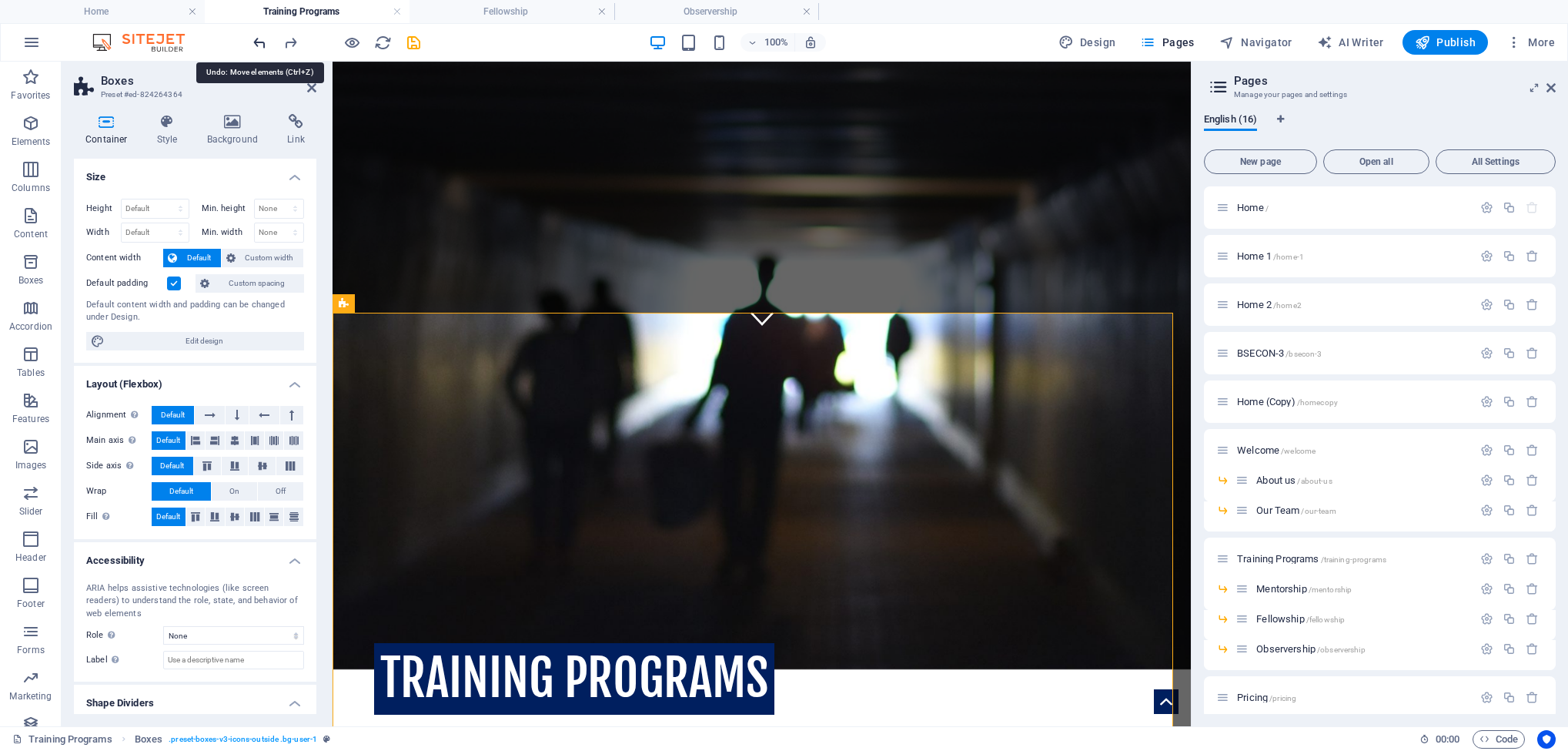 scroll, scrollTop: 358, scrollLeft: 0, axis: vertical 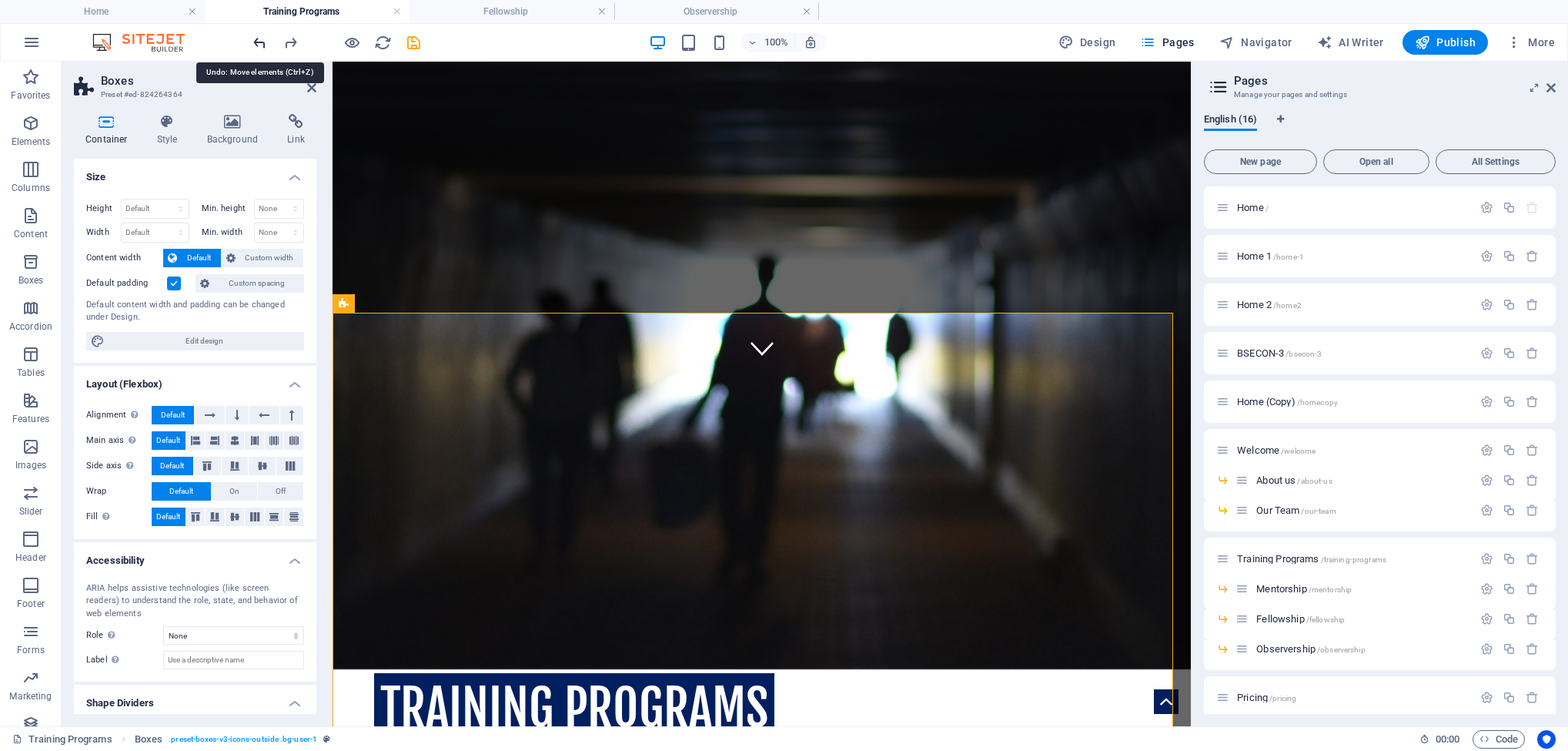 click at bounding box center (259, 42) 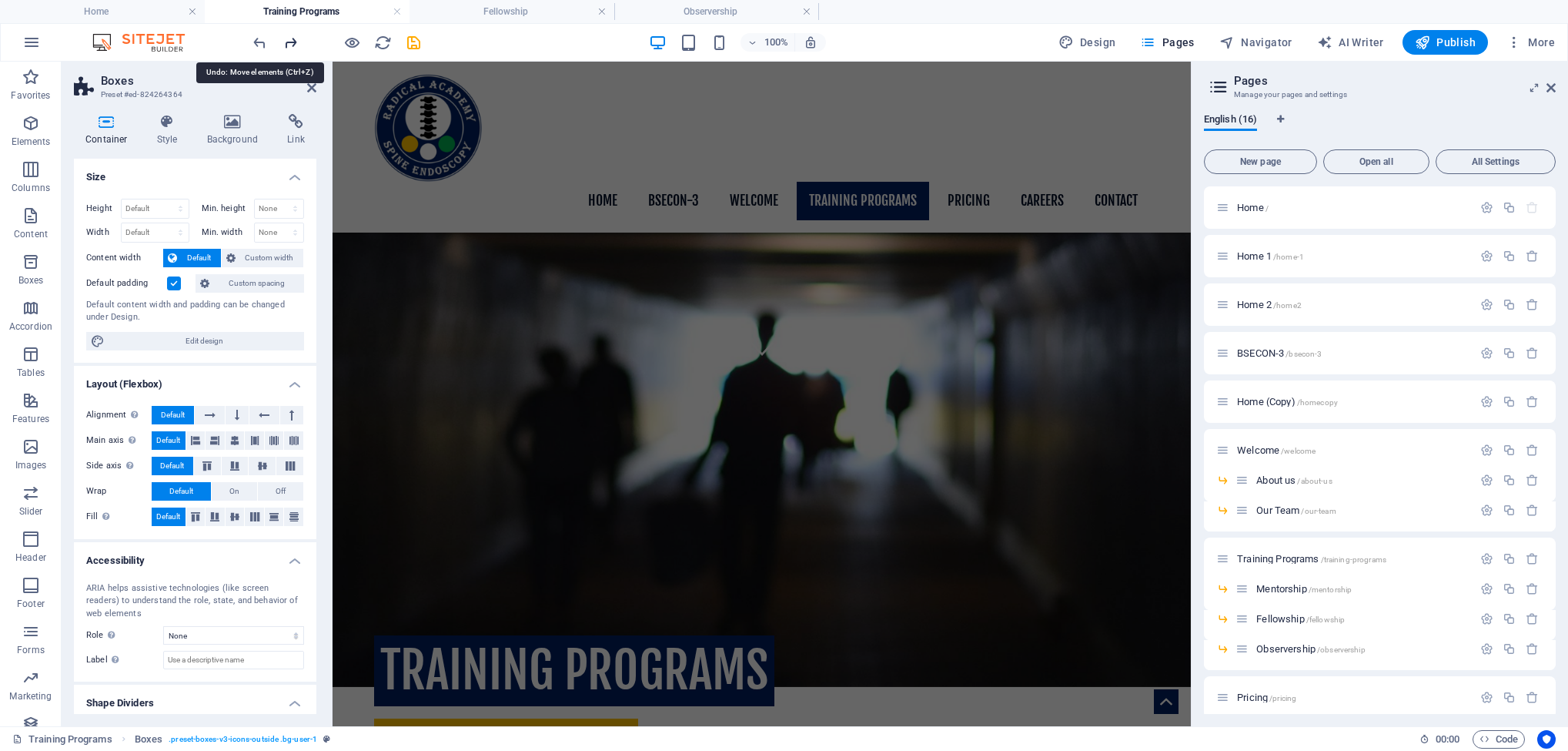 click at bounding box center (290, 42) 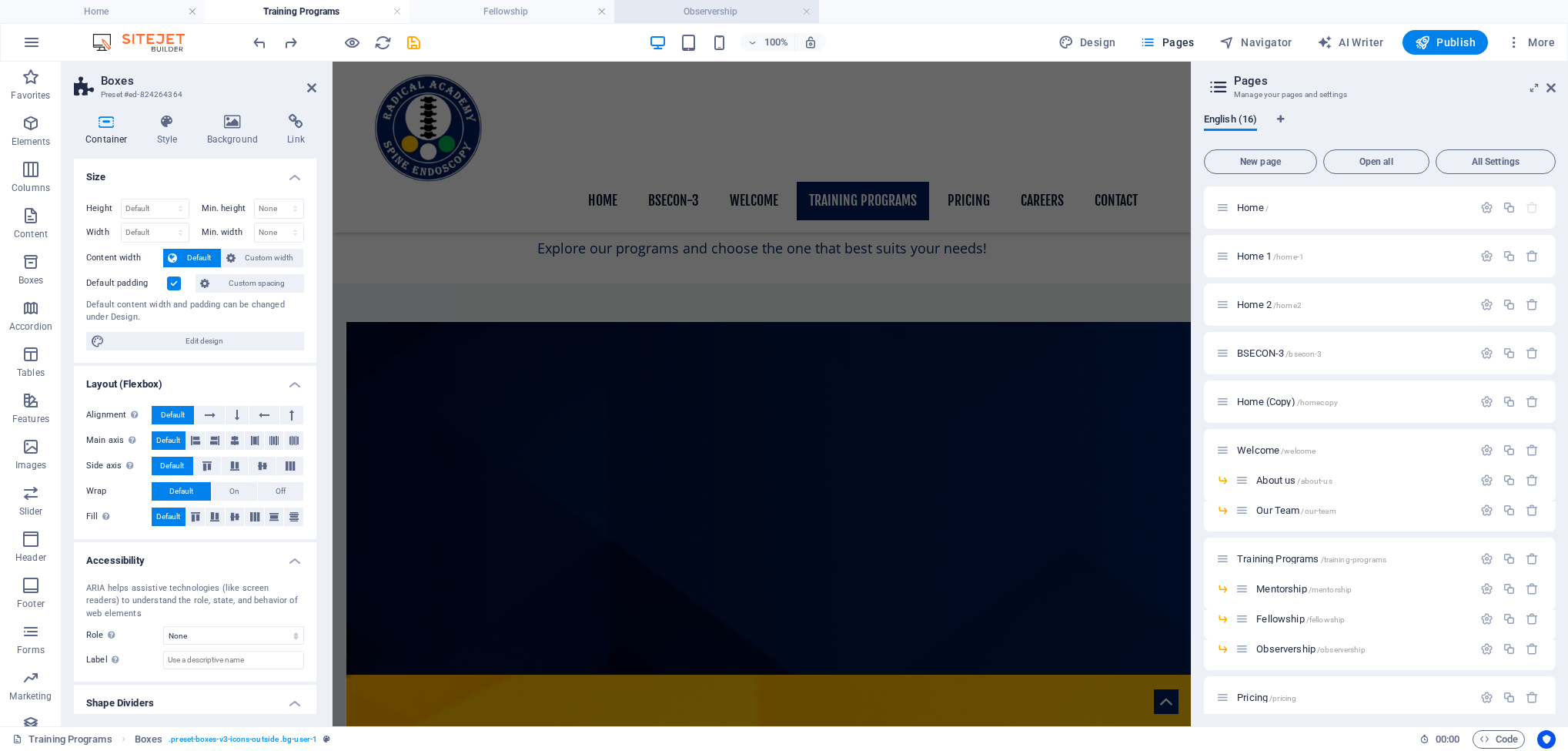 click on "Observership" at bounding box center (717, 12) 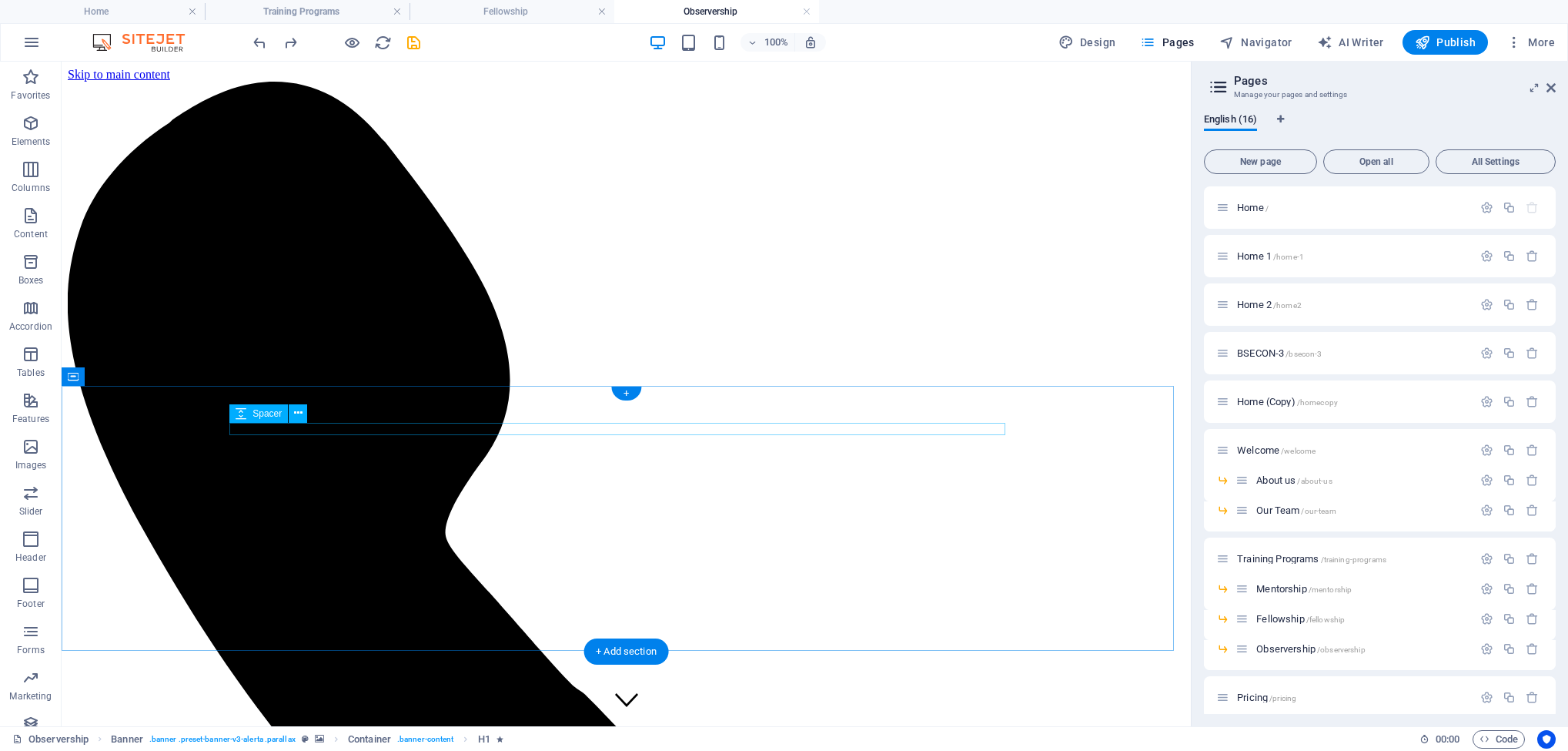 scroll, scrollTop: 515, scrollLeft: 0, axis: vertical 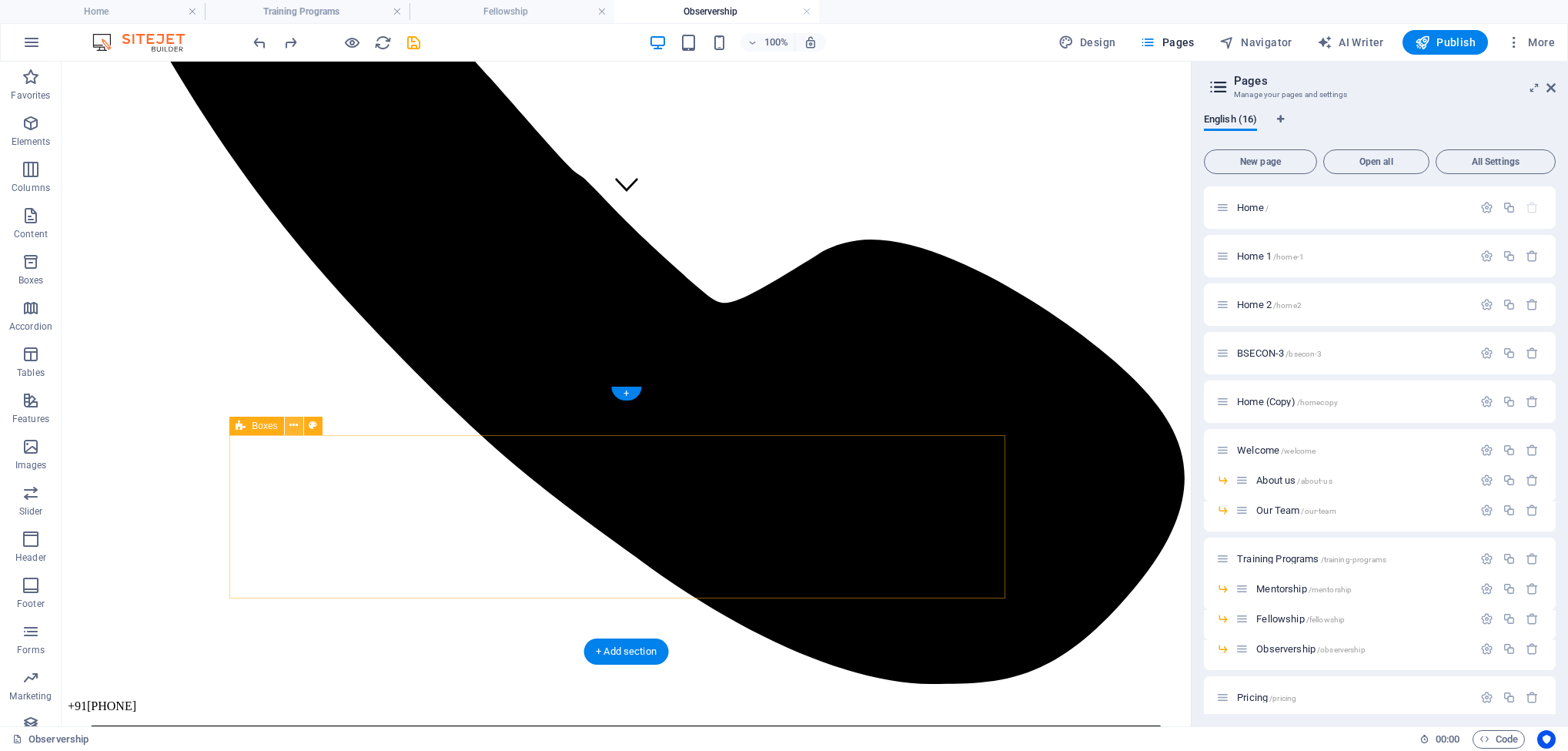 click at bounding box center [293, 425] 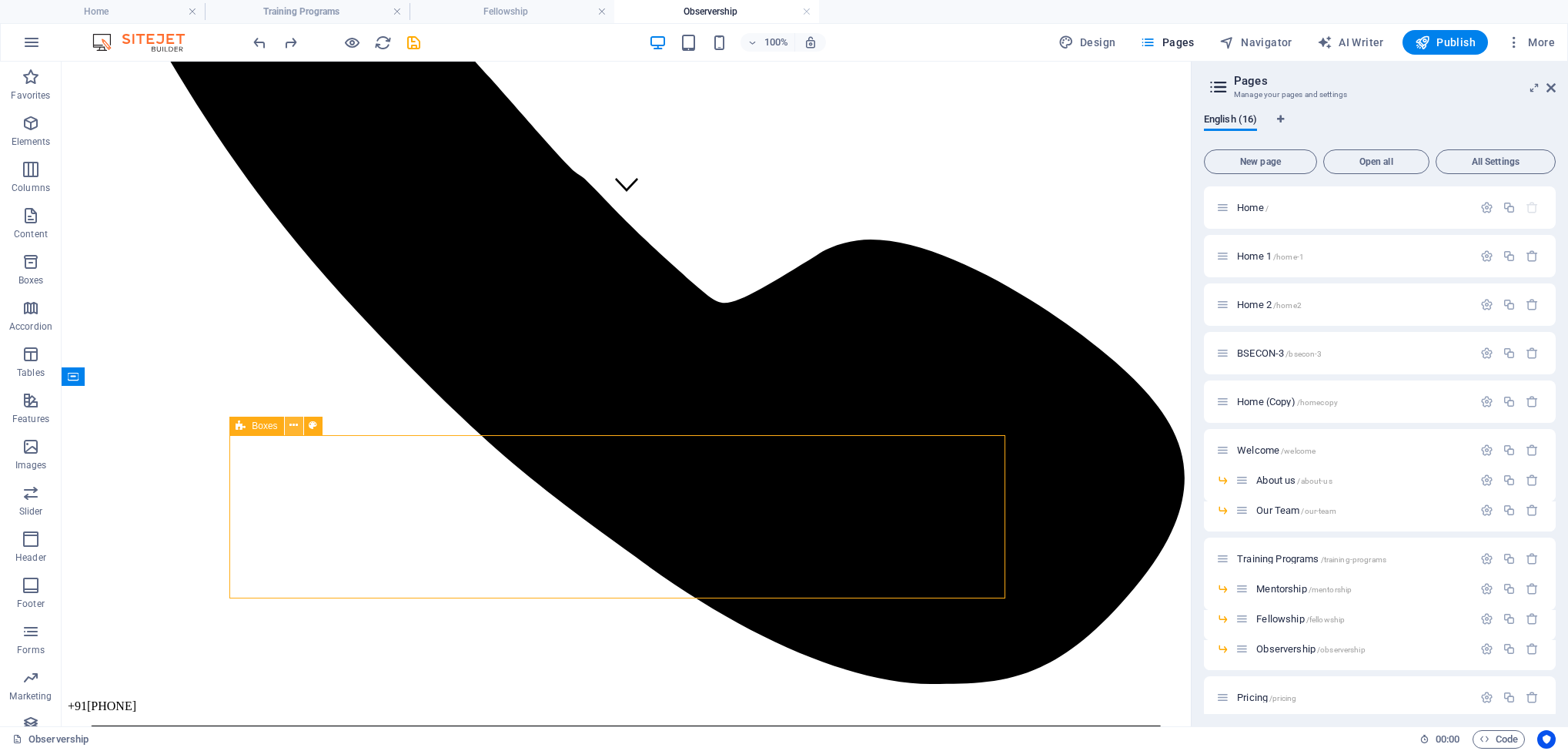 click at bounding box center (293, 425) 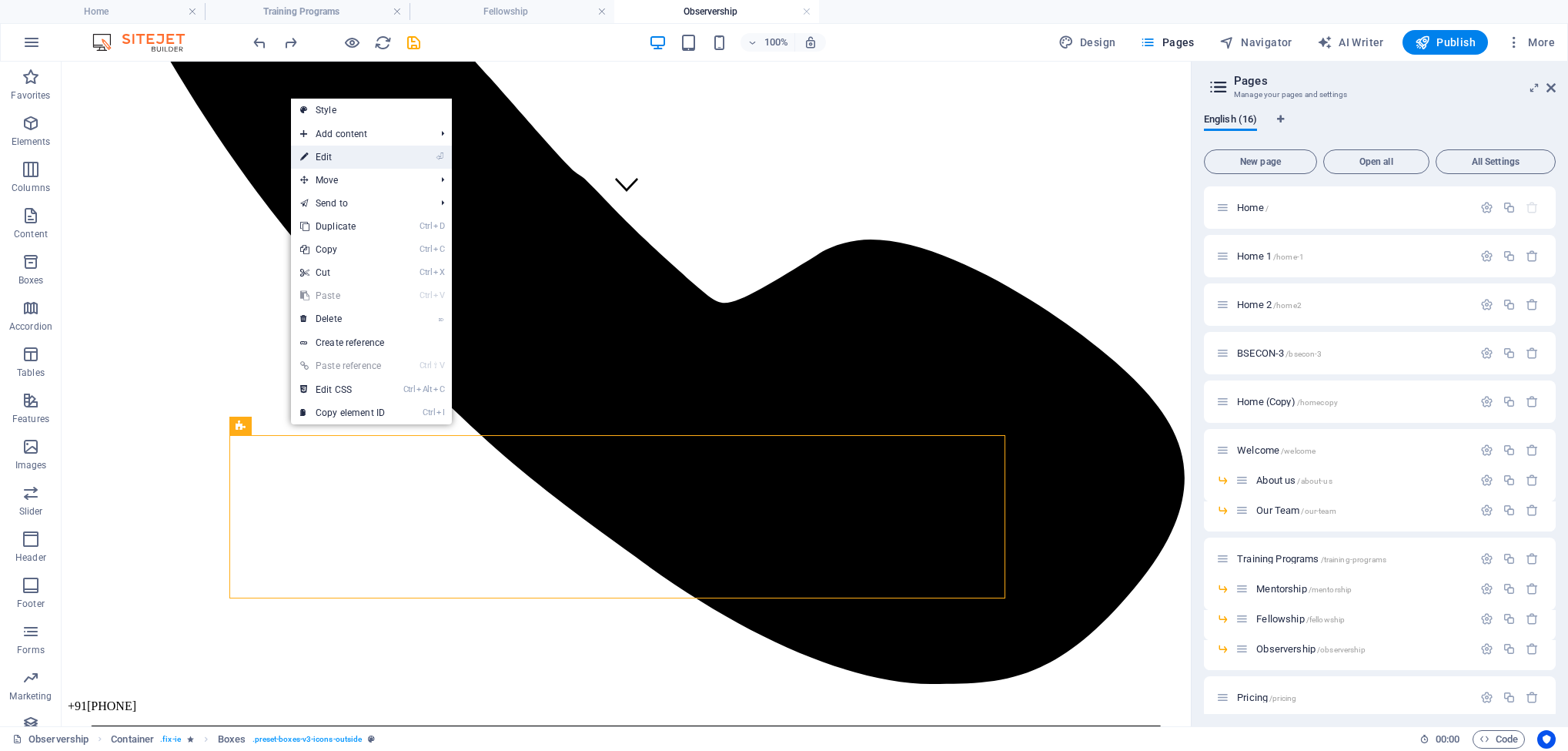 drag, startPoint x: 603, startPoint y: 377, endPoint x: 333, endPoint y: 156, distance: 348.91403 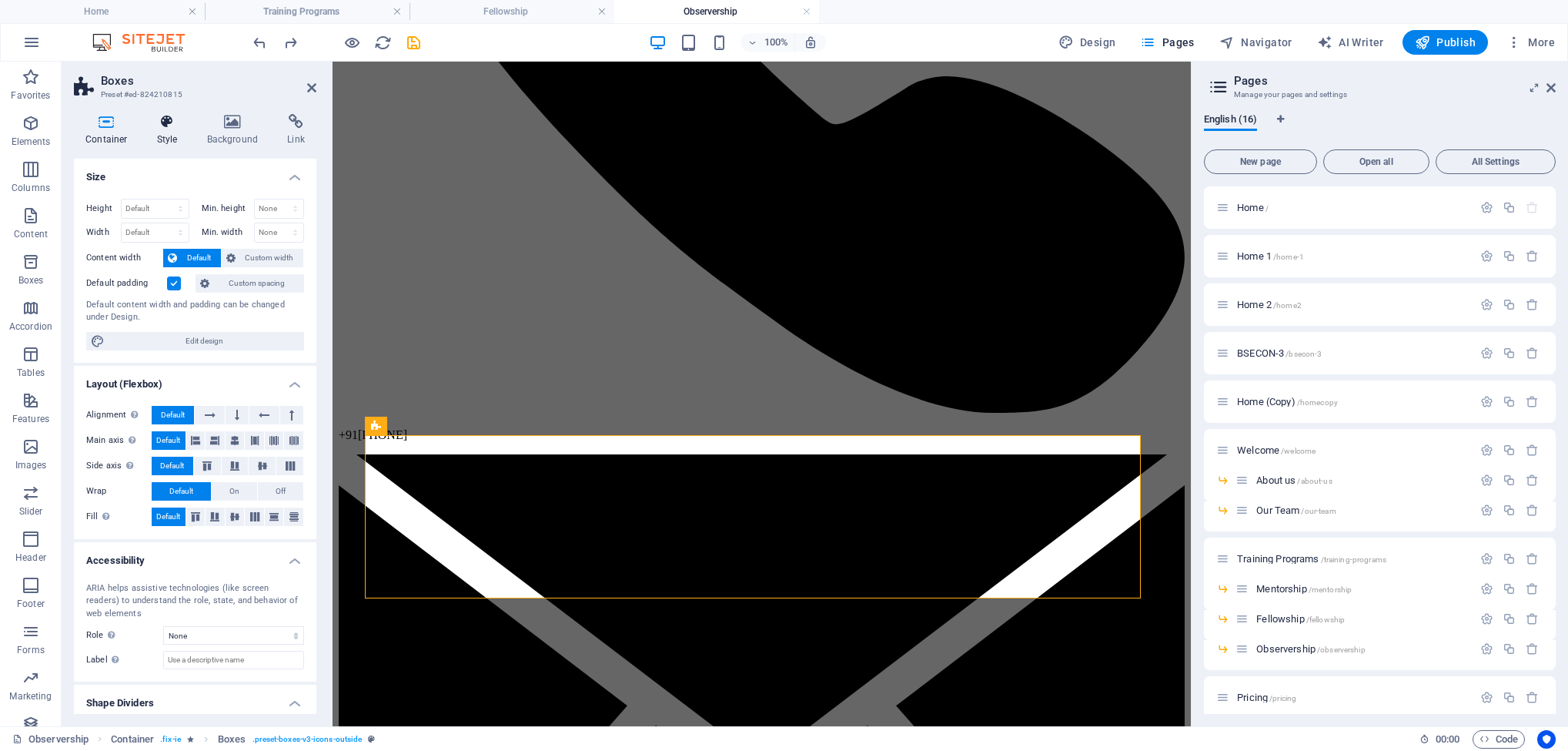click on "Container" at bounding box center (109, 130) 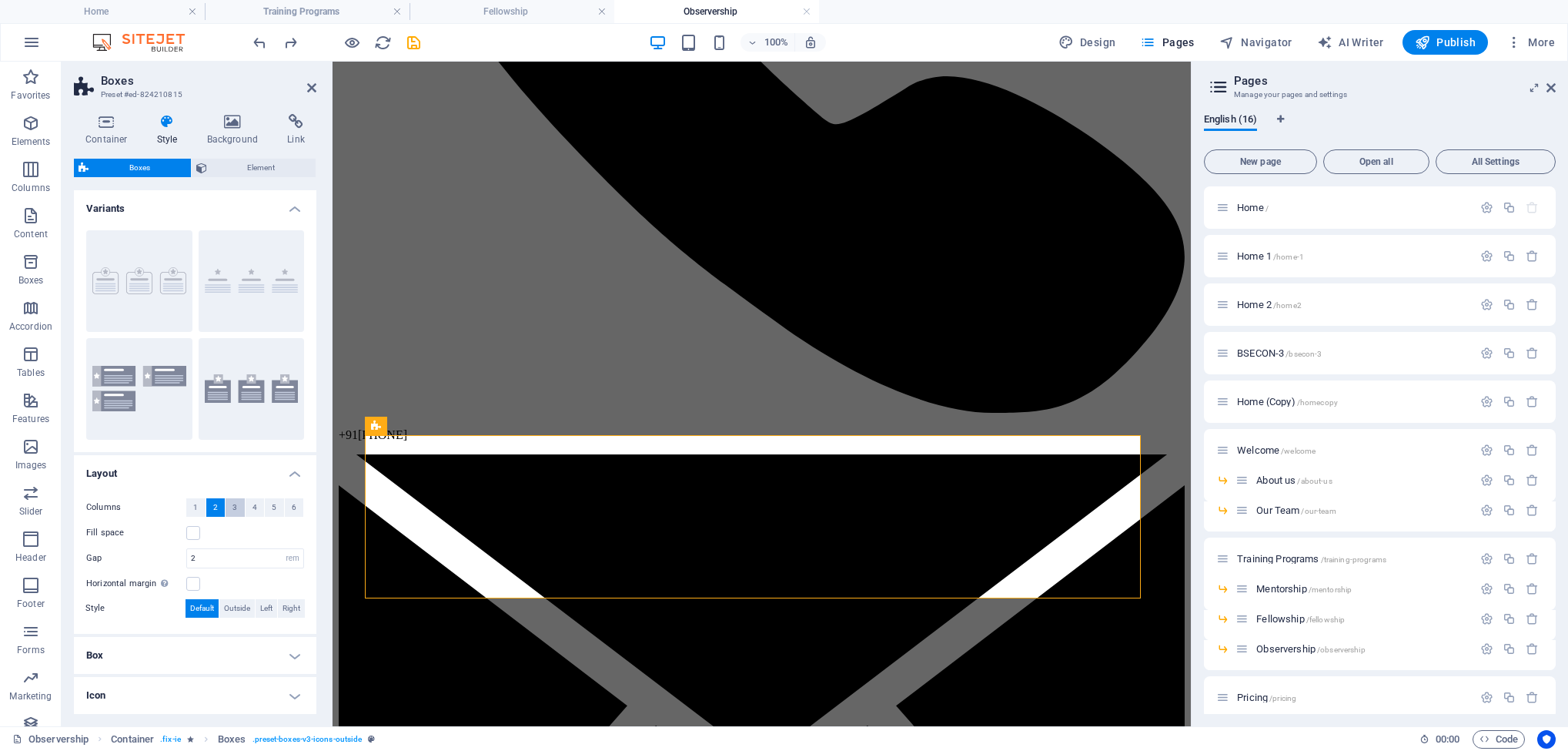 click on "3" at bounding box center (235, 508) 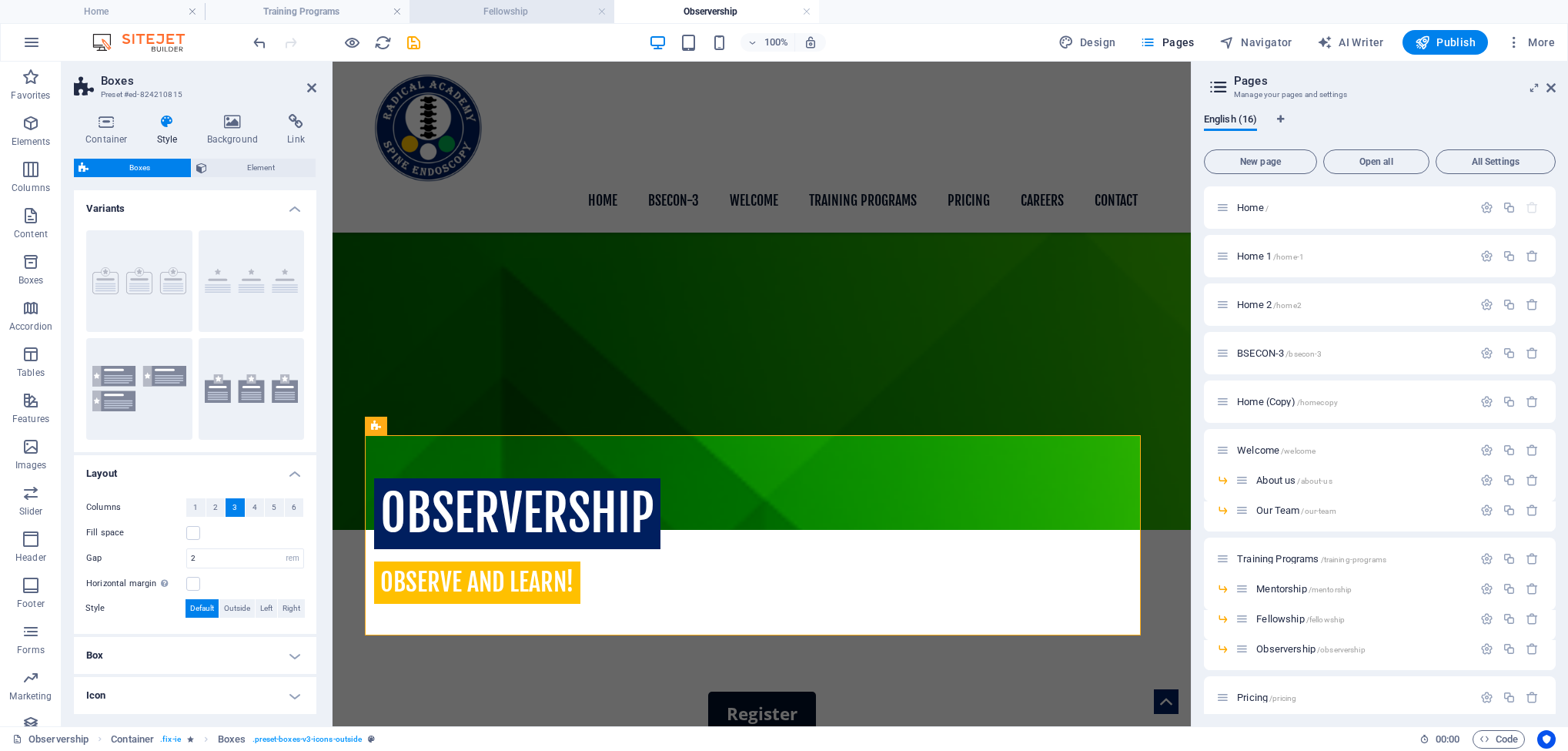 click on "Fellowship" at bounding box center (512, 12) 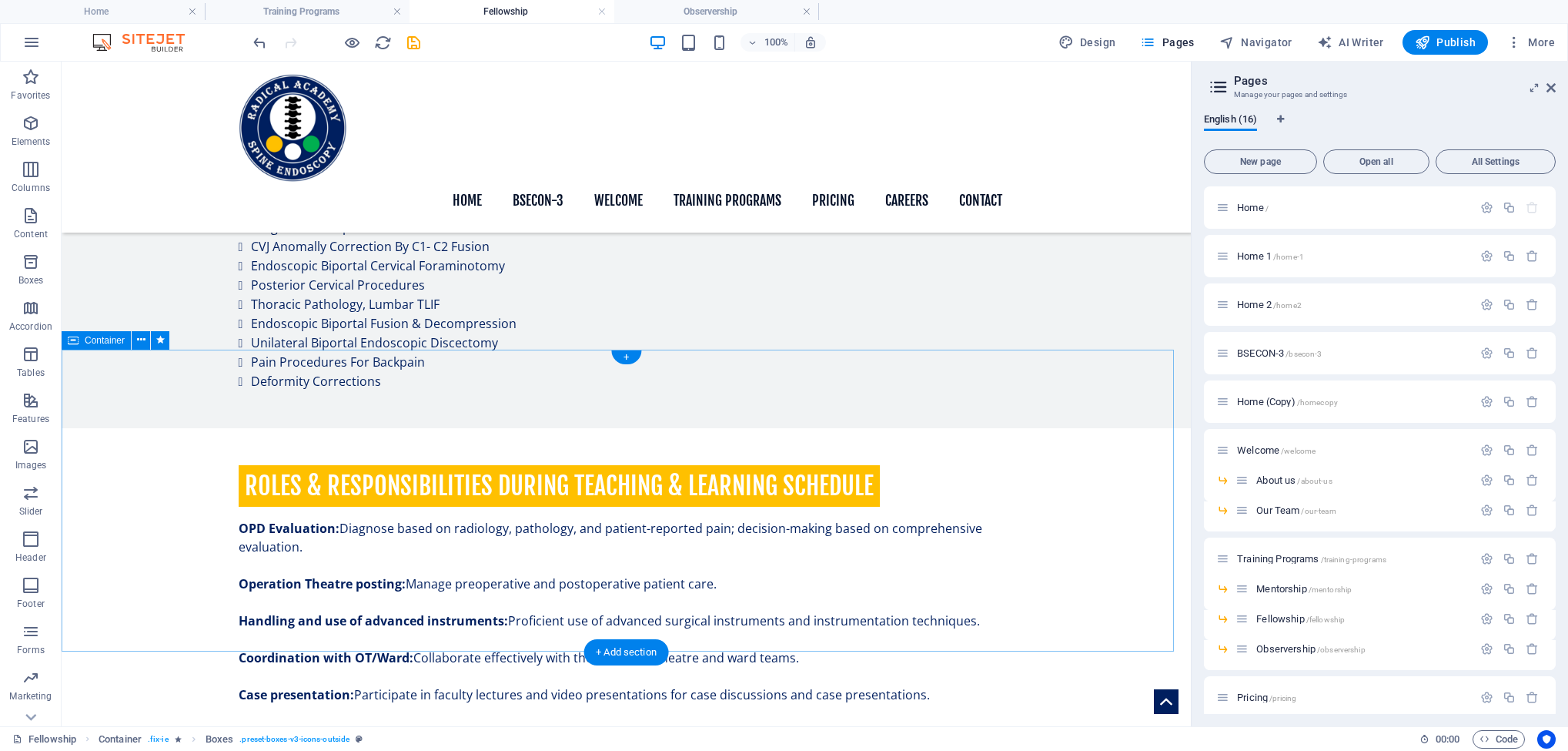 scroll, scrollTop: 0, scrollLeft: 0, axis: both 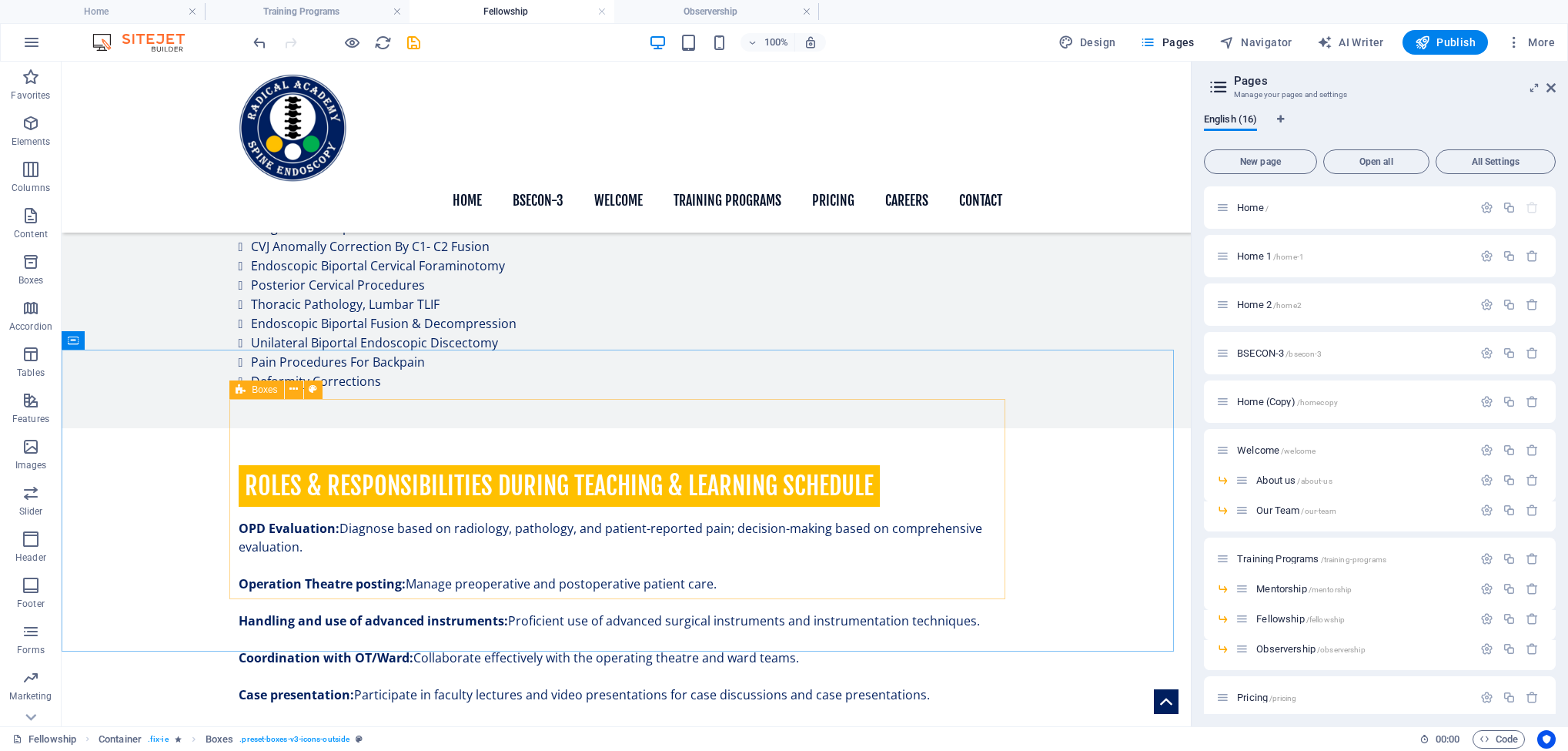click on "Boxes" at bounding box center (256, 390) 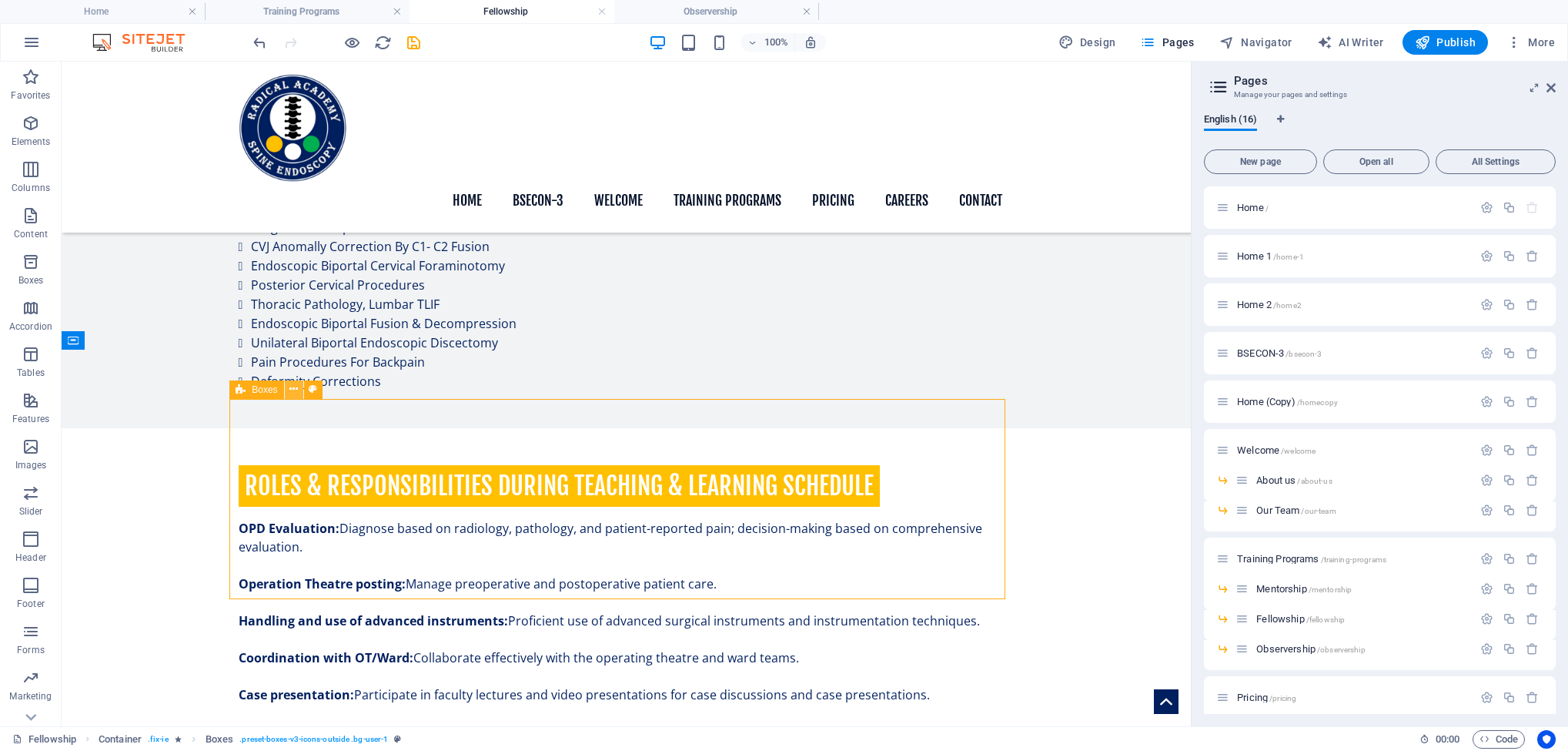 click at bounding box center (293, 389) 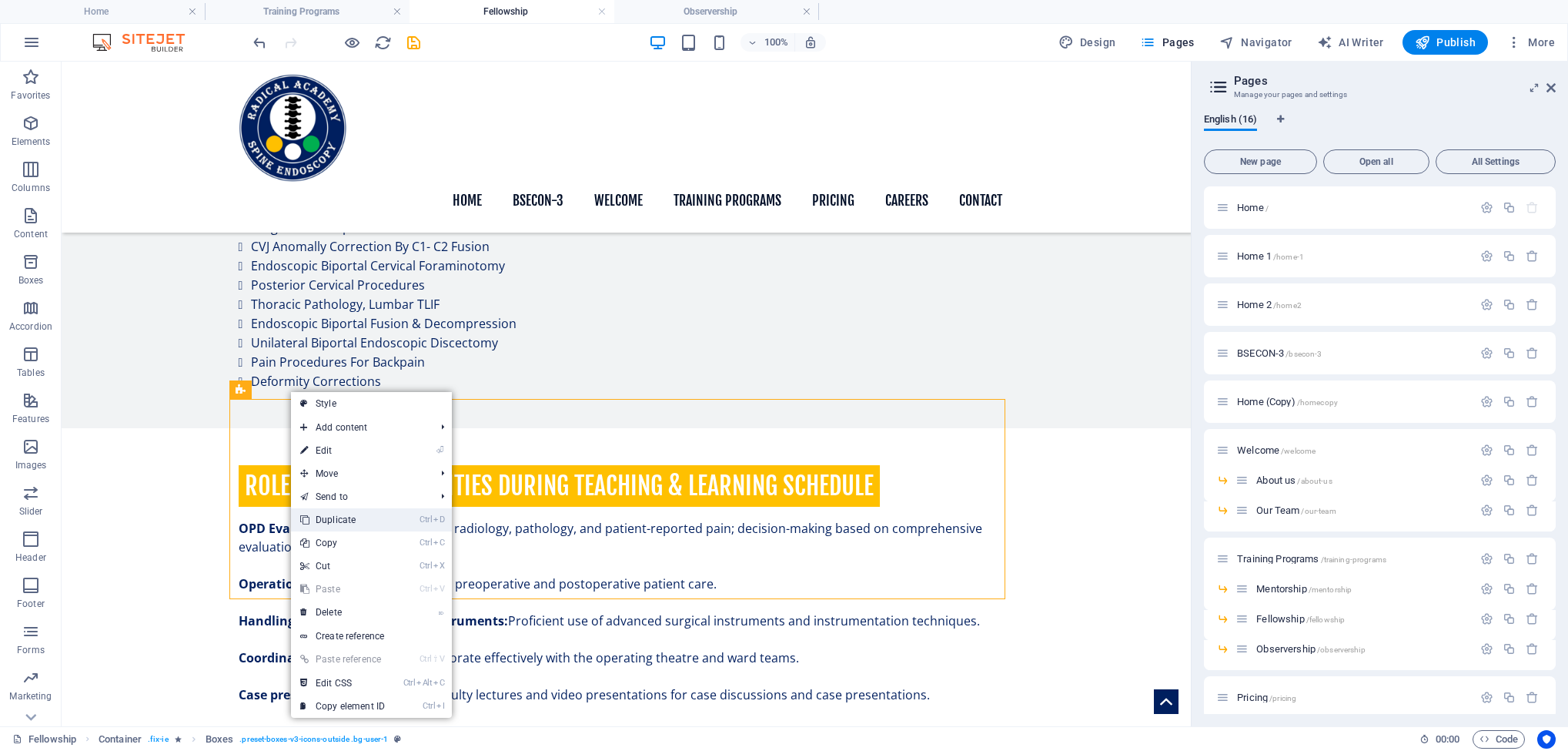 click on "Ctrl D  Duplicate" at bounding box center (343, 520) 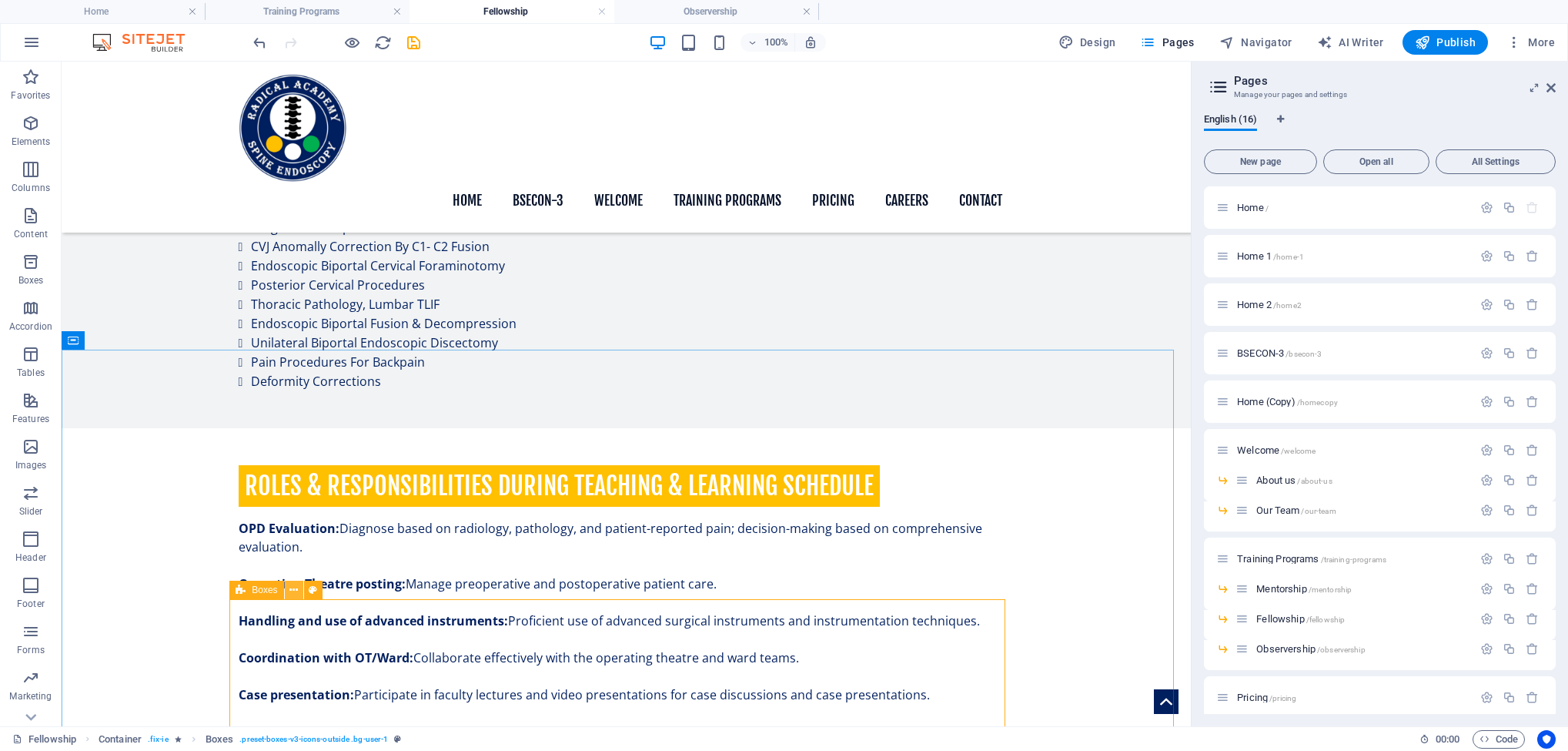 click at bounding box center (293, 590) 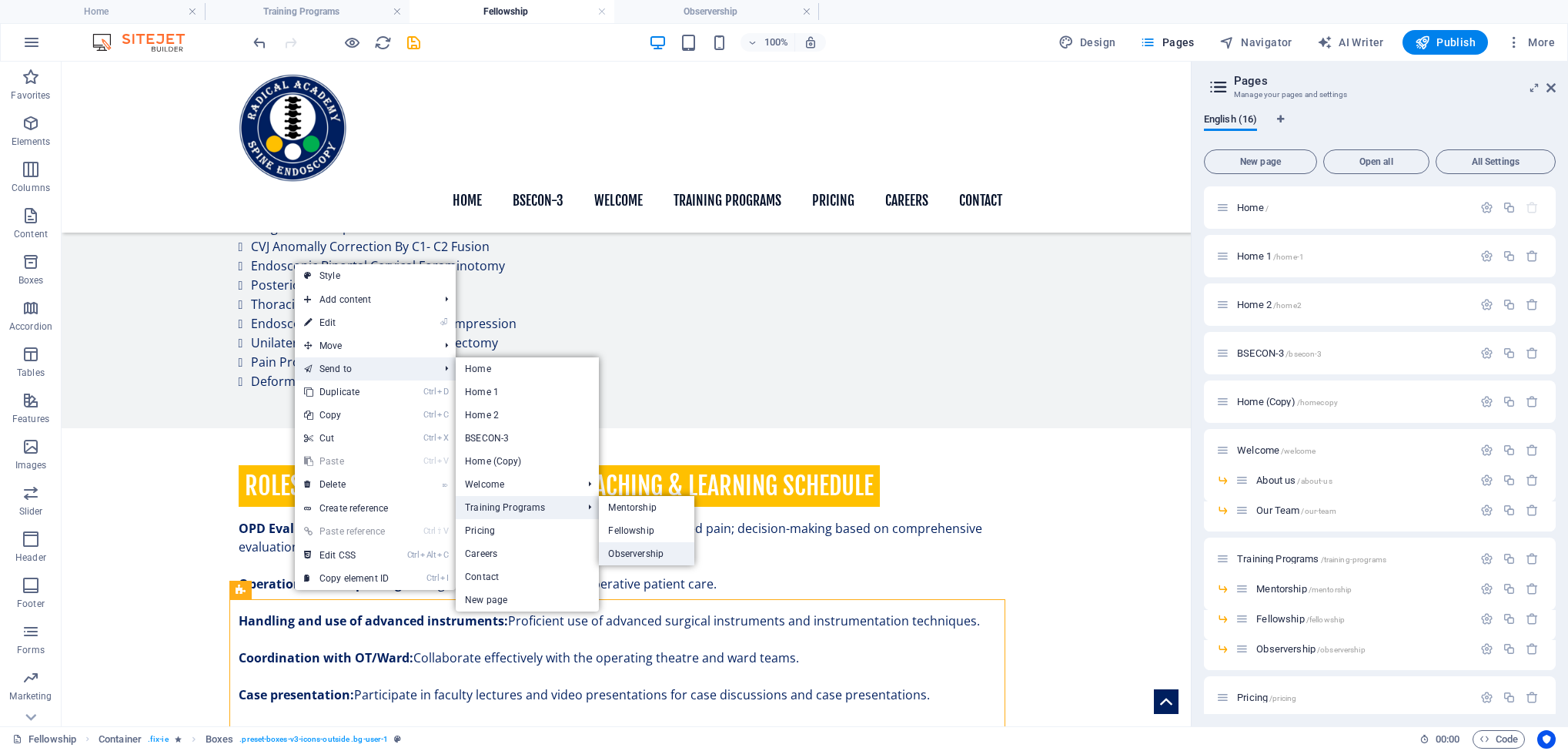 click on "Observership" at bounding box center (647, 554) 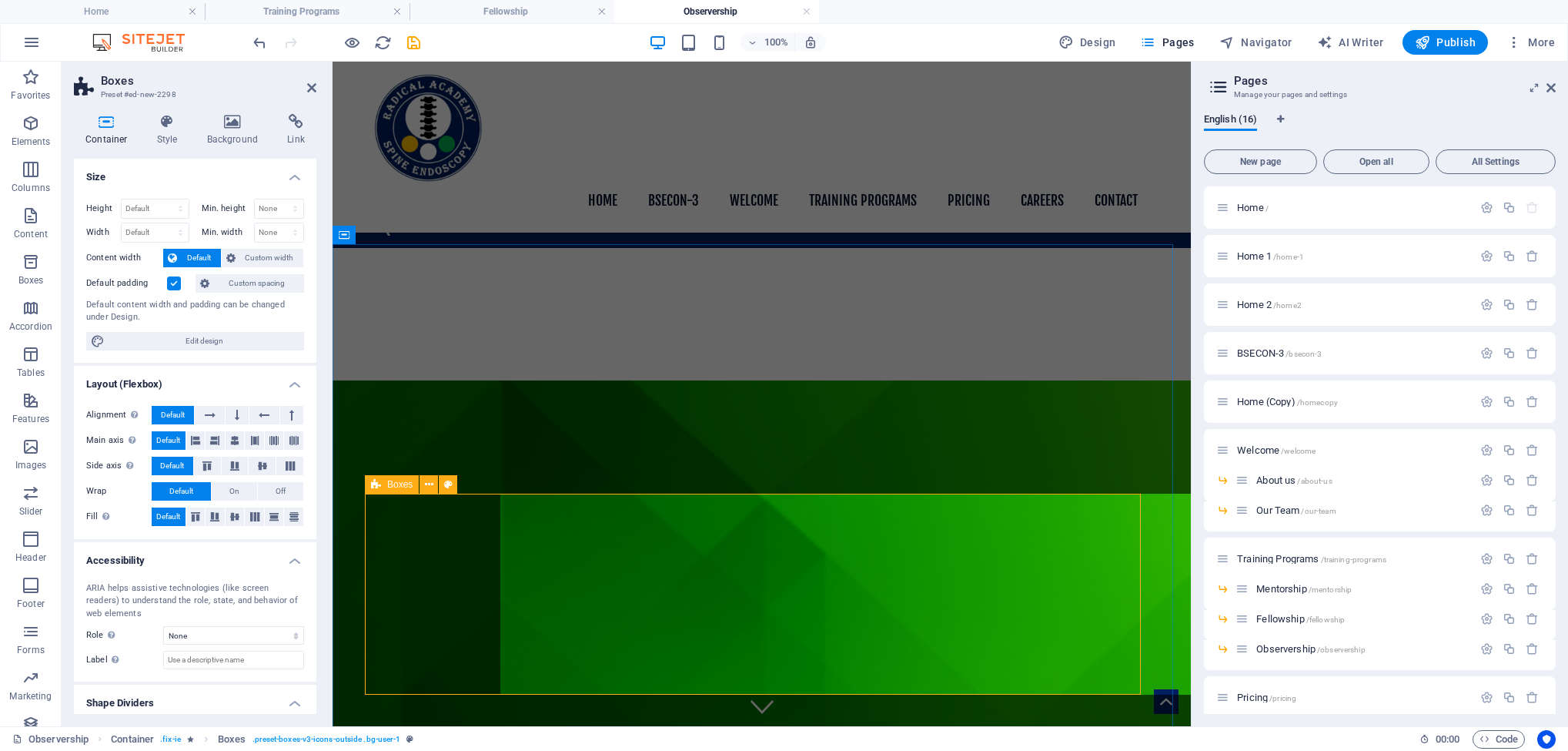click at bounding box center [495, 1777] 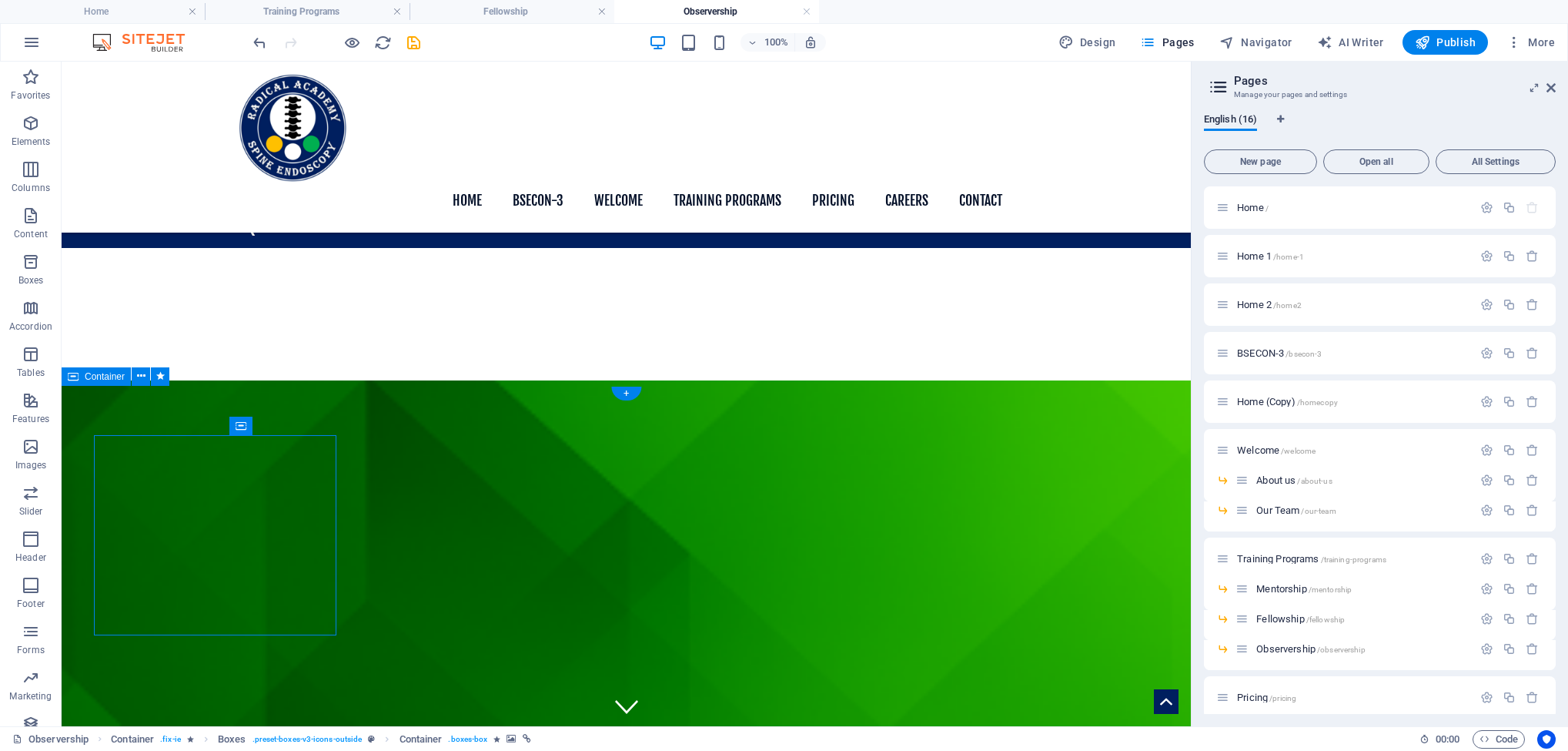 scroll, scrollTop: 515, scrollLeft: 0, axis: vertical 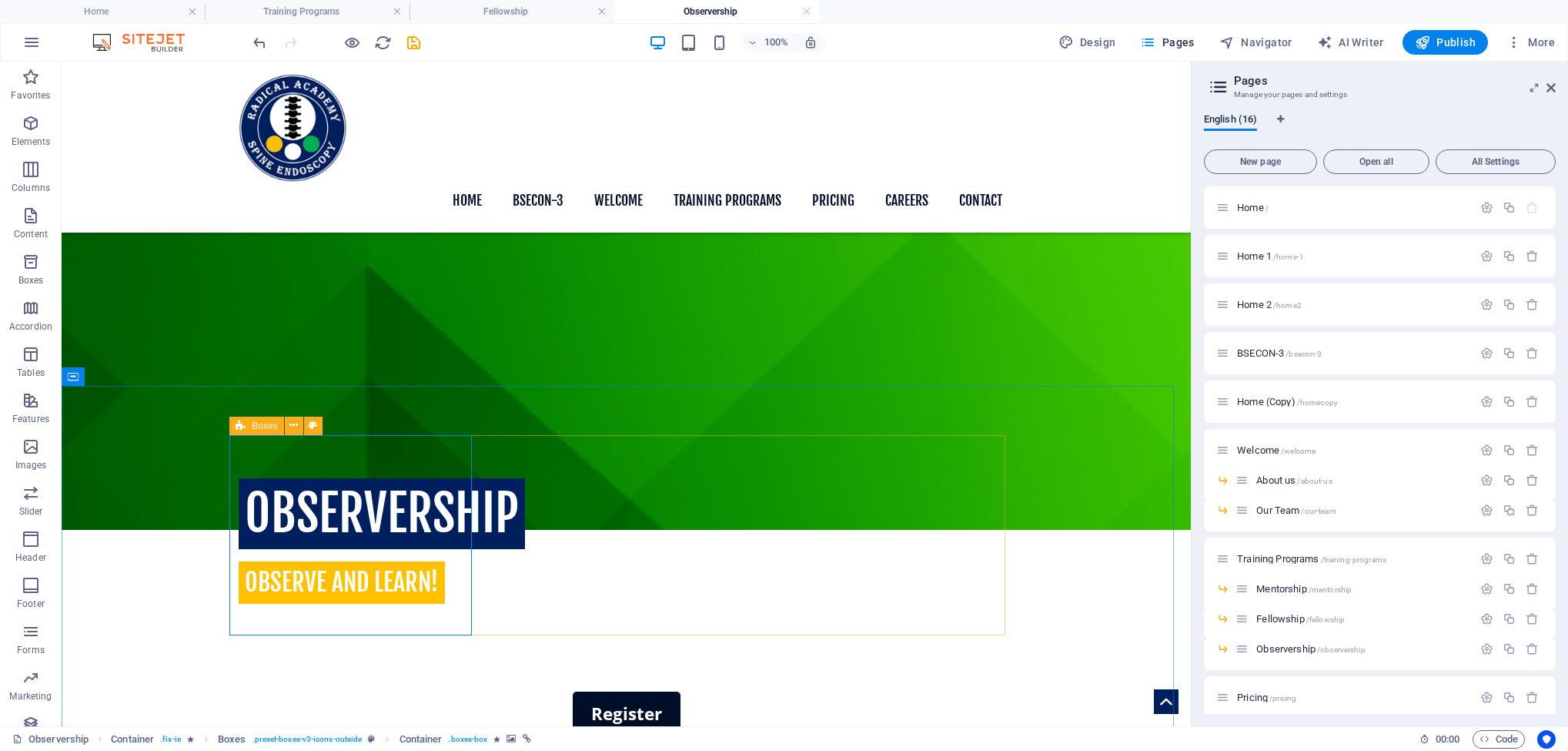 click on "Boxes" at bounding box center (256, 426) 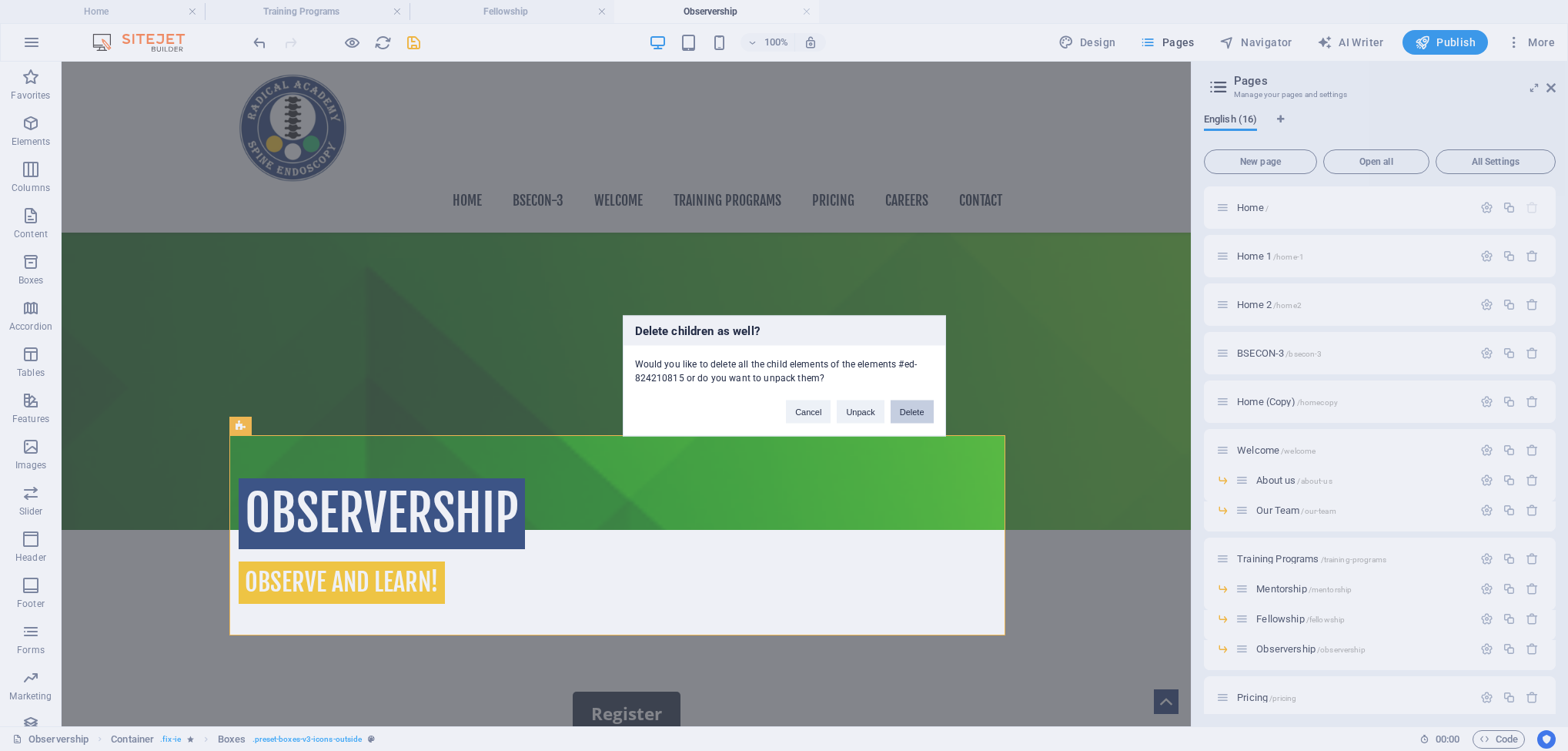 click on "Delete" at bounding box center (912, 411) 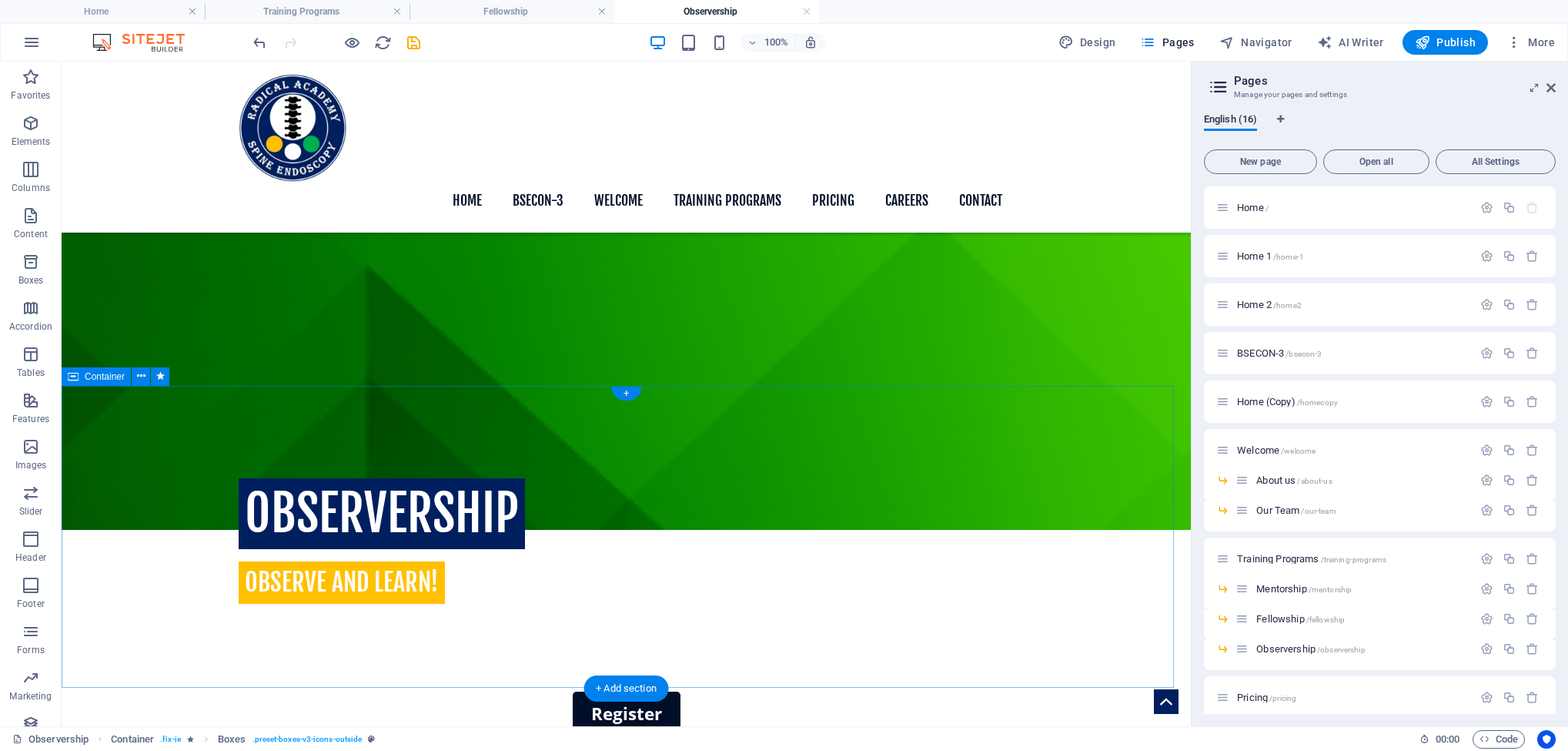 click on ".fa-secondary{opacity:.4} mentorship The most effective and distinctive hands-on surgical training program designed to shorten the learning curve, allowing trainees to assist in patient operations. Fellowship Three months of comprehensive training in all spinal pathologies, including hands-on surgical experience under expert supervision and guidance. Observership The traditional approach to expanding your knowledge base involving questioning and learning by observing masters in spine surgery." at bounding box center (626, 1769) 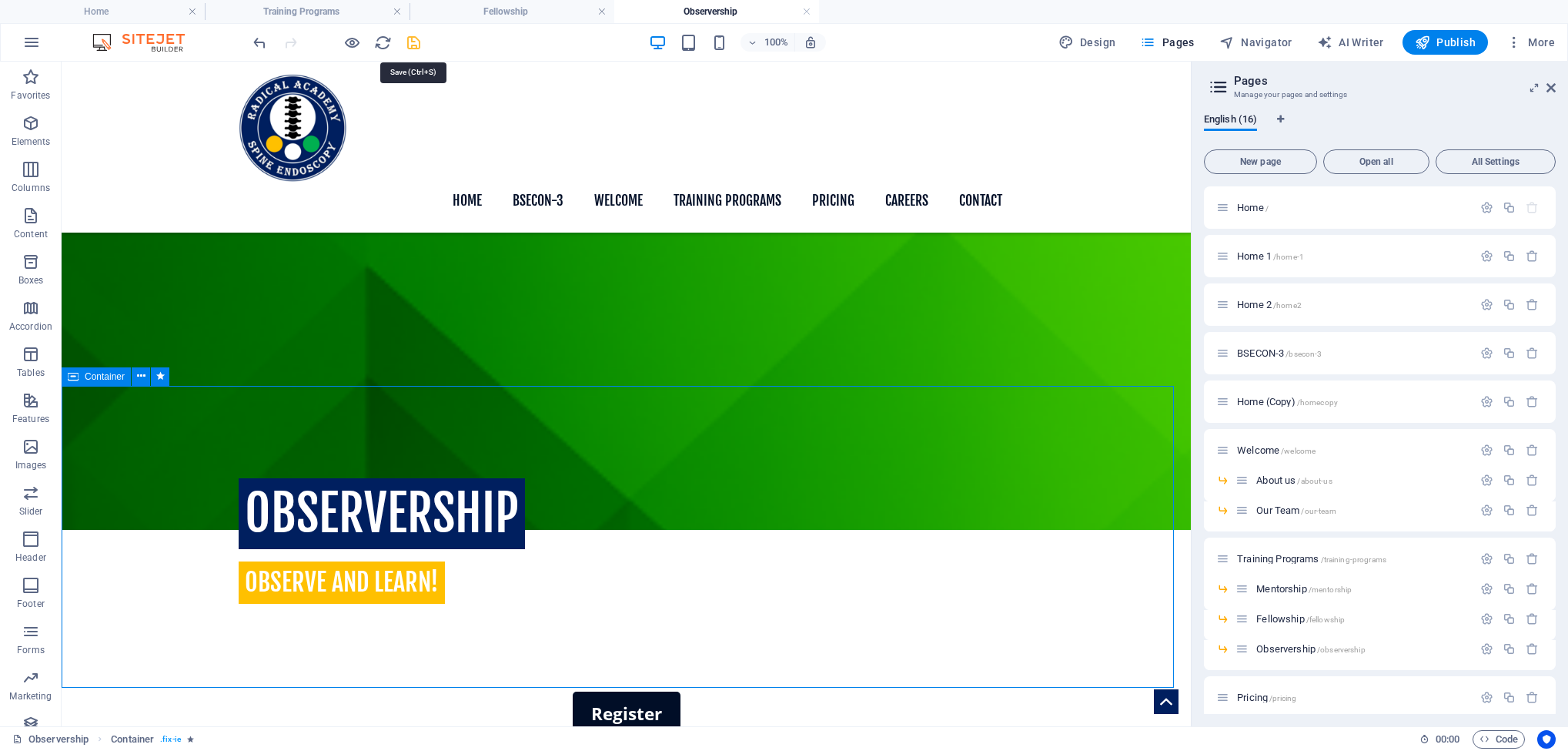 click at bounding box center [413, 42] 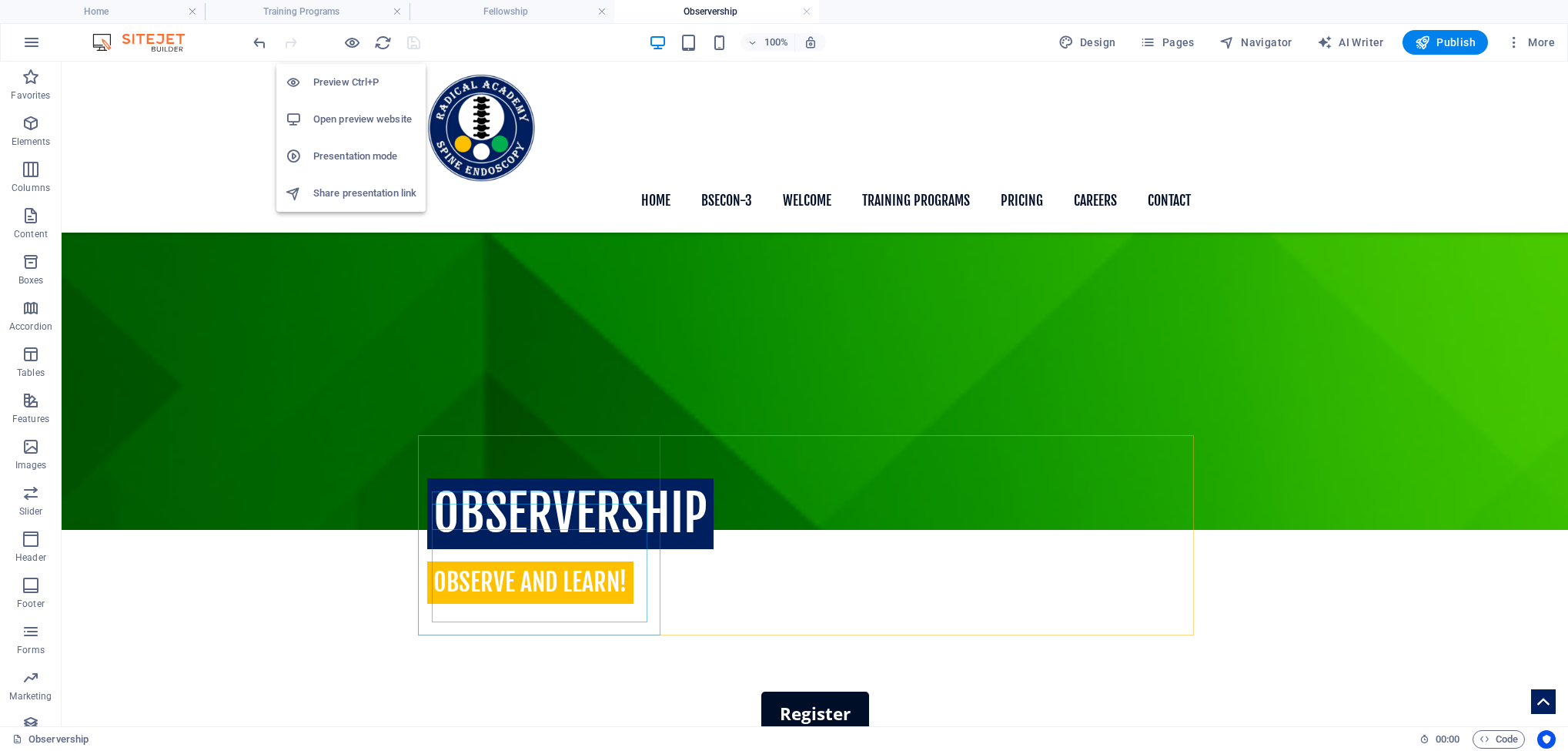 click on "Open preview website" at bounding box center (365, 119) 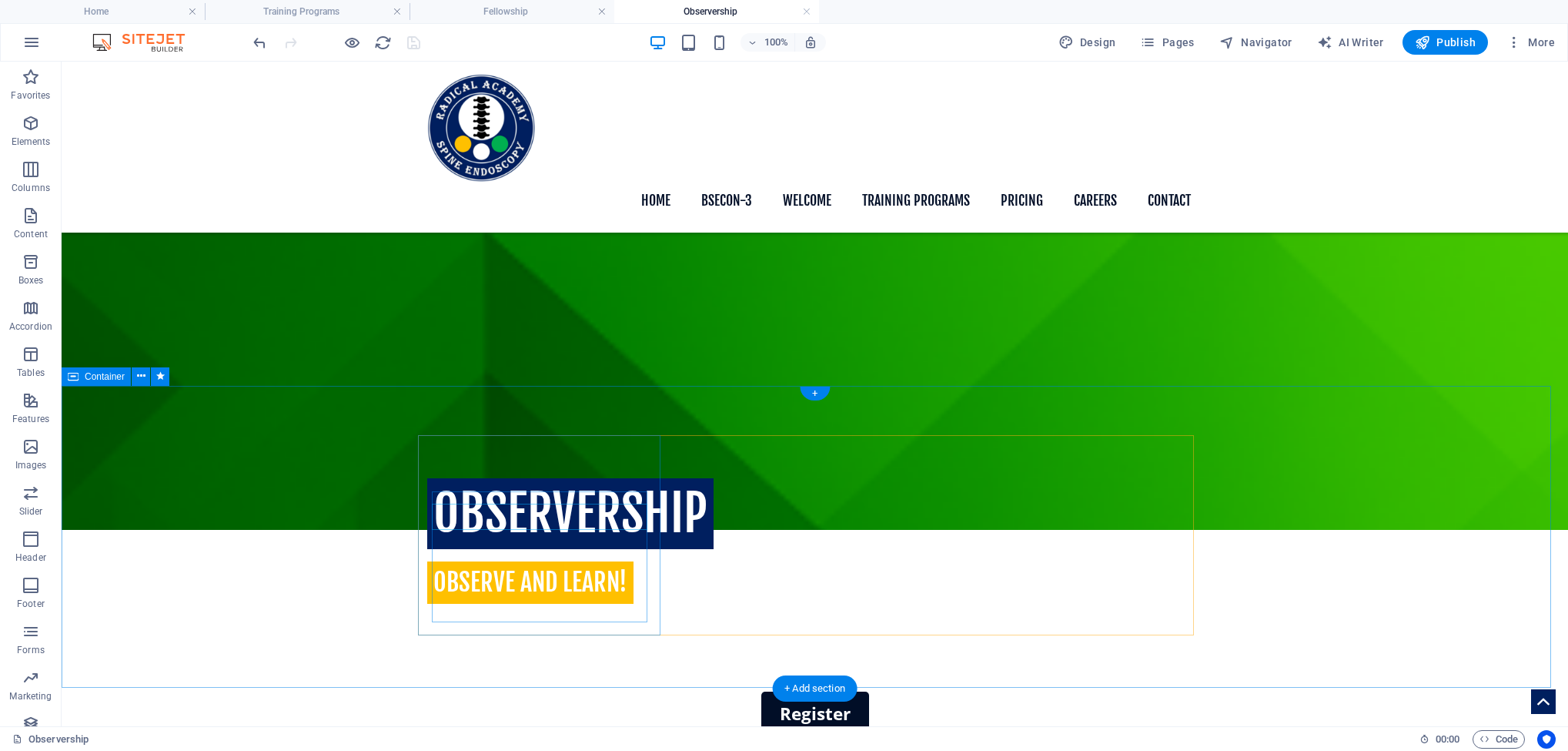 click on ".fa-secondary{opacity:.4} mentorship The most effective and distinctive hands-on surgical training program designed to shorten the learning curve, allowing trainees to assist in patient operations. Fellowship Three months of comprehensive training in all spinal pathologies, including hands-on surgical experience under expert supervision and guidance. Observership The traditional approach to expanding your knowledge base involving questioning and learning by observing masters in spine surgery." at bounding box center (814, 1769) 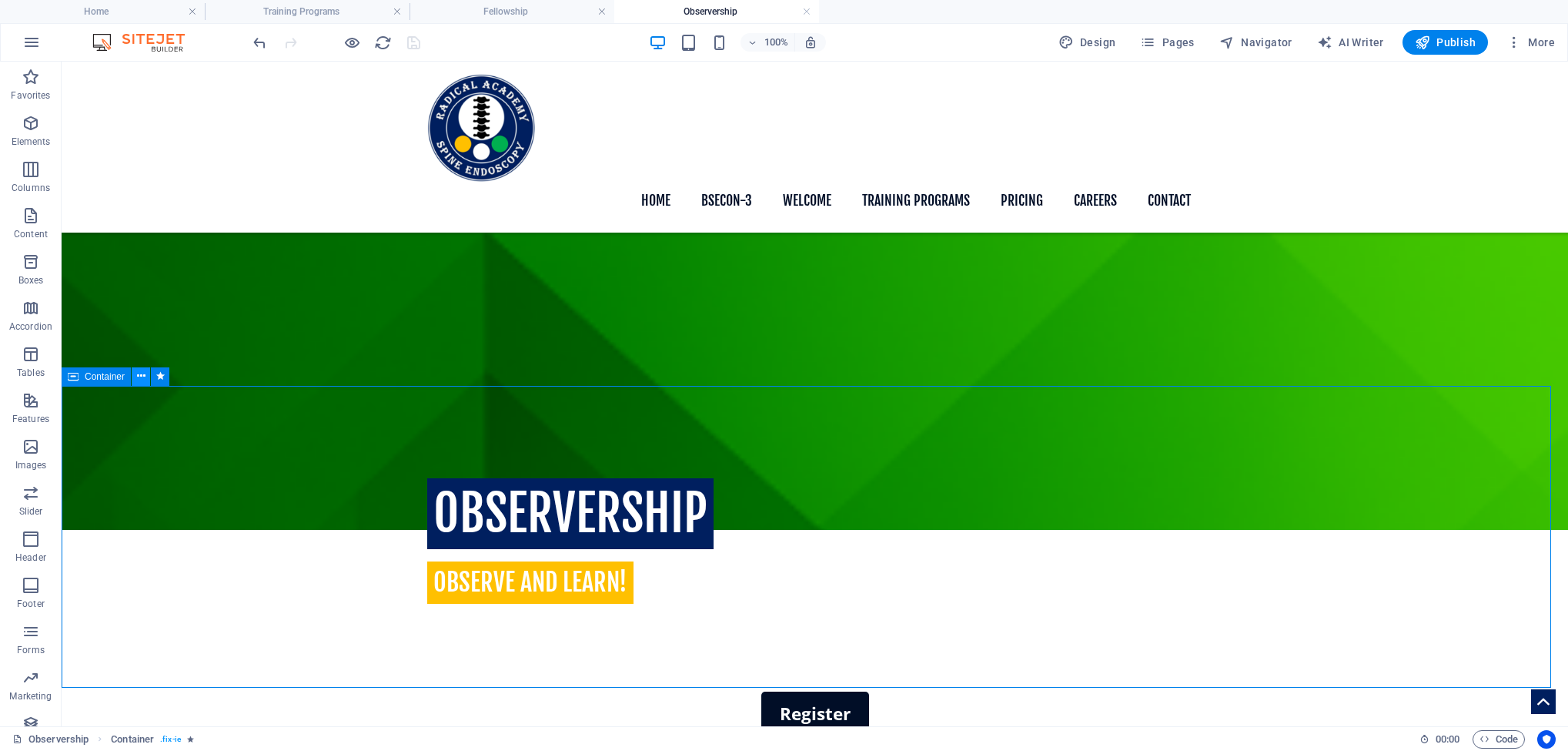 click at bounding box center [141, 376] 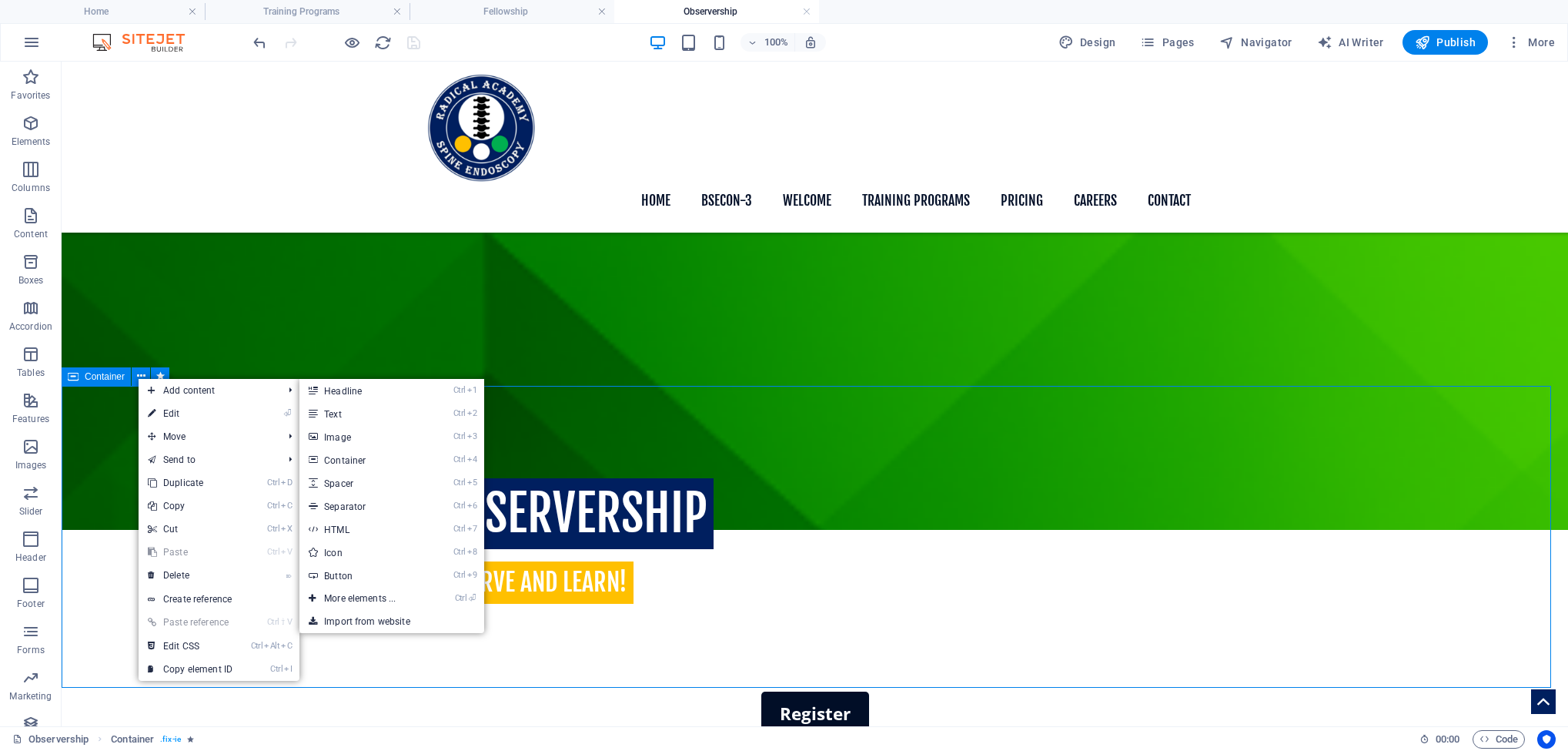click at bounding box center [73, 377] 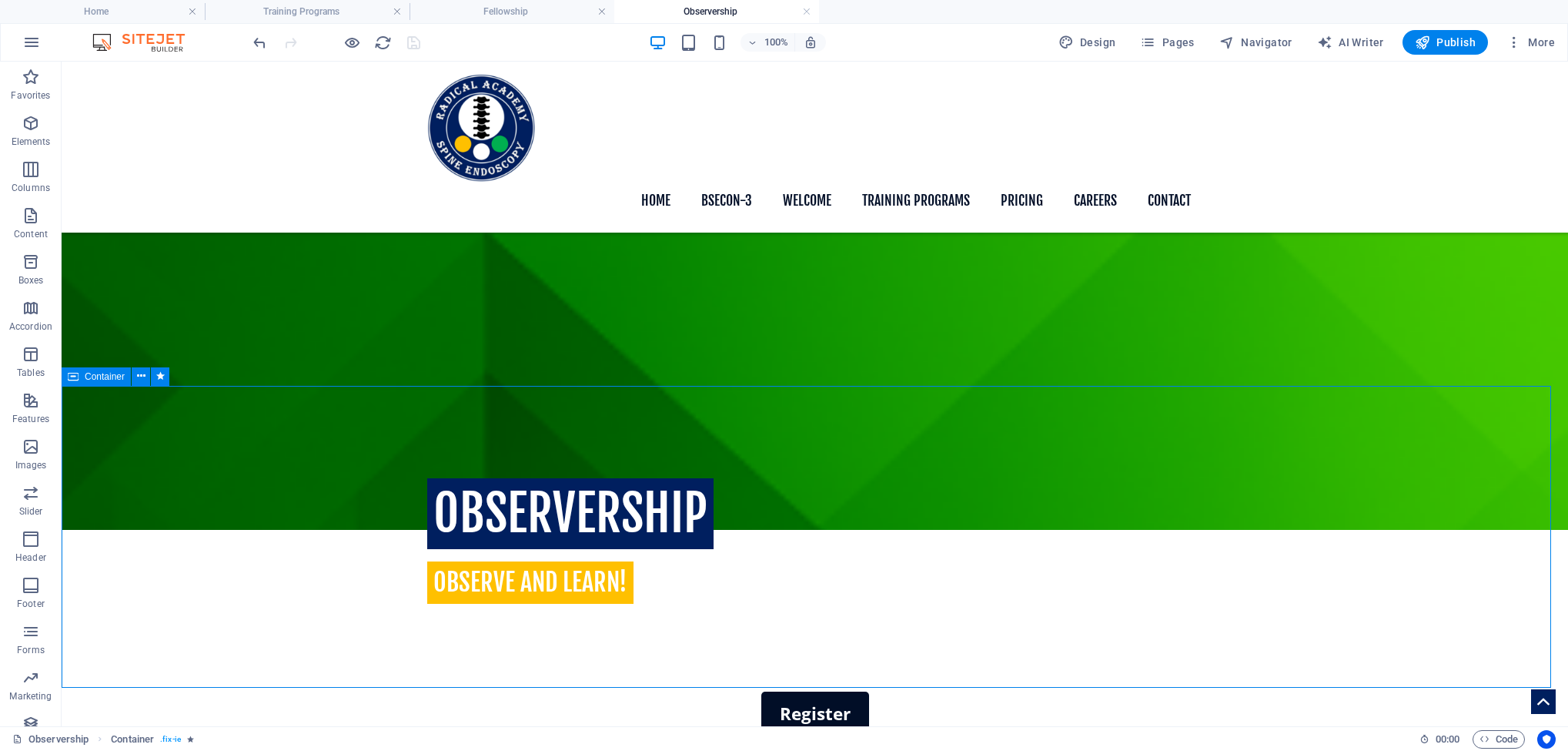 click at bounding box center (73, 377) 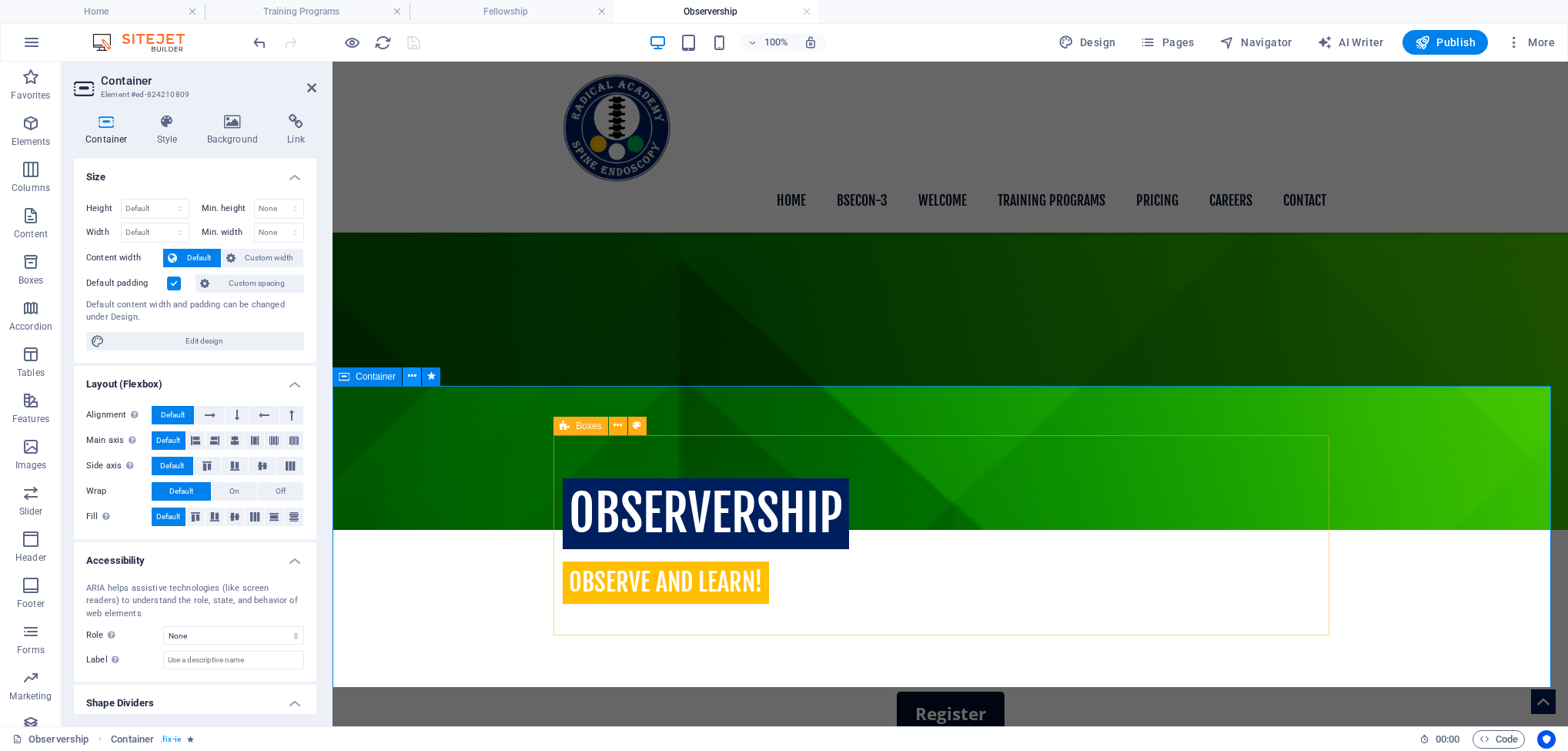 click at bounding box center (412, 376) 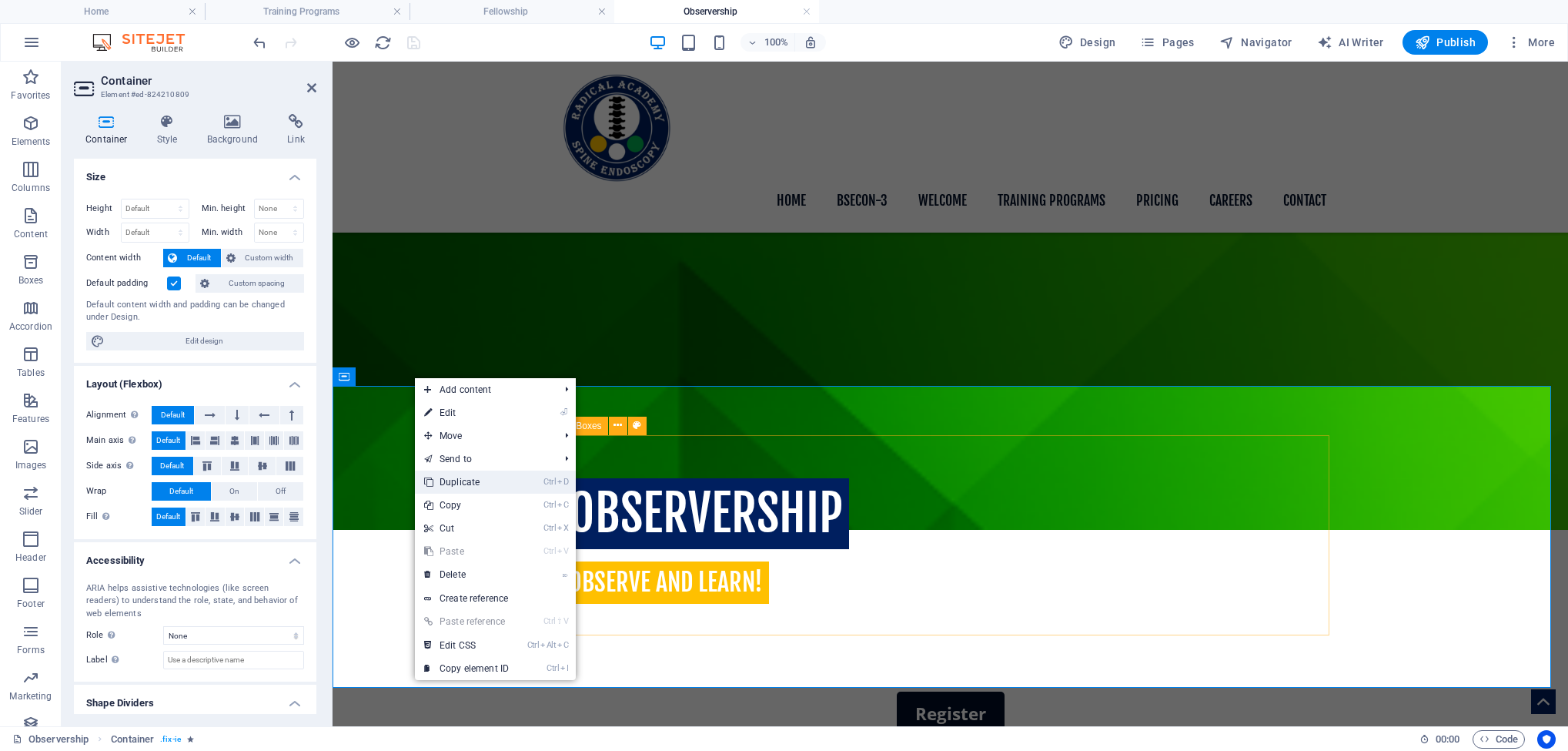 click on "Ctrl D  Duplicate" at bounding box center [466, 482] 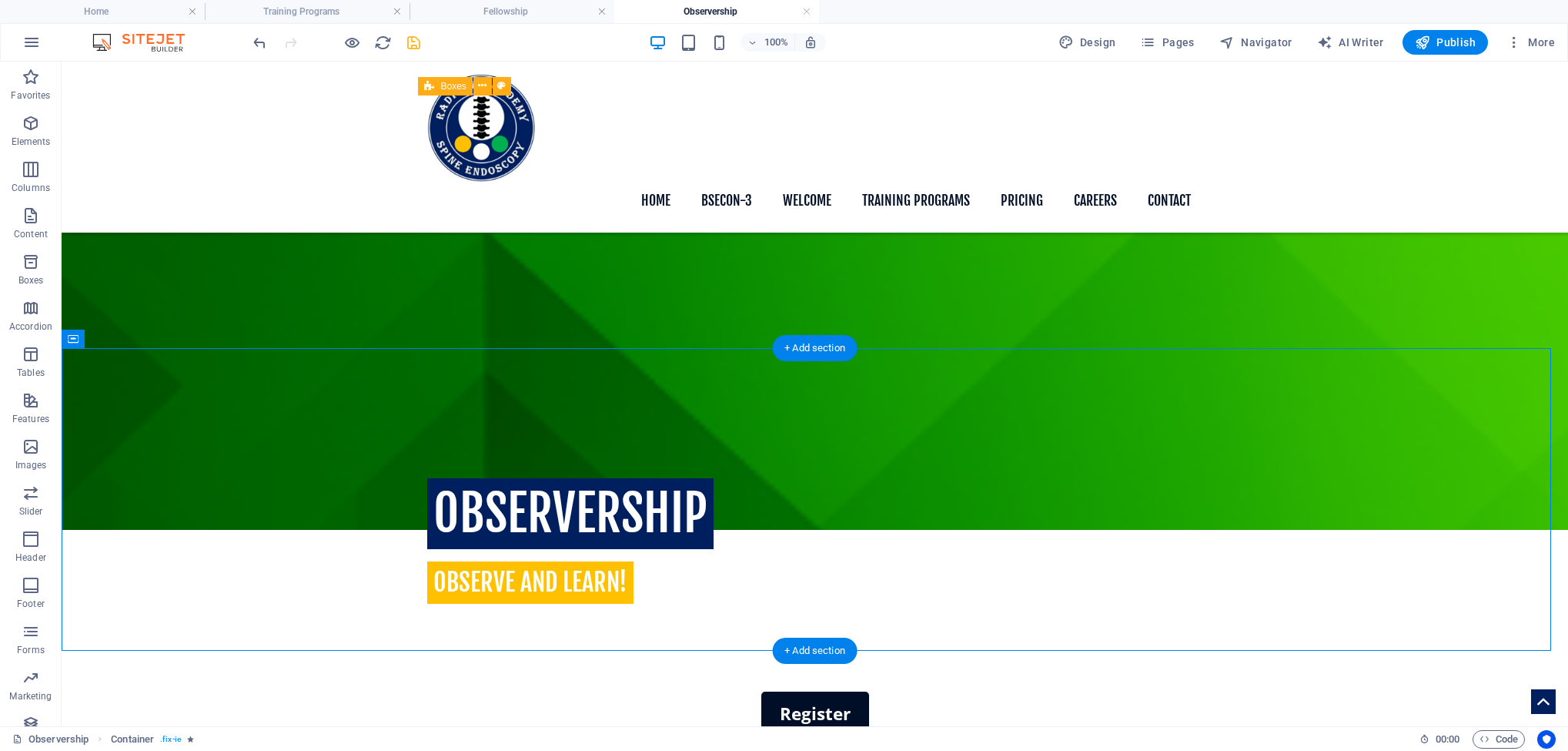 scroll, scrollTop: 855, scrollLeft: 0, axis: vertical 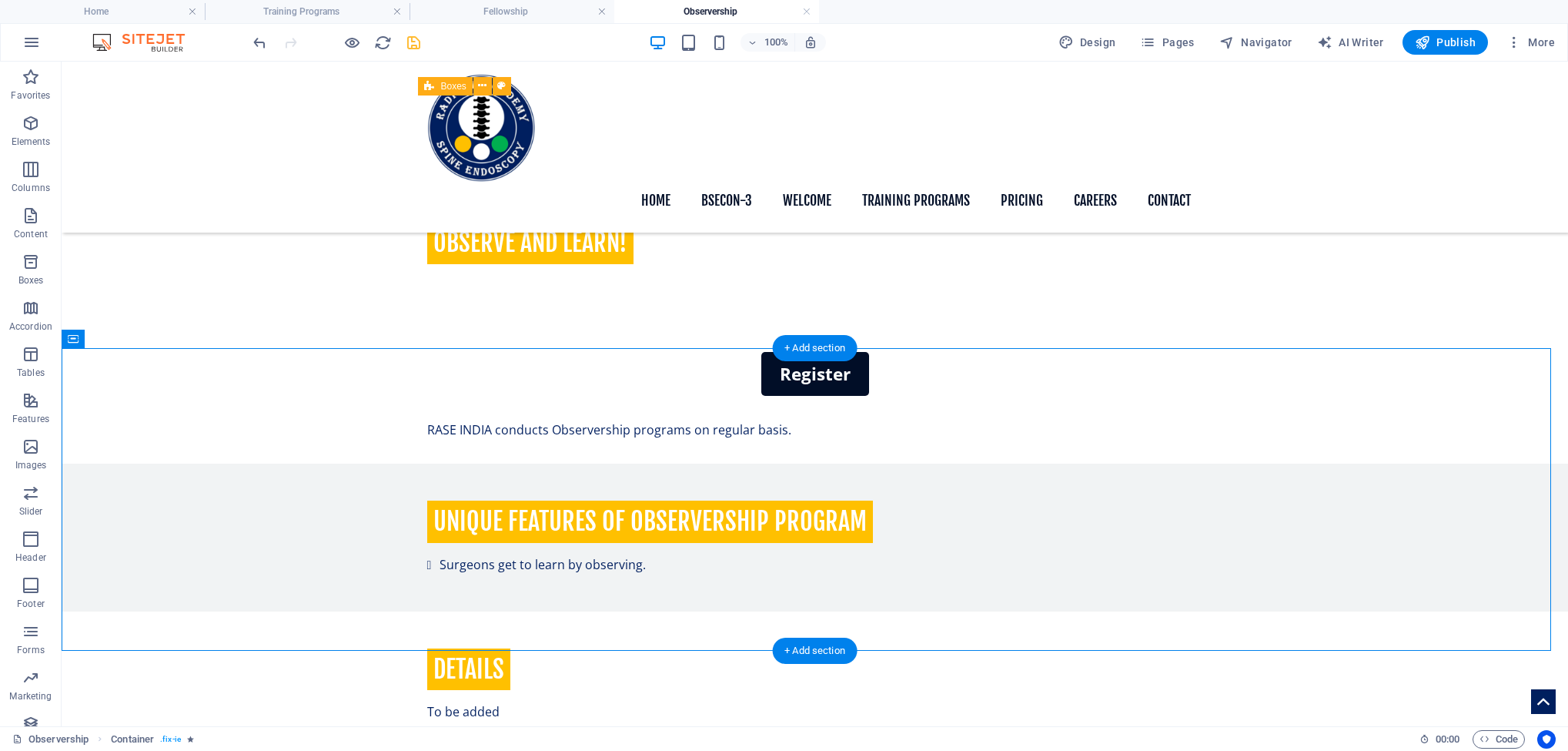 click at bounding box center (548, 2238) 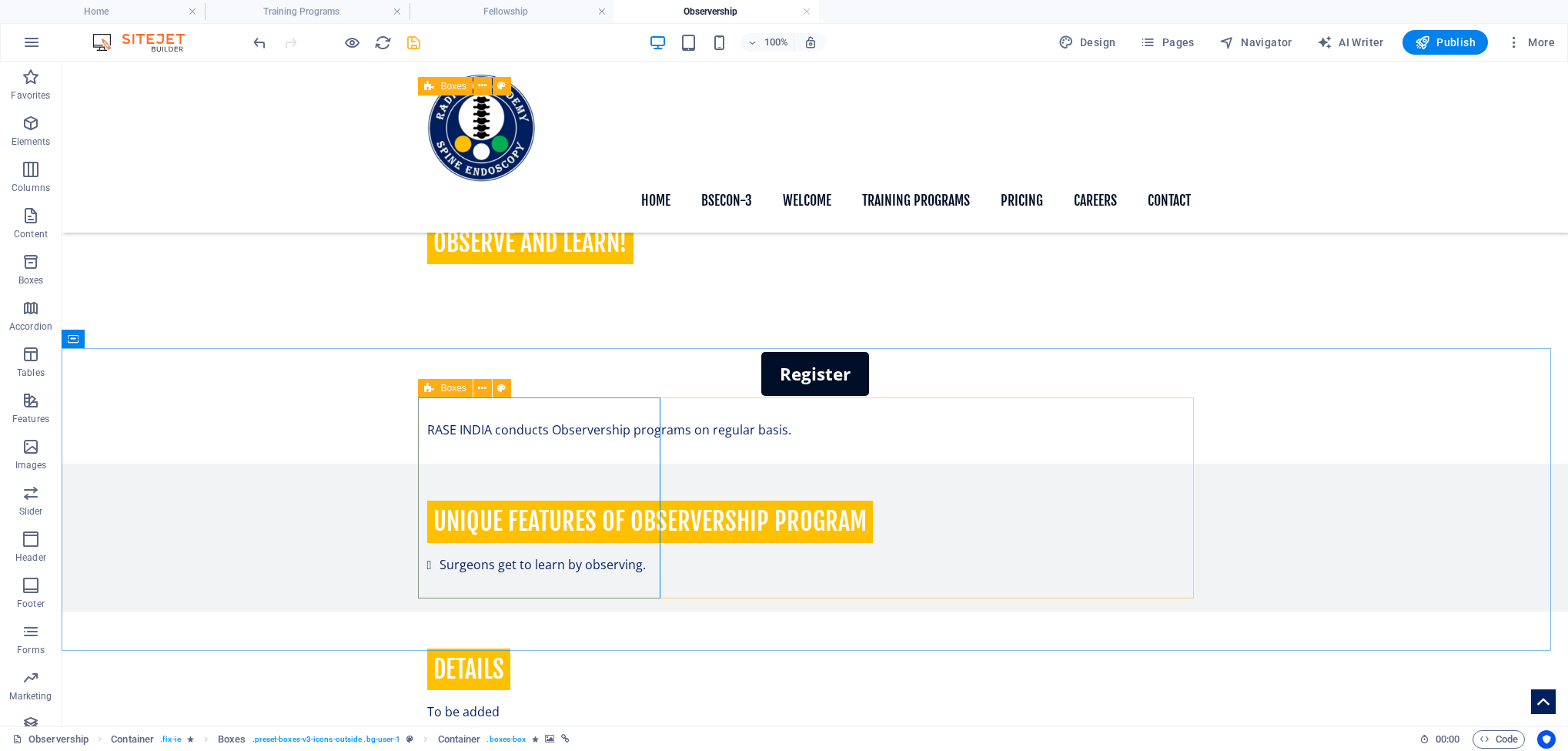 click at bounding box center [429, 388] 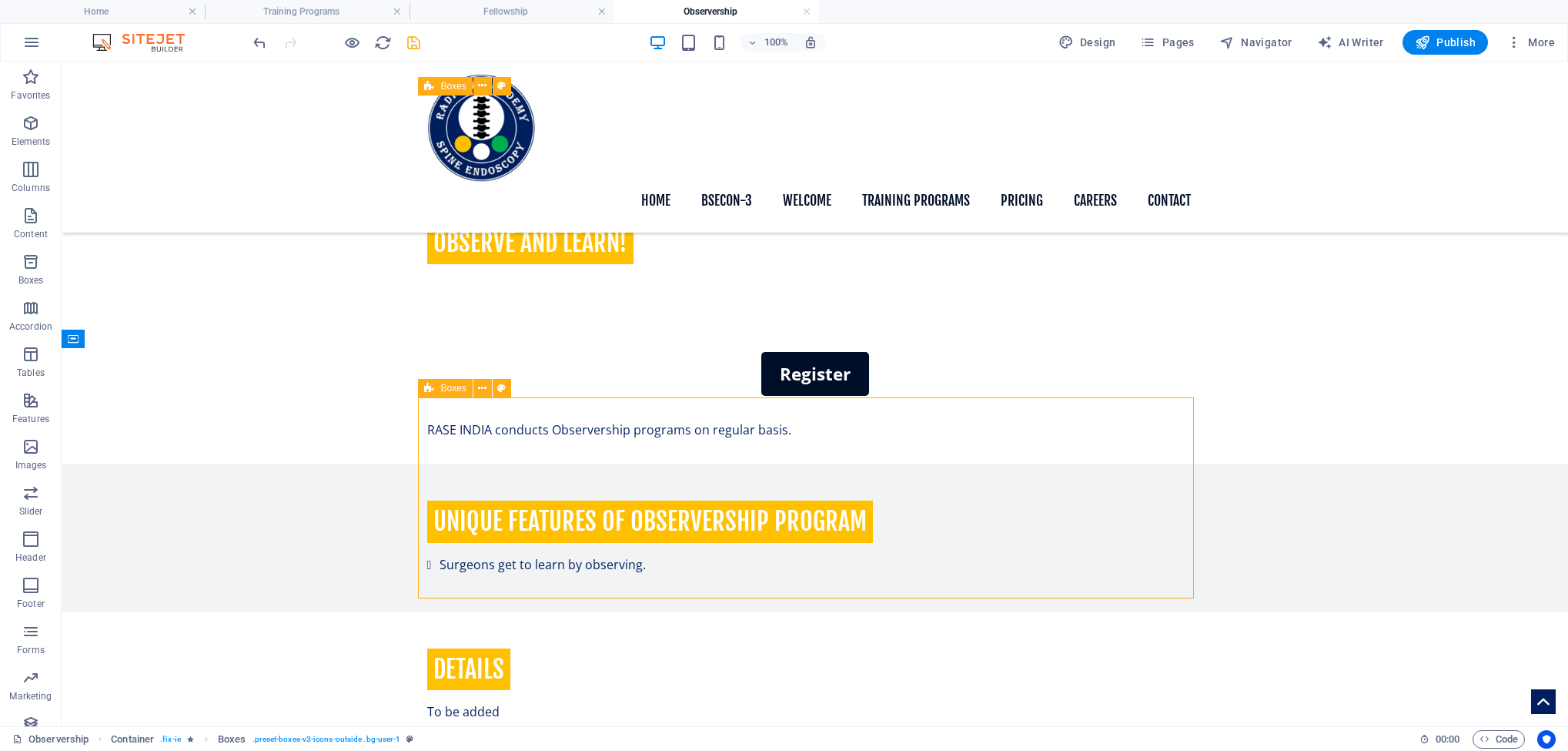 click on "Boxes" at bounding box center [453, 388] 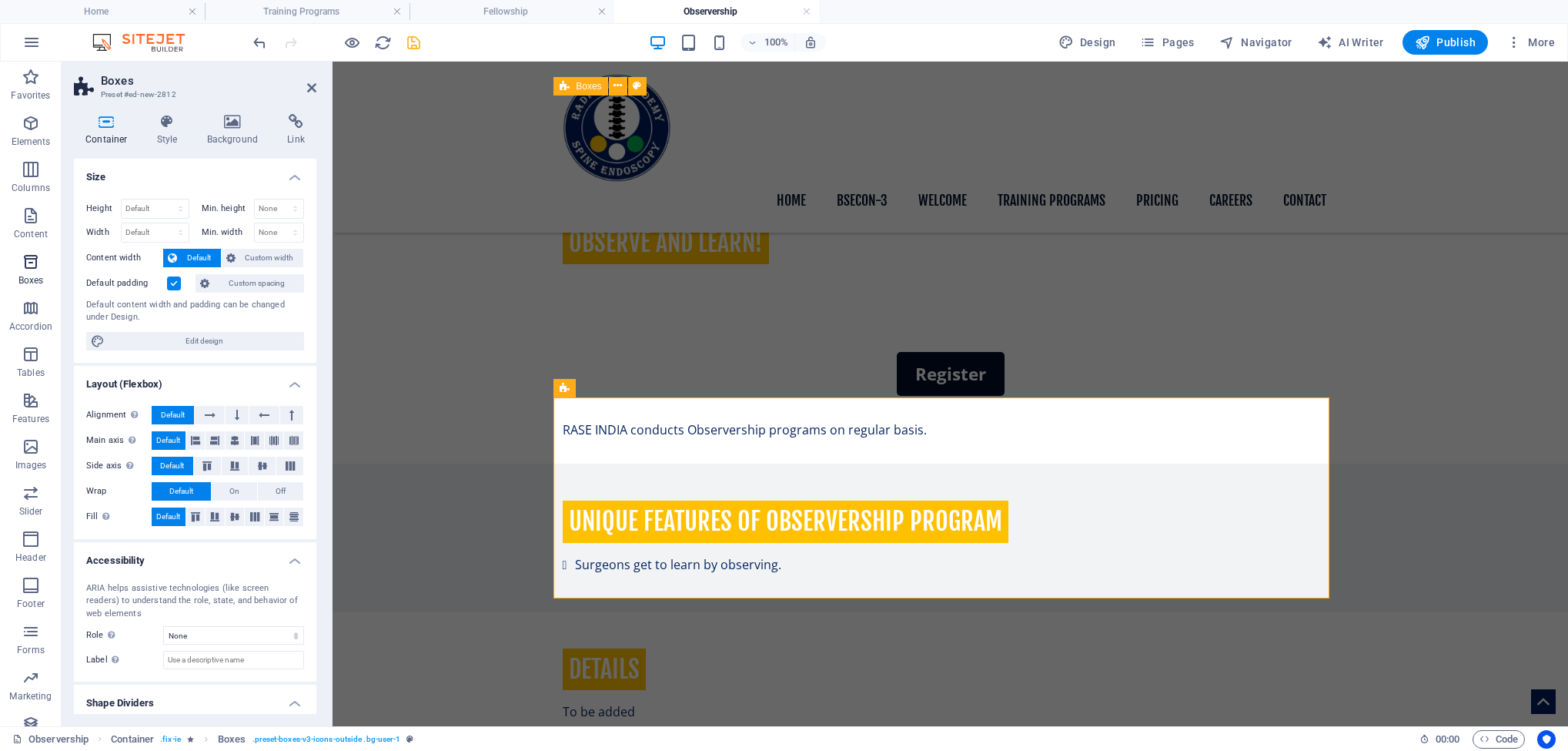 click at bounding box center (31, 262) 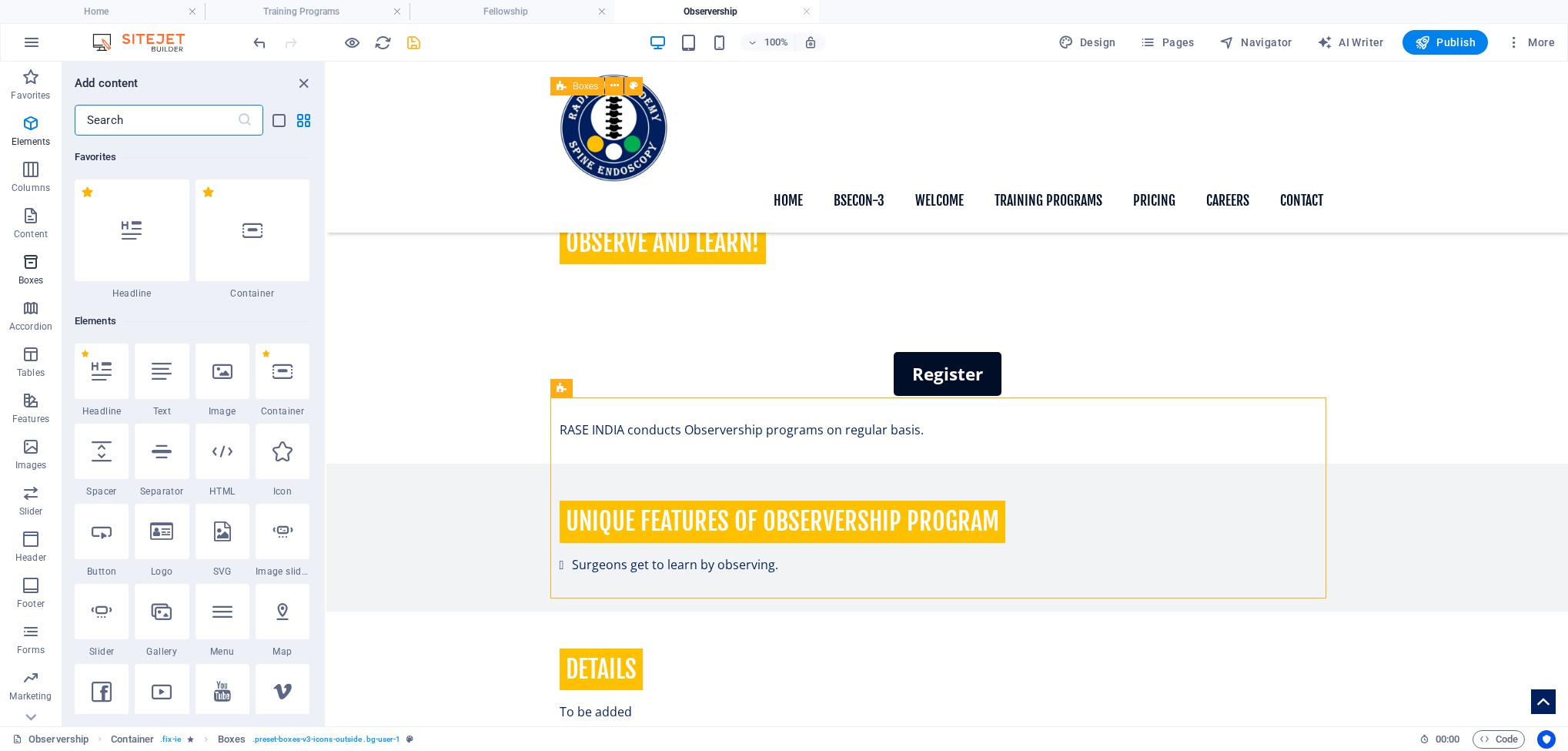 scroll, scrollTop: 4248, scrollLeft: 0, axis: vertical 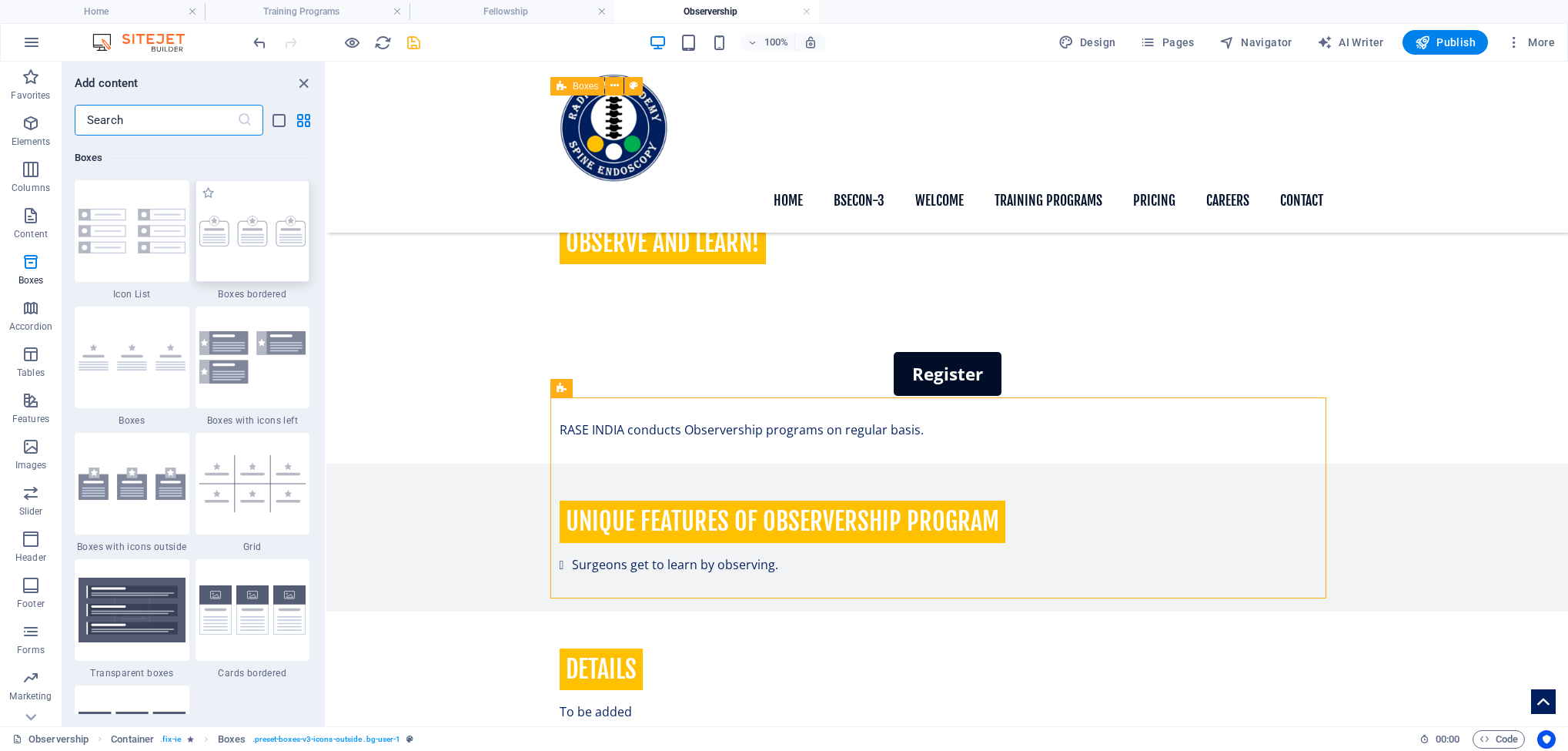 click at bounding box center (252, 231) 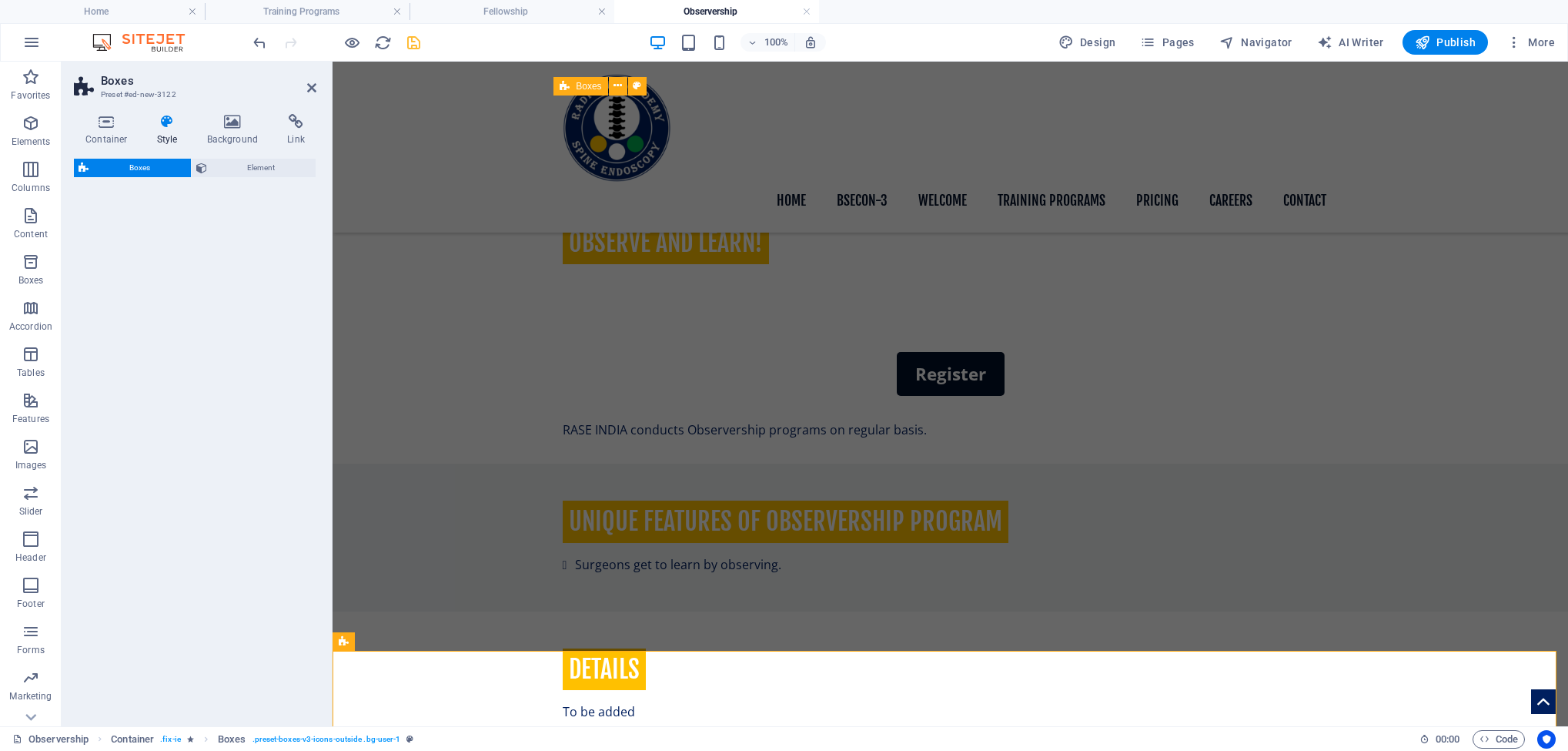 select on "rem" 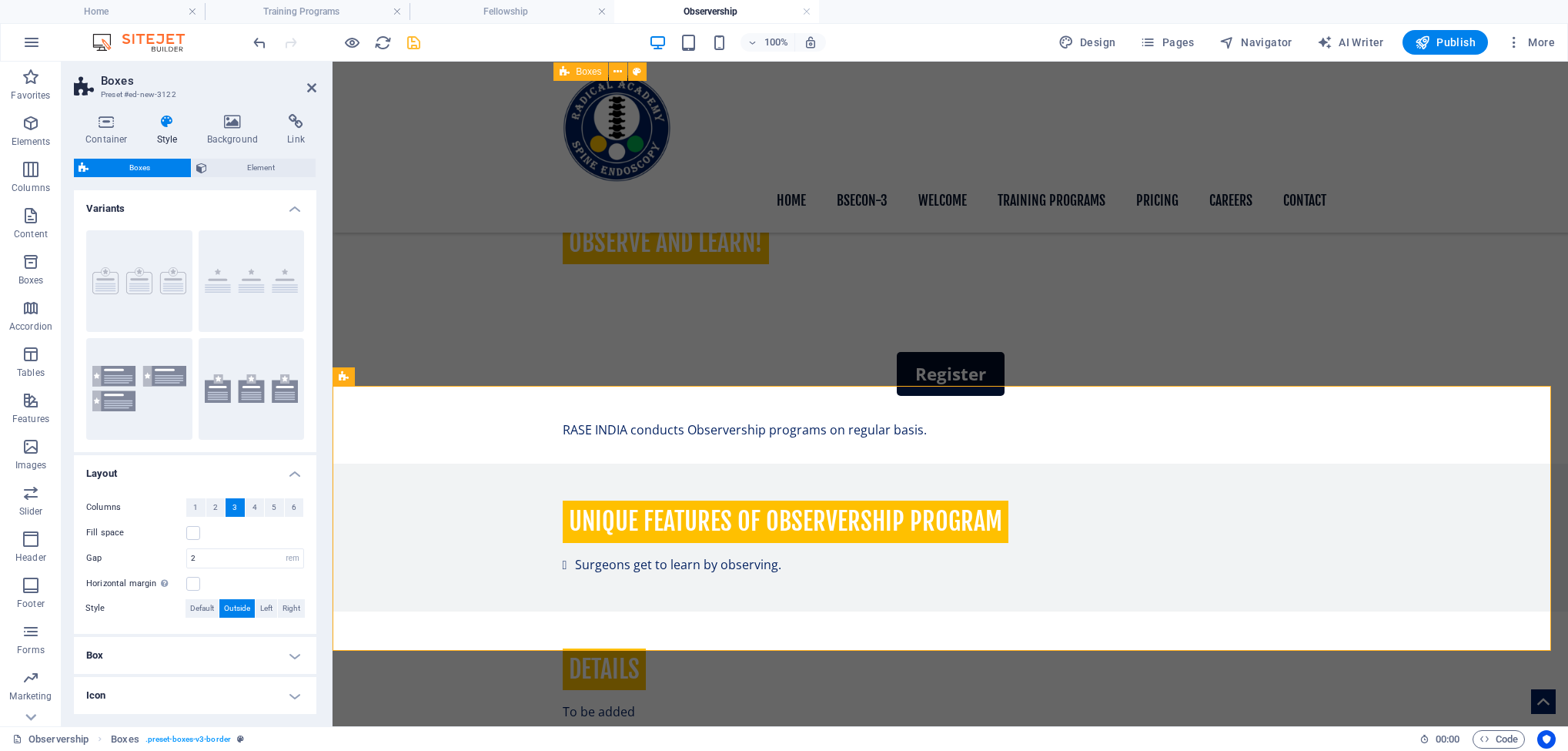 scroll, scrollTop: 1119, scrollLeft: 0, axis: vertical 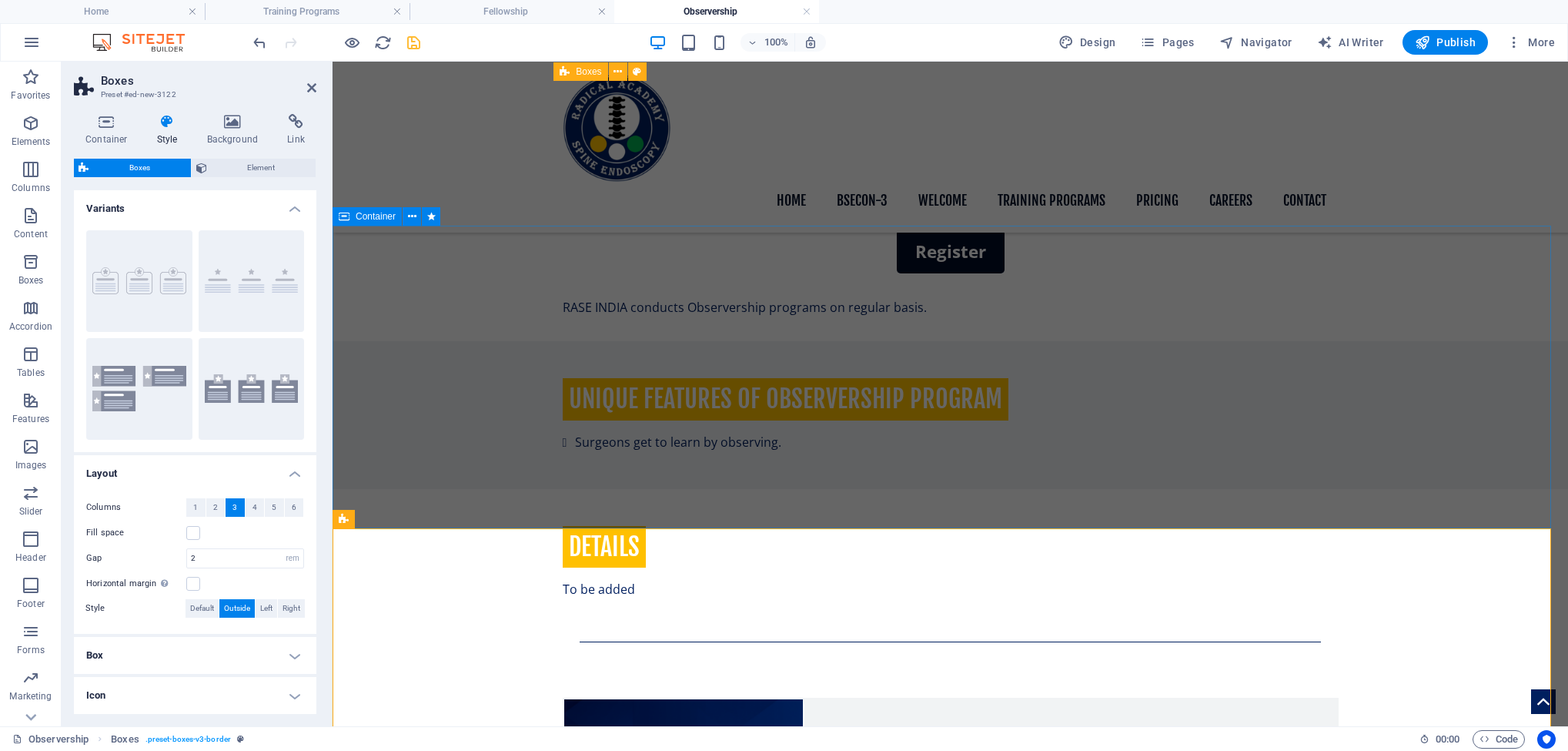 click on ".fa-secondary{opacity:.4} mentorship The most effective and distinctive hands-on surgical training program designed to shorten the learning curve, allowing trainees to assist in patient operations. Fellowship Three months of comprehensive training in all spinal pathologies, including hands-on surgical experience under expert supervision and guidance. Observership The traditional approach to expanding your knowledge base involving questioning and learning by observing masters in spine surgery." at bounding box center (950, 2622) 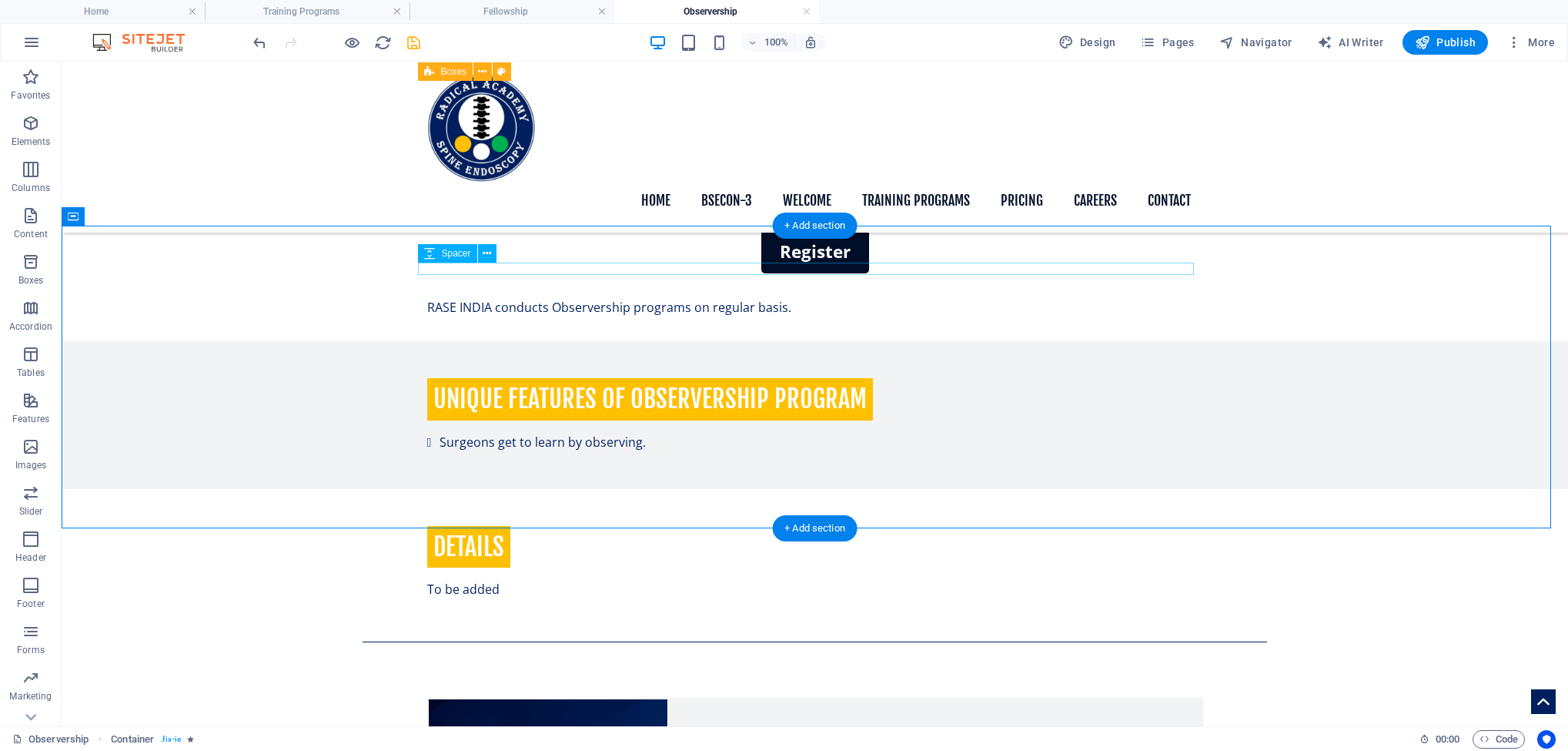 click at bounding box center (548, 2115) 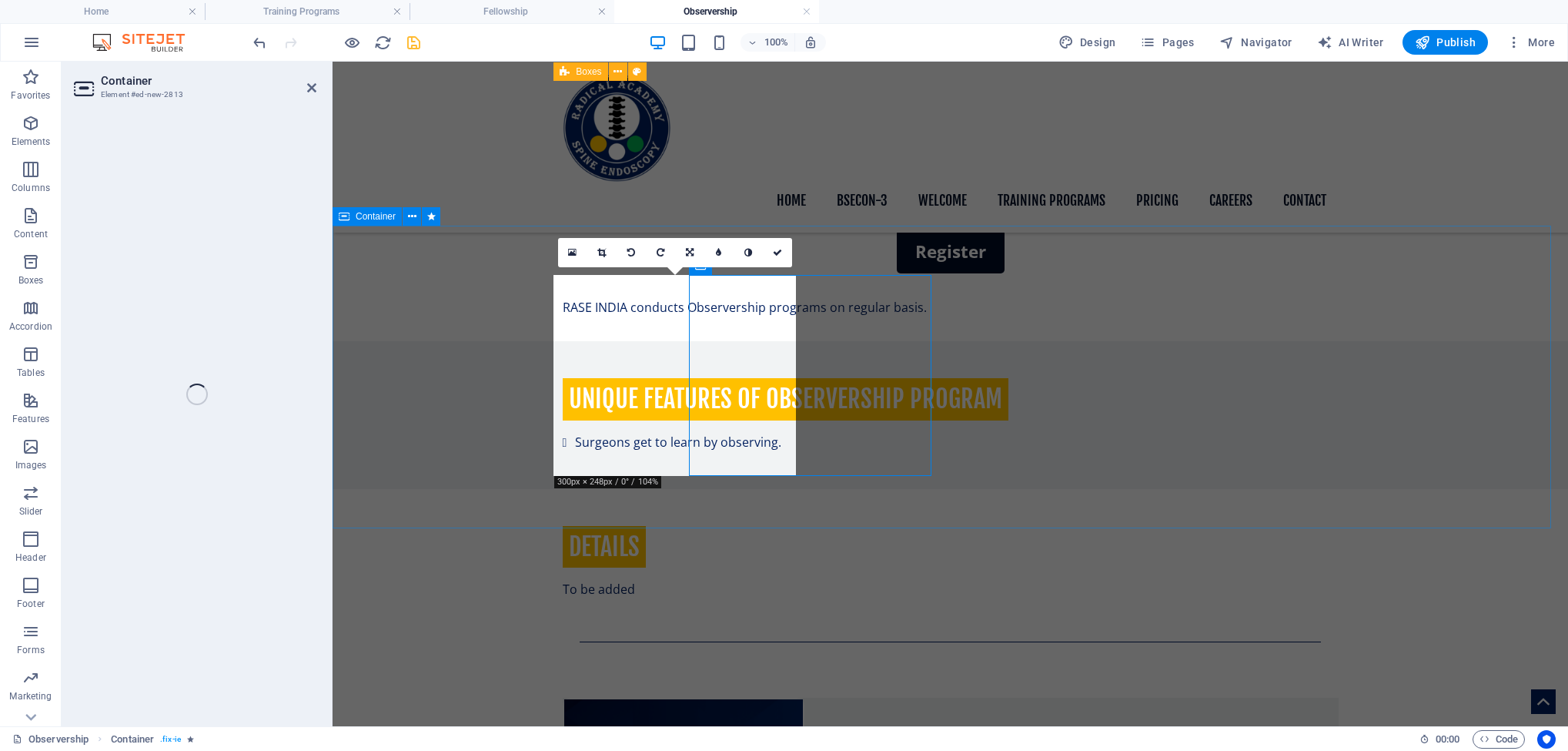 click on "16:10 16:9 4:3 1:1 1:2 0" at bounding box center (675, 253) 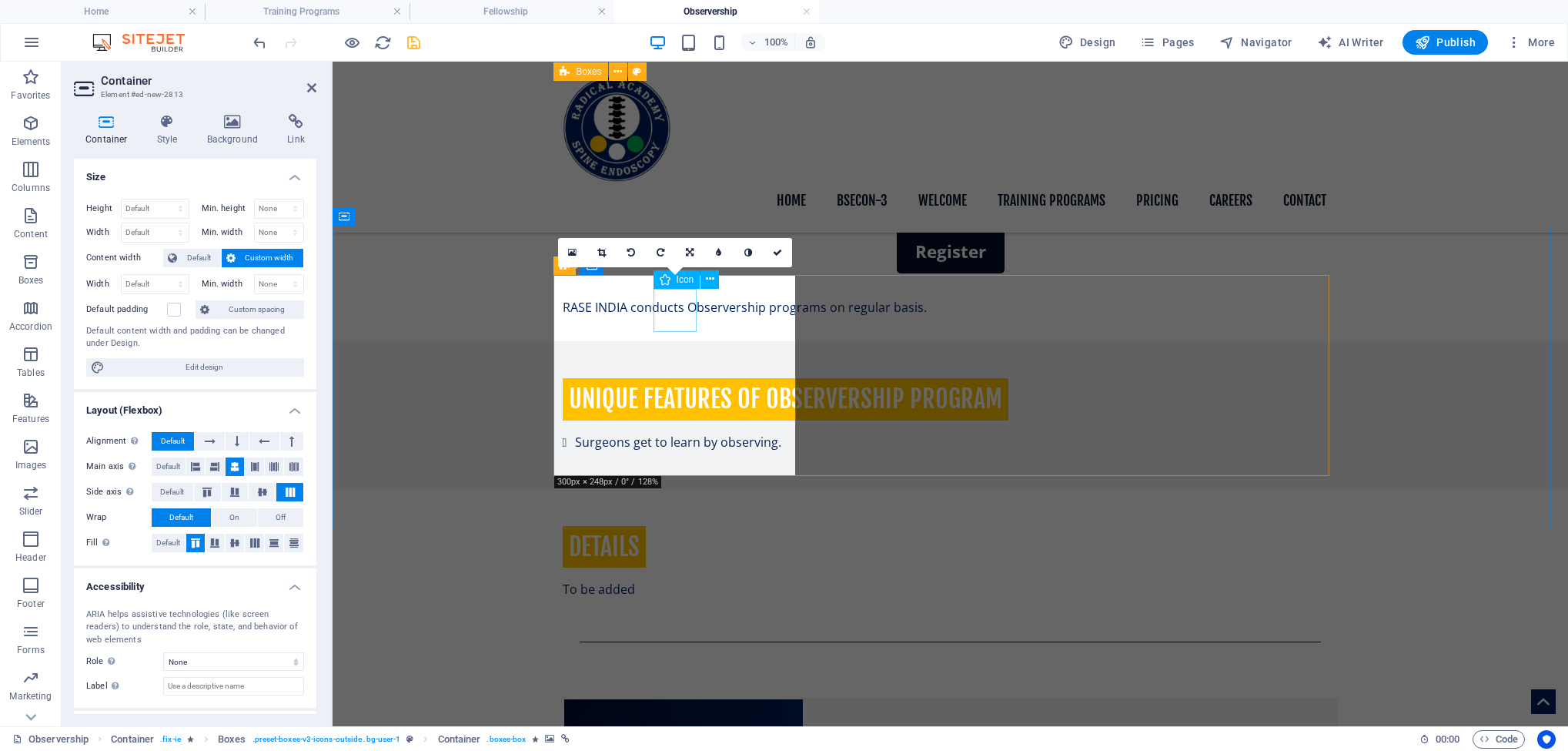 click on "16:10 16:9 4:3 1:1 1:2 0" at bounding box center [675, 253] 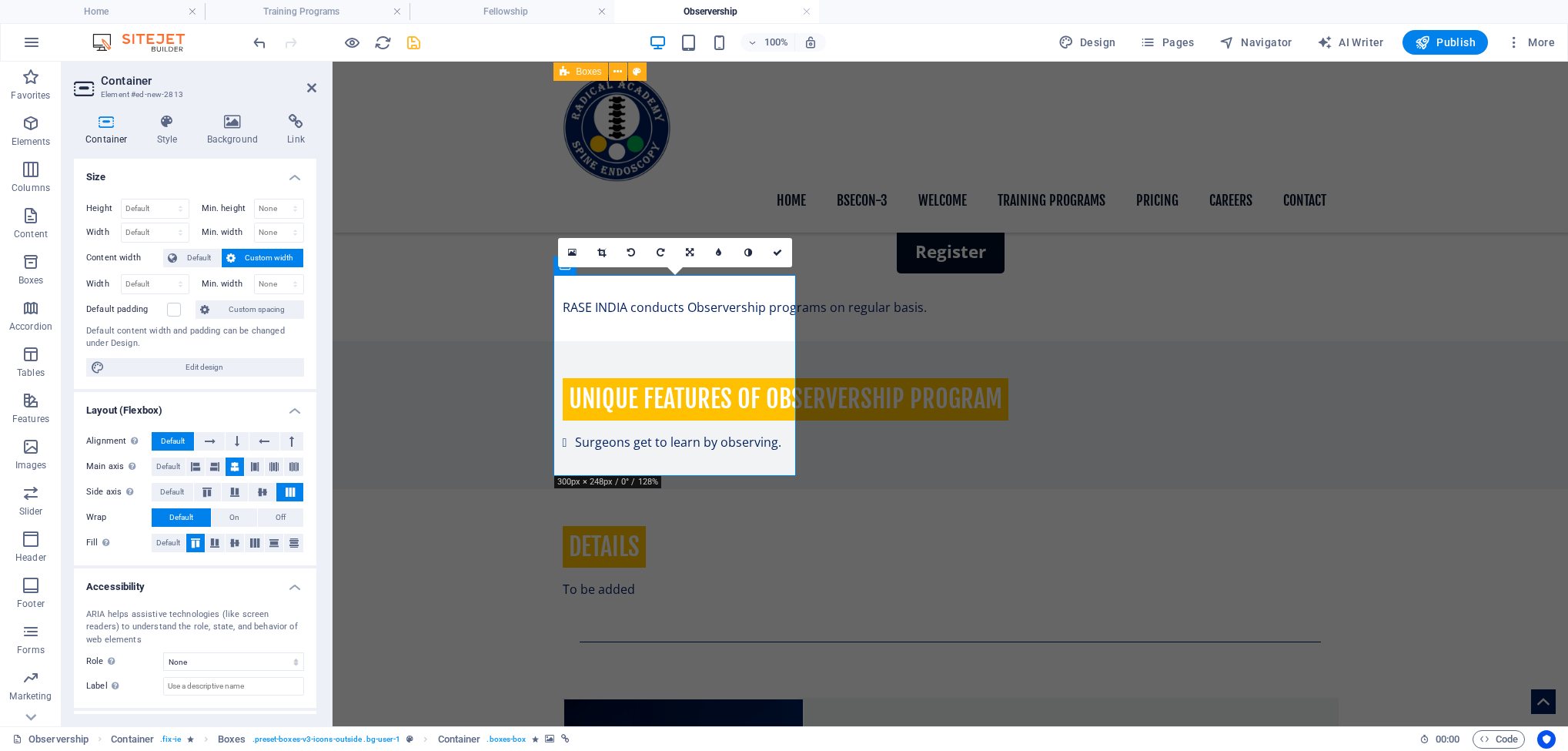 click on "16:10 16:9 4:3 1:1 1:2 0" at bounding box center [675, 253] 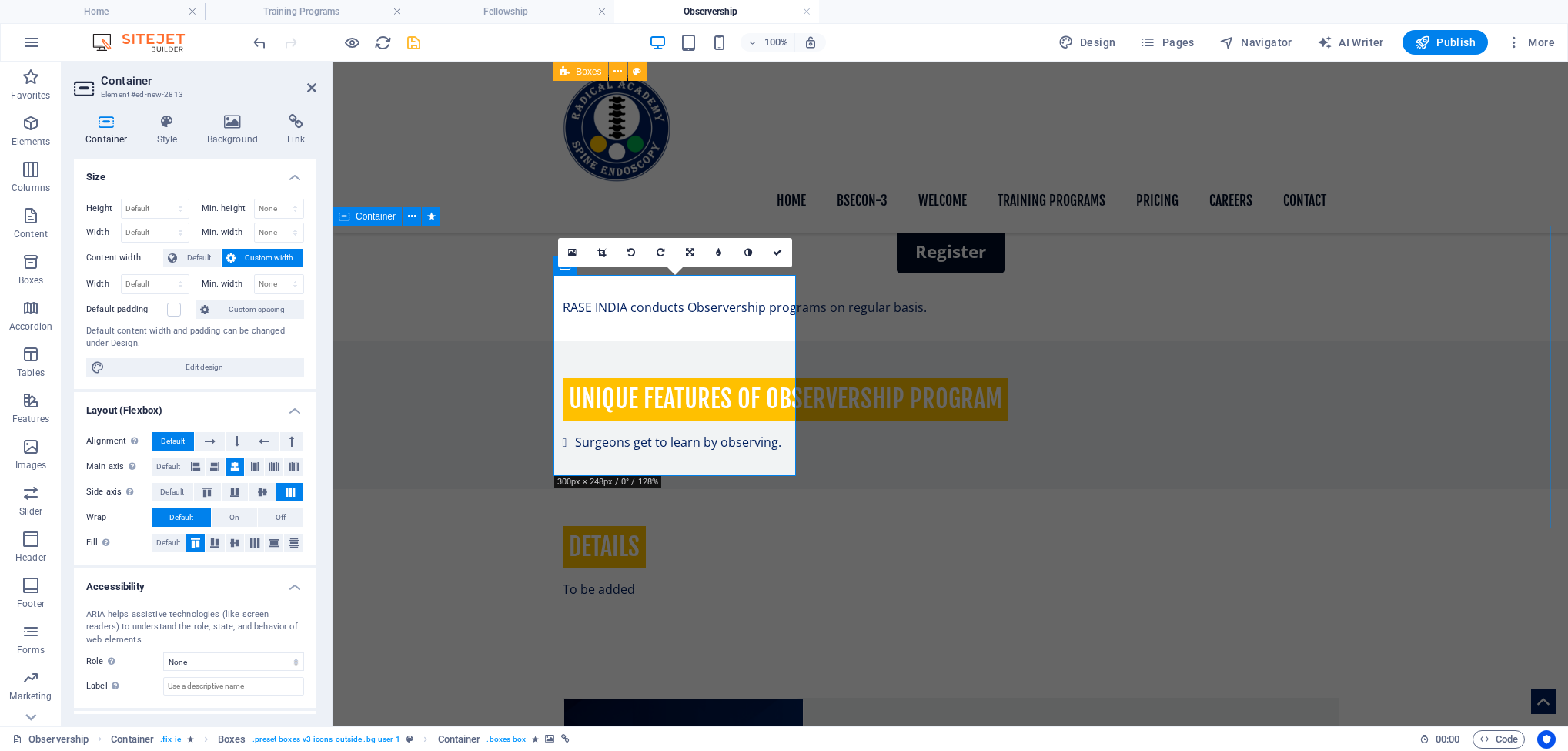 click on ".fa-secondary{opacity:.4} mentorship The most effective and distinctive hands-on surgical training program designed to shorten the learning curve, allowing trainees to assist in patient operations. Fellowship Three months of comprehensive training in all spinal pathologies, including hands-on surgical experience under expert supervision and guidance. Observership The traditional approach to expanding your knowledge base involving questioning and learning by observing masters in spine surgery." at bounding box center [950, 2622] 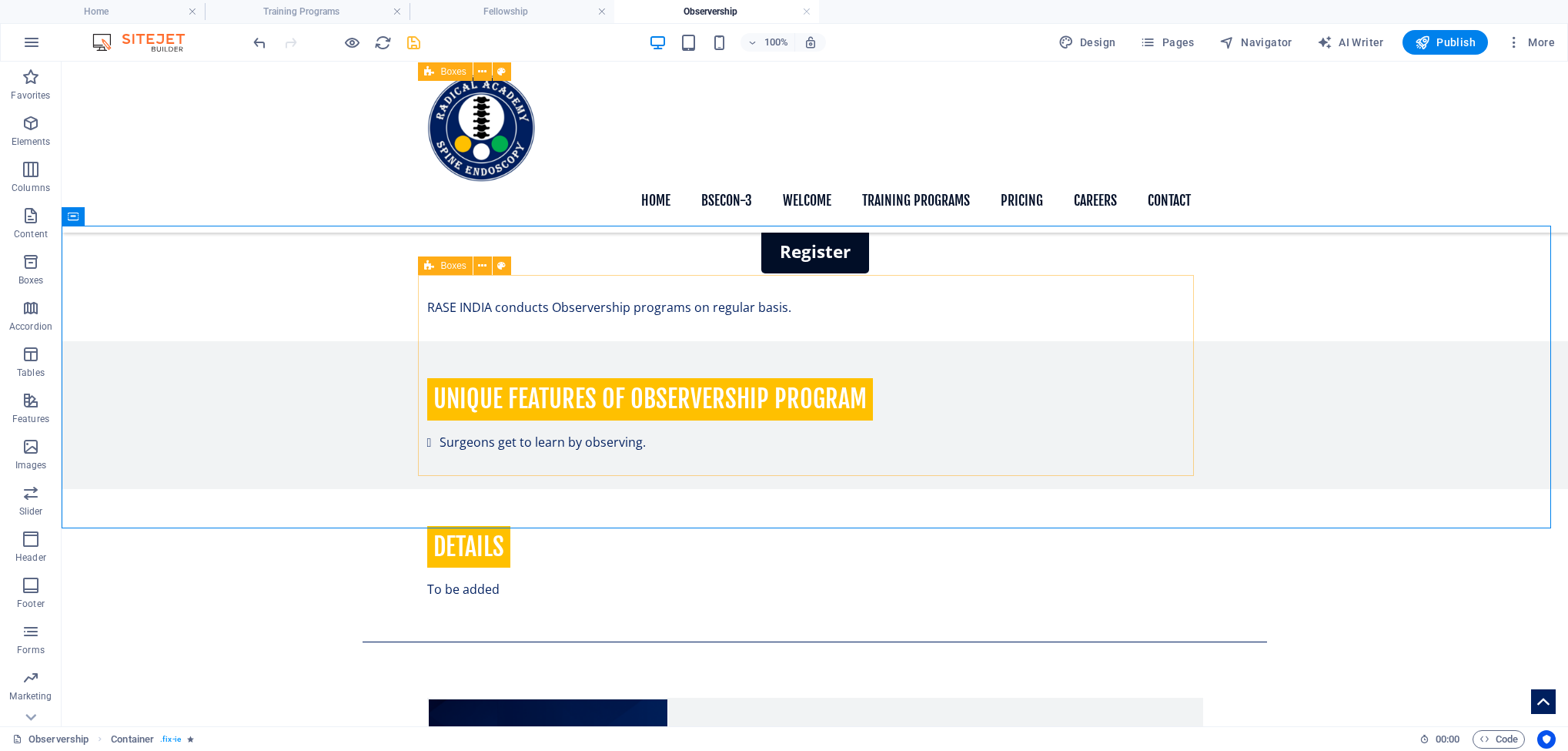 click on "Boxes" at bounding box center (453, 266) 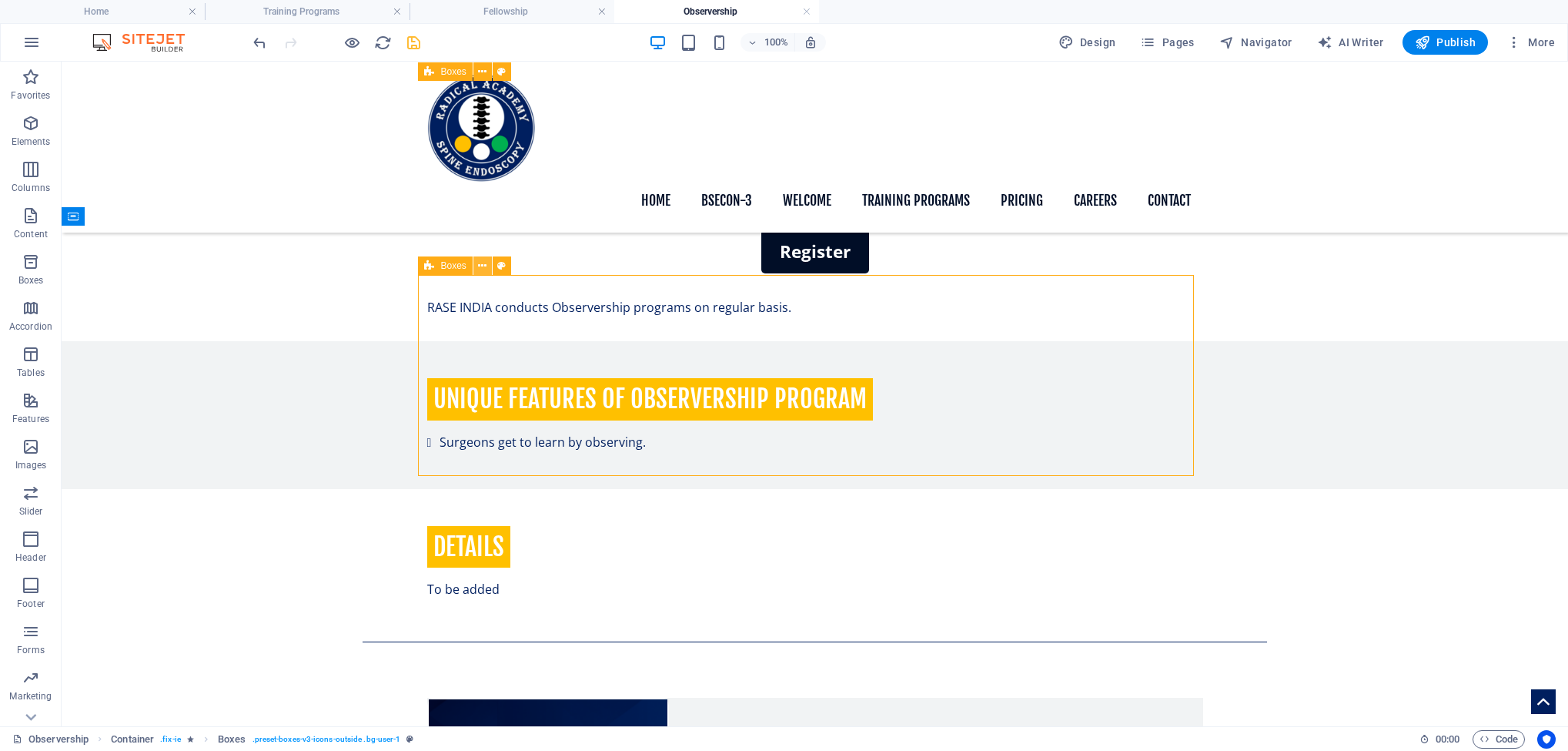 click at bounding box center [482, 266] 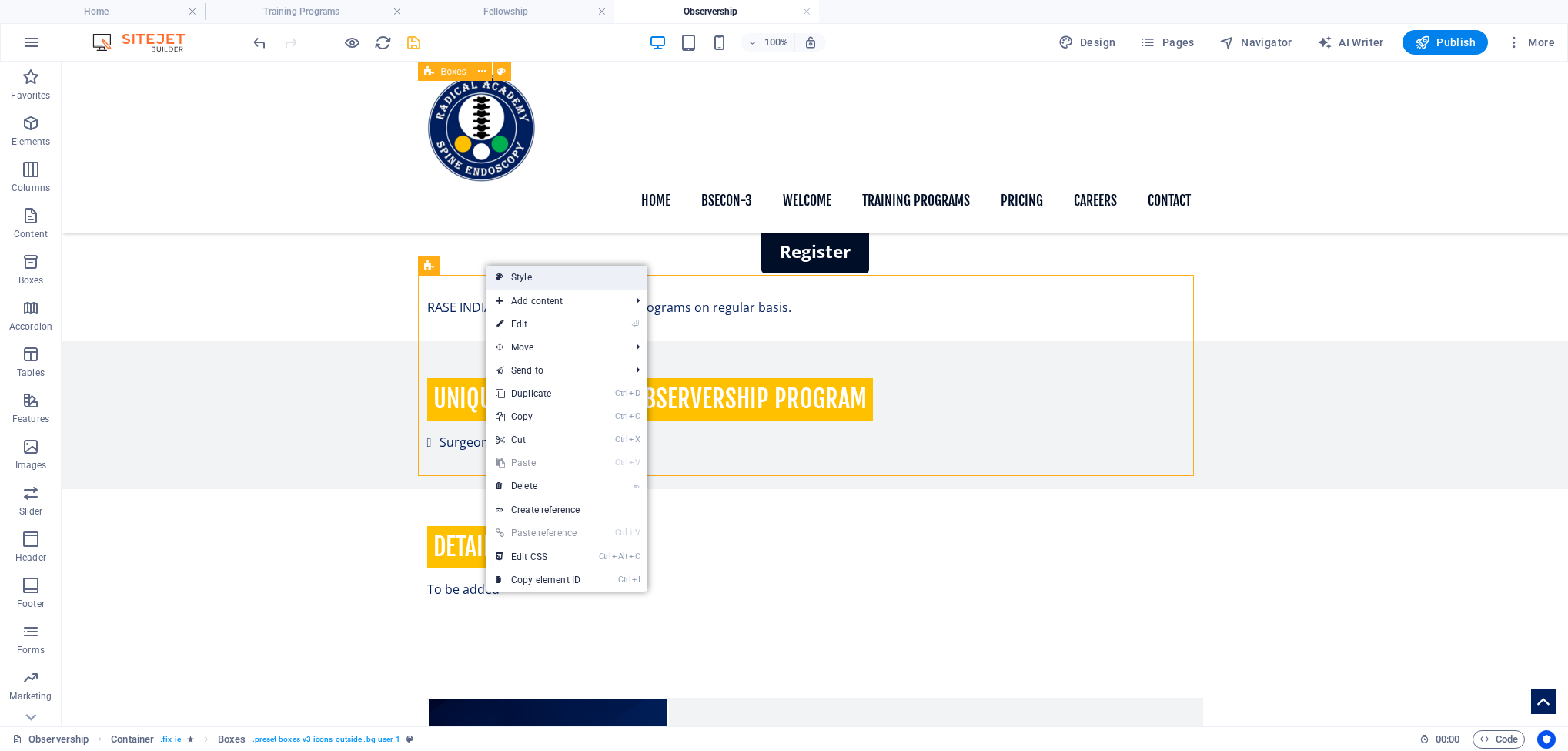 click on "Style" at bounding box center (567, 277) 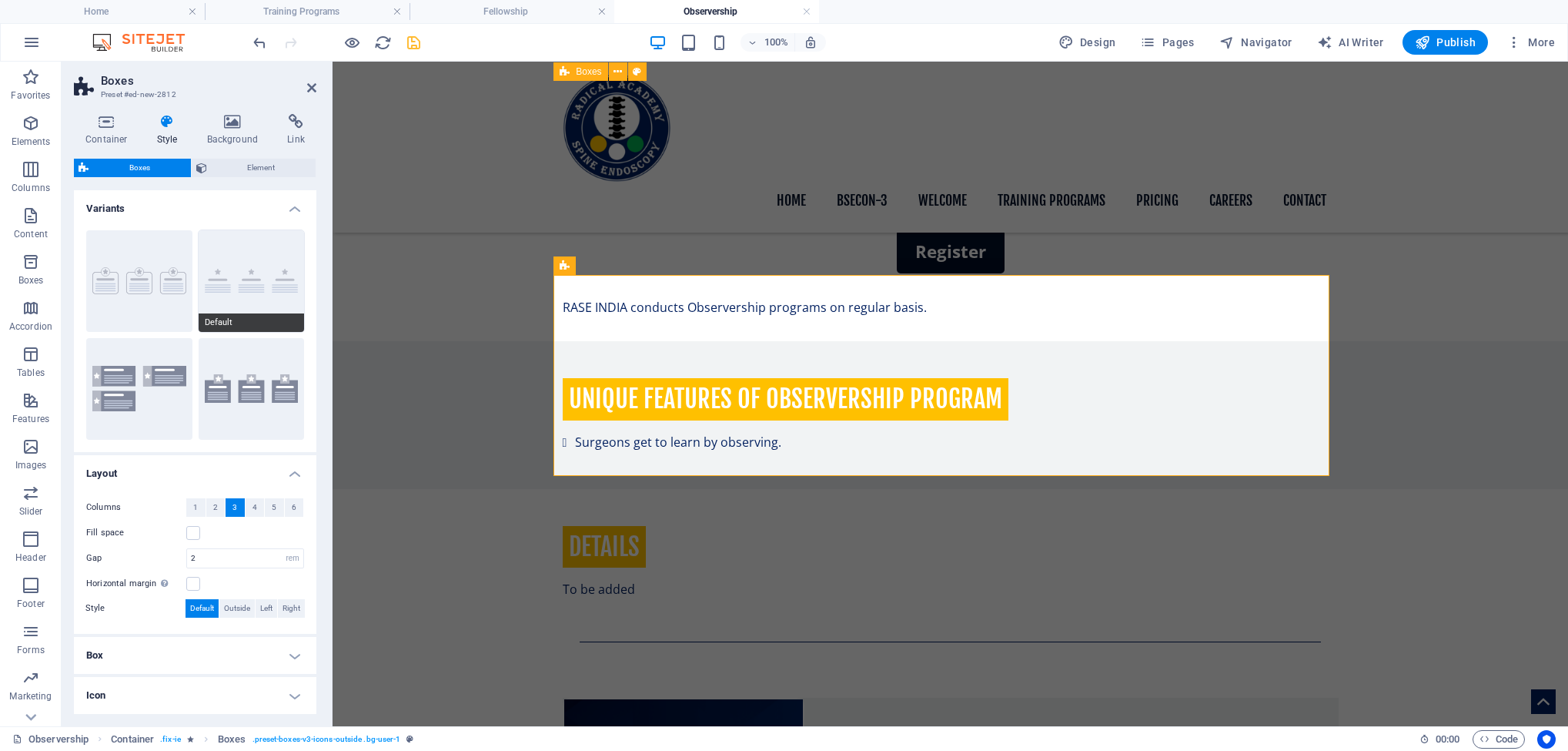 click on "Default" at bounding box center [252, 281] 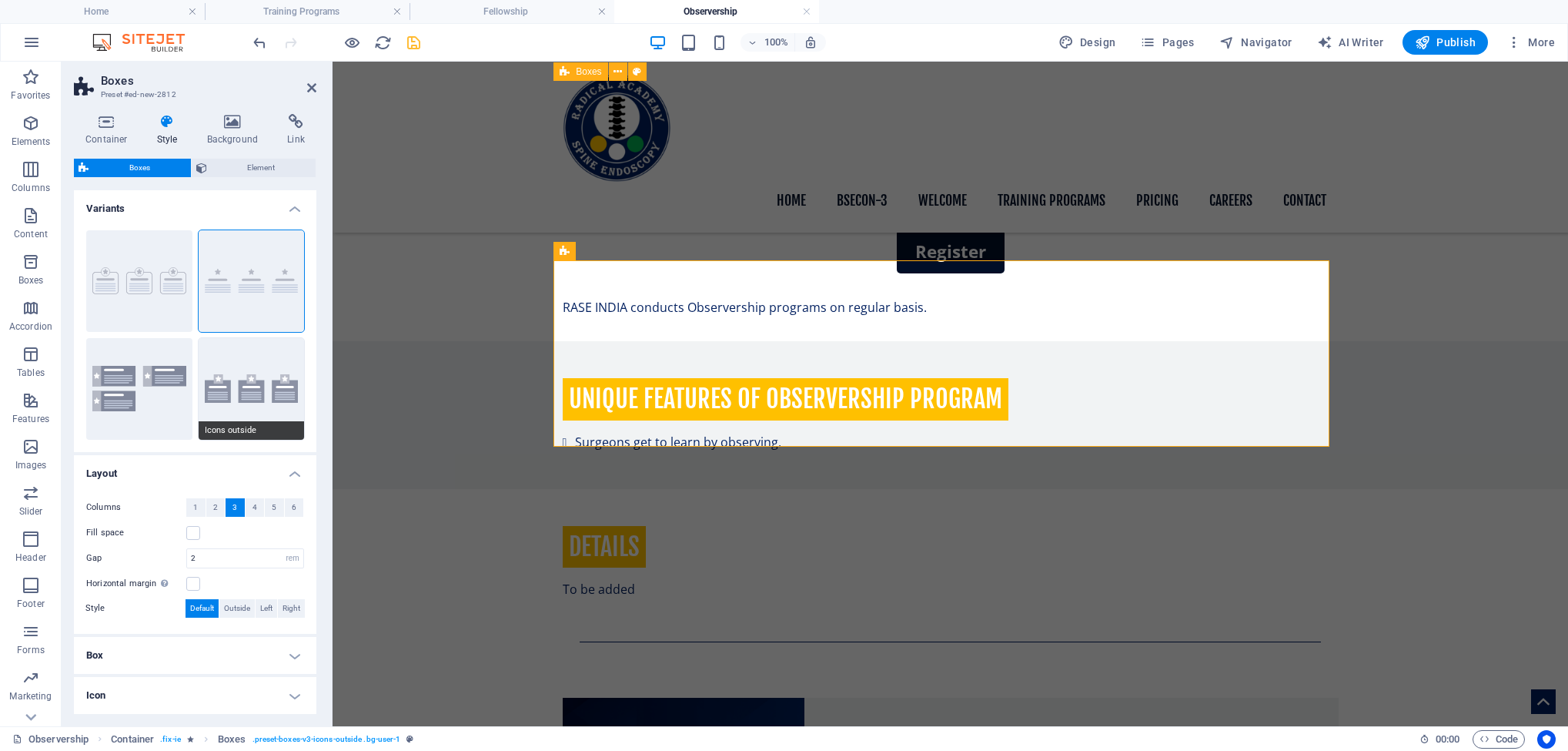 click on "Icons outside" at bounding box center [252, 389] 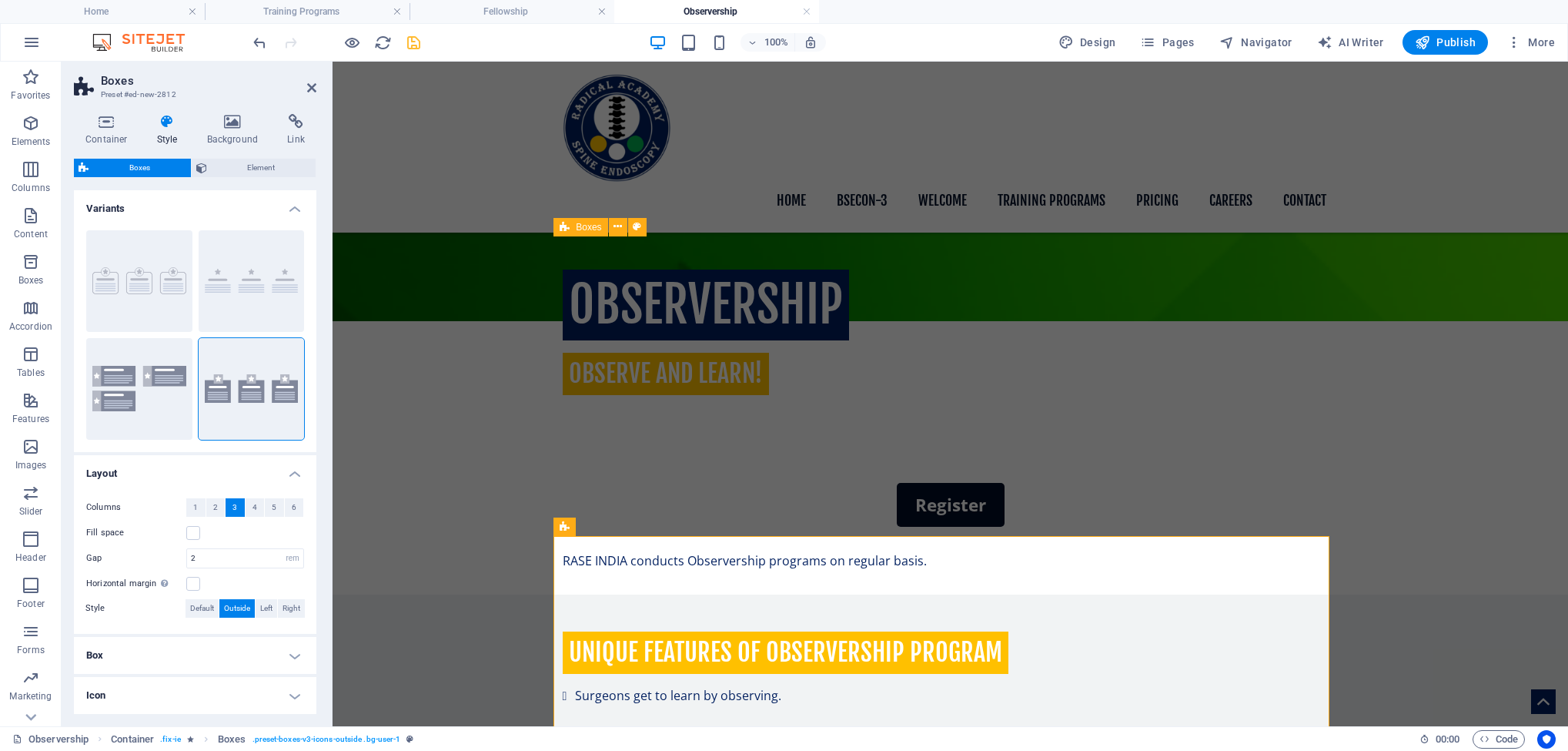 scroll, scrollTop: 714, scrollLeft: 0, axis: vertical 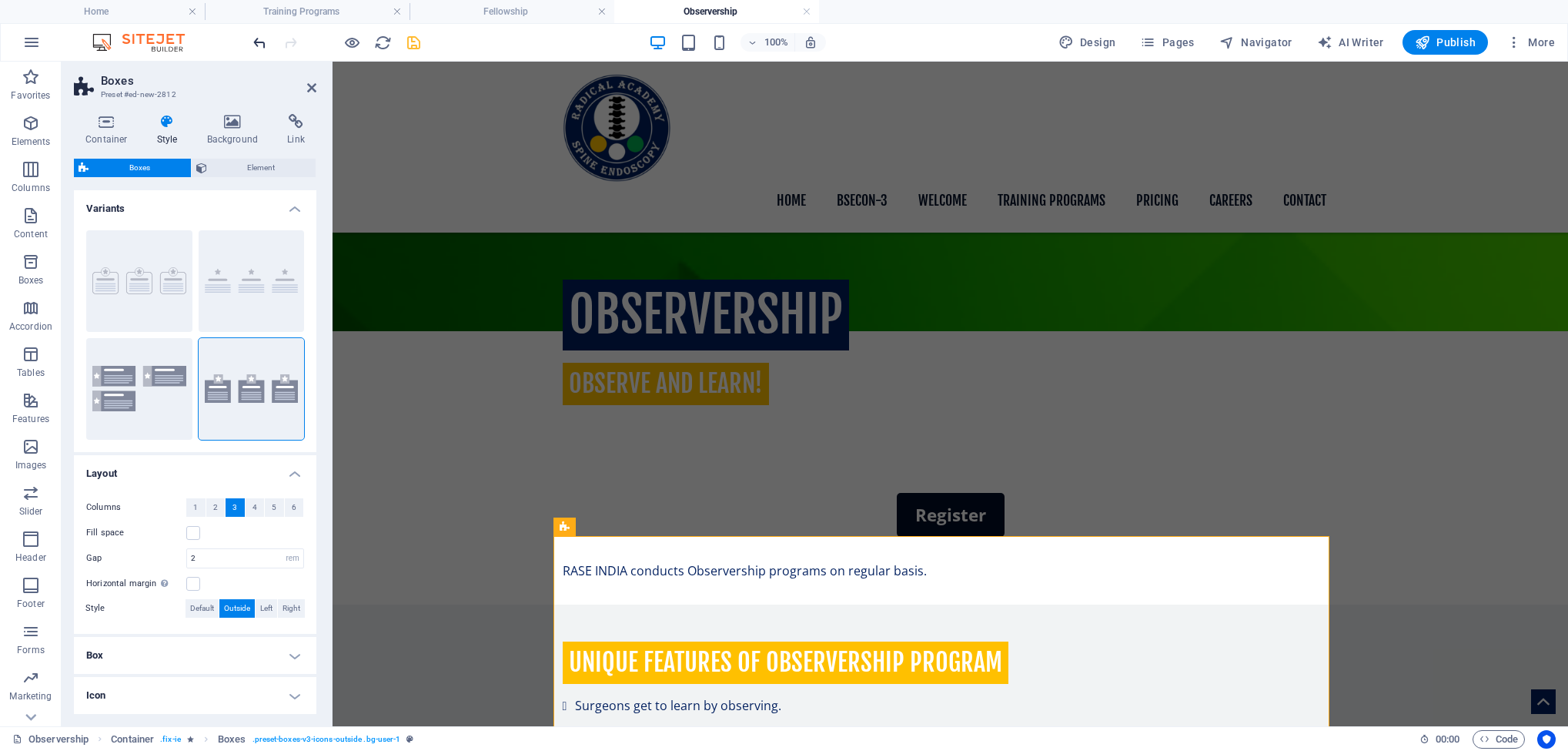 click at bounding box center (259, 42) 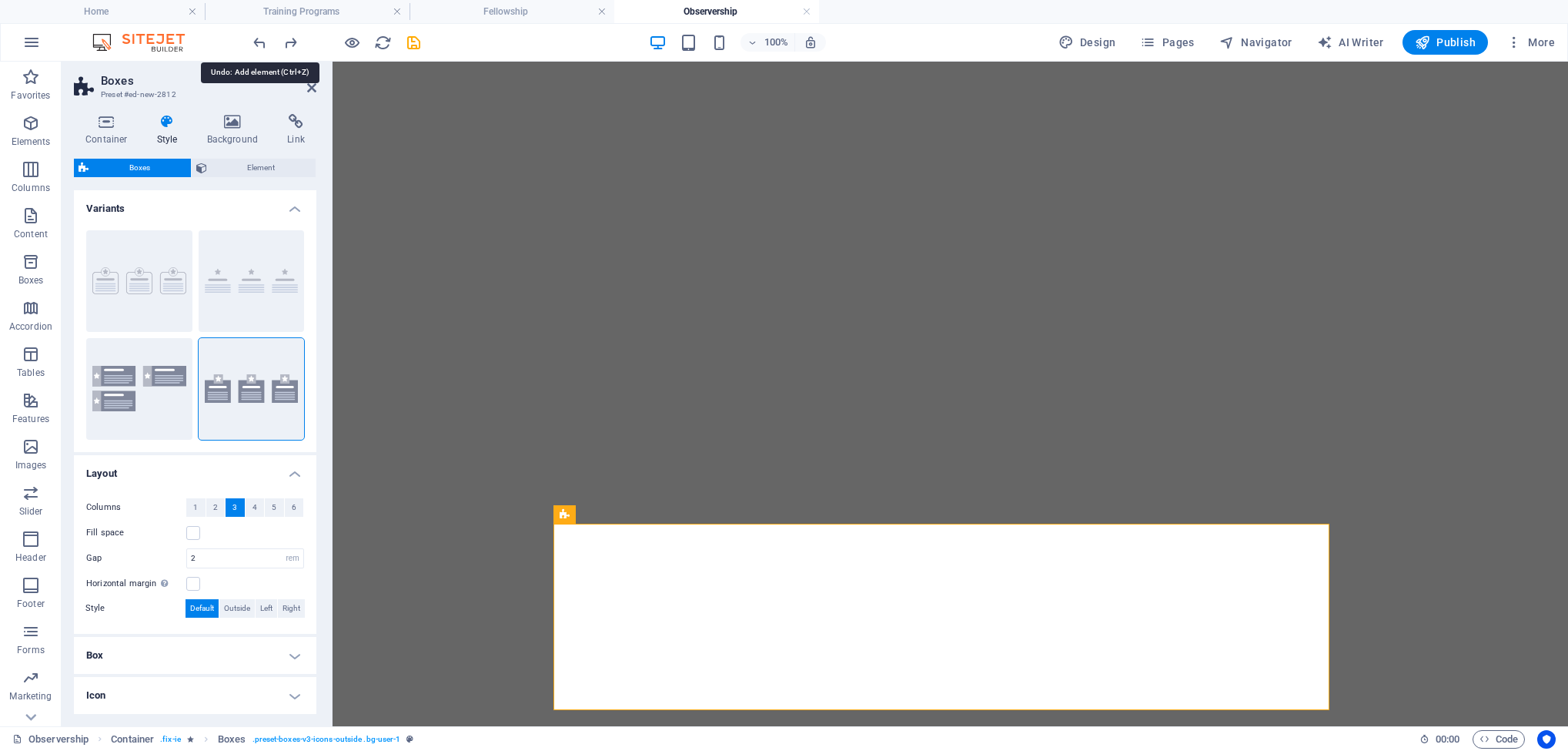 select on "rem" 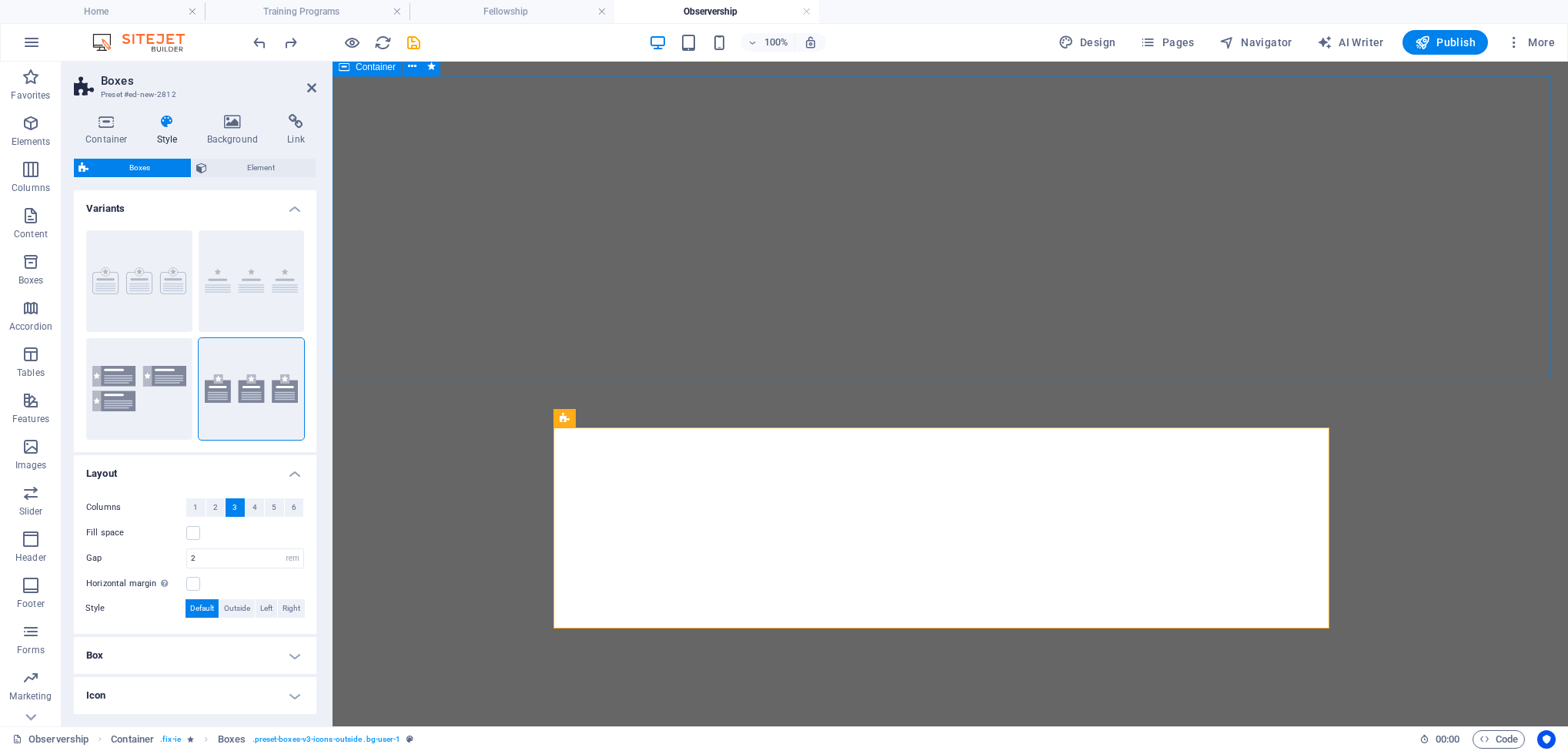 scroll, scrollTop: 0, scrollLeft: 0, axis: both 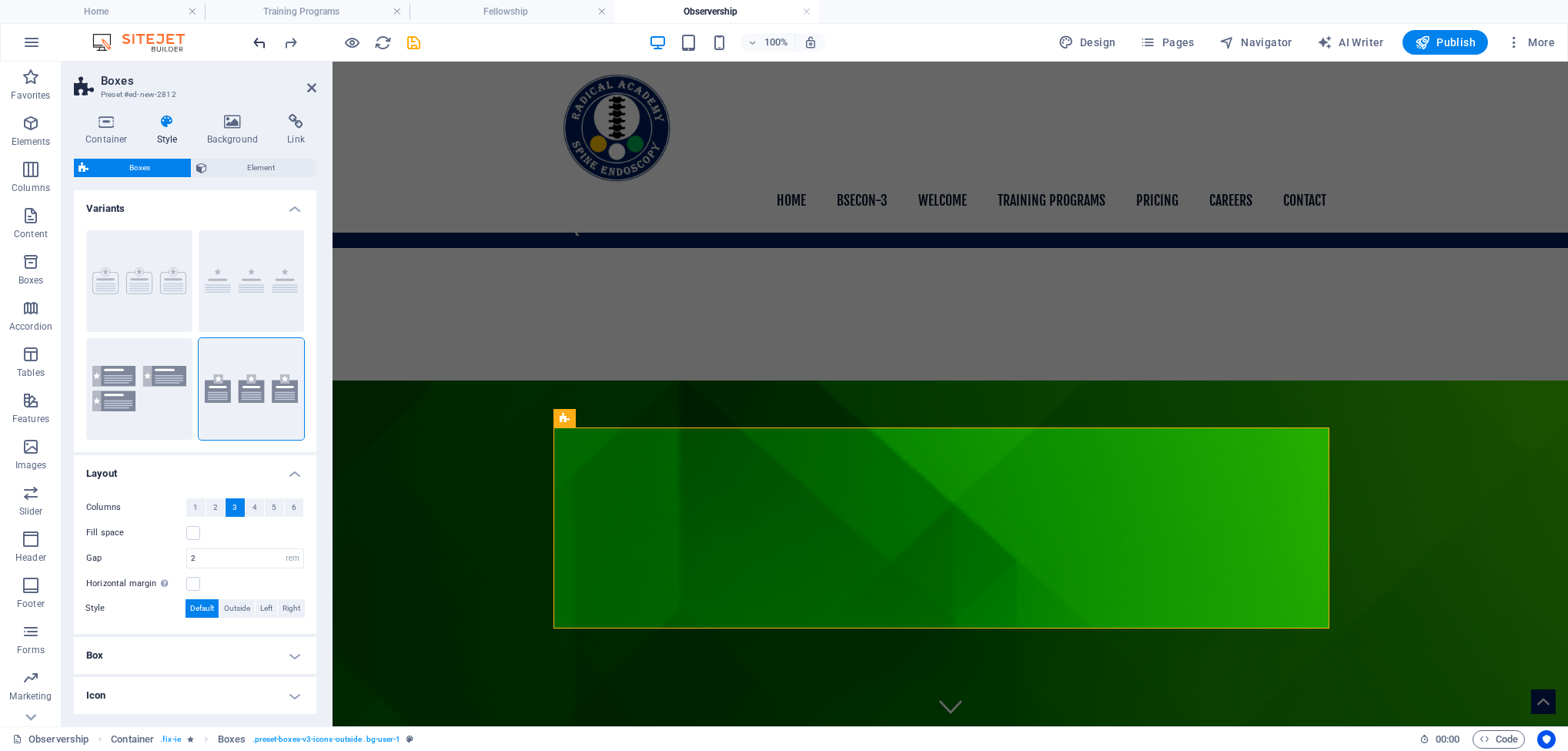 click at bounding box center (259, 42) 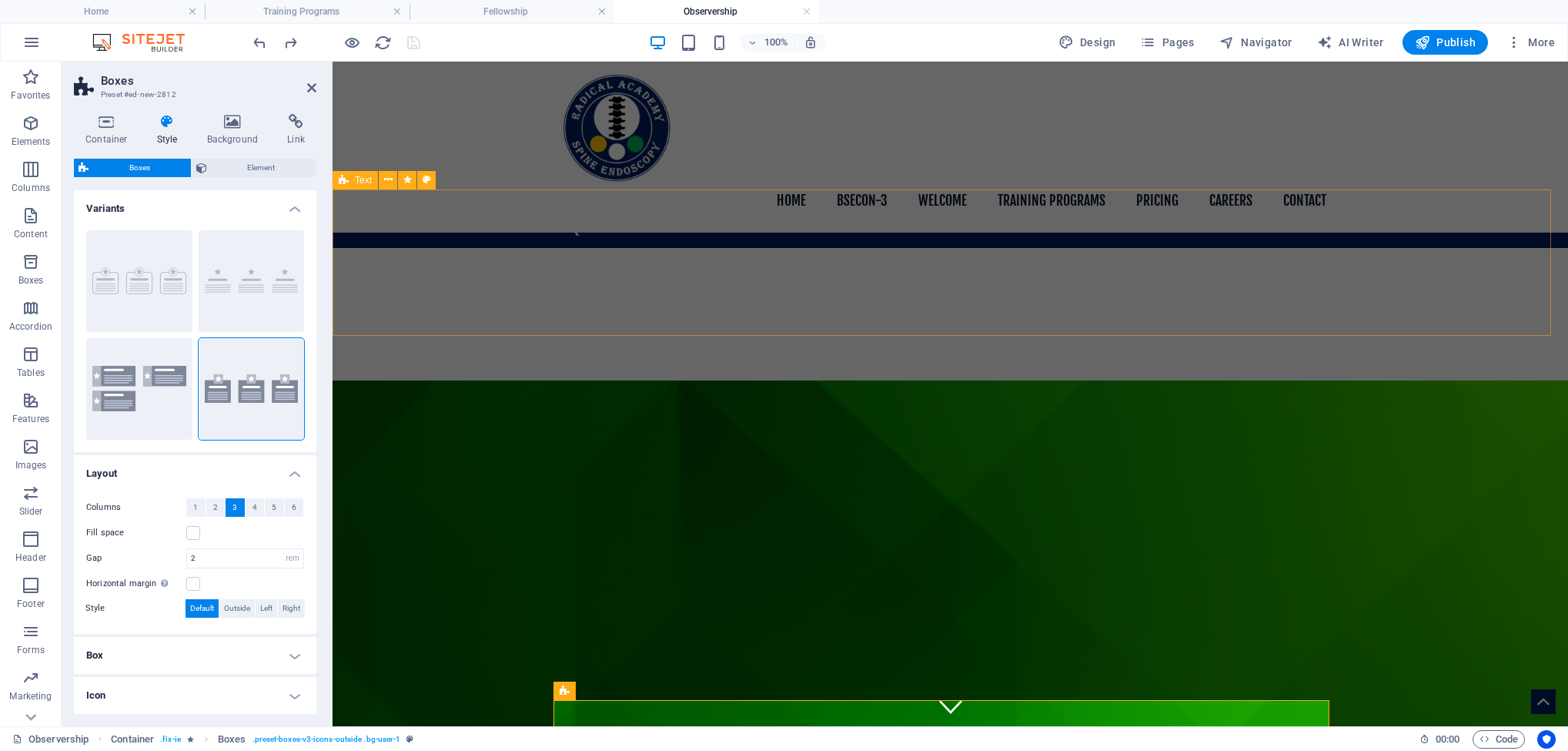 scroll, scrollTop: 0, scrollLeft: 0, axis: both 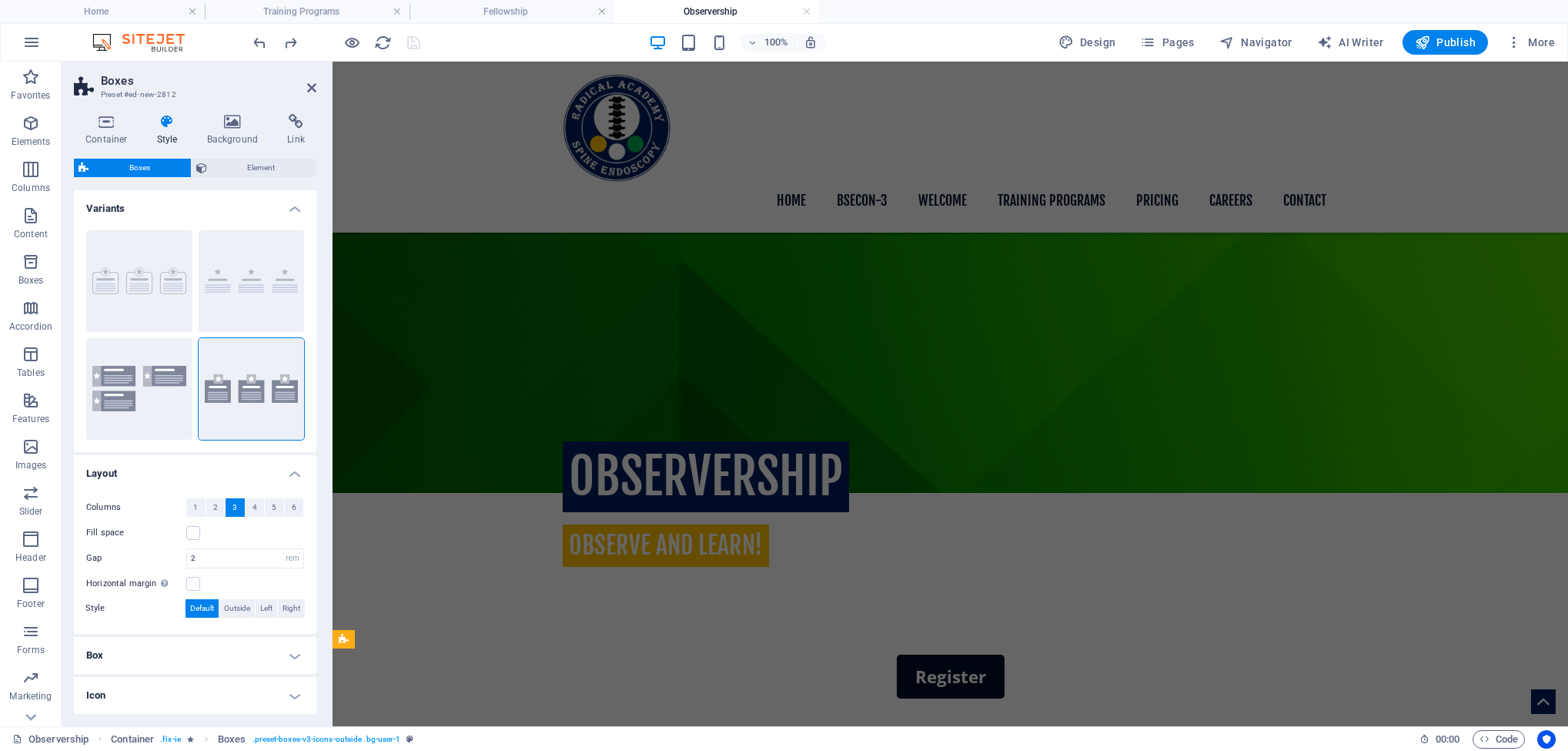 click on "100% Design Pages Navigator AI Writer Publish More" at bounding box center (905, 42) 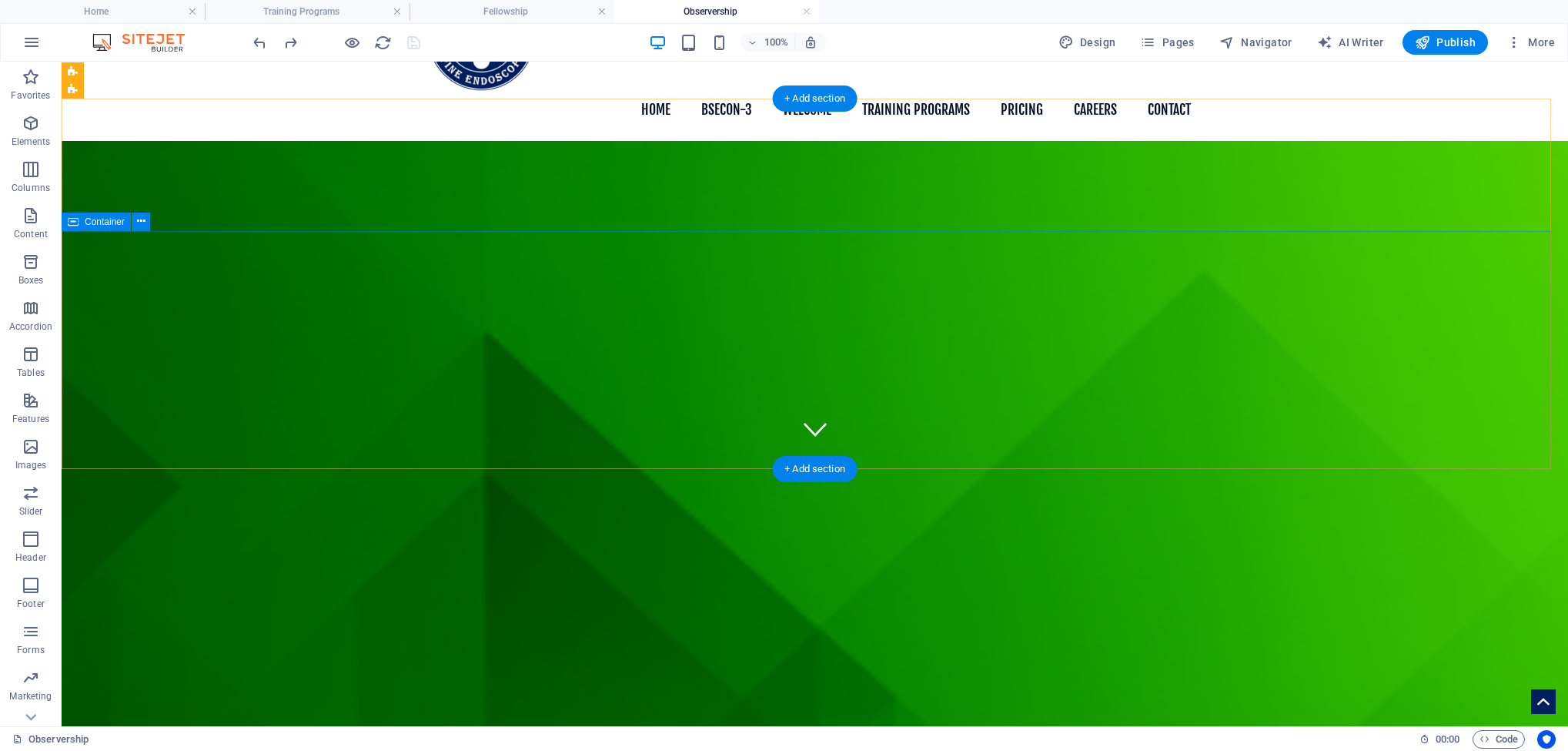 scroll, scrollTop: 0, scrollLeft: 0, axis: both 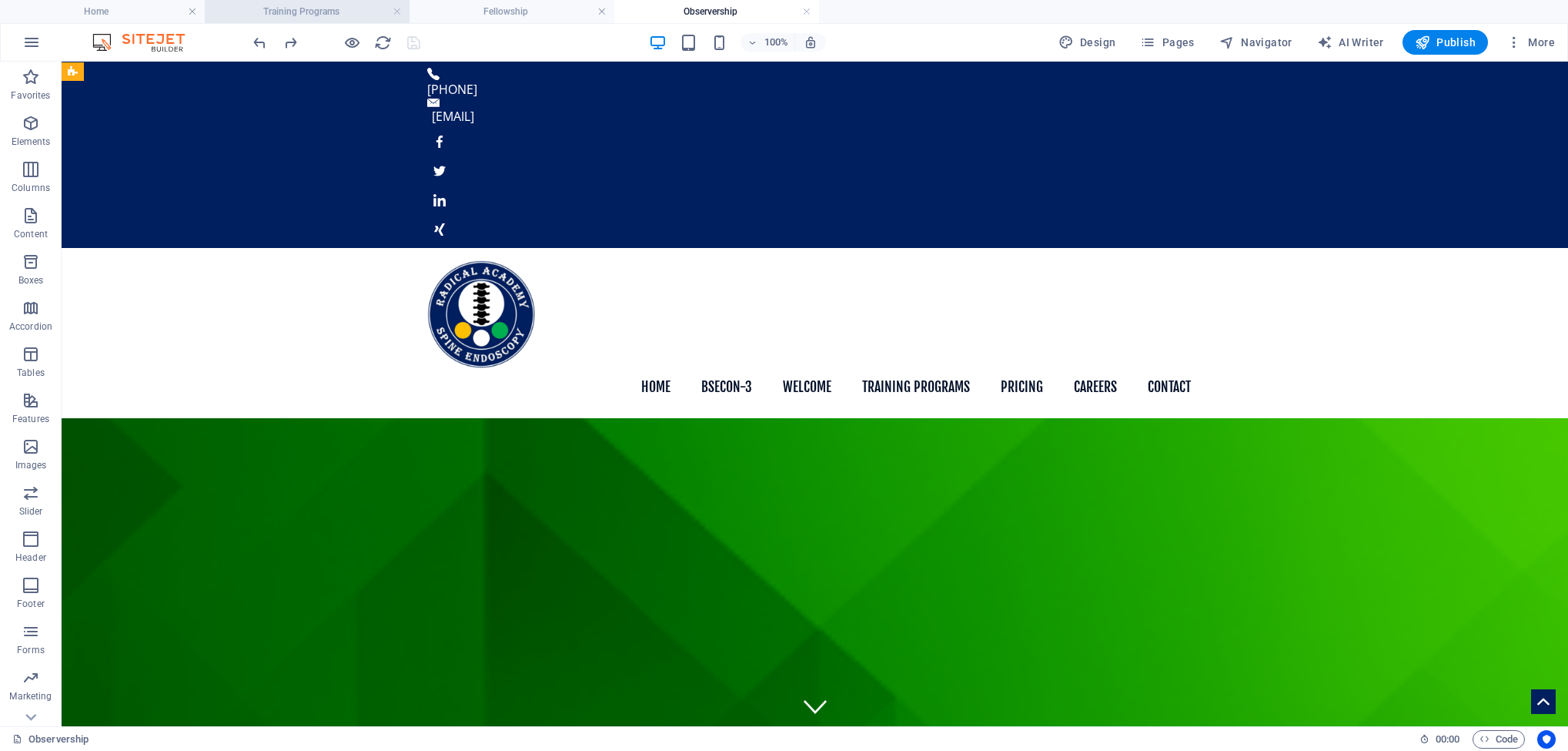 click on "Training Programs" at bounding box center [307, 12] 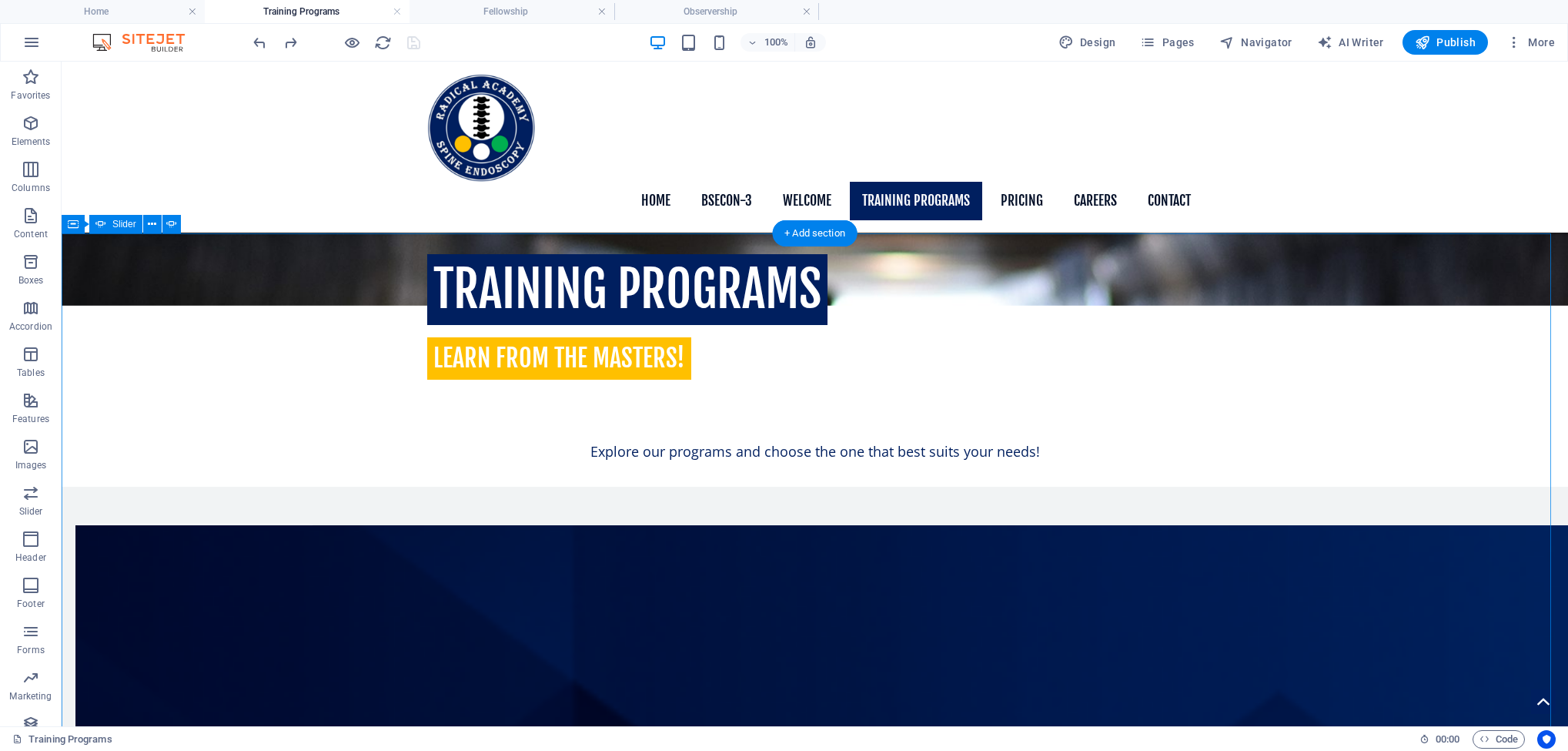 scroll, scrollTop: 354, scrollLeft: 0, axis: vertical 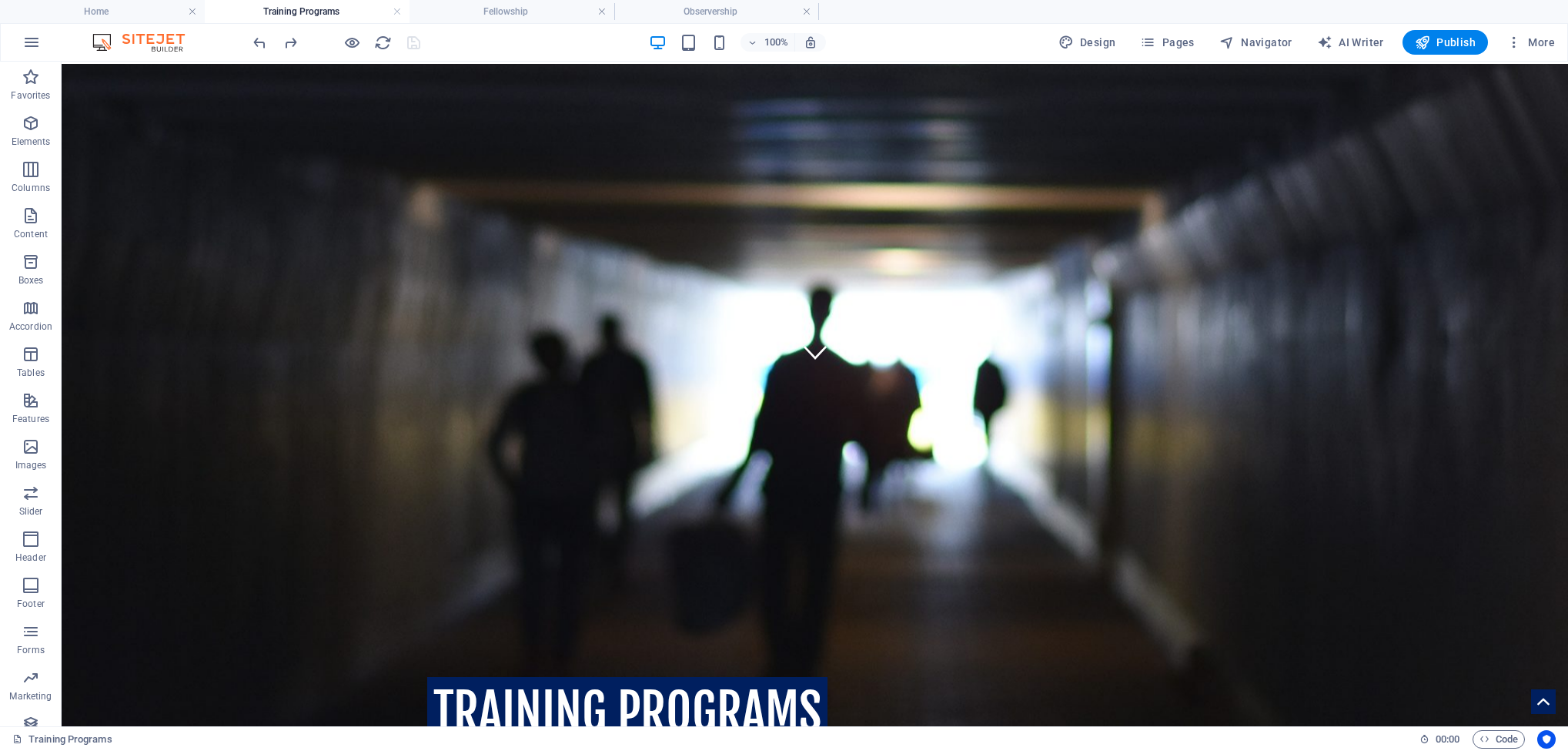 drag, startPoint x: 1505, startPoint y: 306, endPoint x: 1418, endPoint y: 400, distance: 128.082 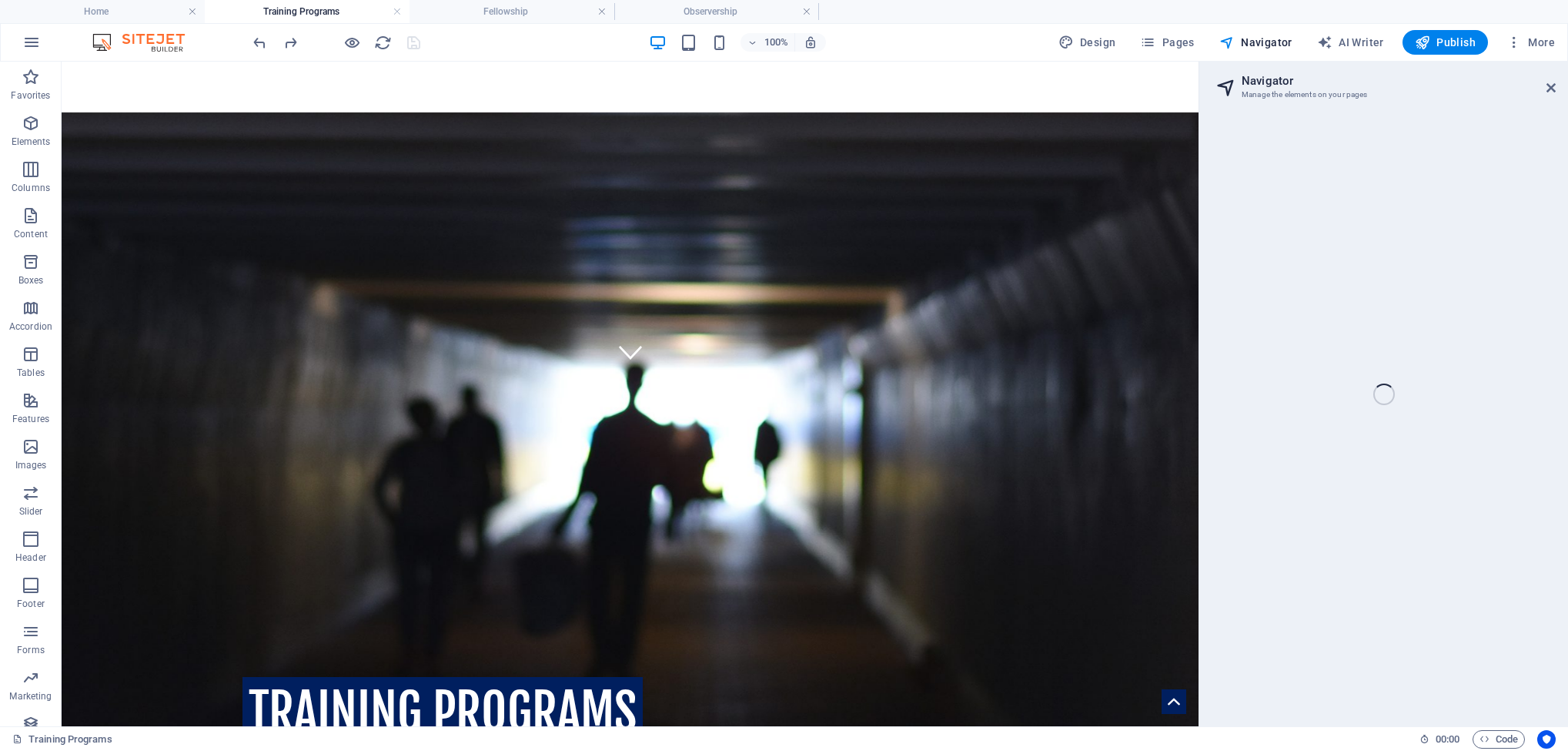 select on "15570489-en" 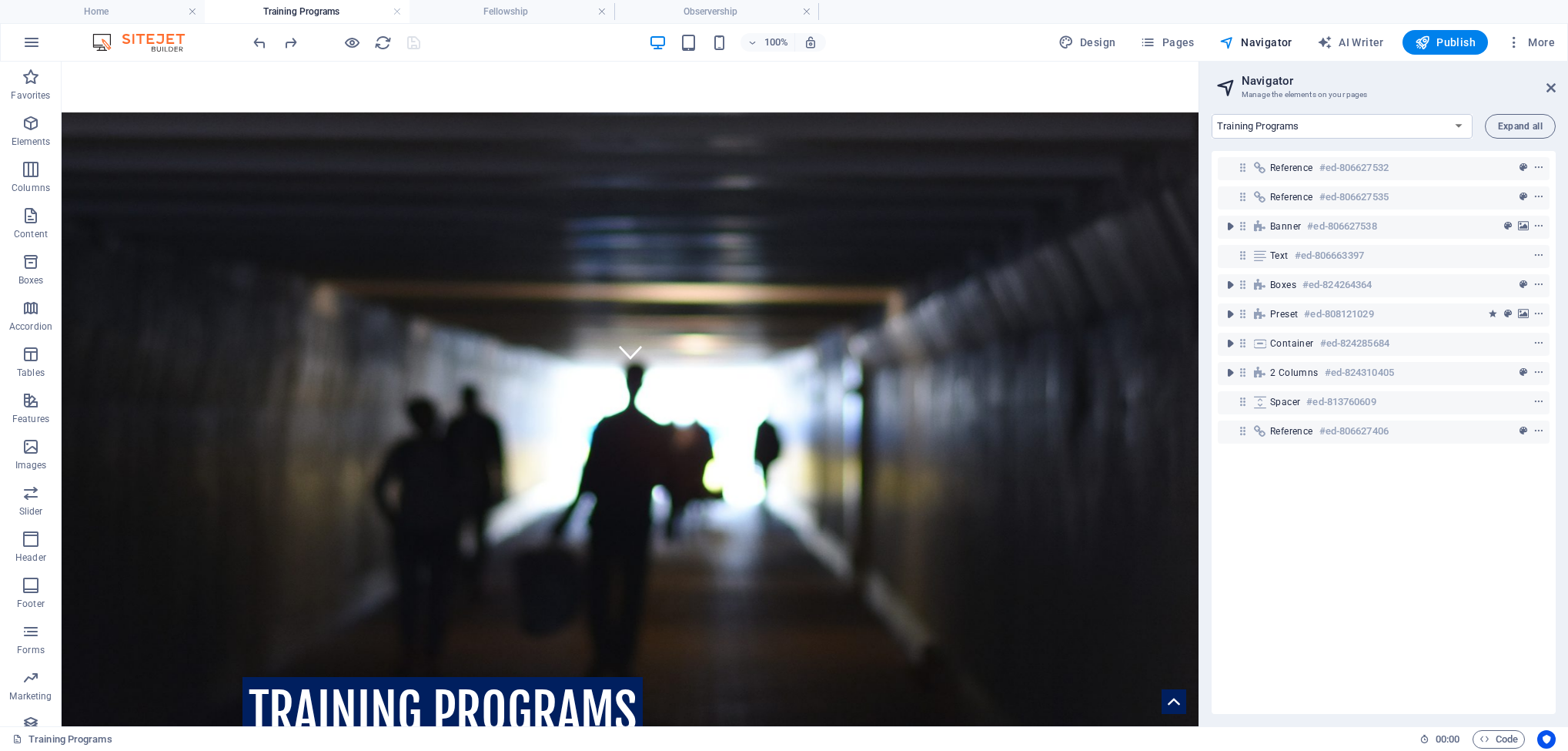 scroll, scrollTop: 0, scrollLeft: 0, axis: both 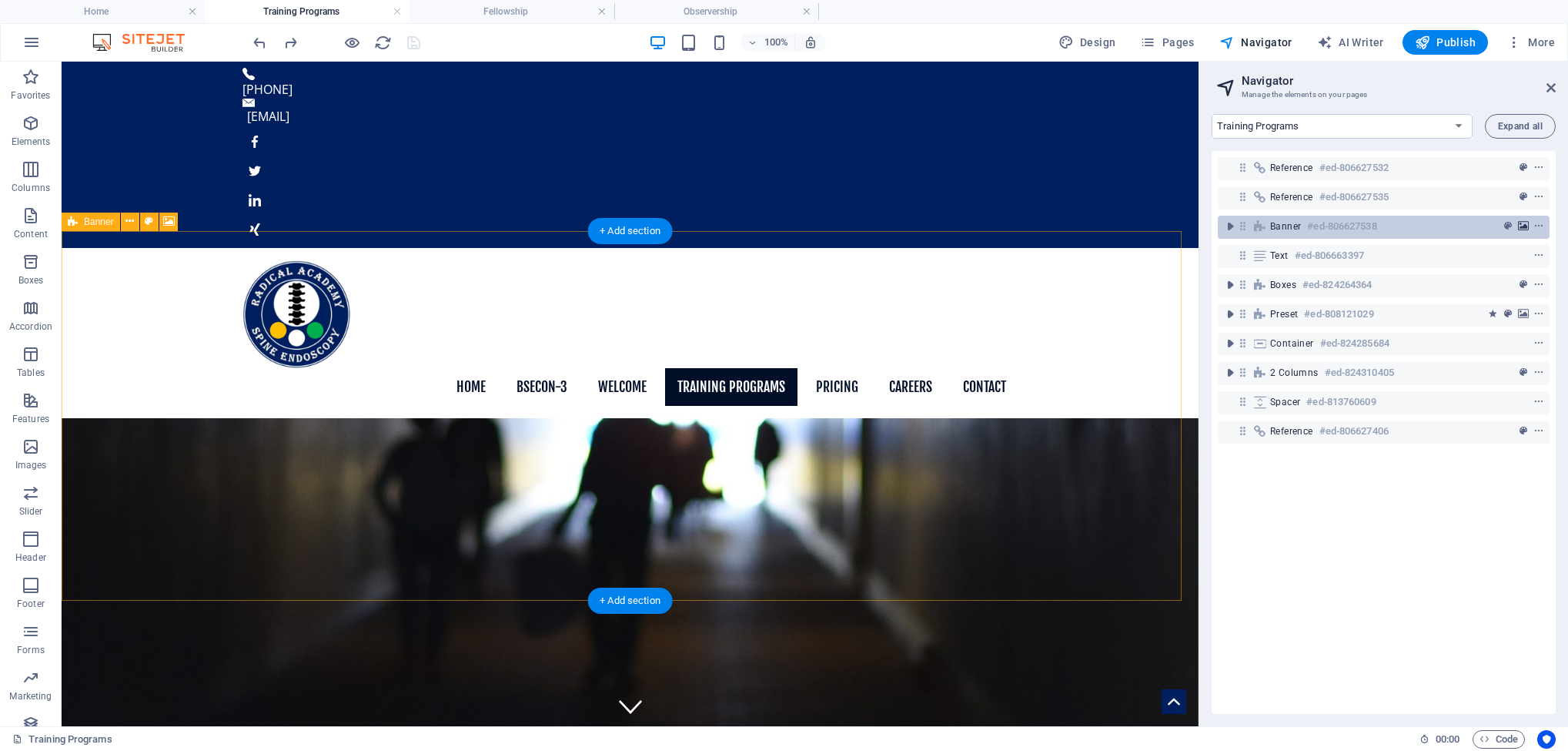 click at bounding box center [1523, 226] 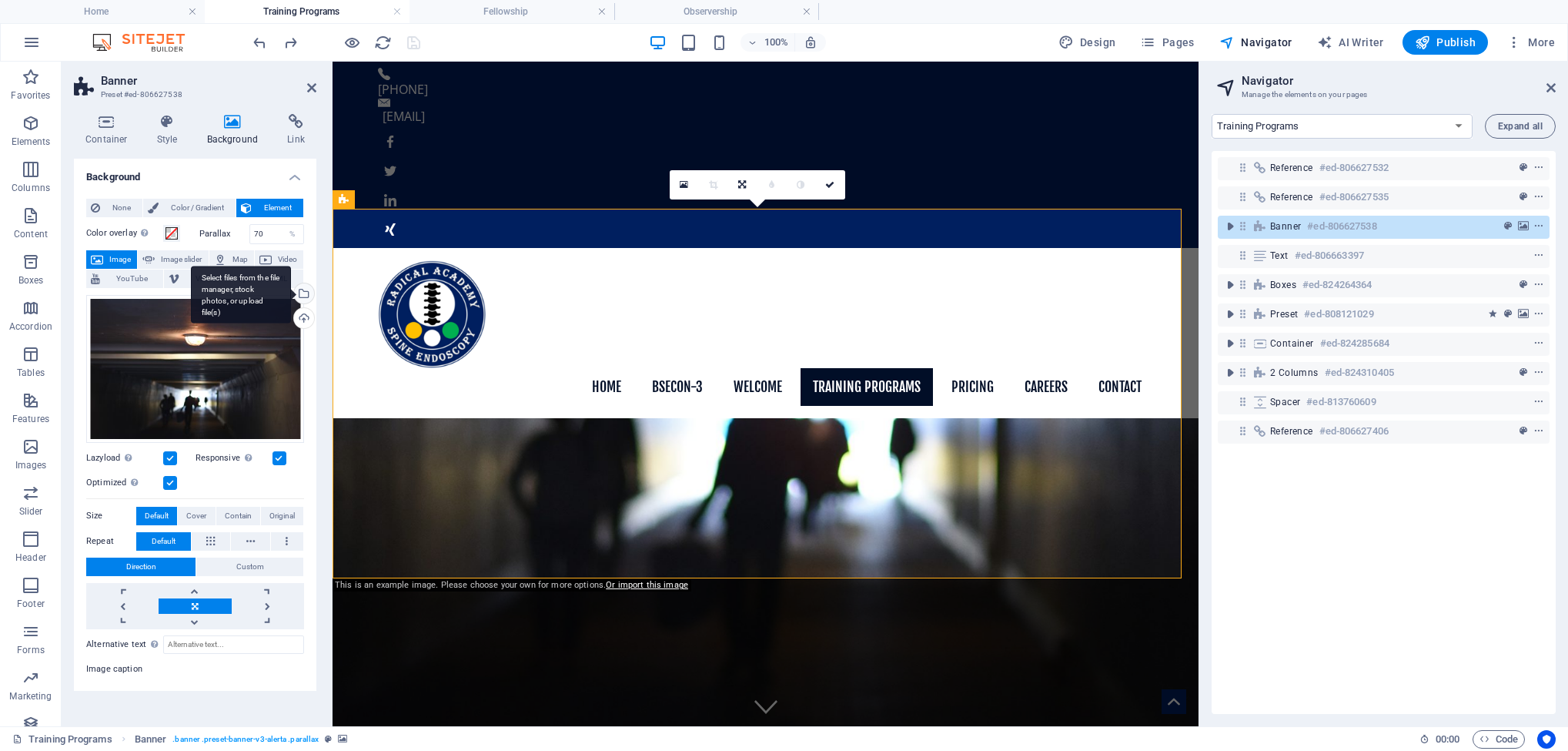 click on "Select files from the file manager, stock photos, or upload file(s)" at bounding box center [303, 295] 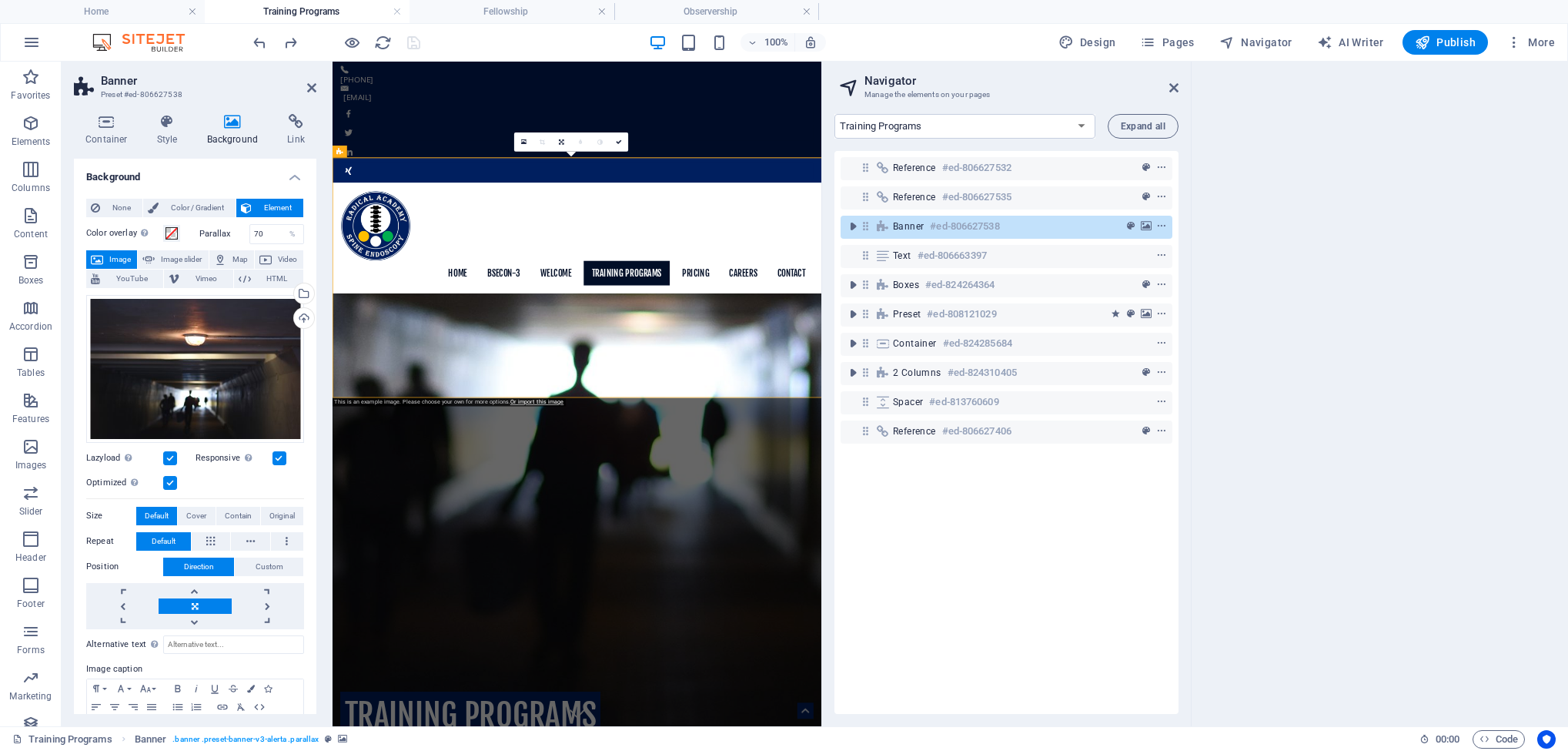 scroll, scrollTop: 22, scrollLeft: 0, axis: vertical 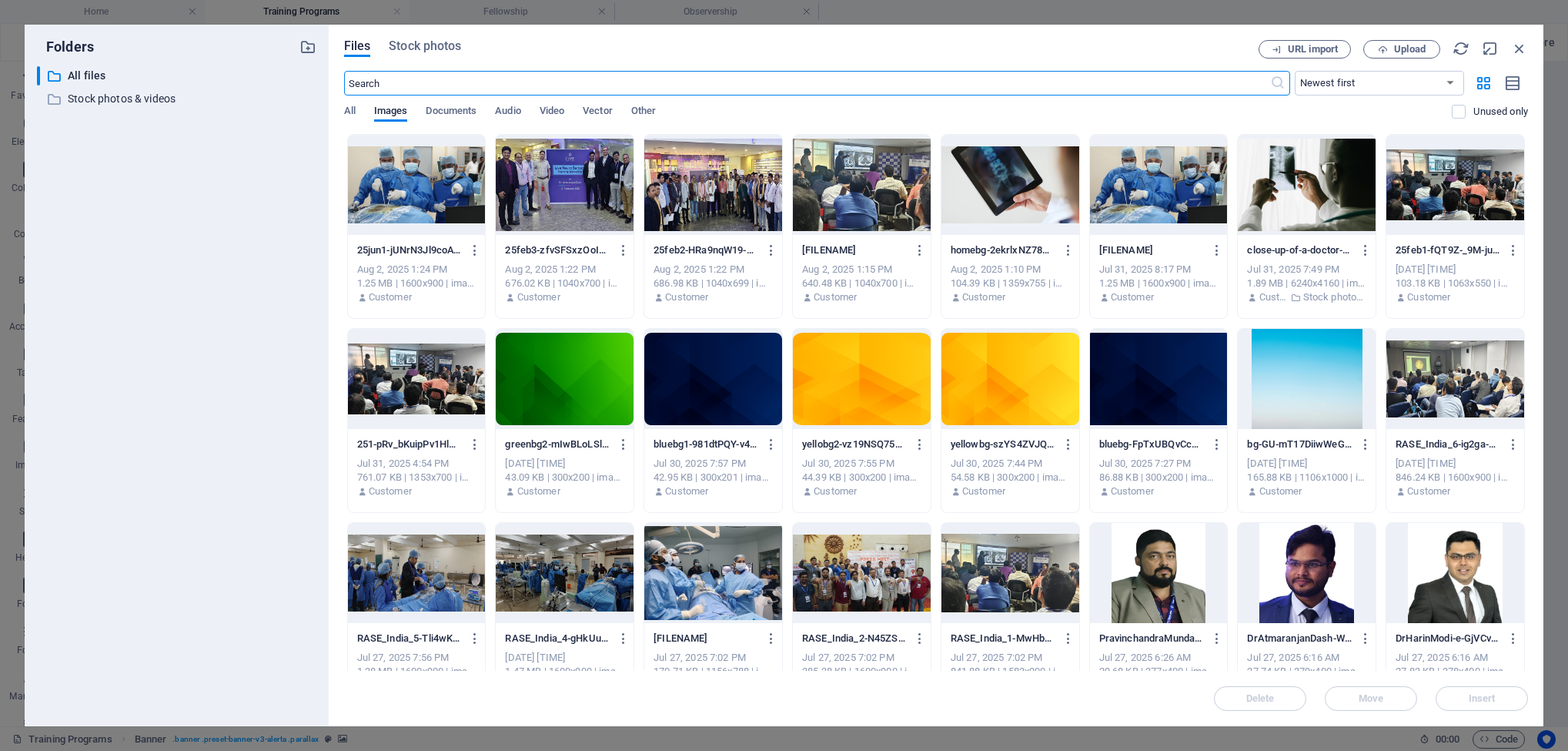 click at bounding box center (713, 573) 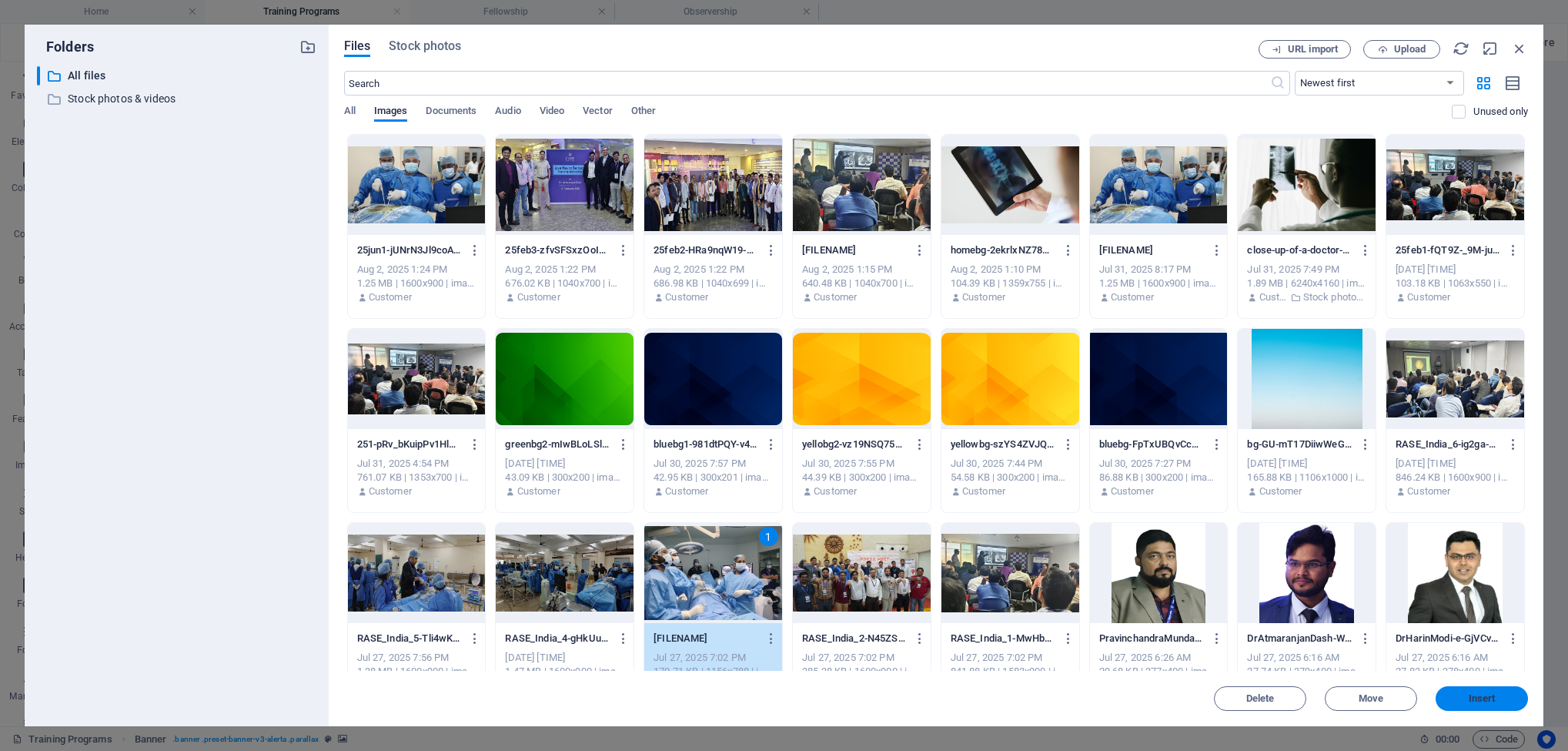 click on "Insert" at bounding box center [1482, 699] 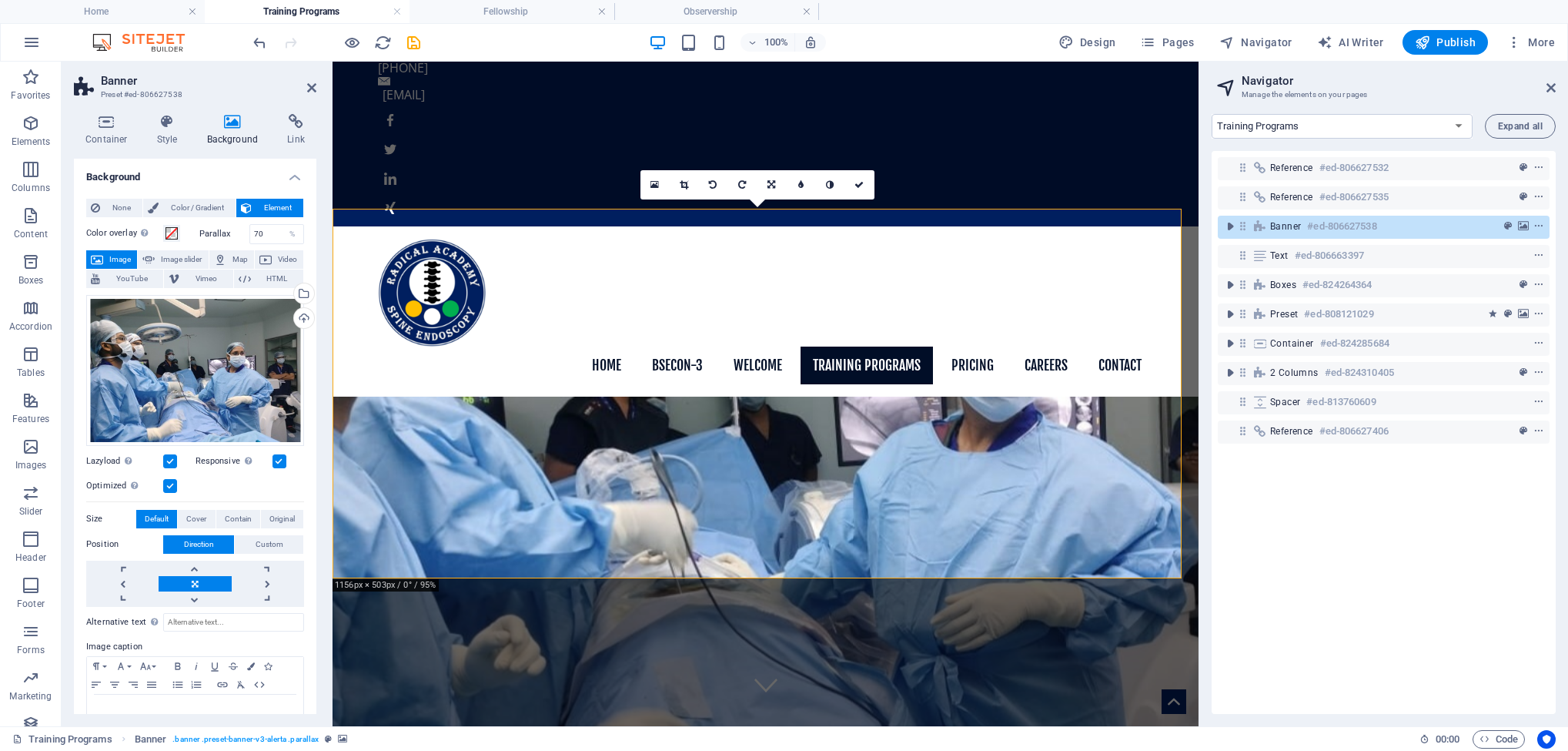 click at bounding box center (1551, 88) 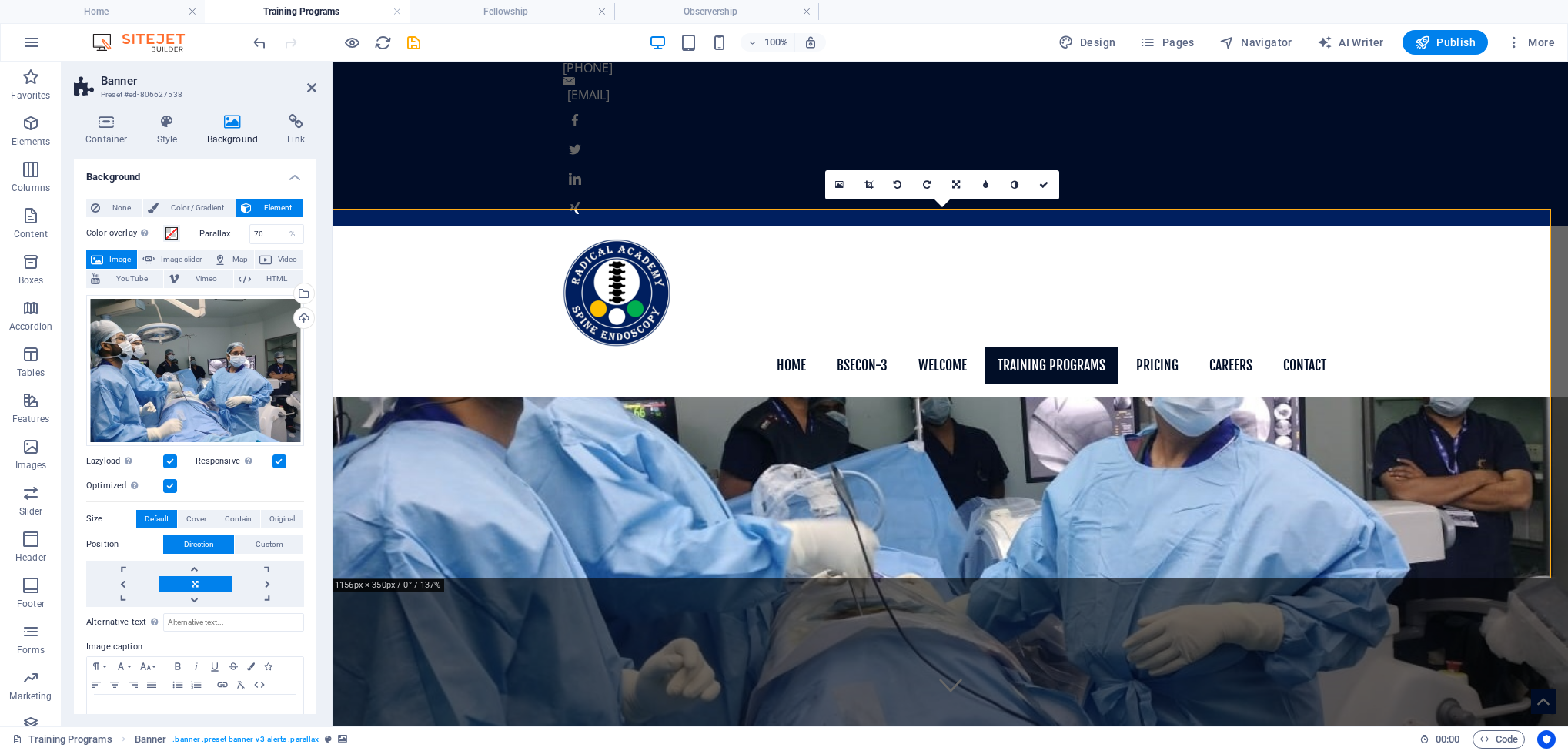 scroll, scrollTop: 40, scrollLeft: 0, axis: vertical 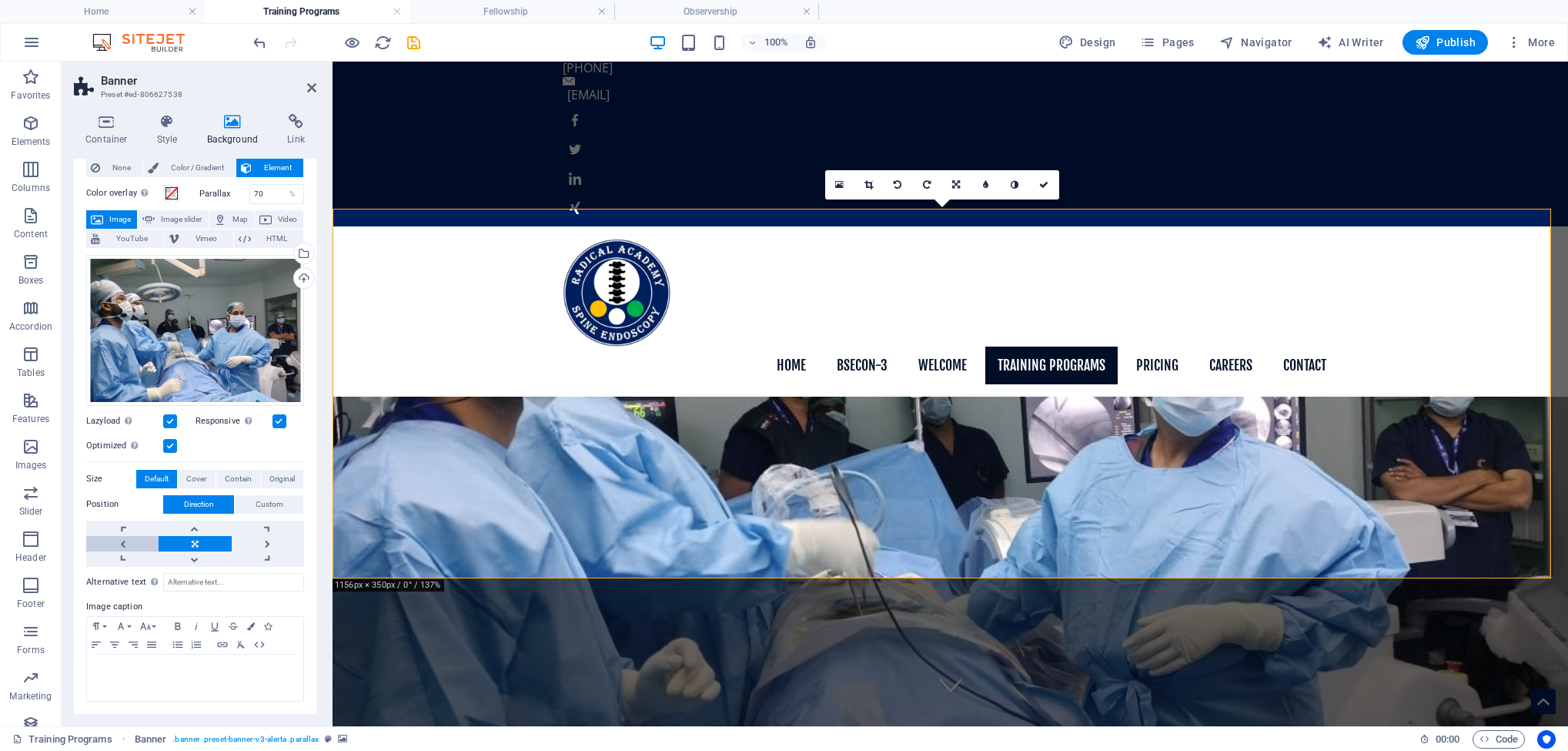 click at bounding box center (122, 544) 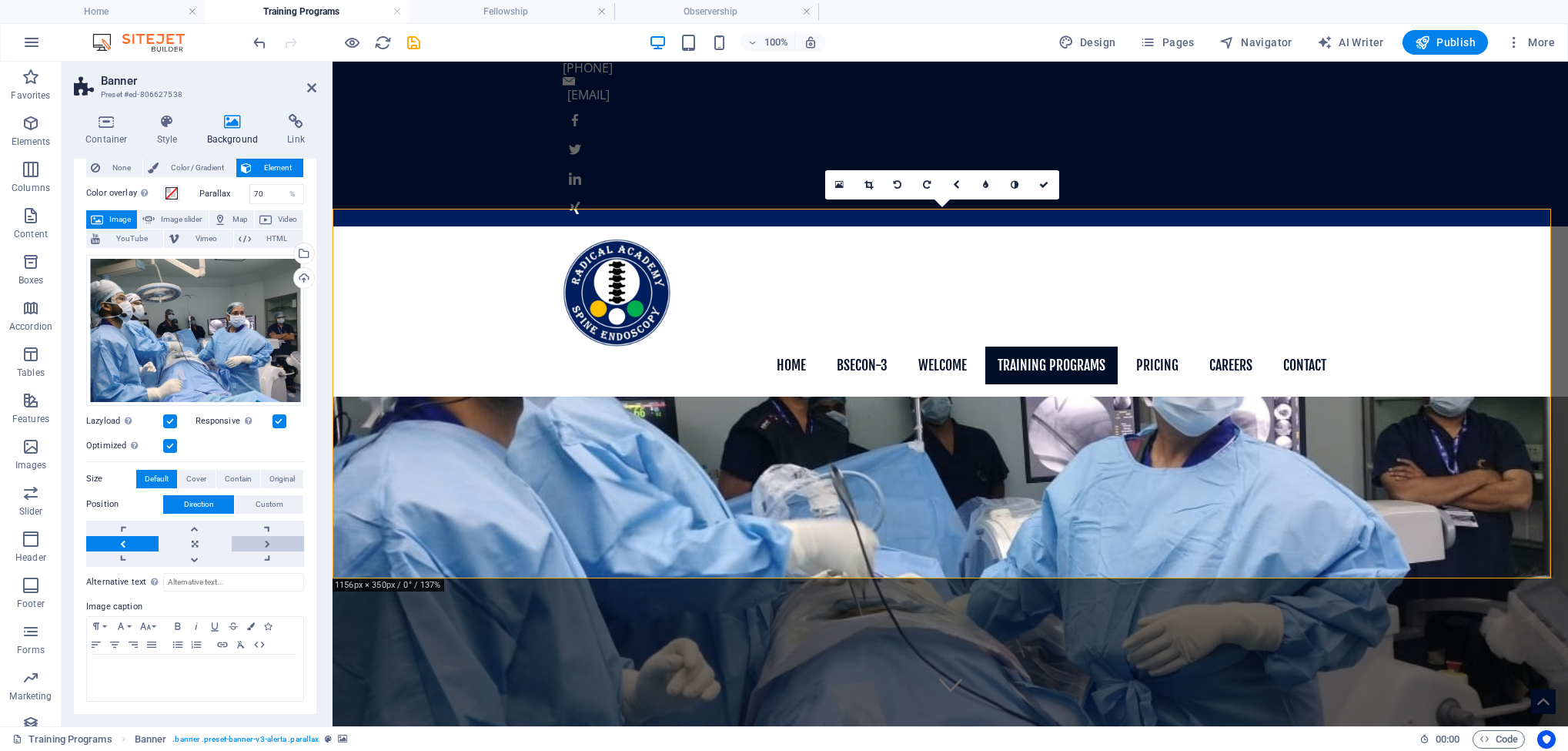 click at bounding box center [268, 544] 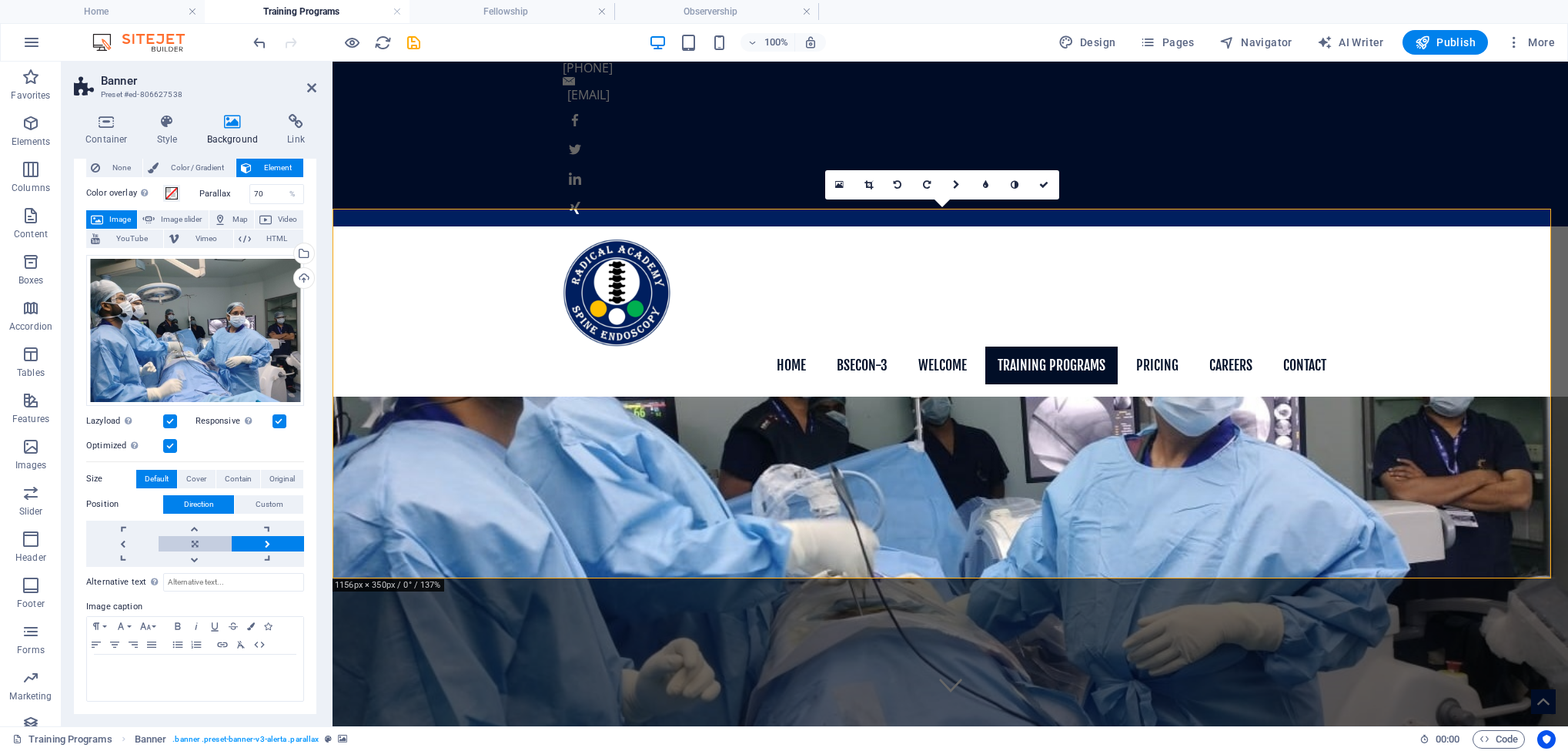 click at bounding box center [195, 544] 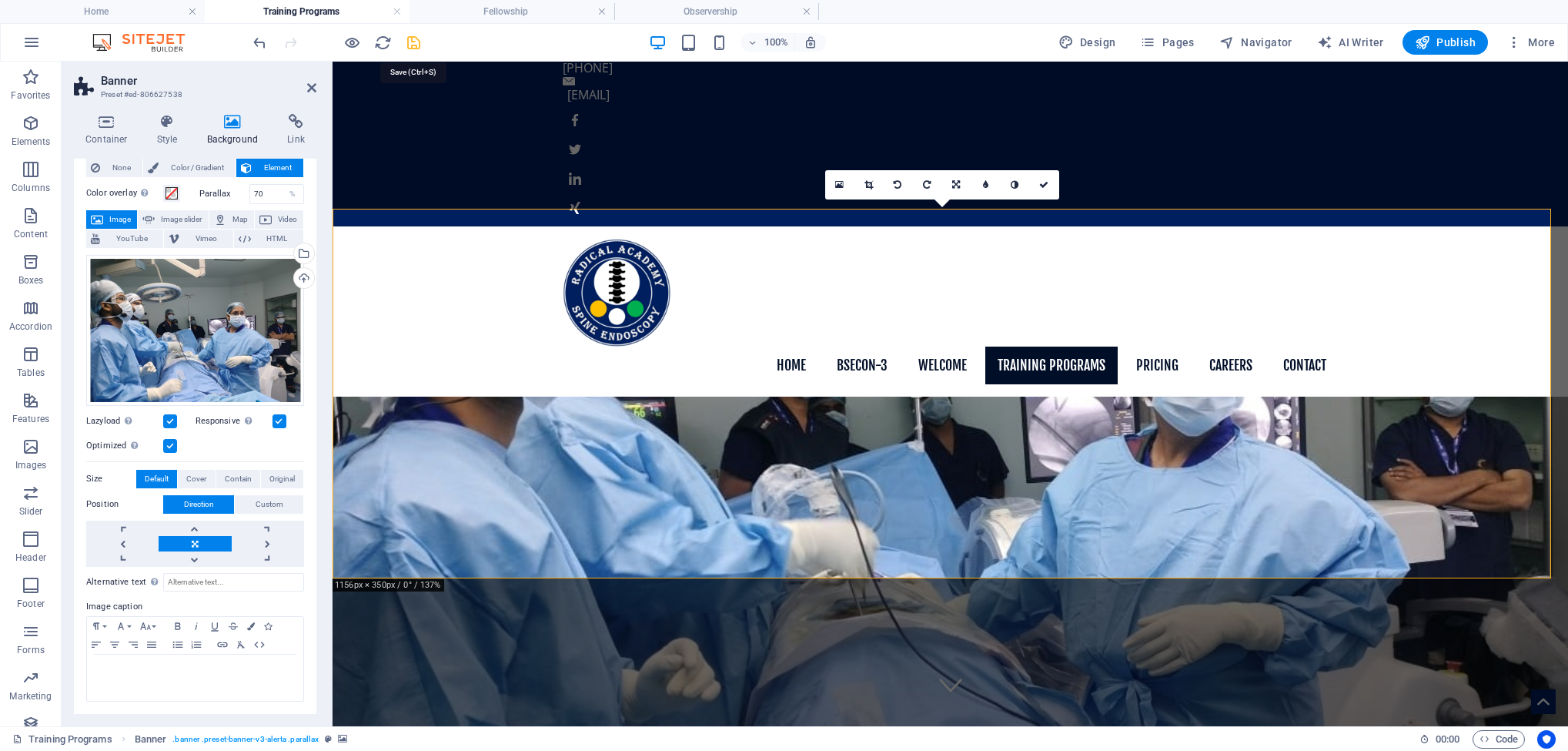click at bounding box center [413, 42] 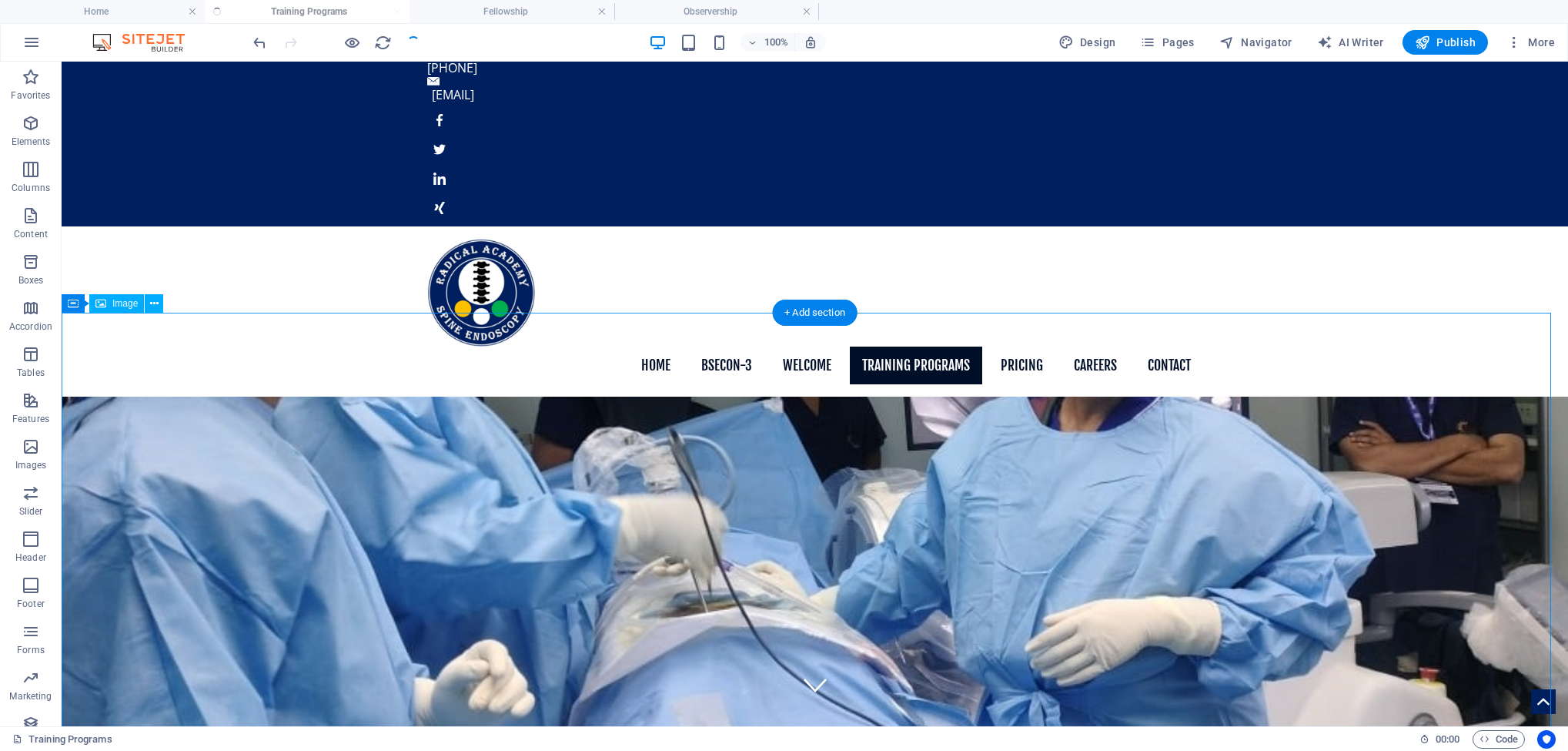 scroll, scrollTop: 793, scrollLeft: 0, axis: vertical 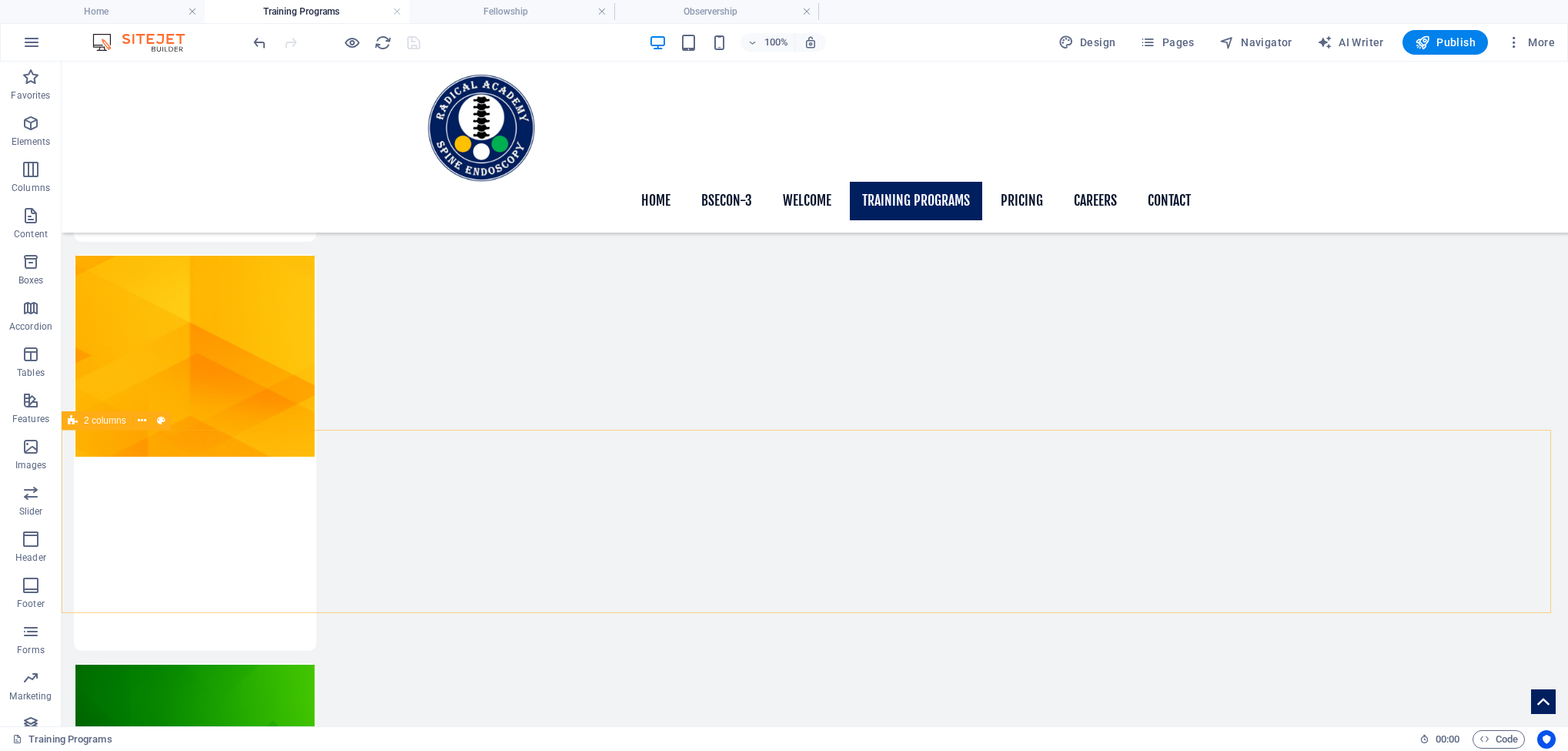 click on "2 columns" at bounding box center [97, 421] 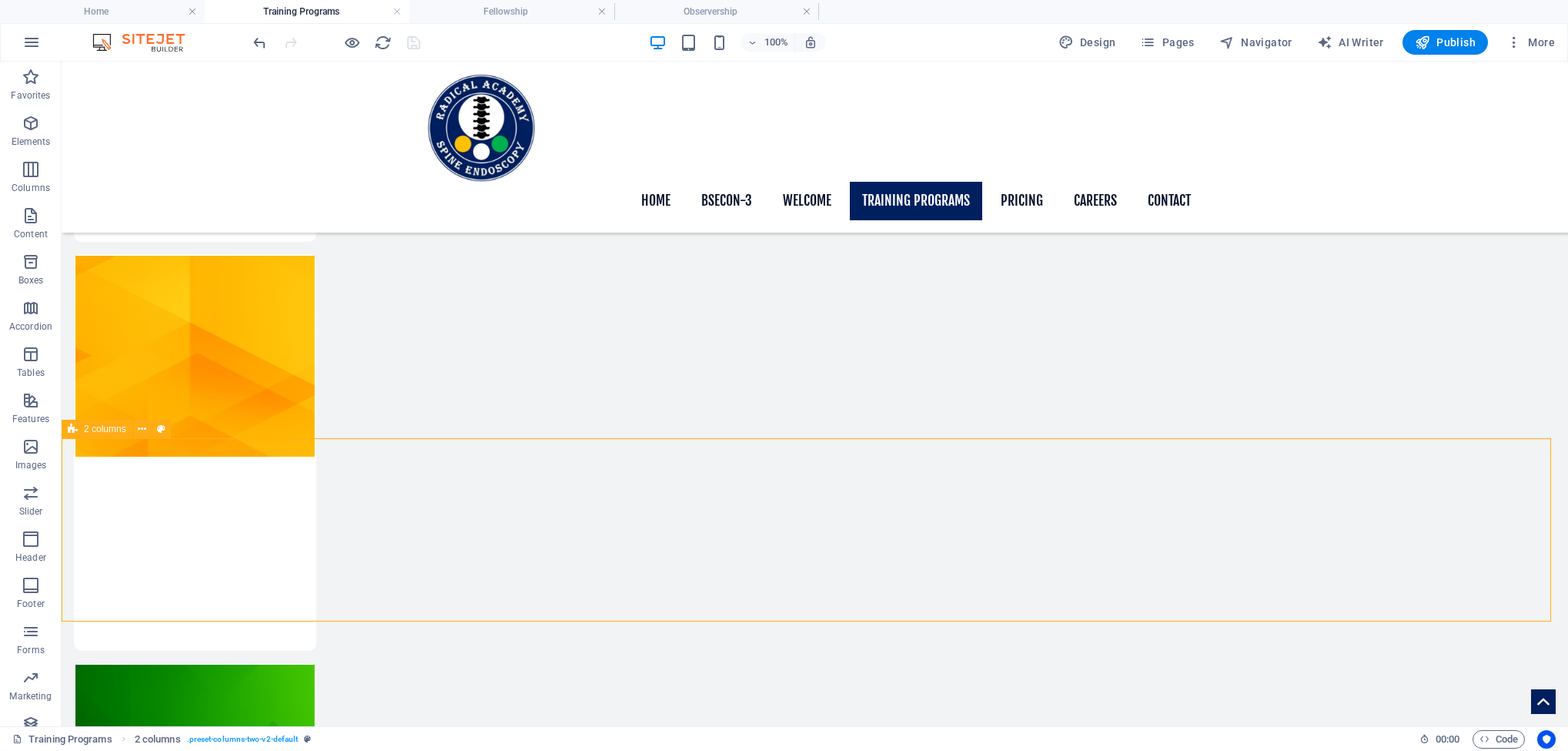 click on "2 columns" at bounding box center [105, 429] 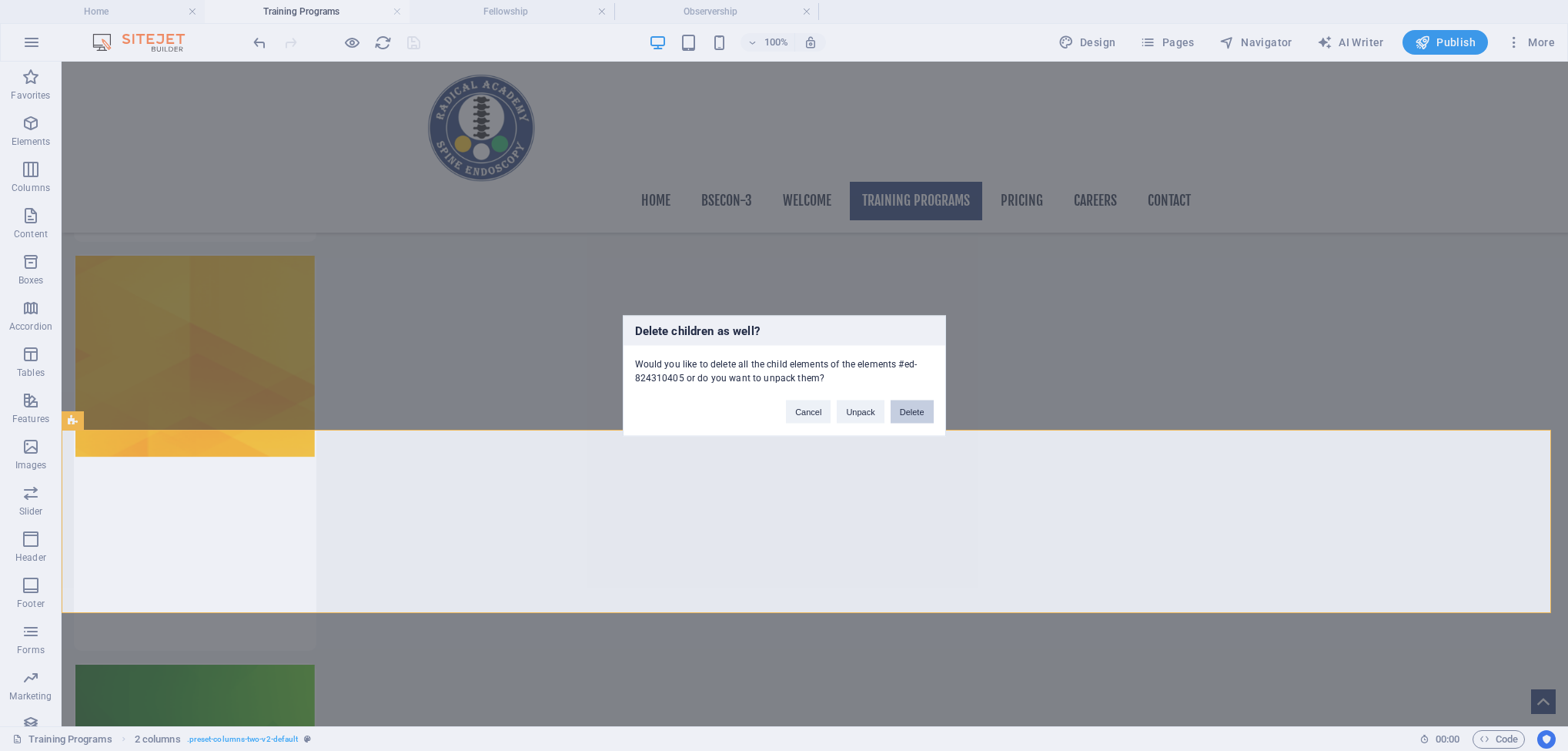 click on "Delete" at bounding box center [912, 411] 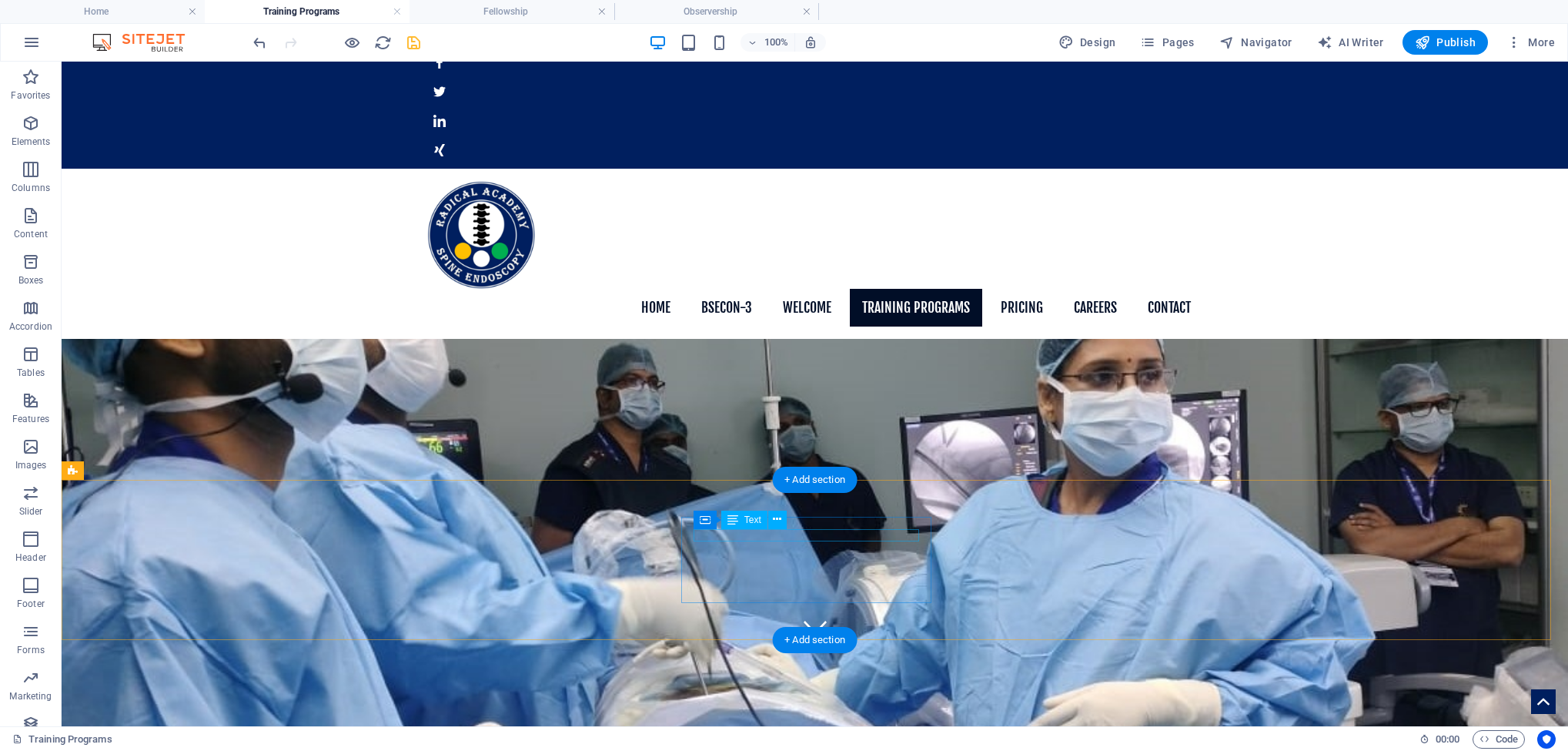 scroll, scrollTop: 465, scrollLeft: 0, axis: vertical 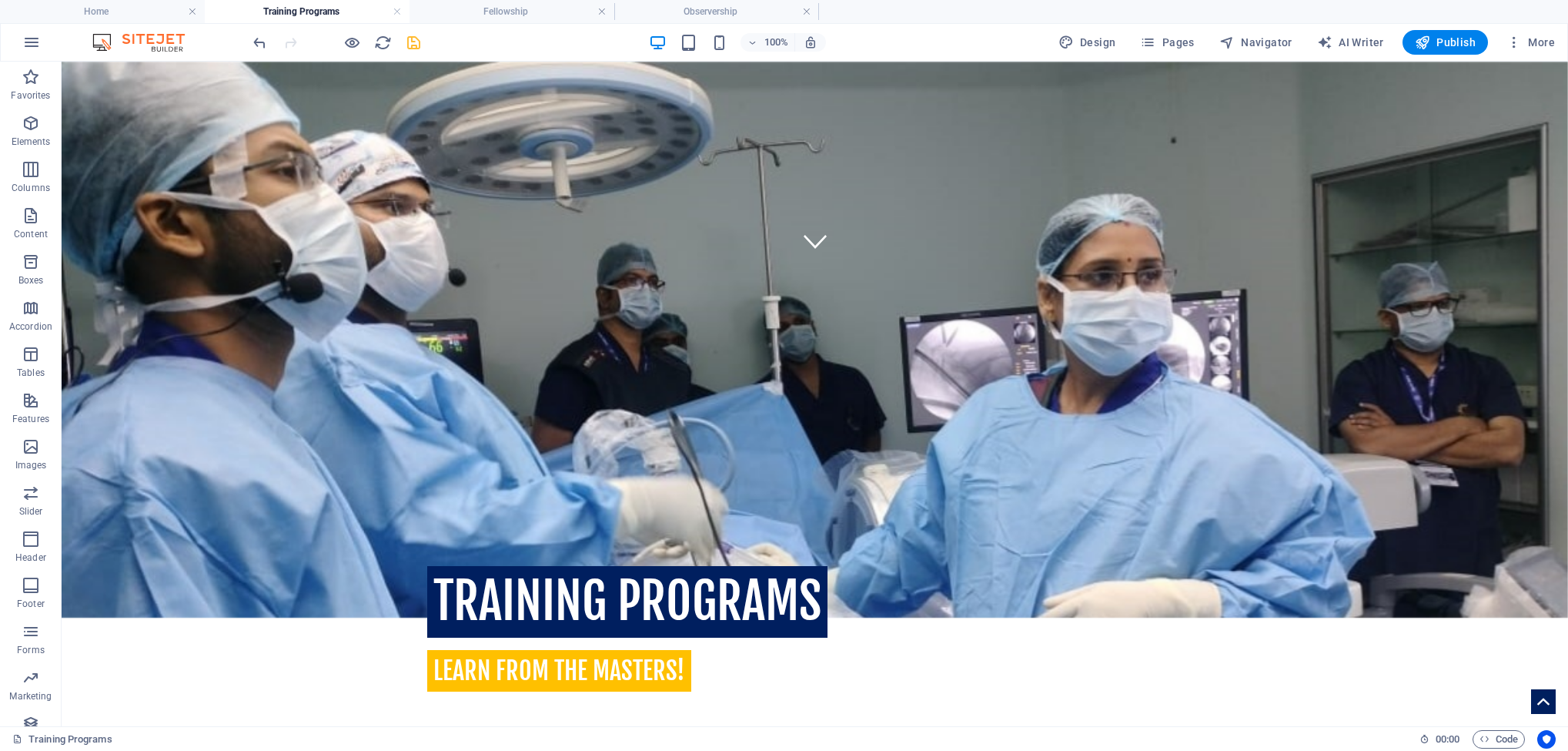 click at bounding box center [413, 42] 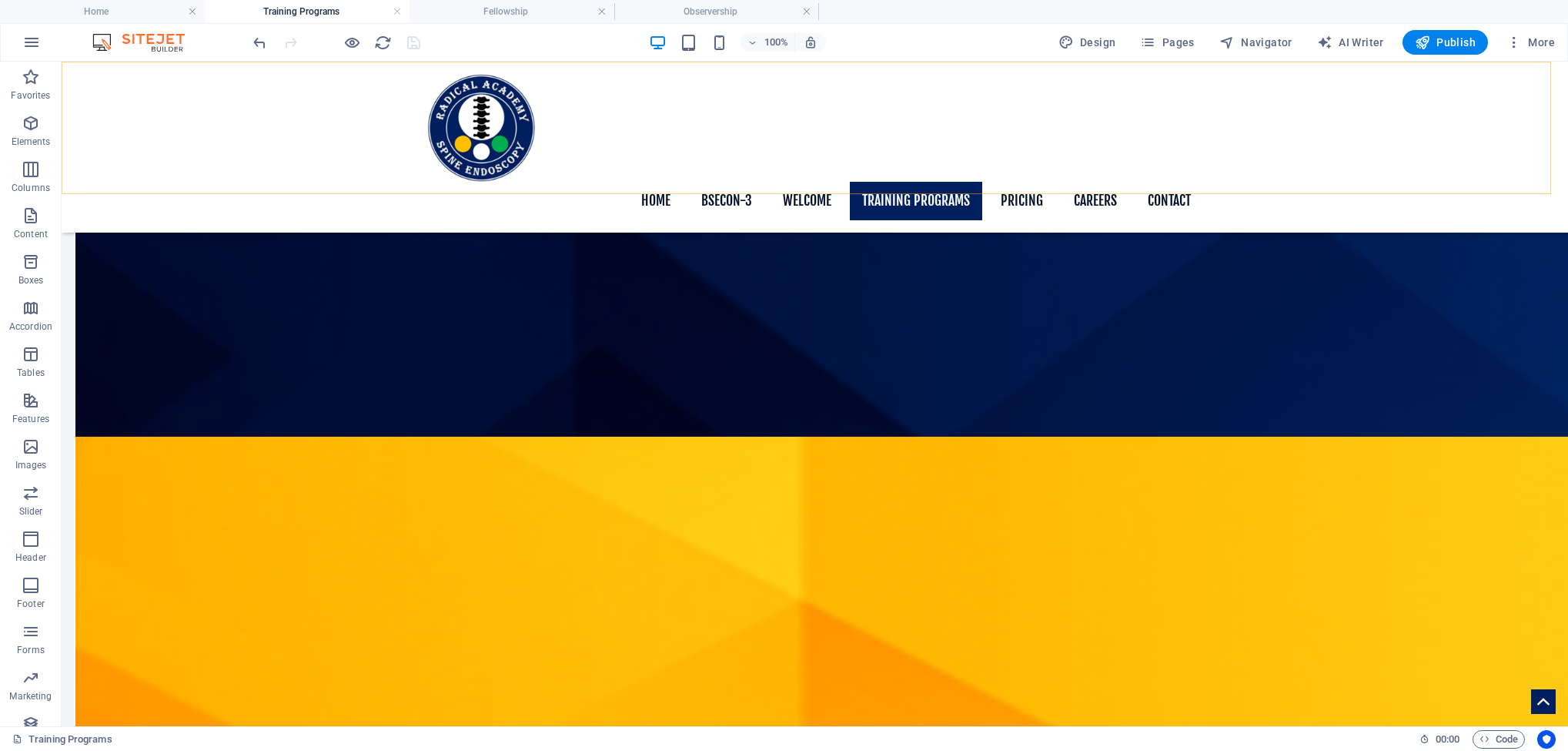 scroll, scrollTop: 1235, scrollLeft: 0, axis: vertical 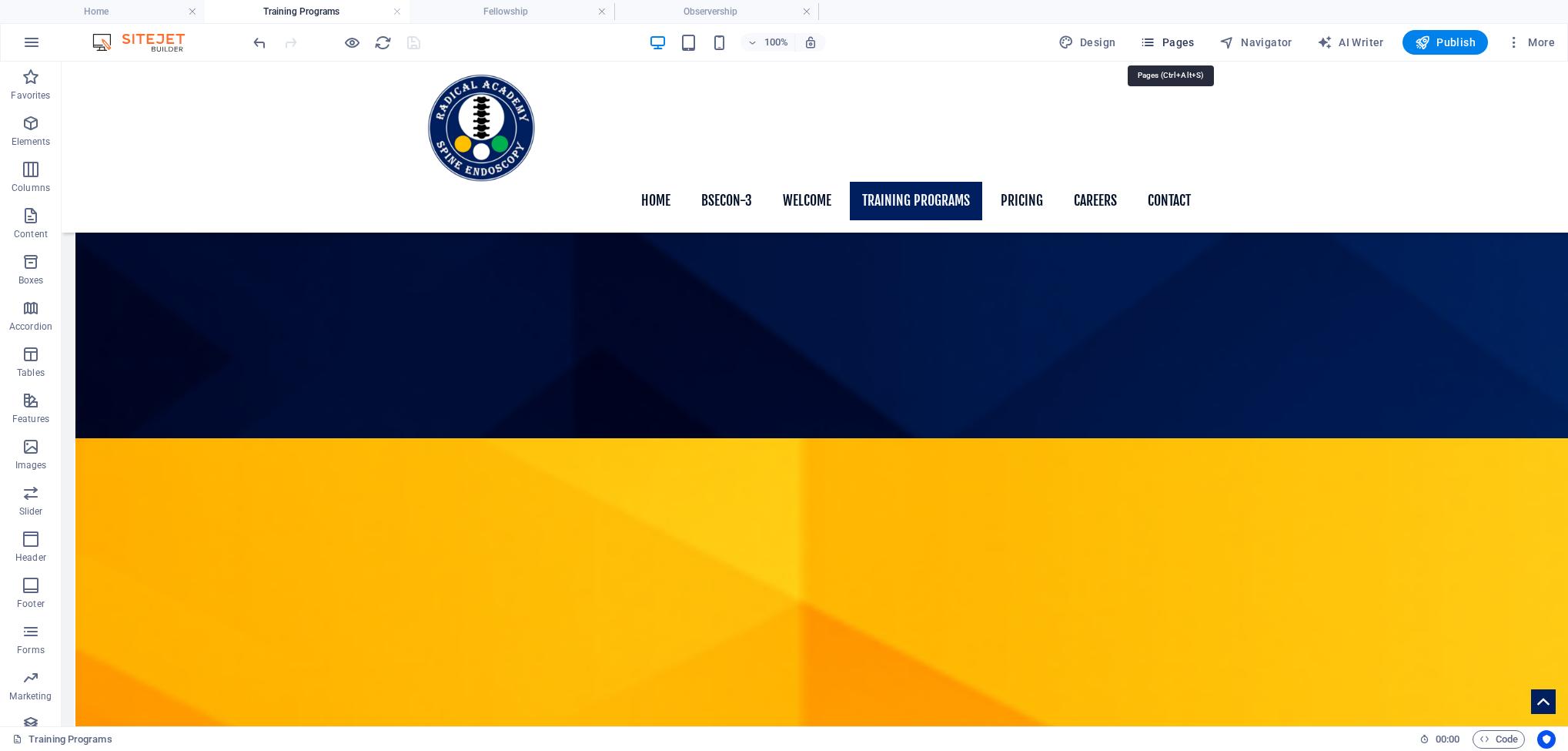 click on "Pages" at bounding box center [1167, 42] 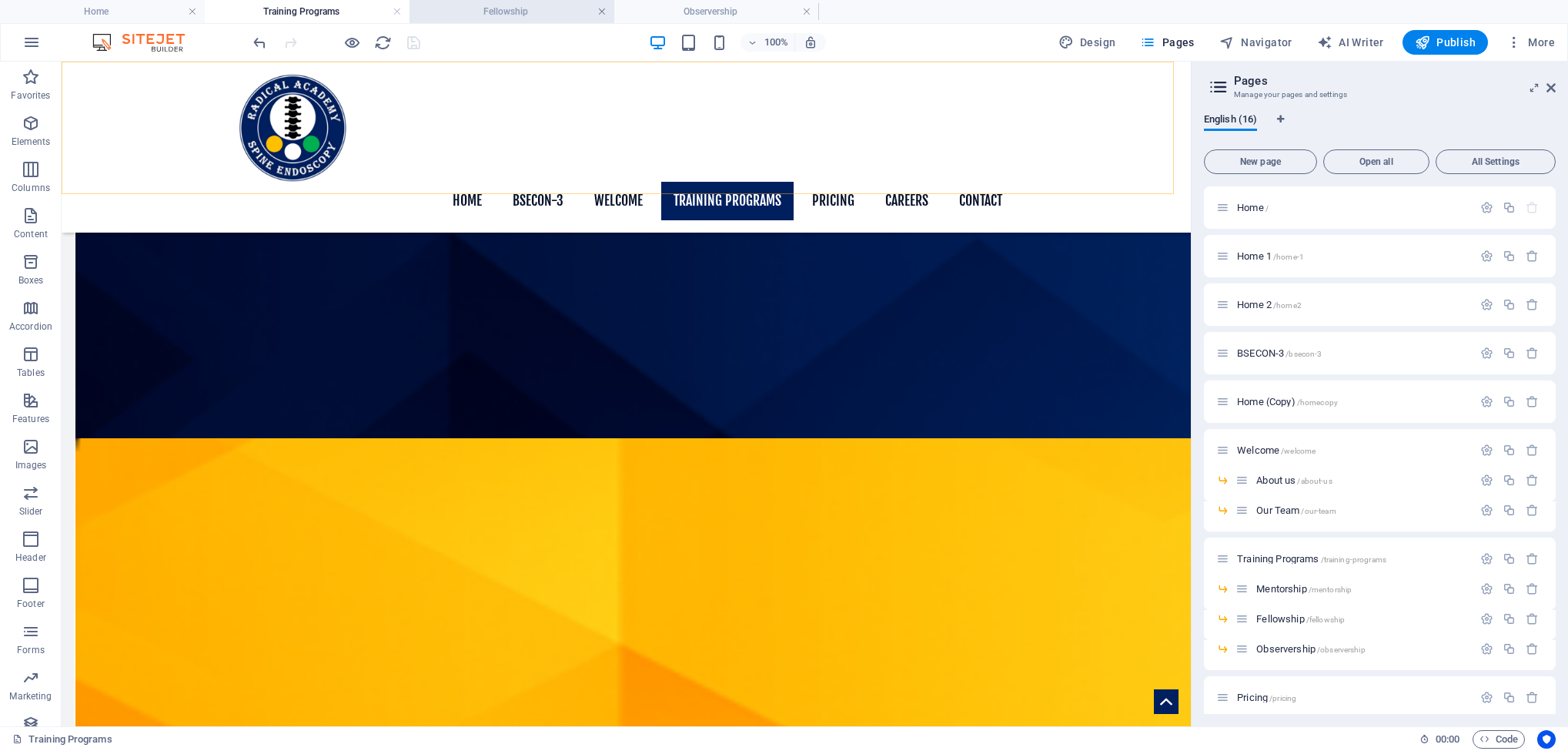 click at bounding box center [807, 12] 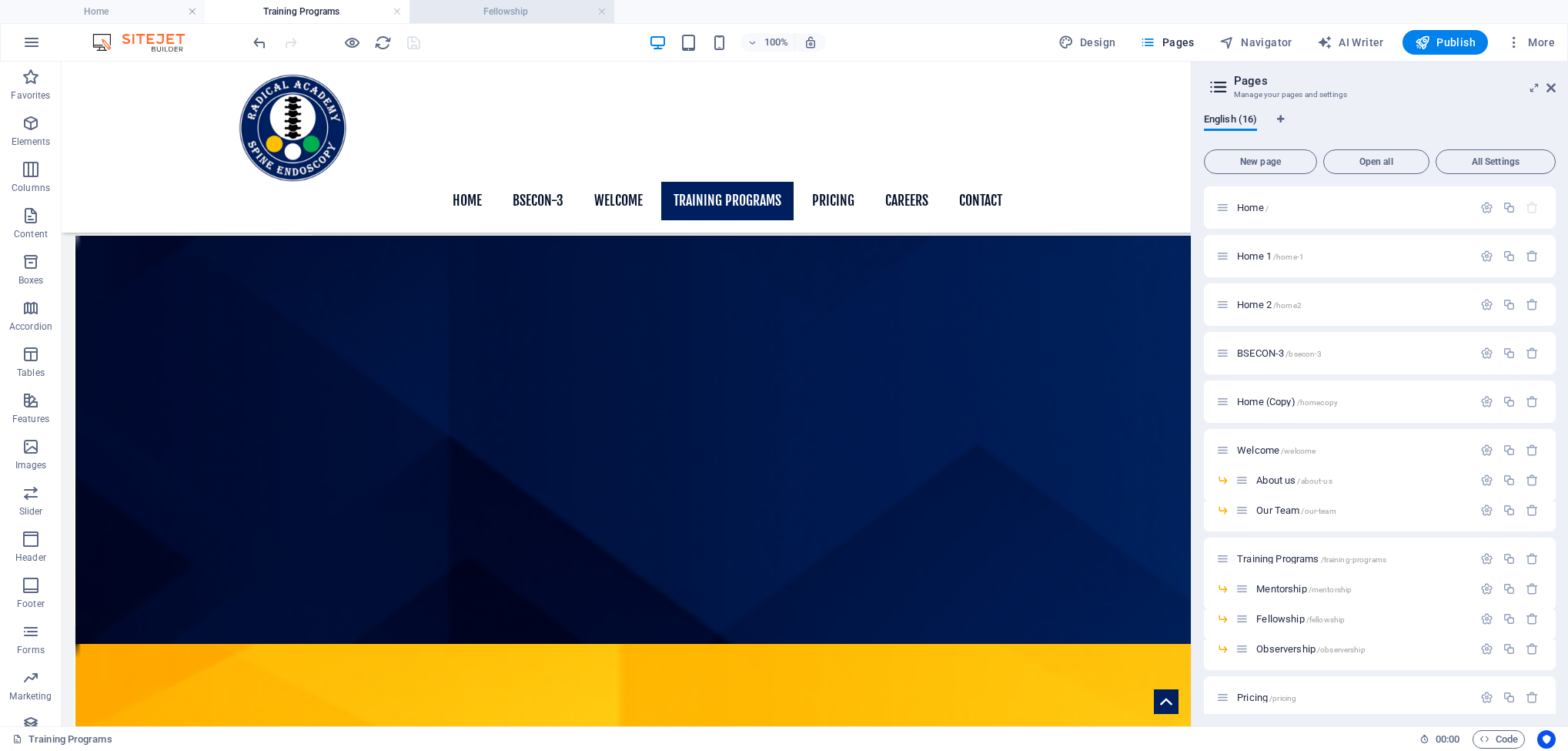 scroll, scrollTop: 1022, scrollLeft: 0, axis: vertical 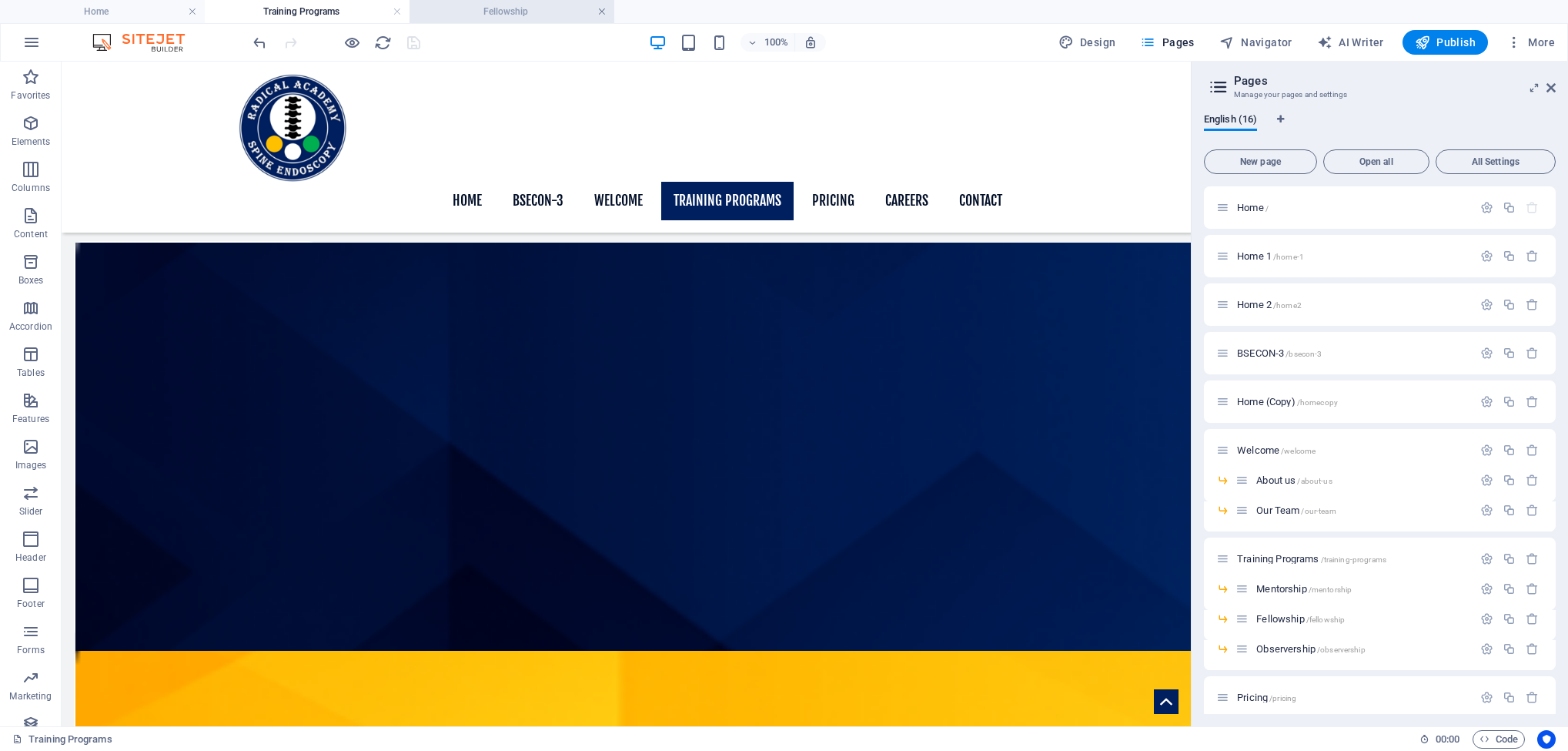 click at bounding box center [602, 12] 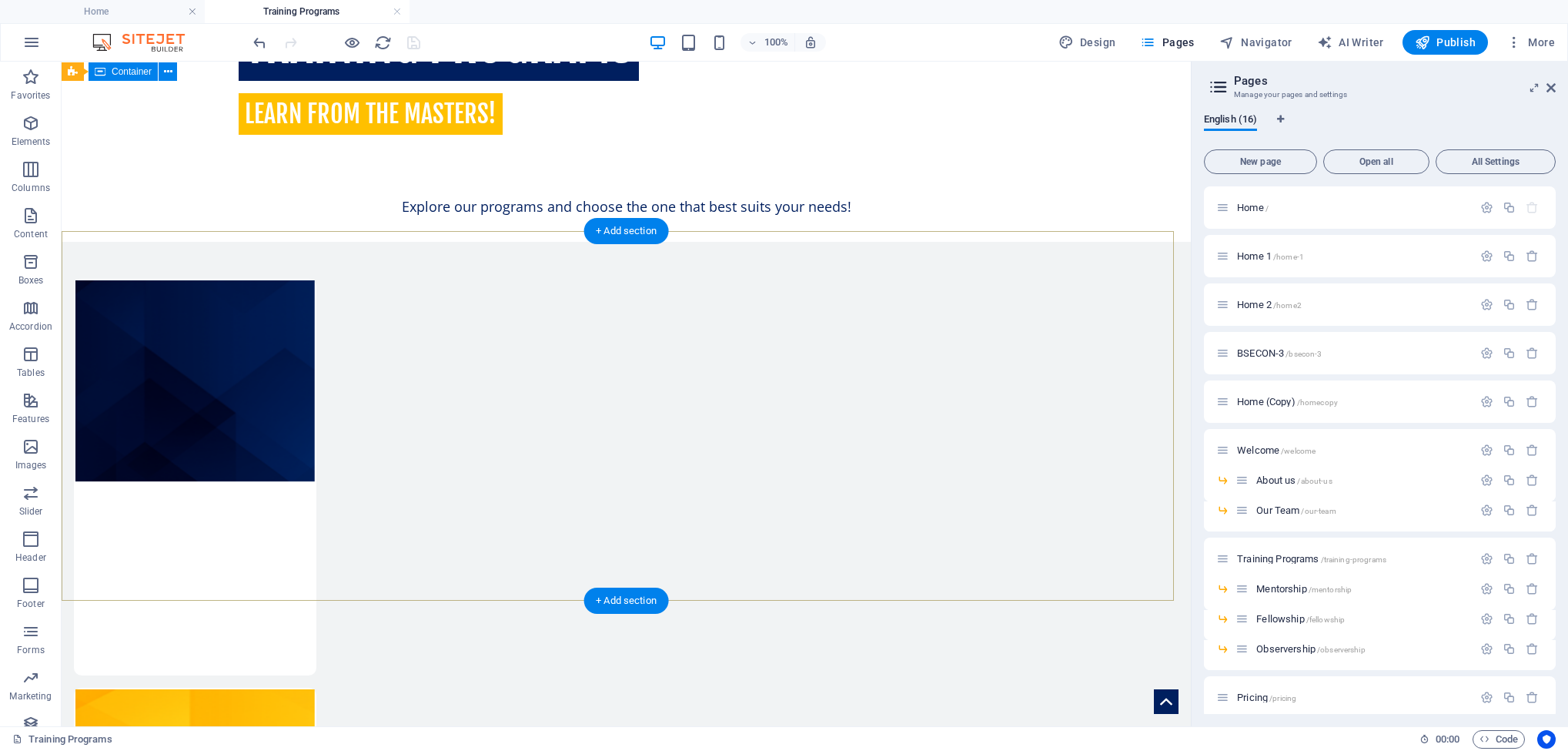scroll, scrollTop: 0, scrollLeft: 0, axis: both 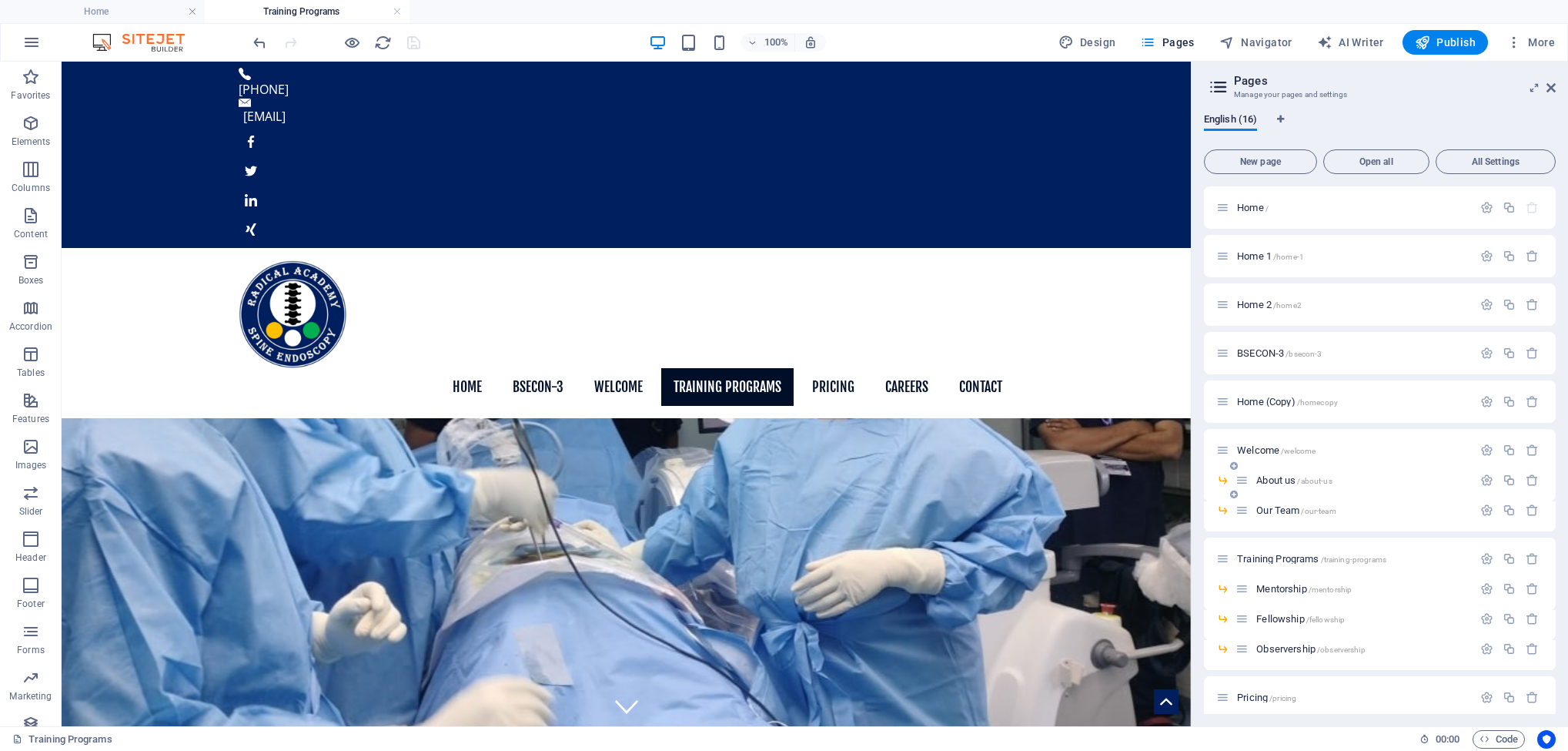 click on "Welcome /welcome" at bounding box center [1276, 450] 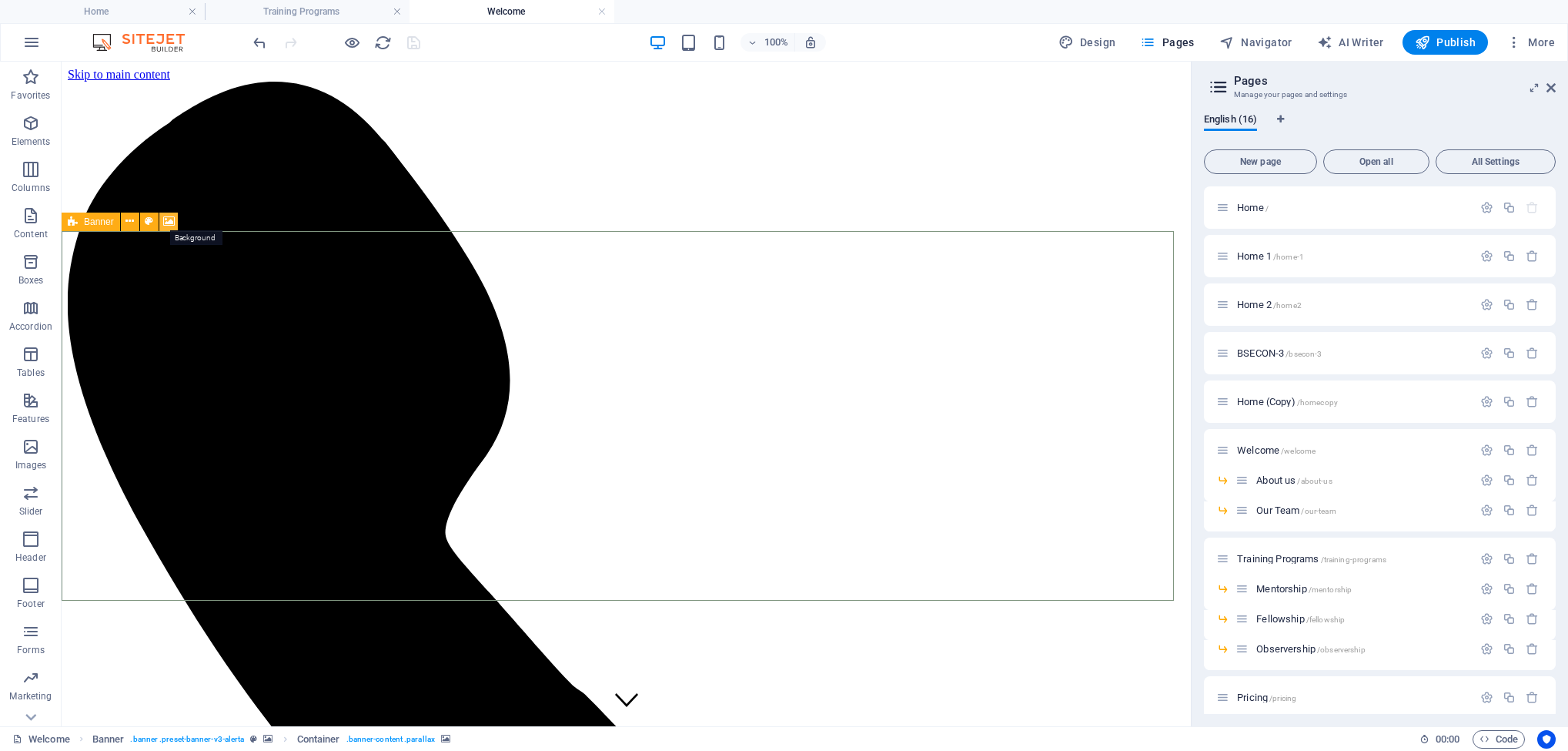 scroll, scrollTop: 0, scrollLeft: 0, axis: both 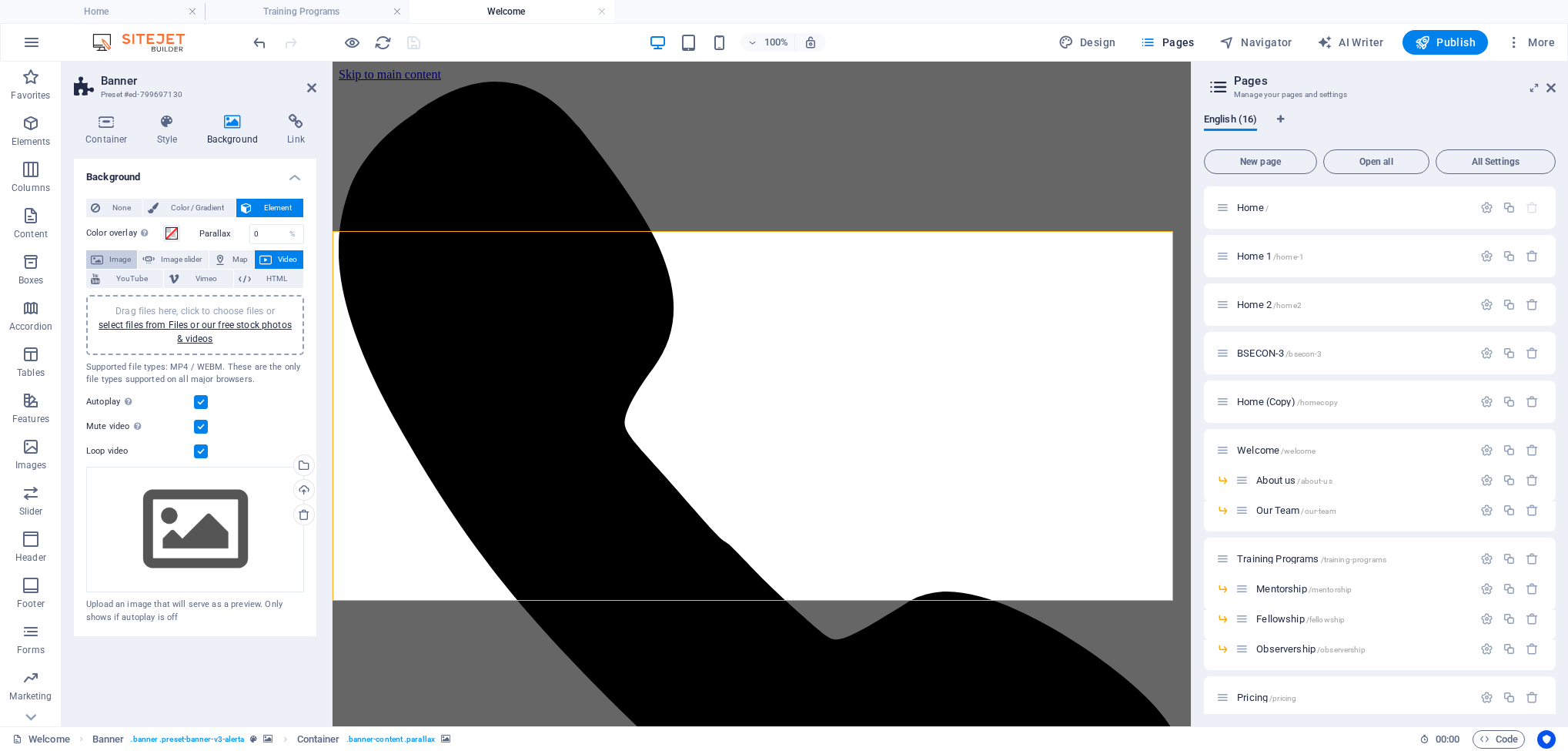 click on "Image" at bounding box center [120, 260] 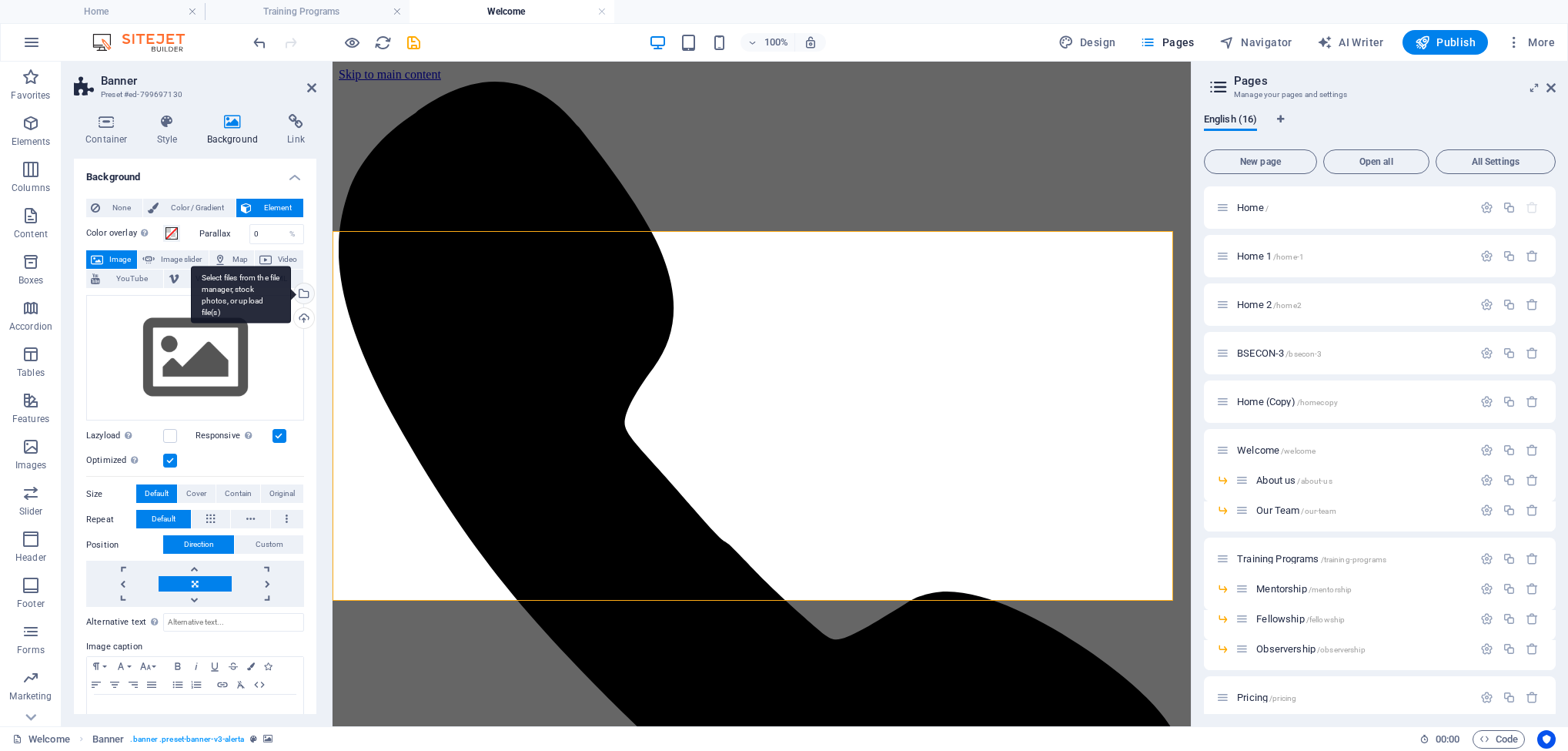 click on "Select files from the file manager, stock photos, or upload file(s)" at bounding box center (303, 295) 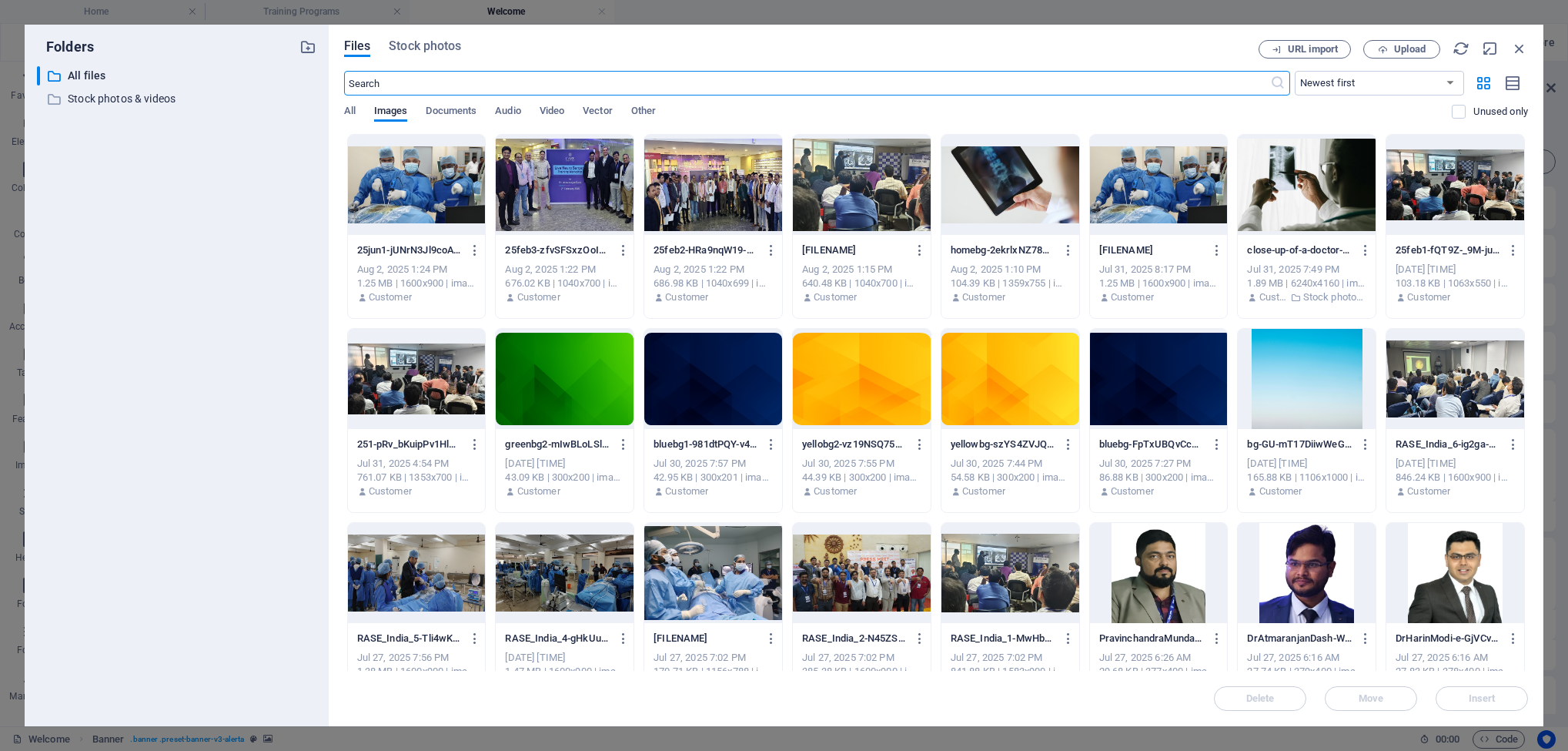 drag, startPoint x: 1306, startPoint y: 381, endPoint x: 1496, endPoint y: 719, distance: 387.74218 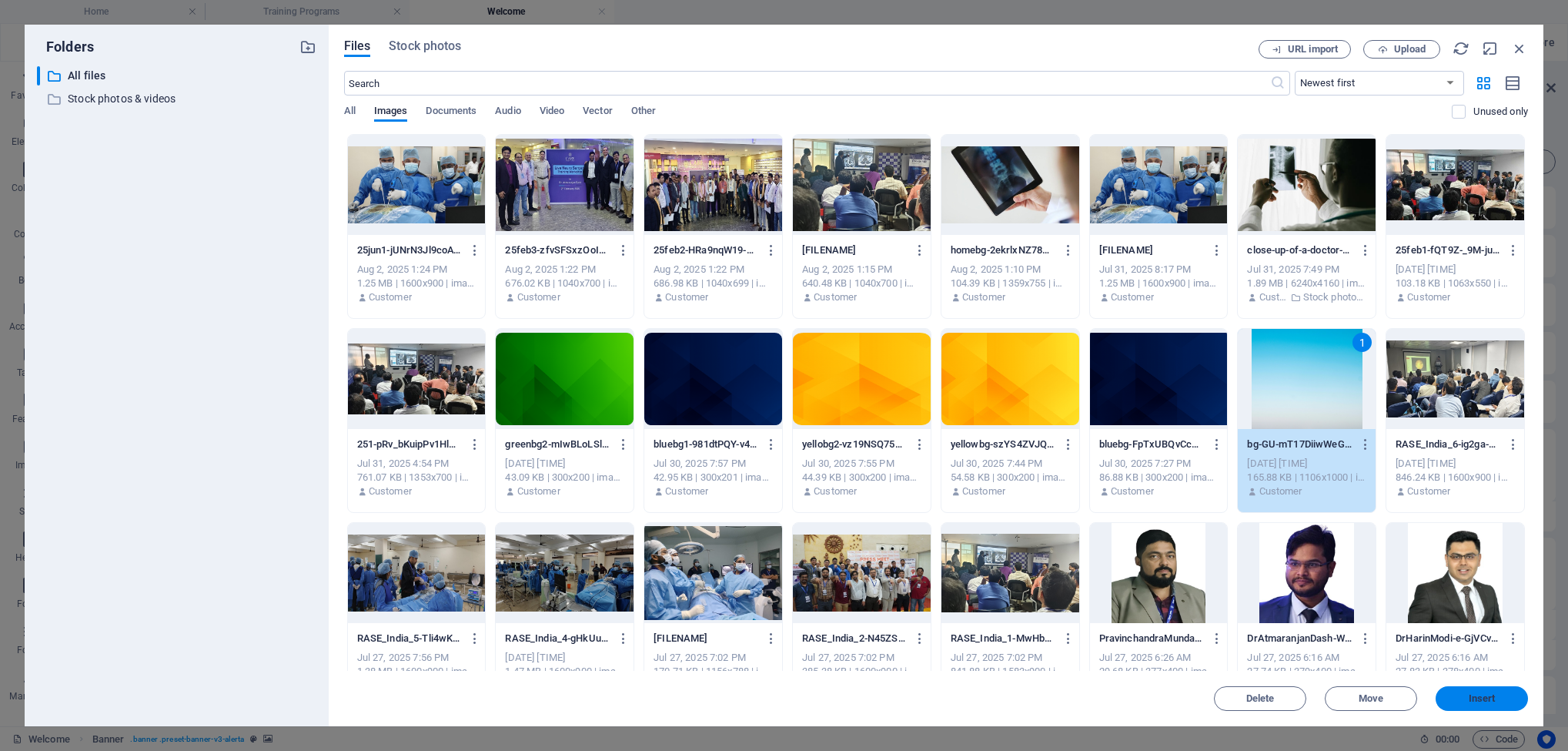 click on "Insert" at bounding box center [1482, 699] 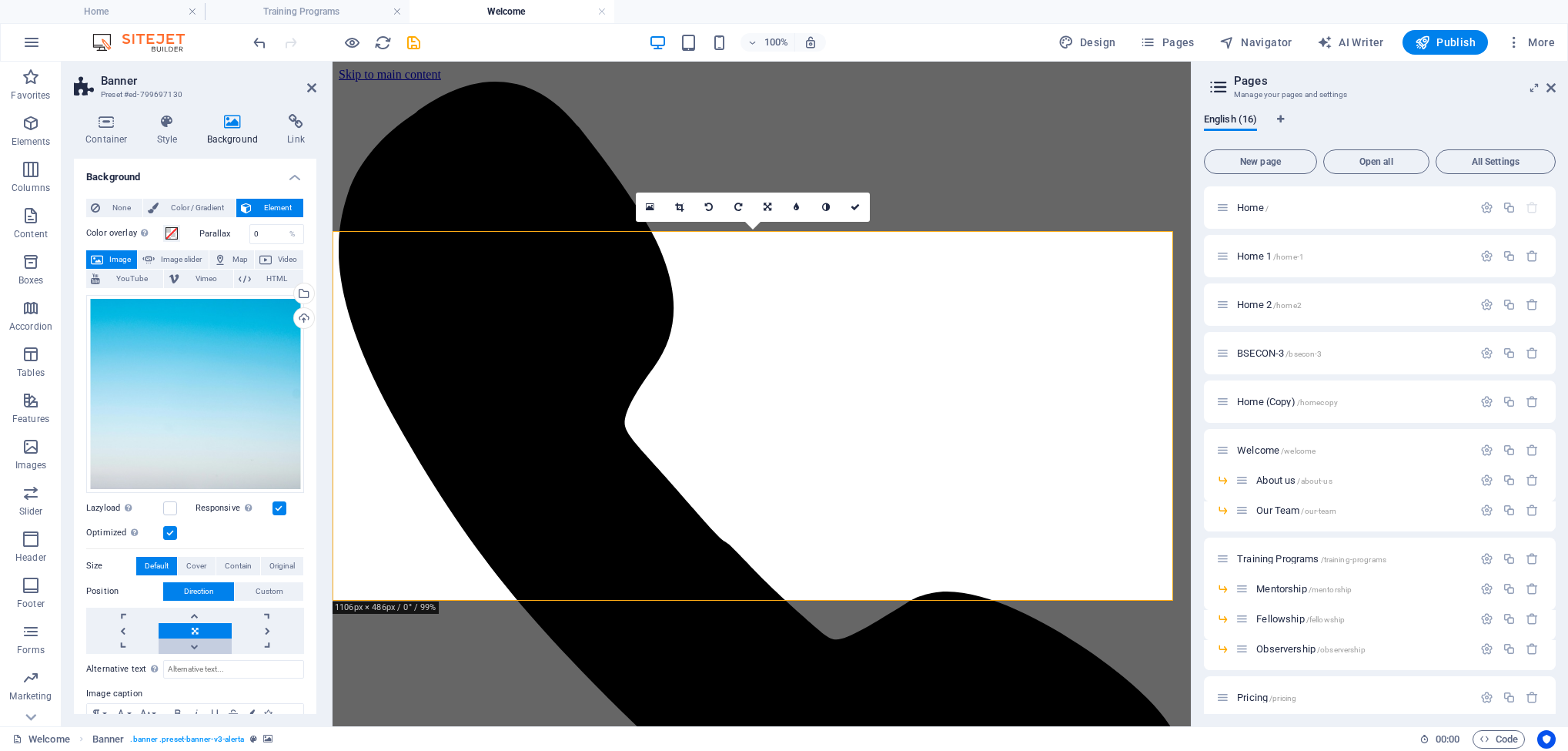 click at bounding box center (195, 646) 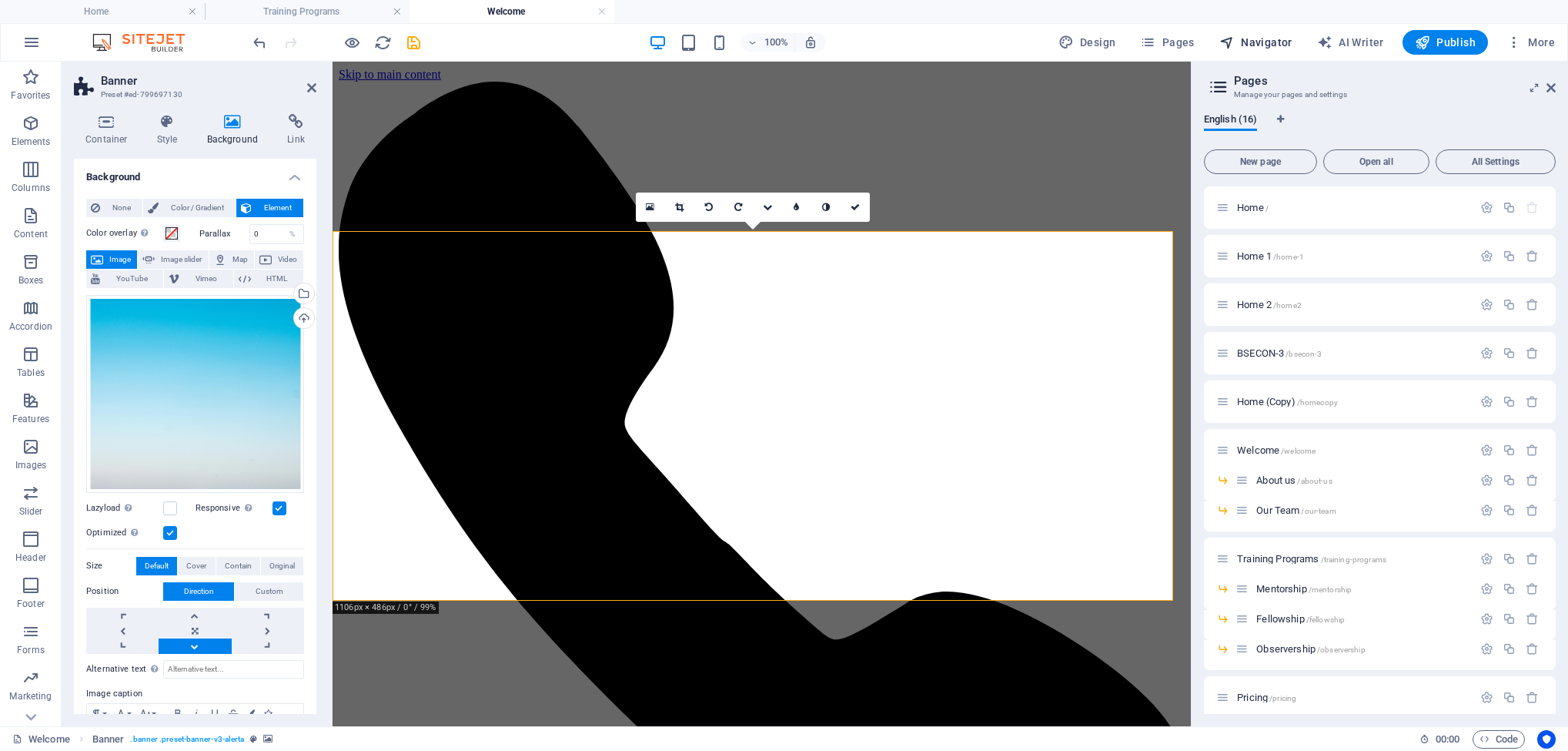click at bounding box center [1551, 88] 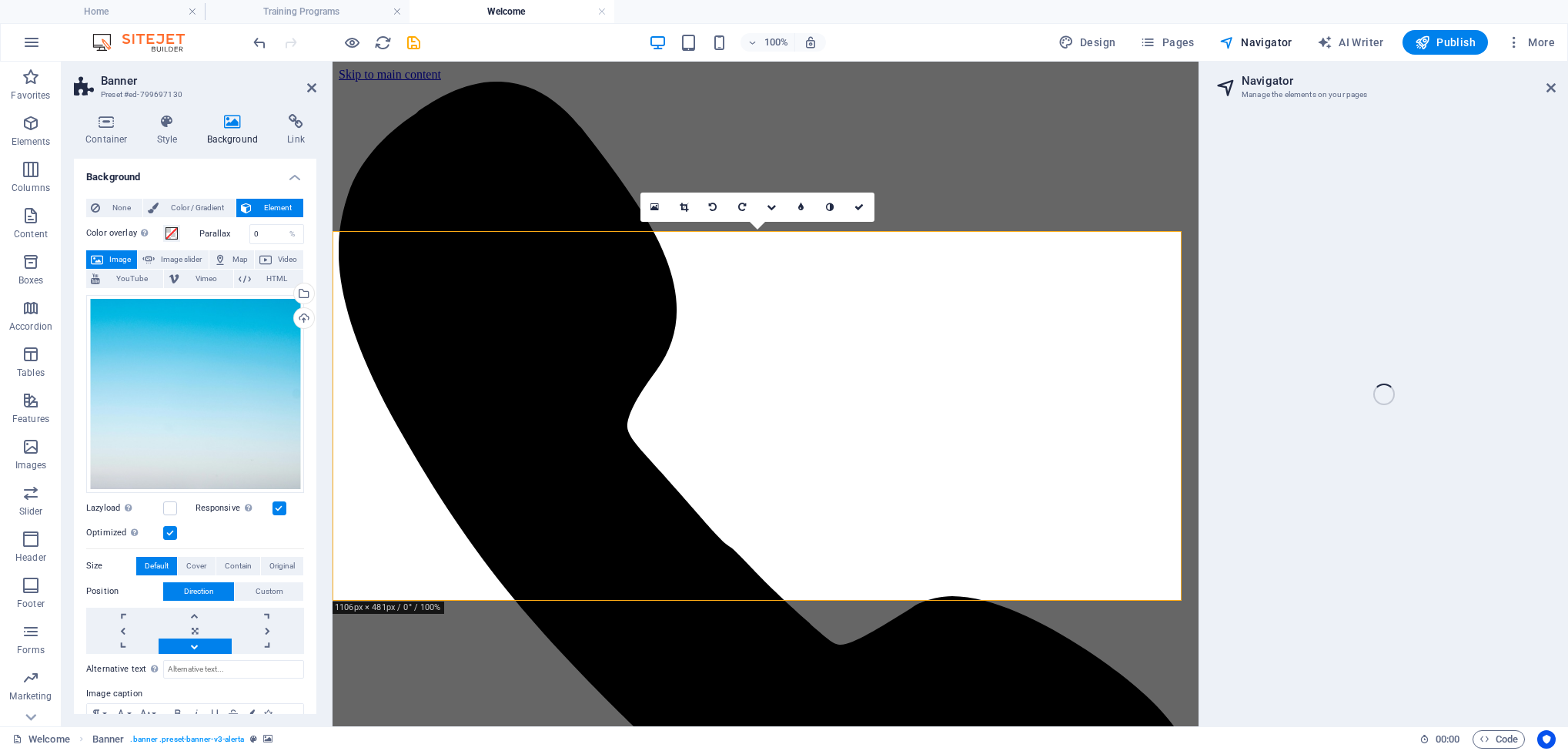 select on "[NUMBER]" 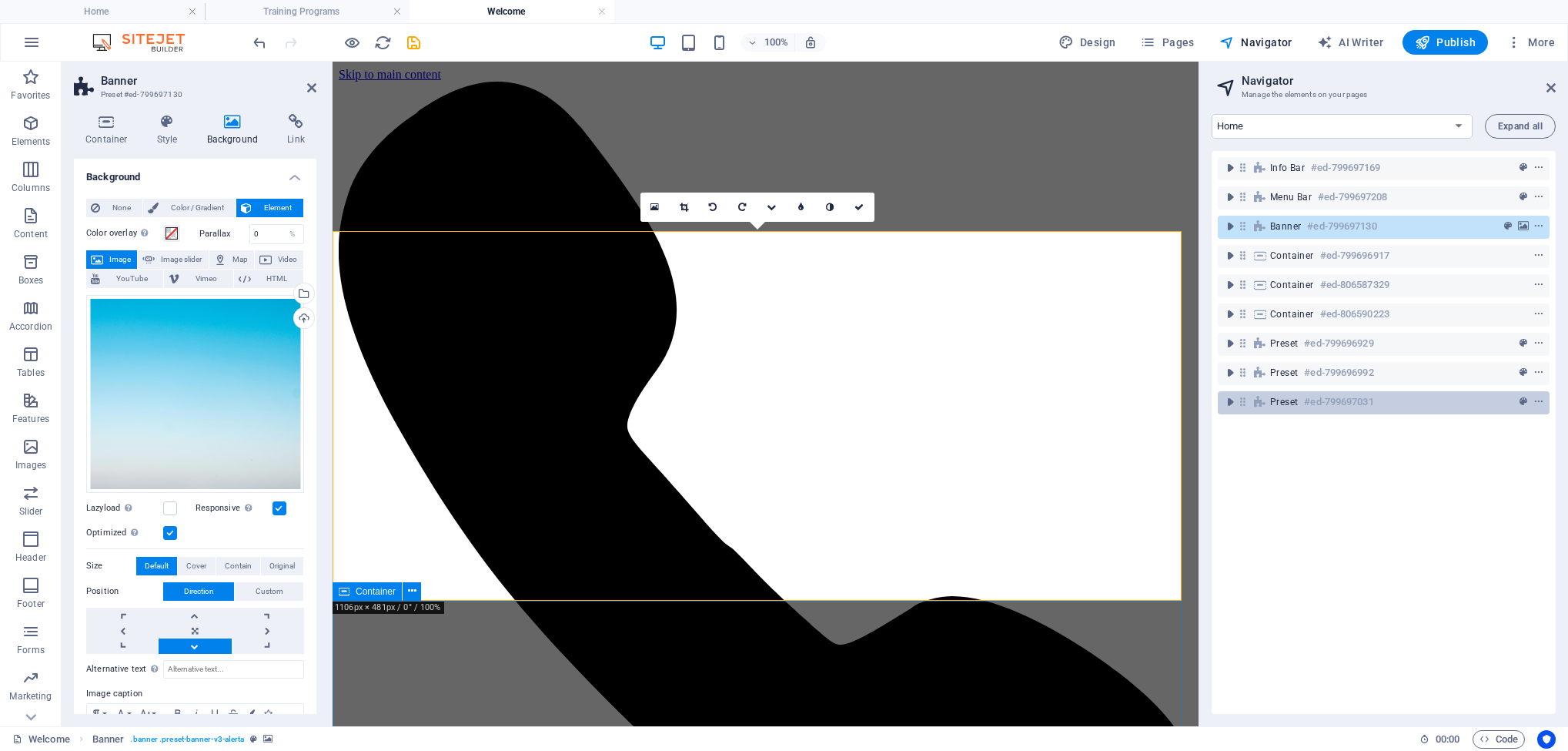 click at bounding box center (1230, 226) 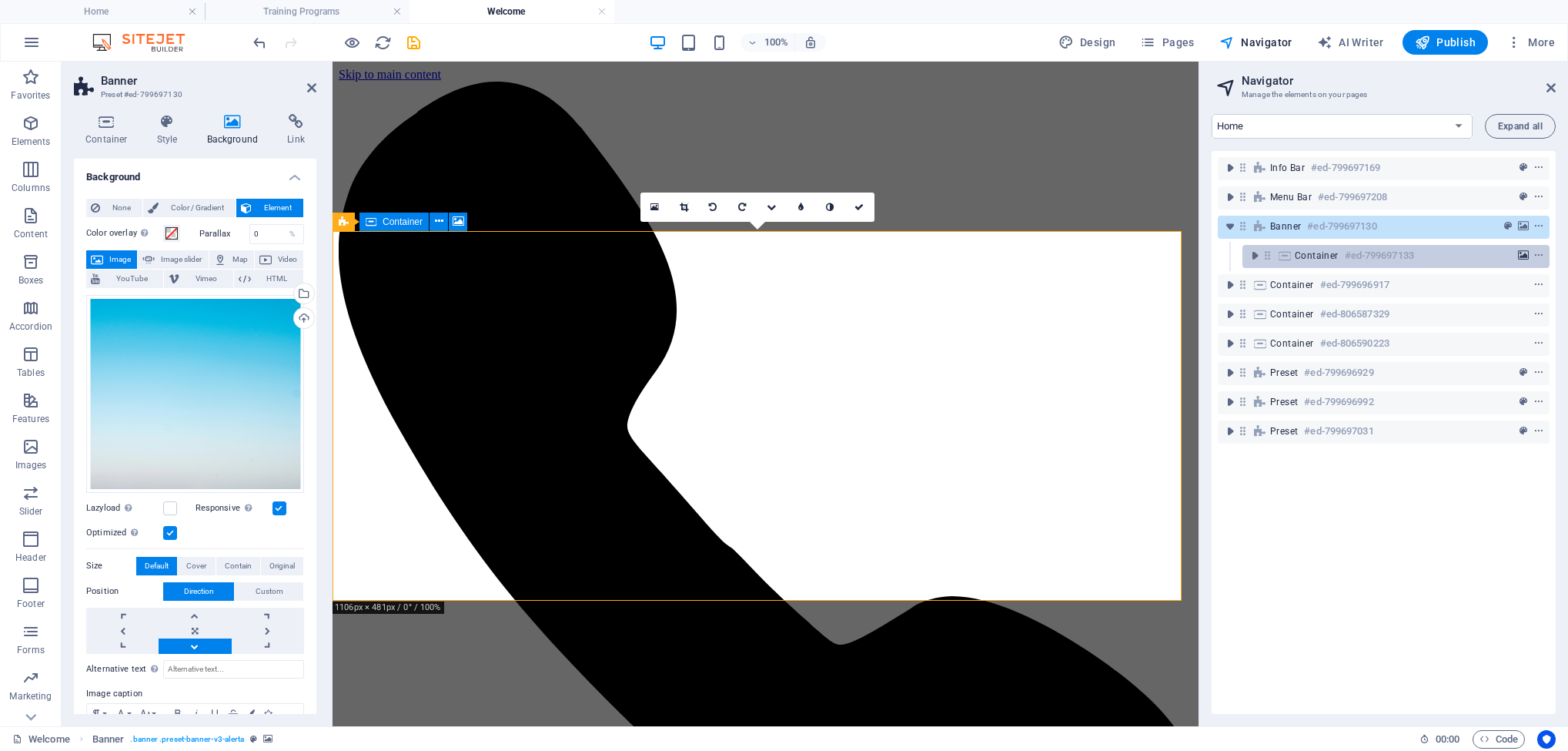 click at bounding box center (1523, 256) 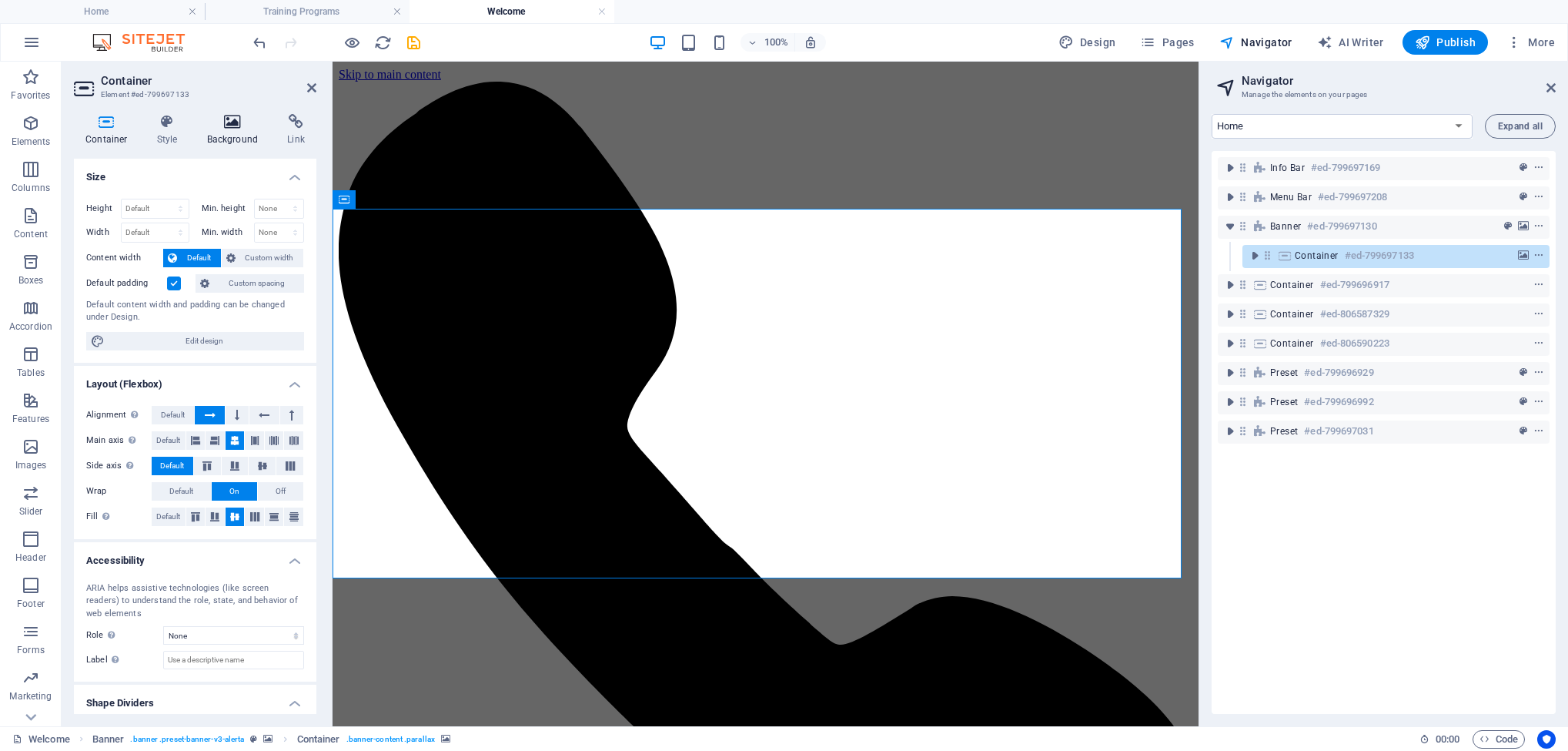 click at bounding box center [232, 122] 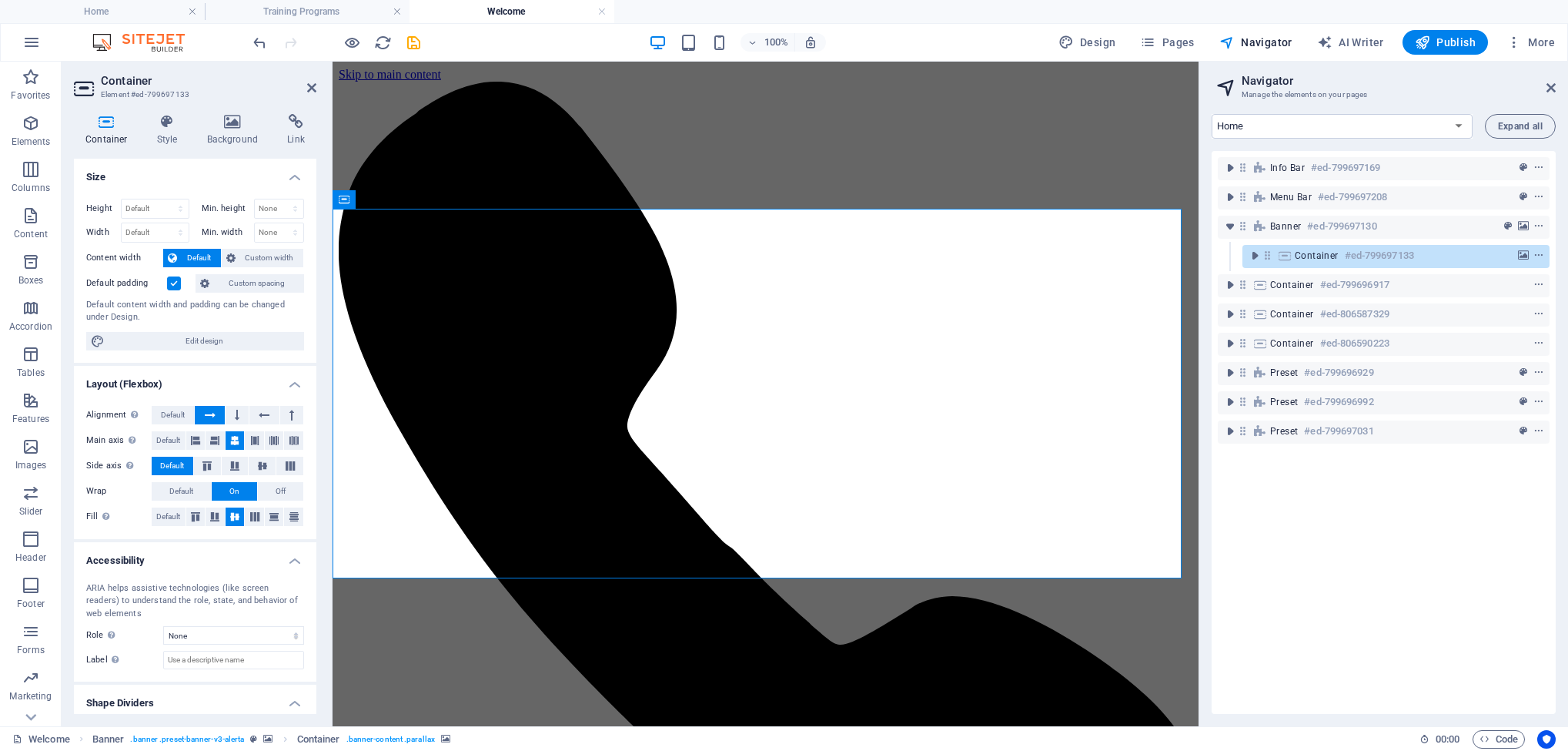 click on "None" at bounding box center (0, 0) 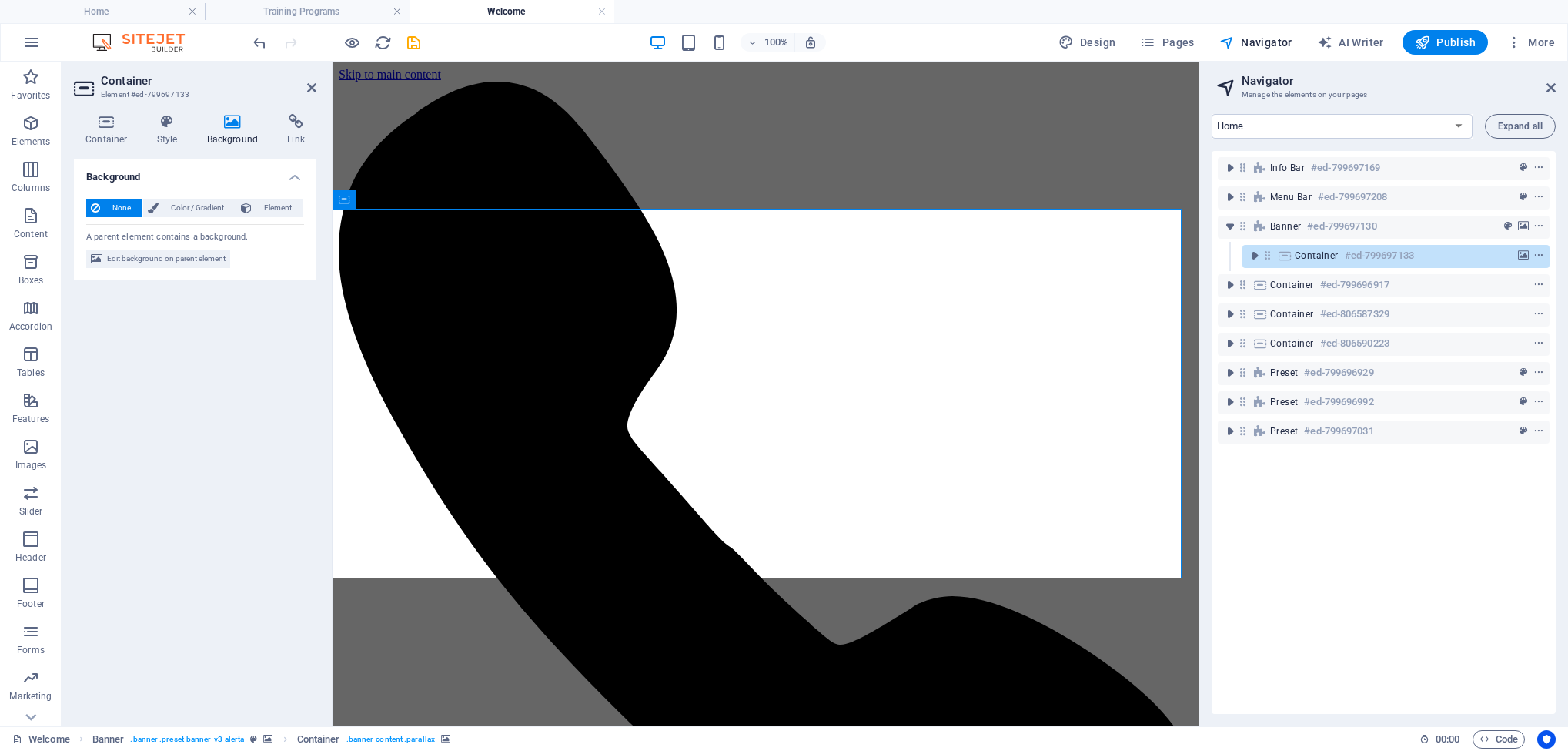 scroll, scrollTop: 22, scrollLeft: 0, axis: vertical 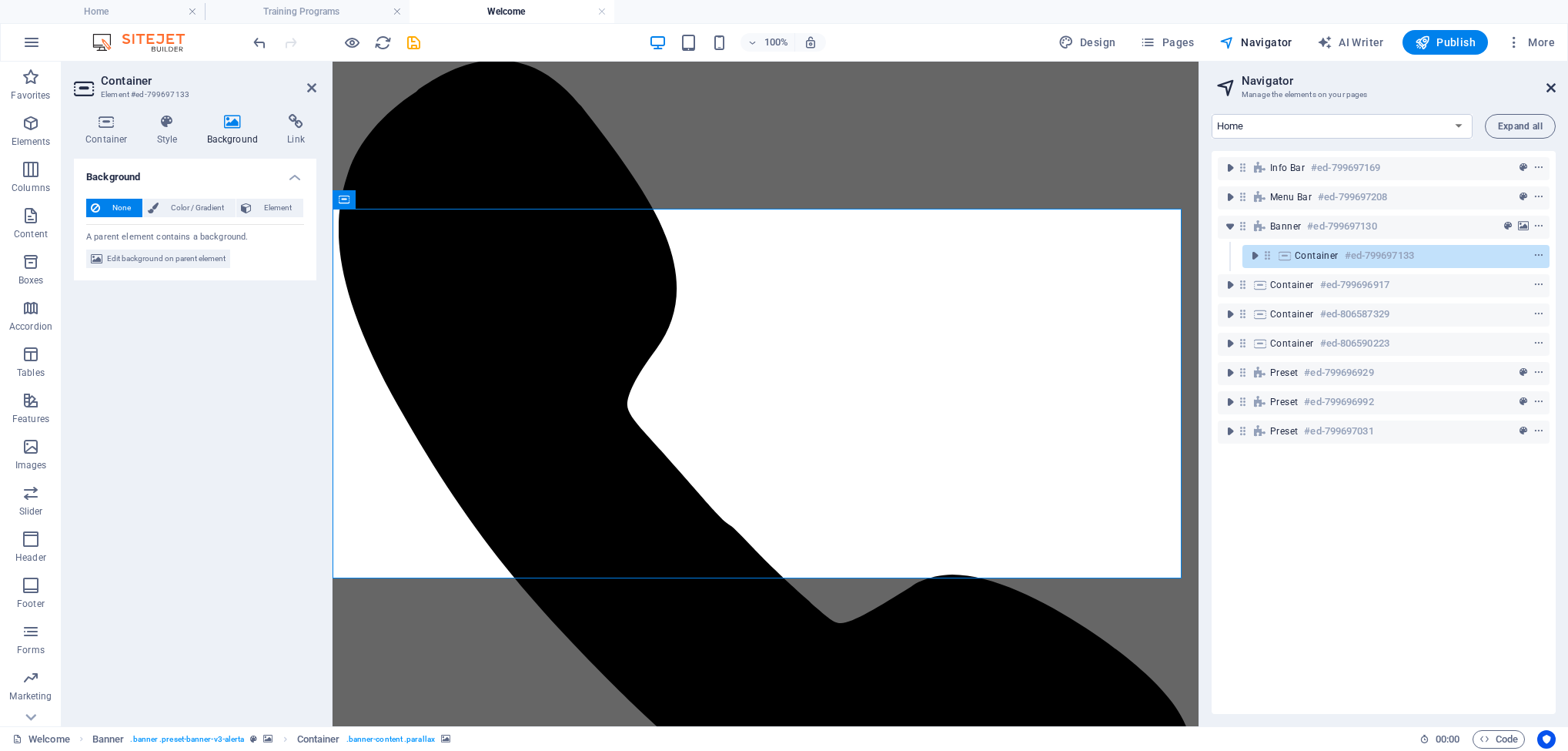 drag, startPoint x: 239, startPoint y: 33, endPoint x: 1552, endPoint y: 89, distance: 1314.1937 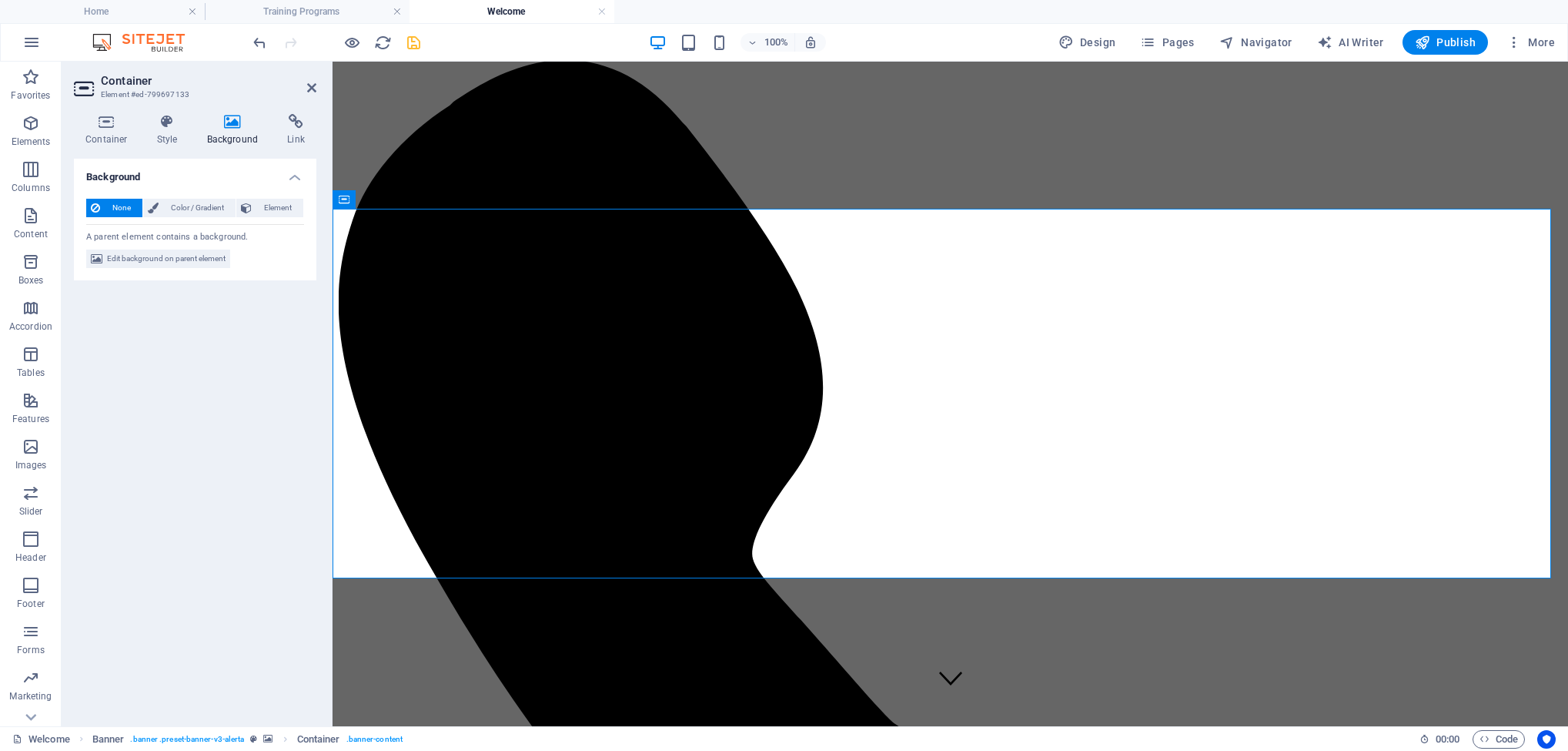 drag, startPoint x: 405, startPoint y: 40, endPoint x: 918, endPoint y: 334, distance: 591.274 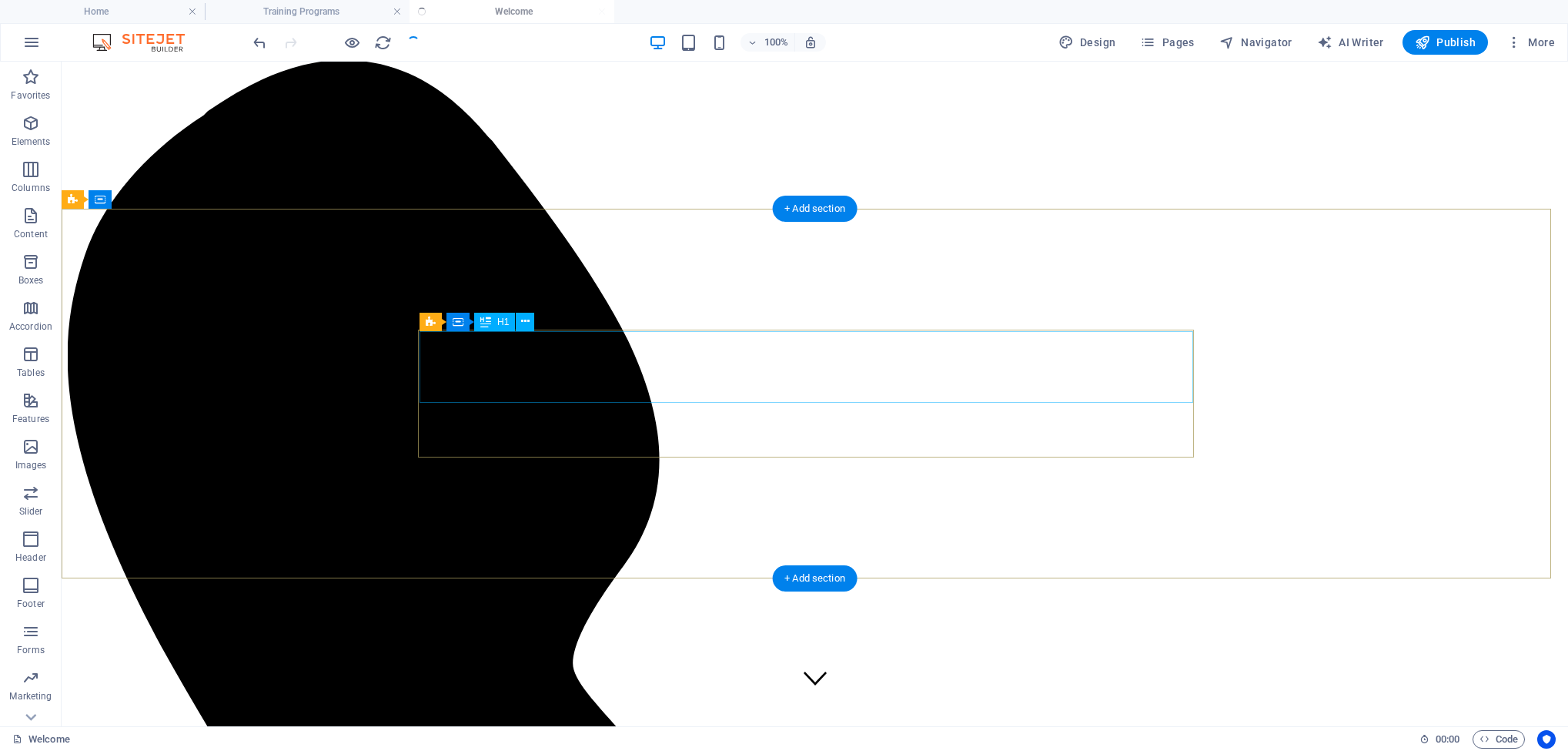 scroll, scrollTop: 109, scrollLeft: 0, axis: vertical 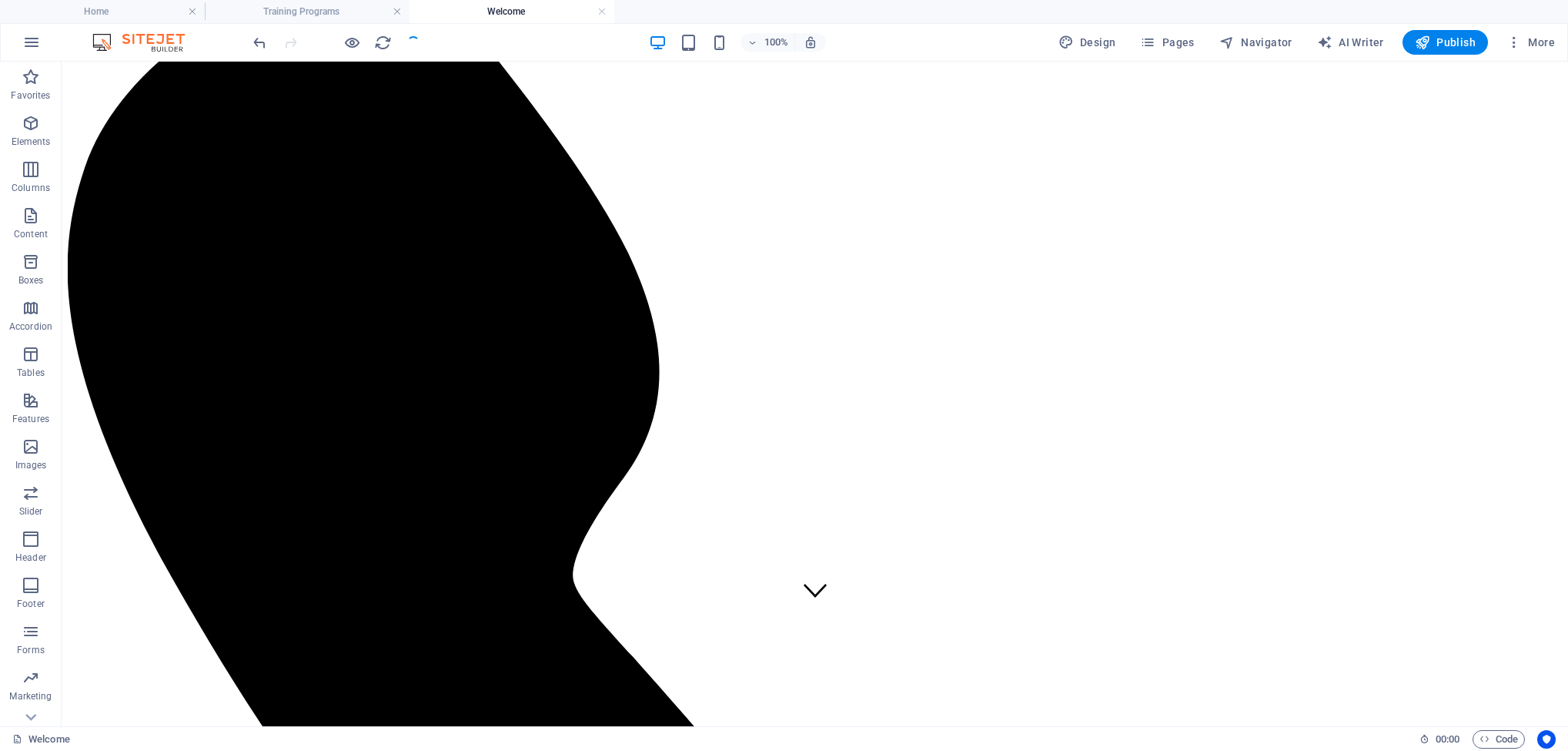 click on "Massa dignissim nibh. Sapien rutrum. Gravida faucibus felis etiam nostra nisl est, pulvinar, sagittis dignissim tempor praesent molestie. Contact [NUMBER]/[NUMBER], [STREET], [CITY], [STATE]   [POSTAL_CODE] Telefon:  [PHONE] Mobil:  [PHONE] Email:  [EMAIL] Navigation Home BSECON-3 Welcome About us Our Team Training Programs Mentorship Fellowship Observership Pricing Careers Contact" at bounding box center (814, 15510) 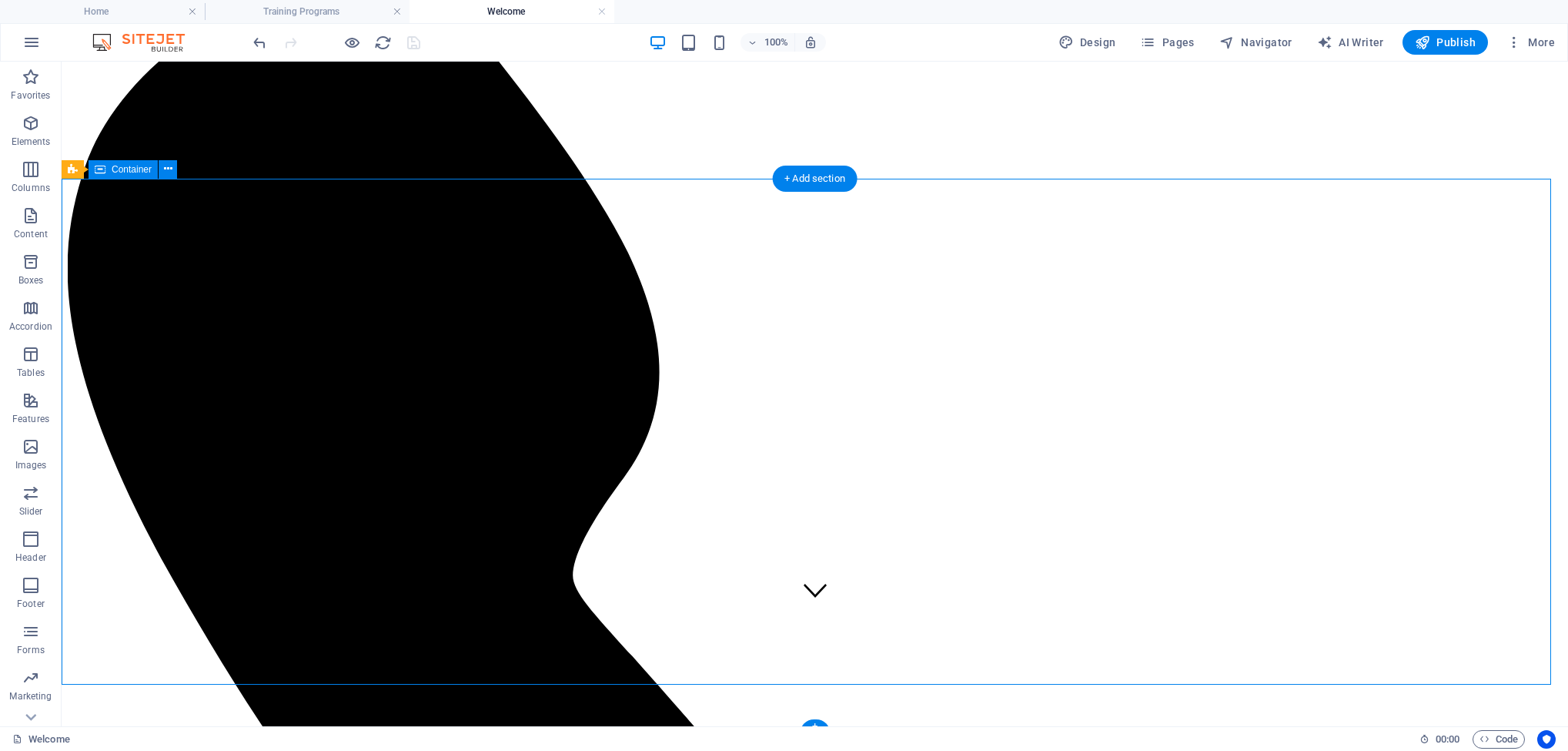 scroll, scrollTop: 1430, scrollLeft: 0, axis: vertical 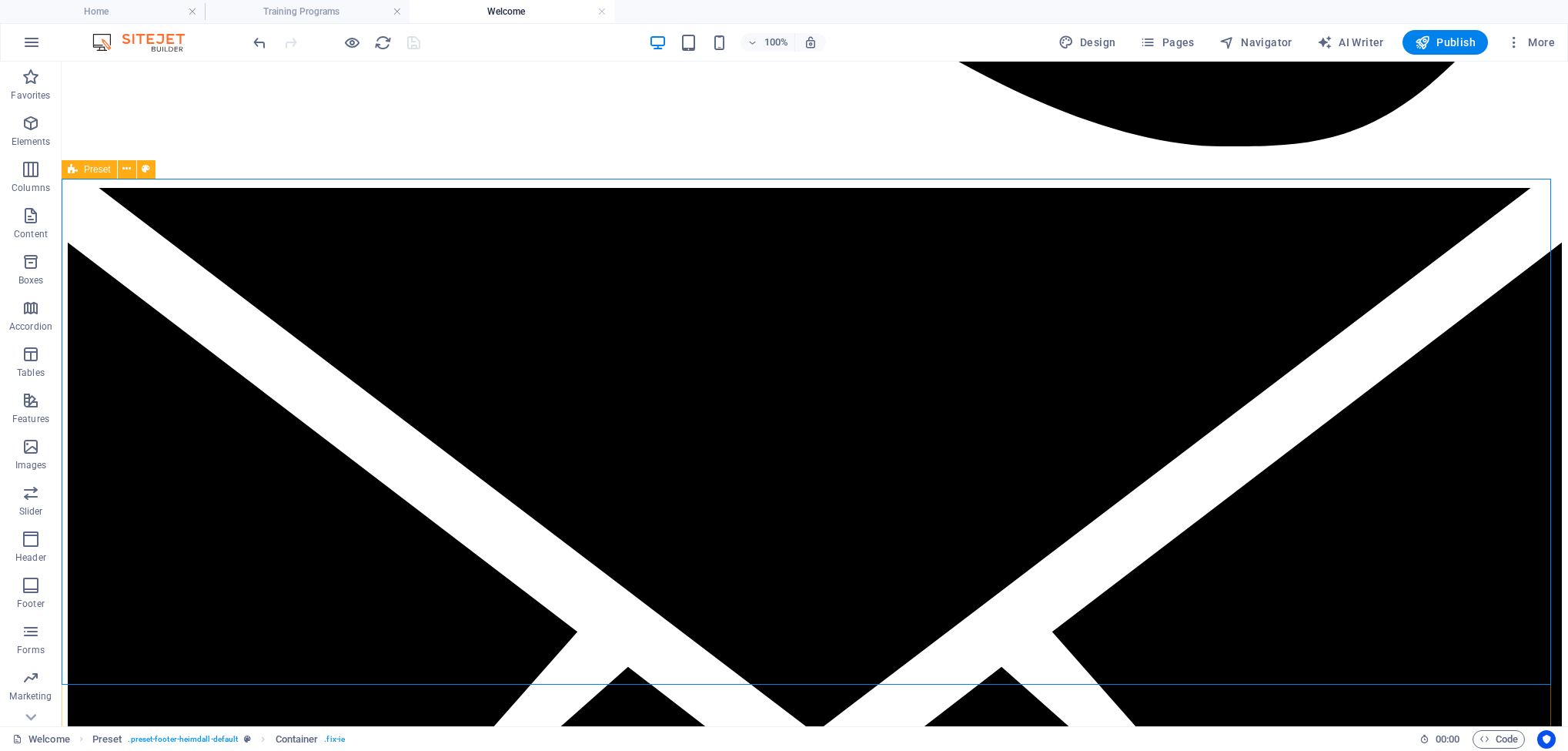 click at bounding box center [72, 169] 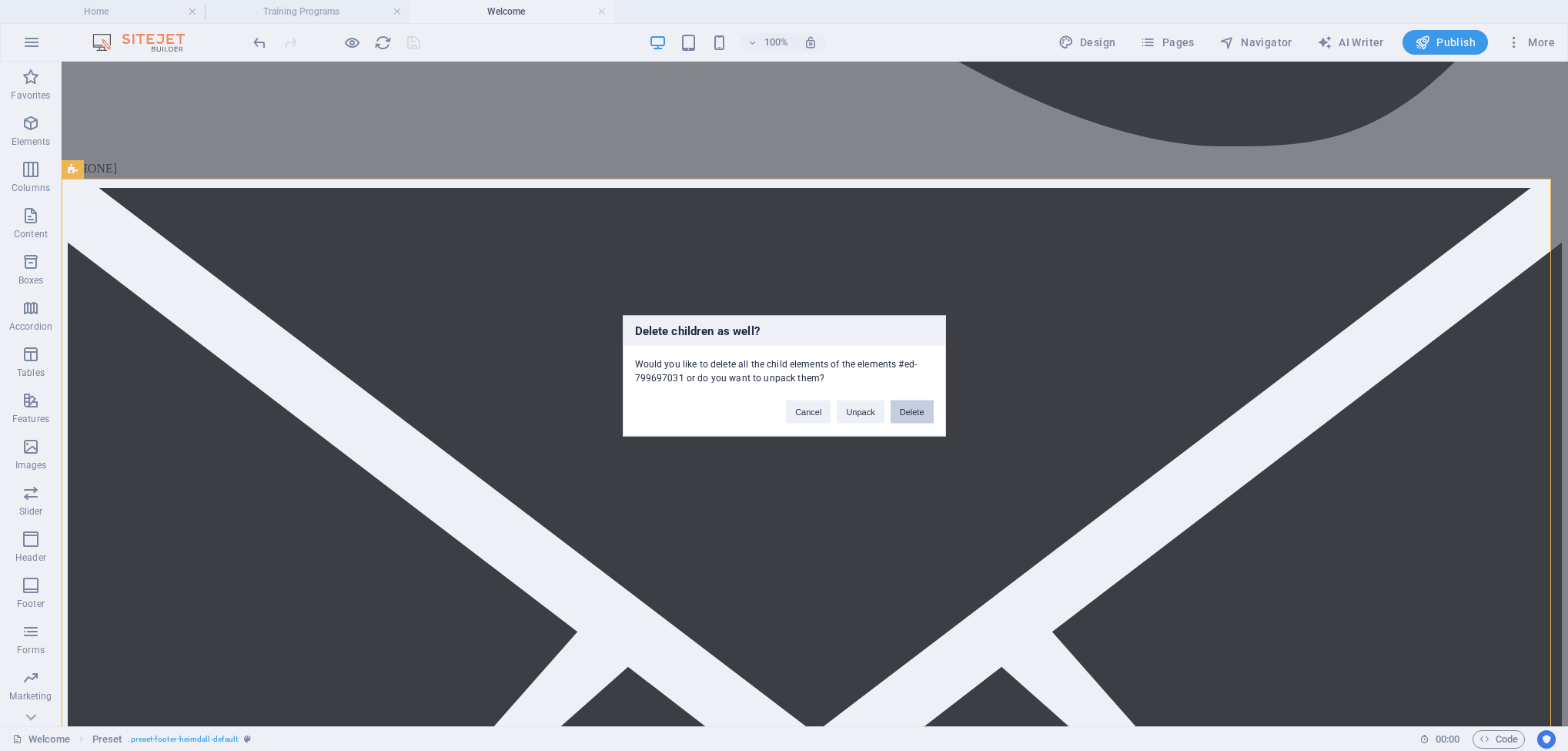 click on "Delete" at bounding box center (912, 411) 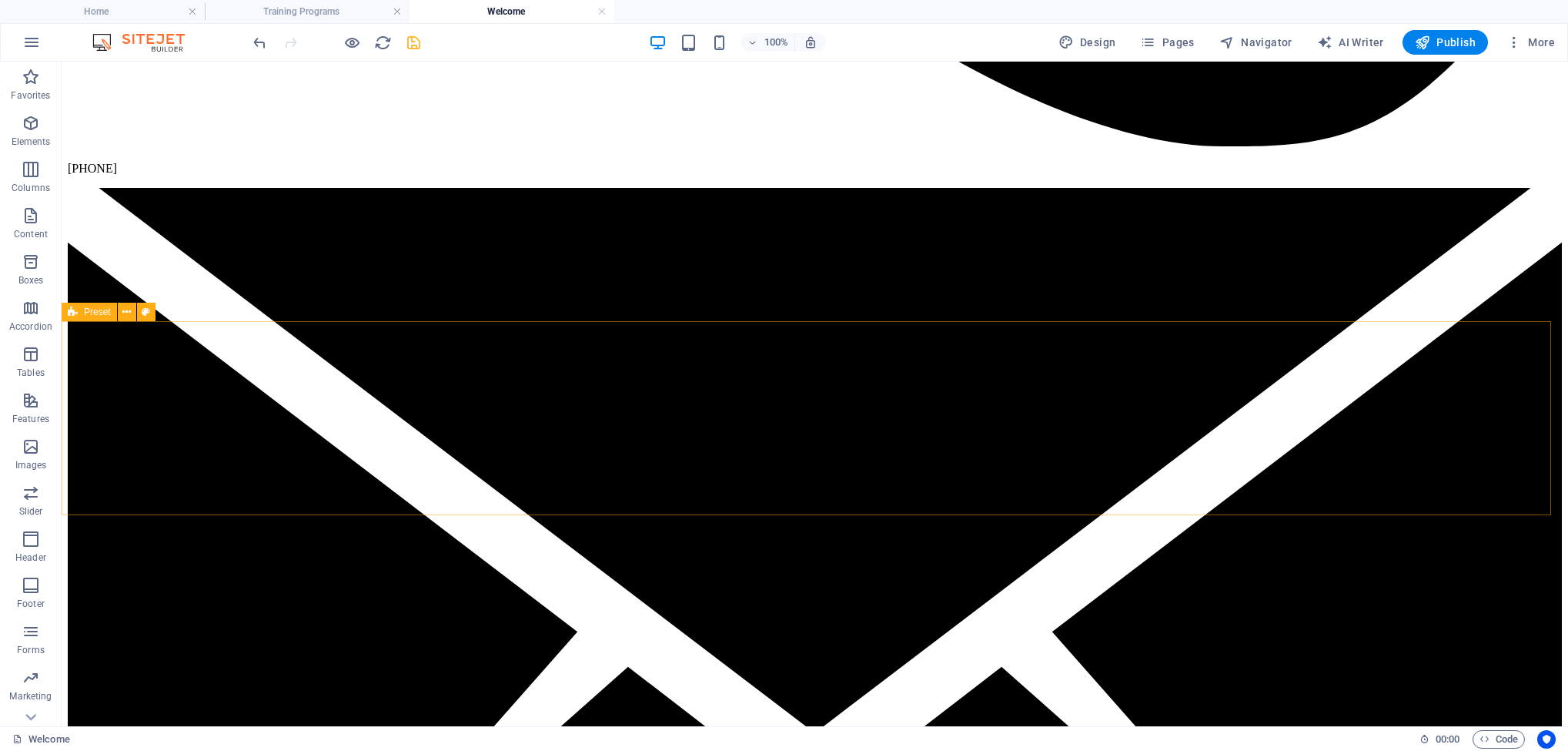 scroll, scrollTop: 883, scrollLeft: 0, axis: vertical 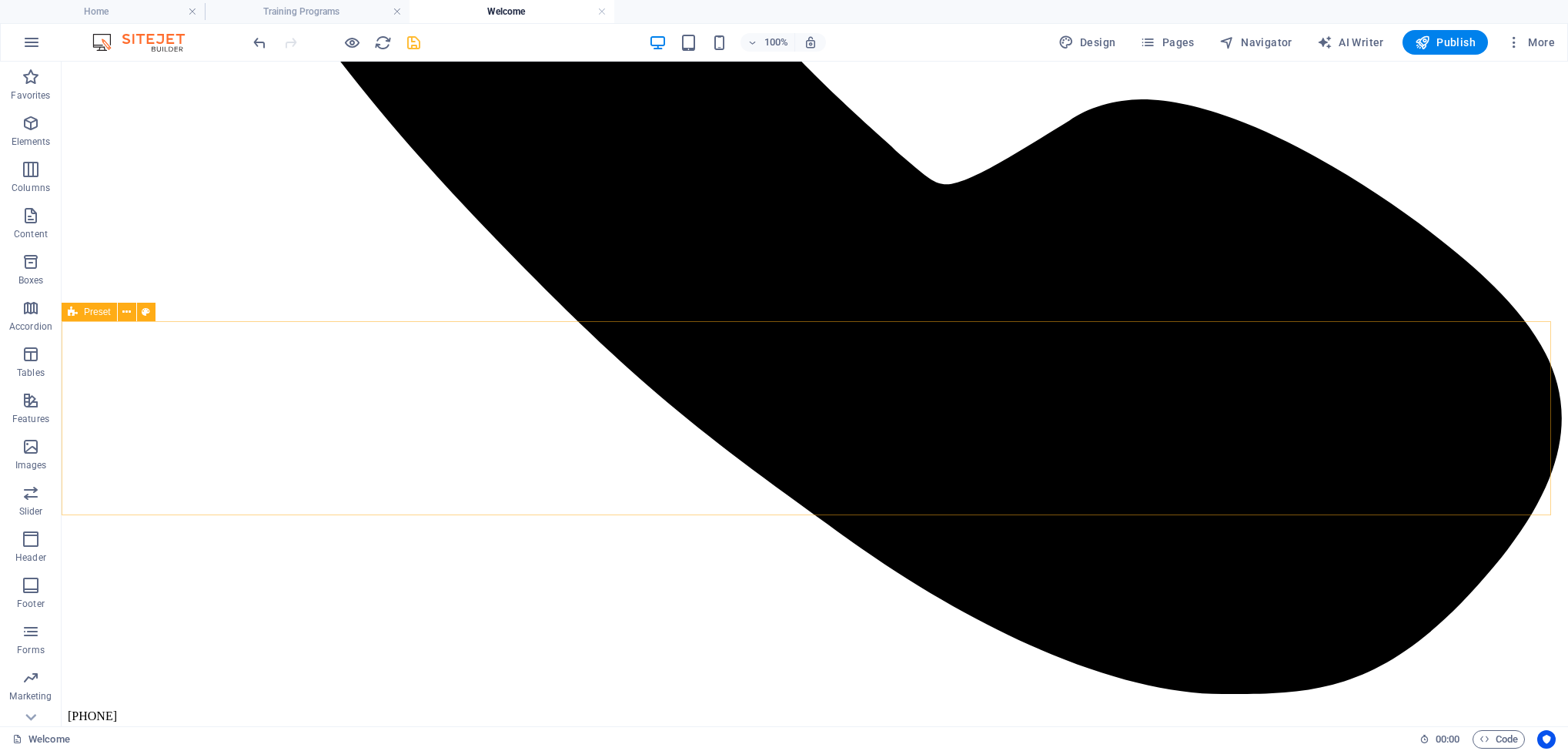click on "Preset" at bounding box center [89, 312] 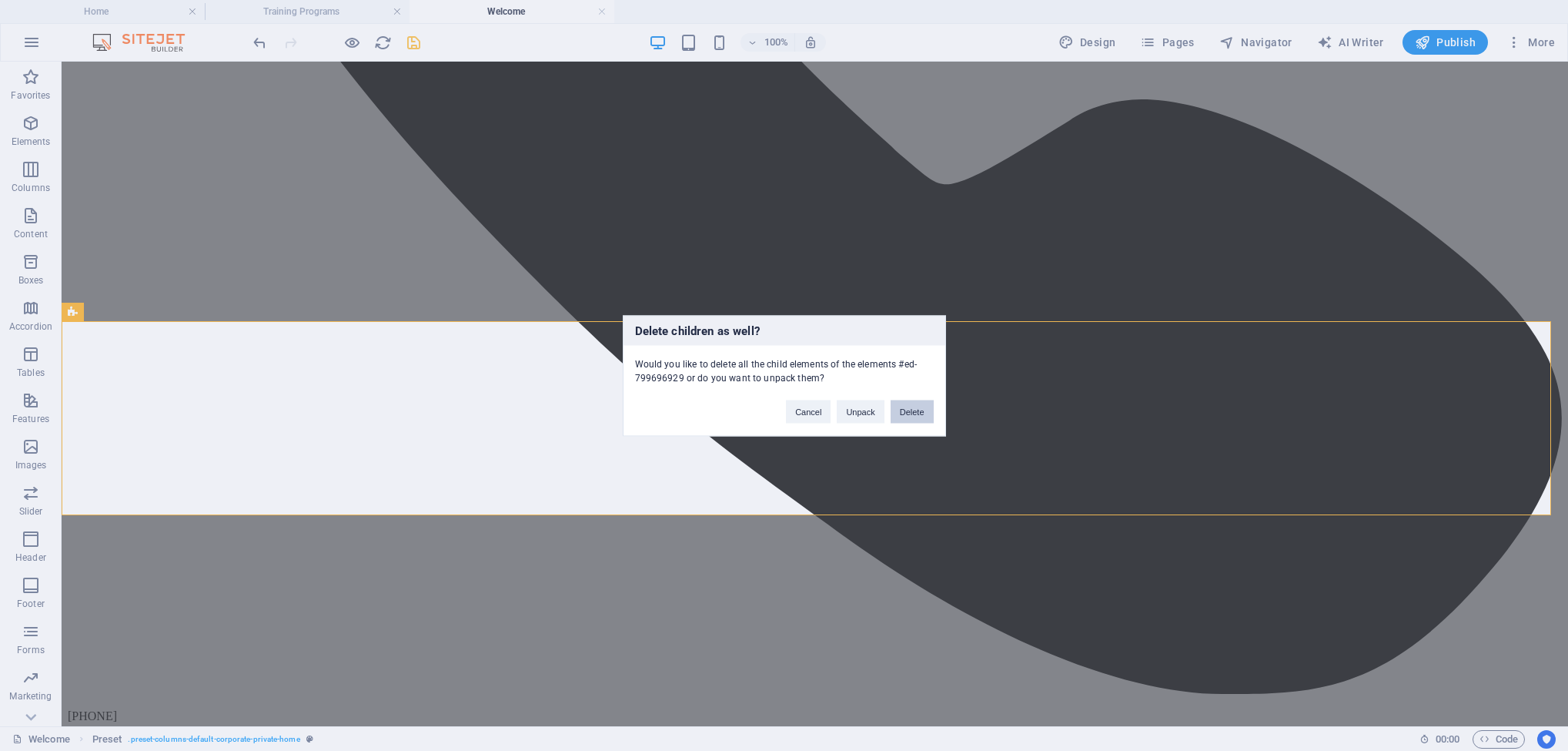 drag, startPoint x: 905, startPoint y: 411, endPoint x: 348, endPoint y: 294, distance: 569.15551 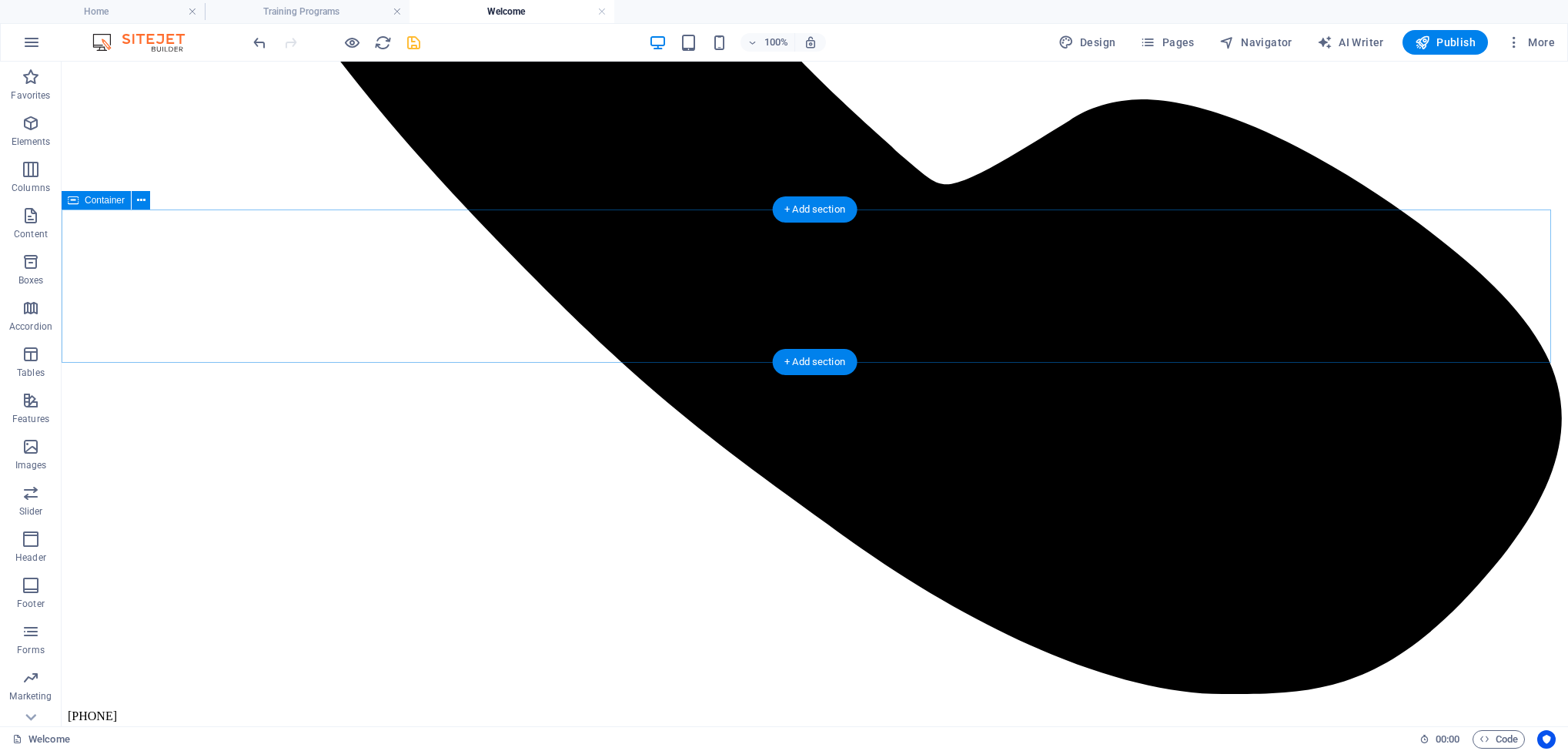 scroll, scrollTop: 689, scrollLeft: 0, axis: vertical 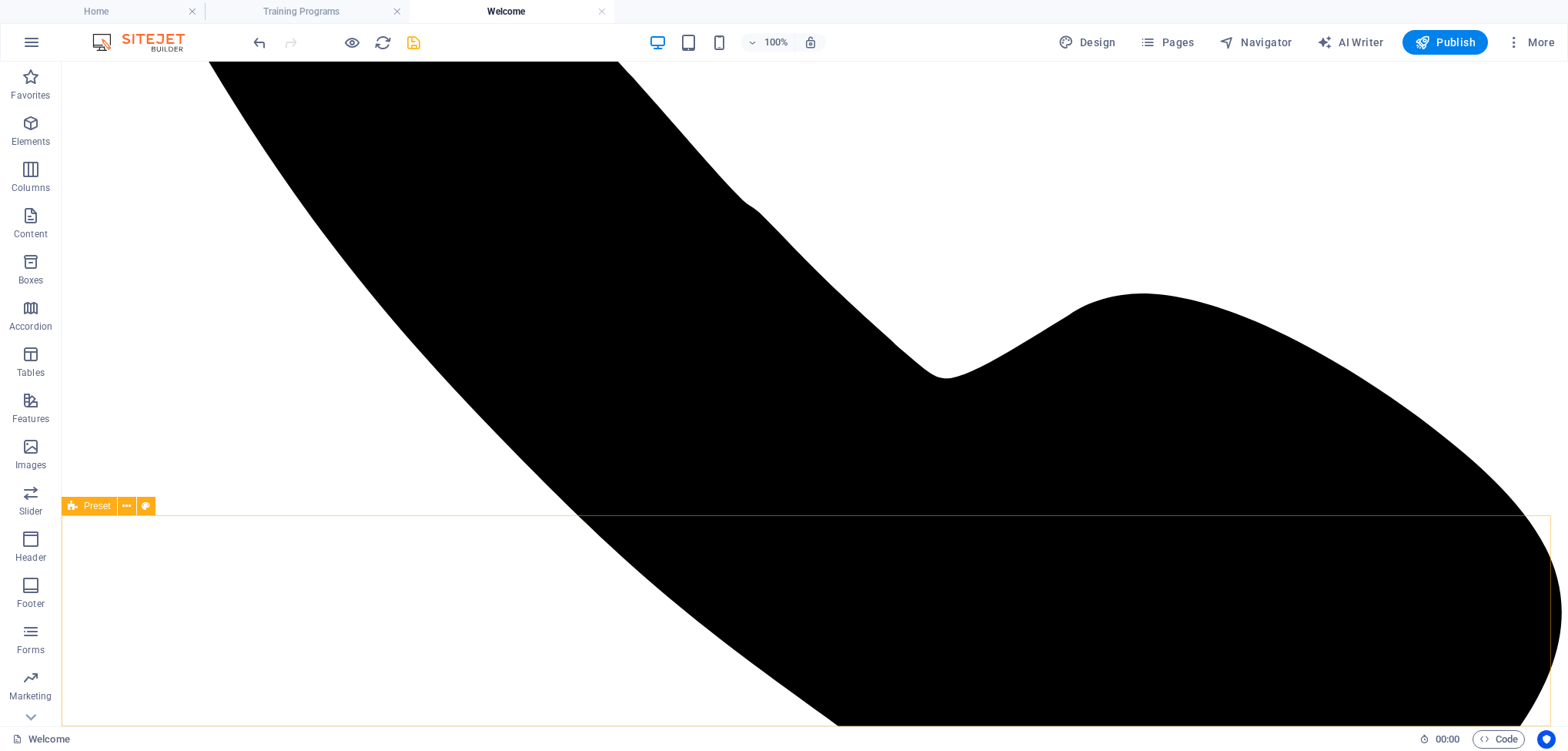 click on "Preset" at bounding box center [97, 506] 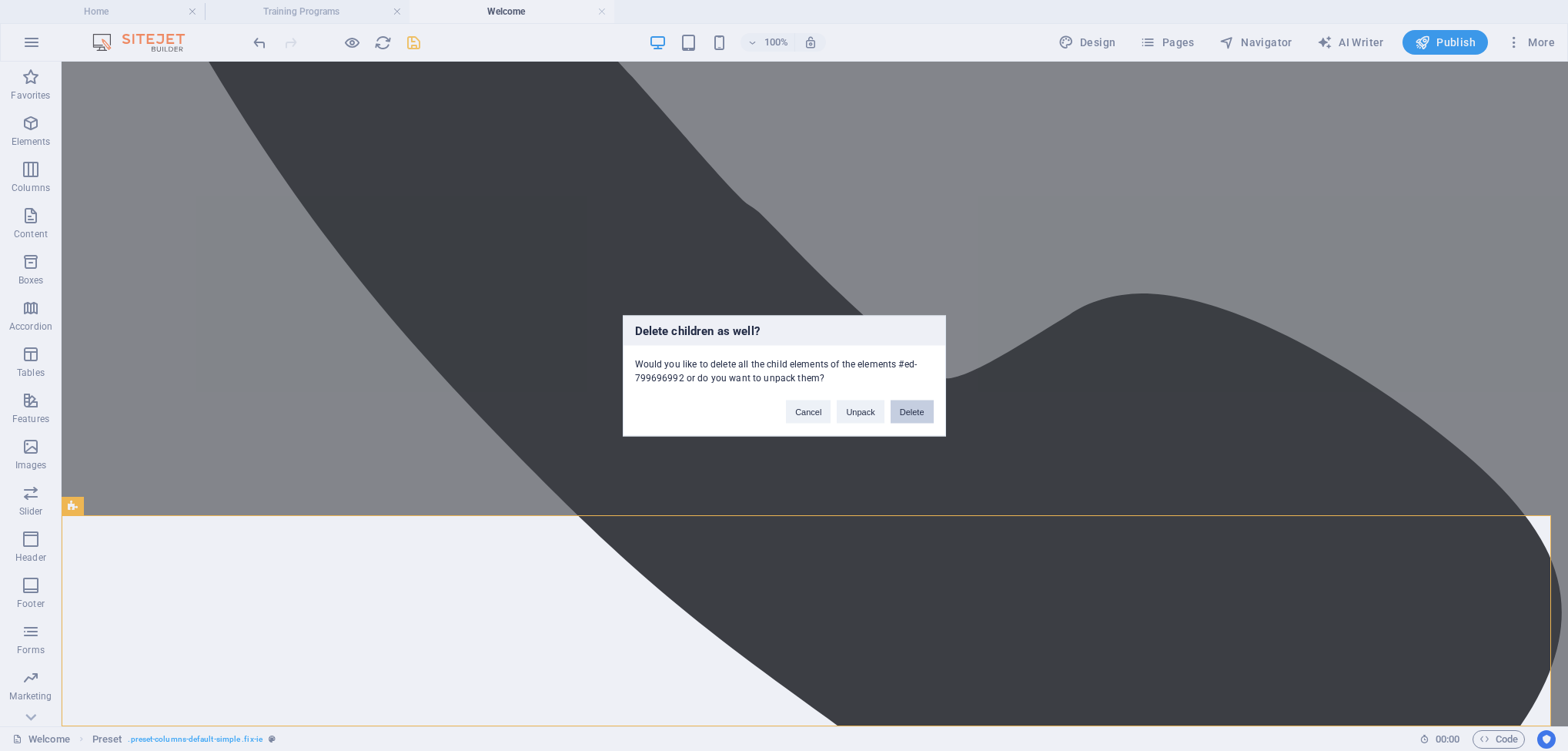 drag, startPoint x: 911, startPoint y: 411, endPoint x: 814, endPoint y: 468, distance: 112.50778 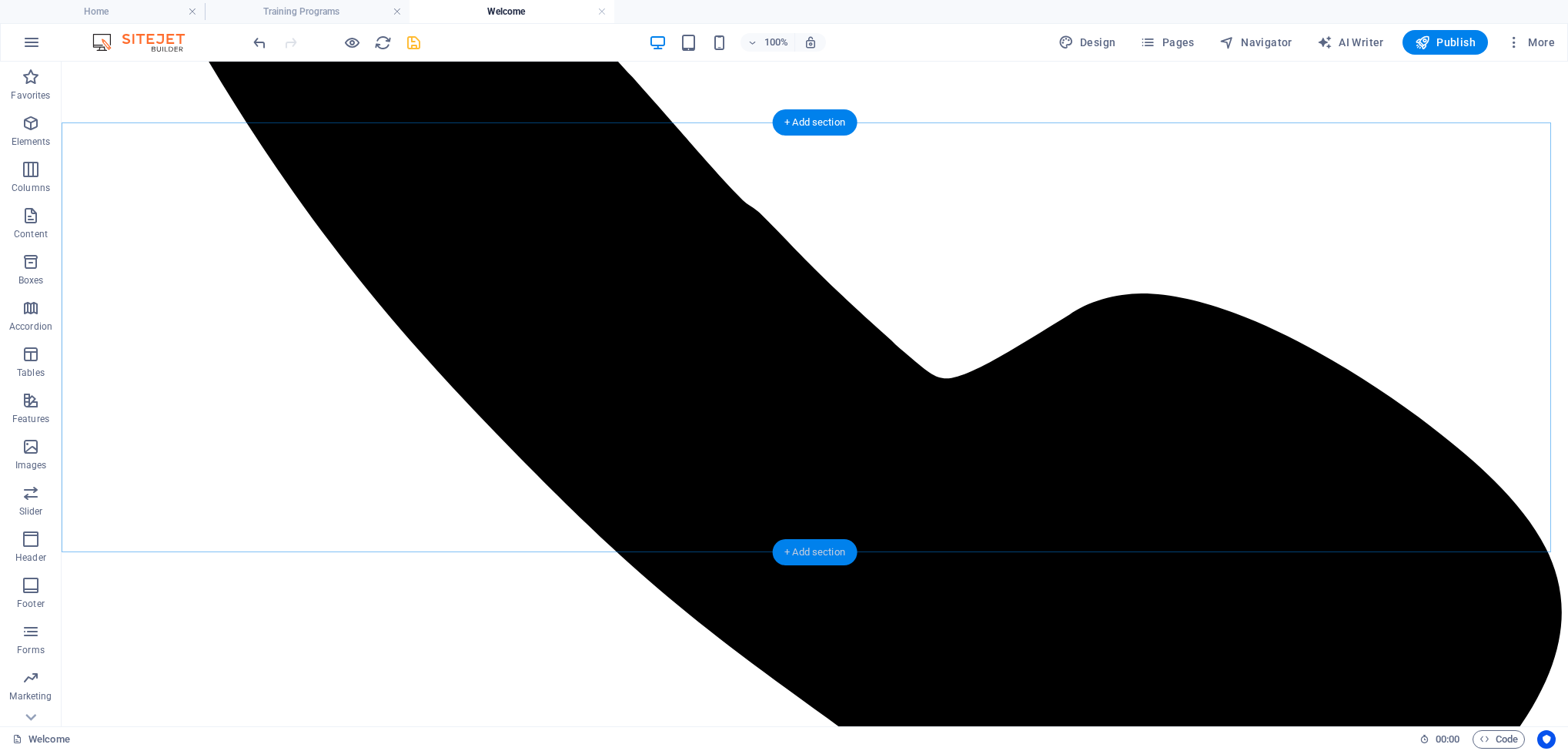 scroll, scrollTop: 478, scrollLeft: 0, axis: vertical 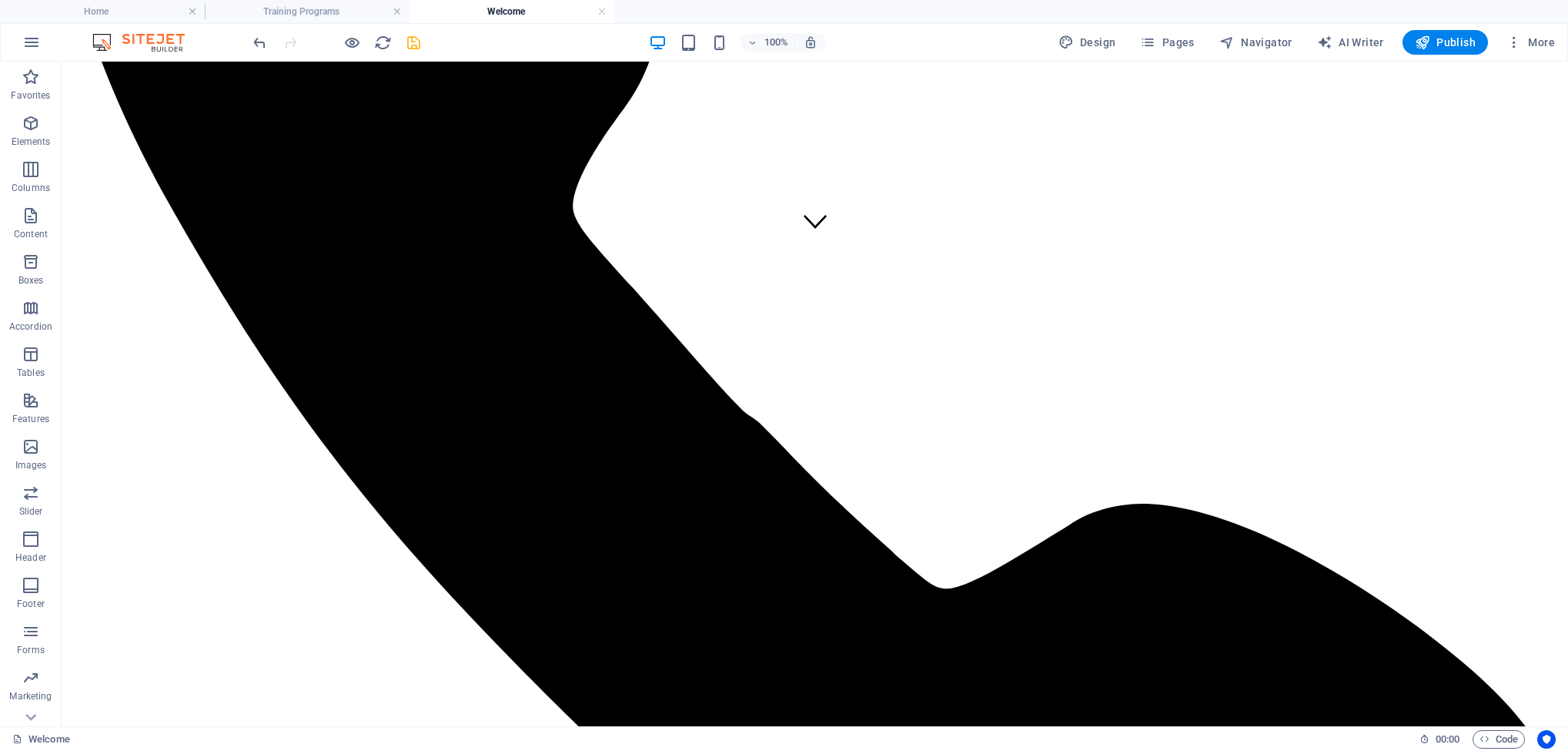 click at bounding box center [413, 42] 